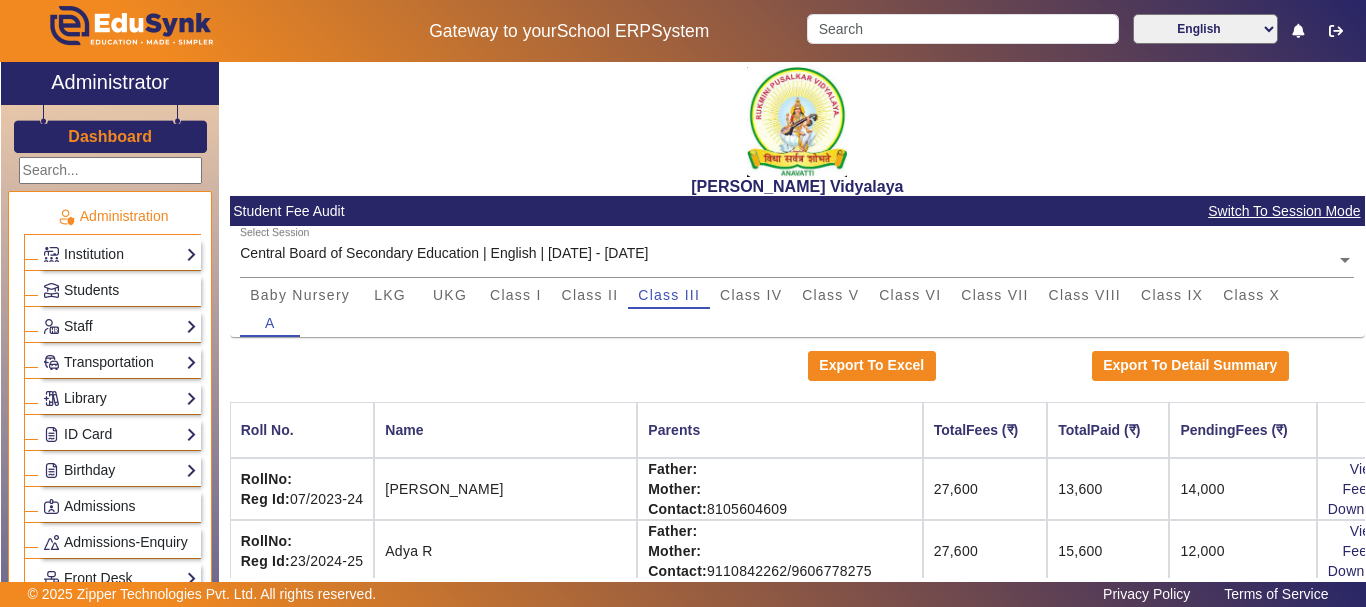 scroll, scrollTop: 0, scrollLeft: 0, axis: both 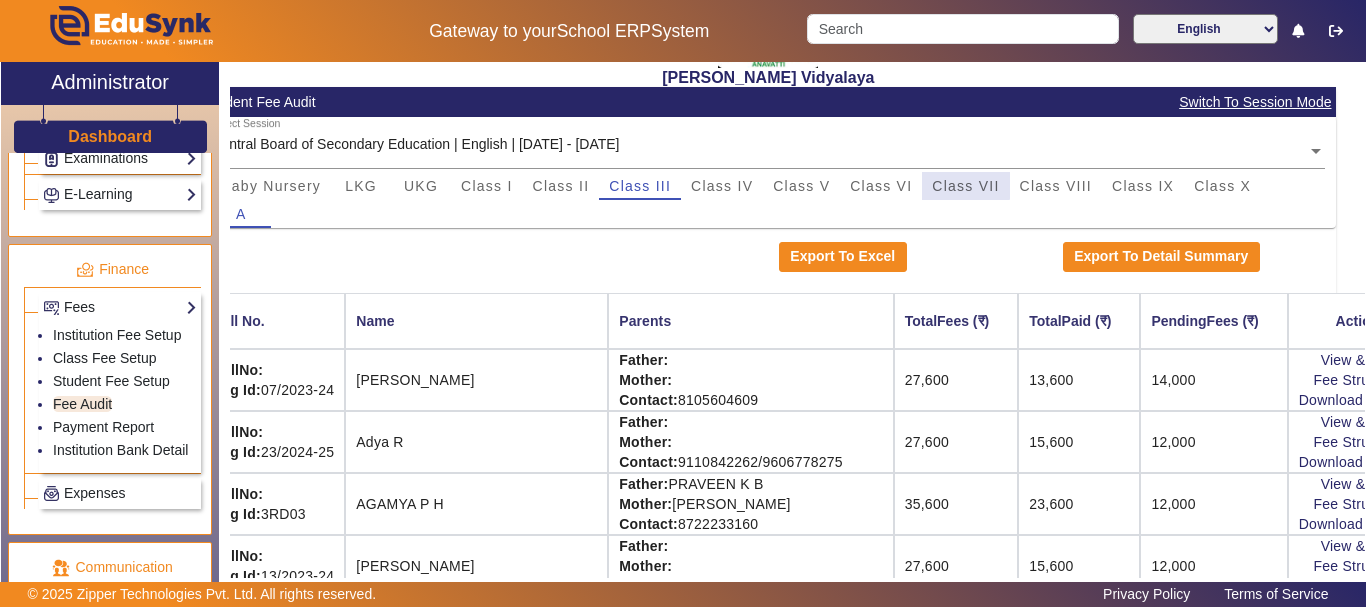 click on "Class VII" at bounding box center [965, 186] 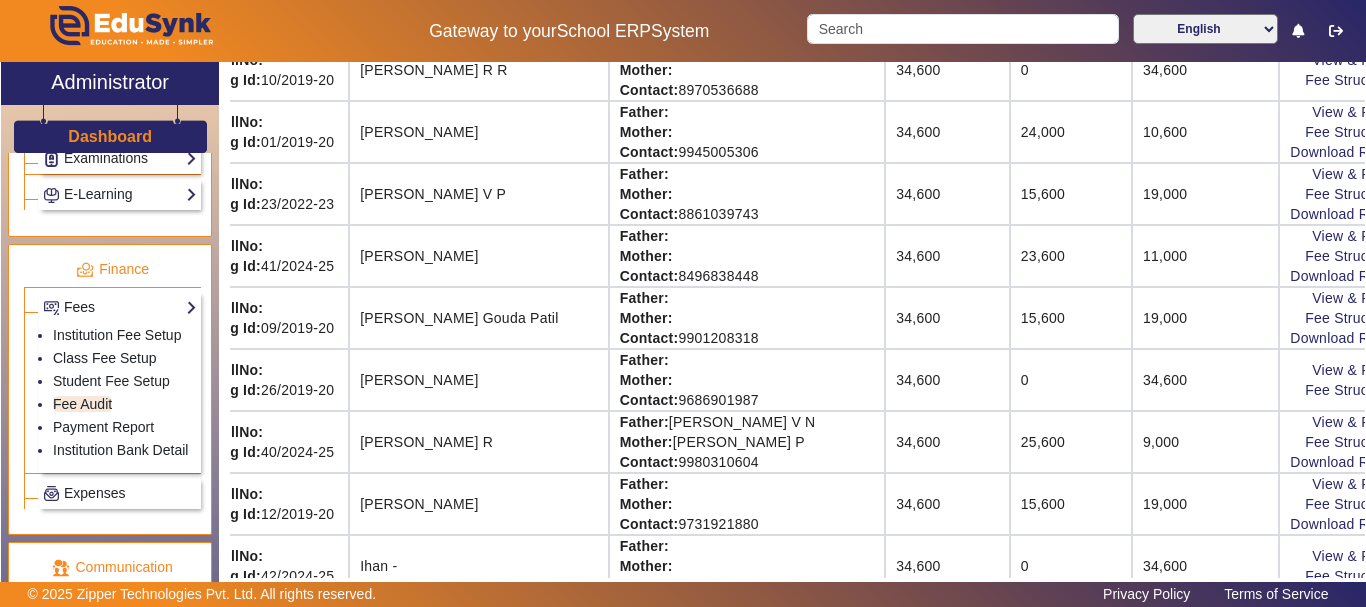 scroll, scrollTop: 562, scrollLeft: 29, axis: both 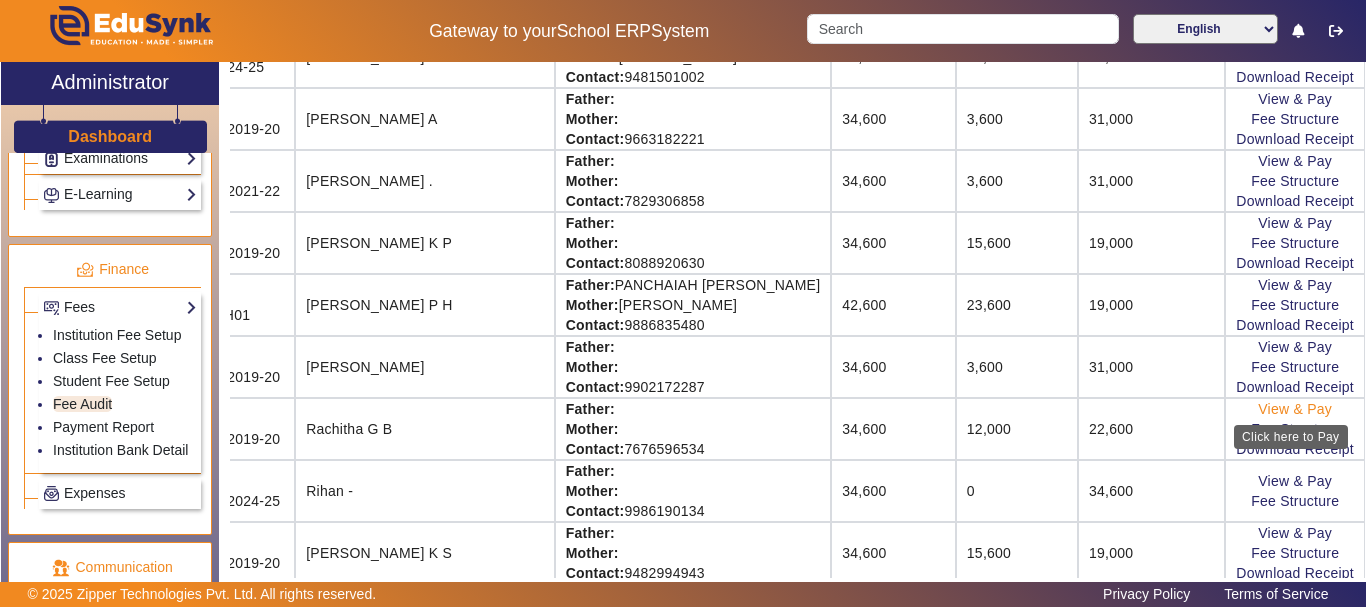 click on "View & Pay" 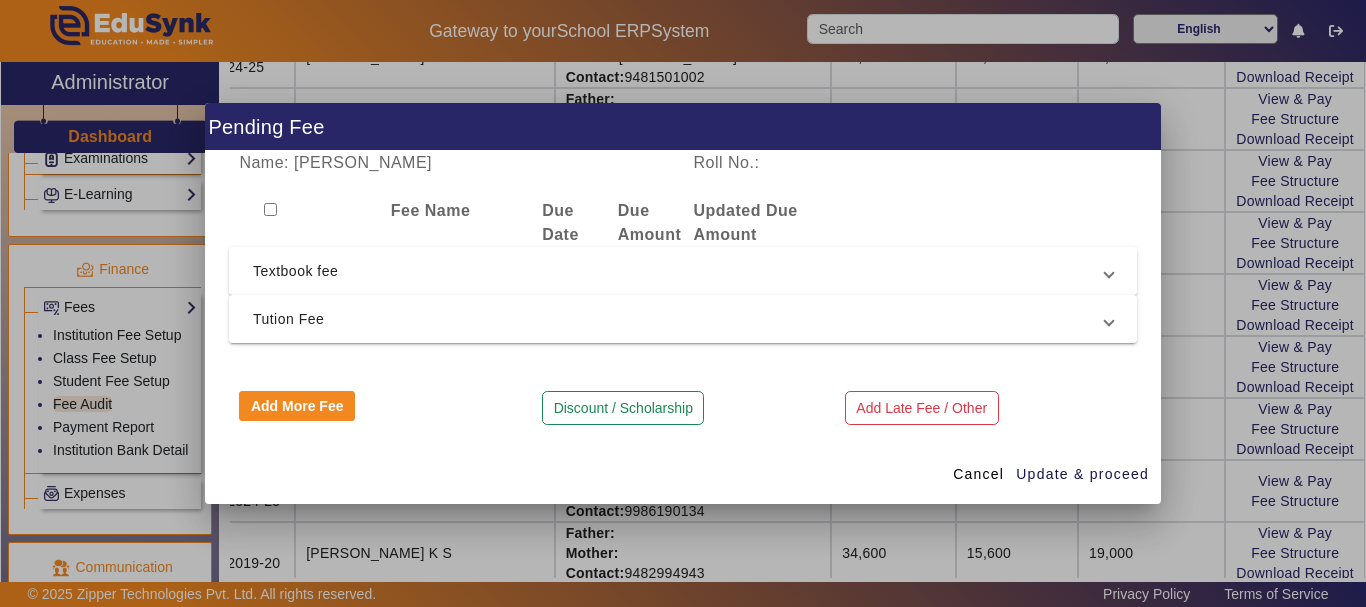 click on "Textbook fee" at bounding box center (679, 271) 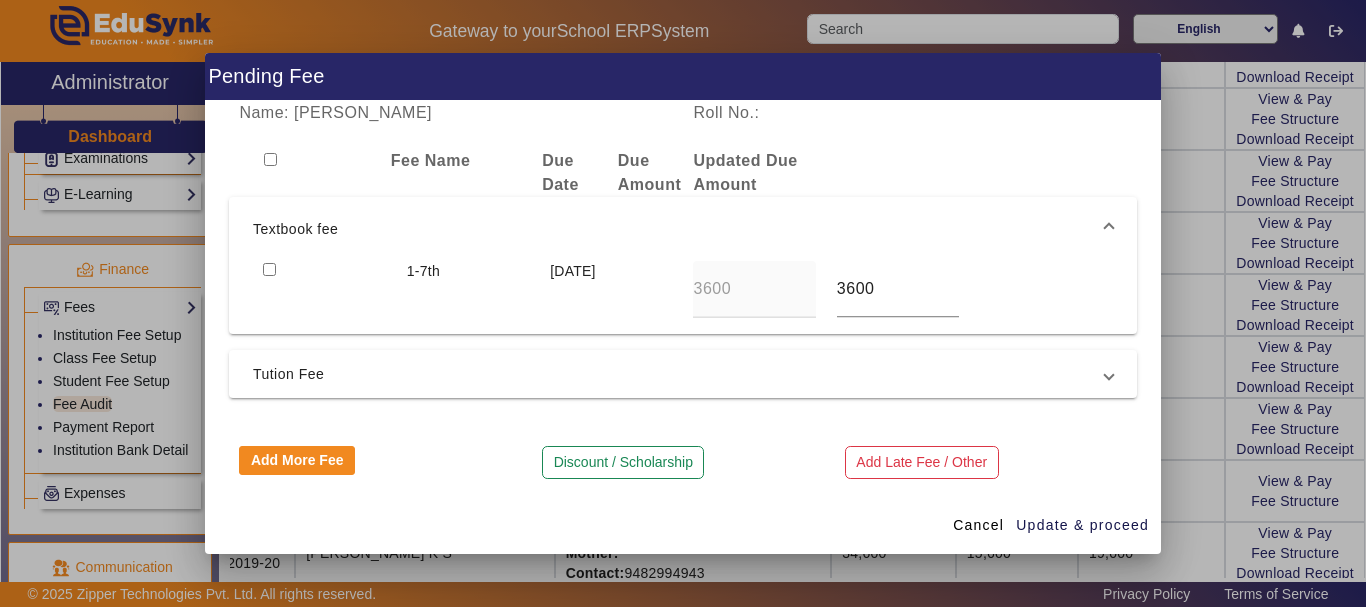 click at bounding box center [269, 269] 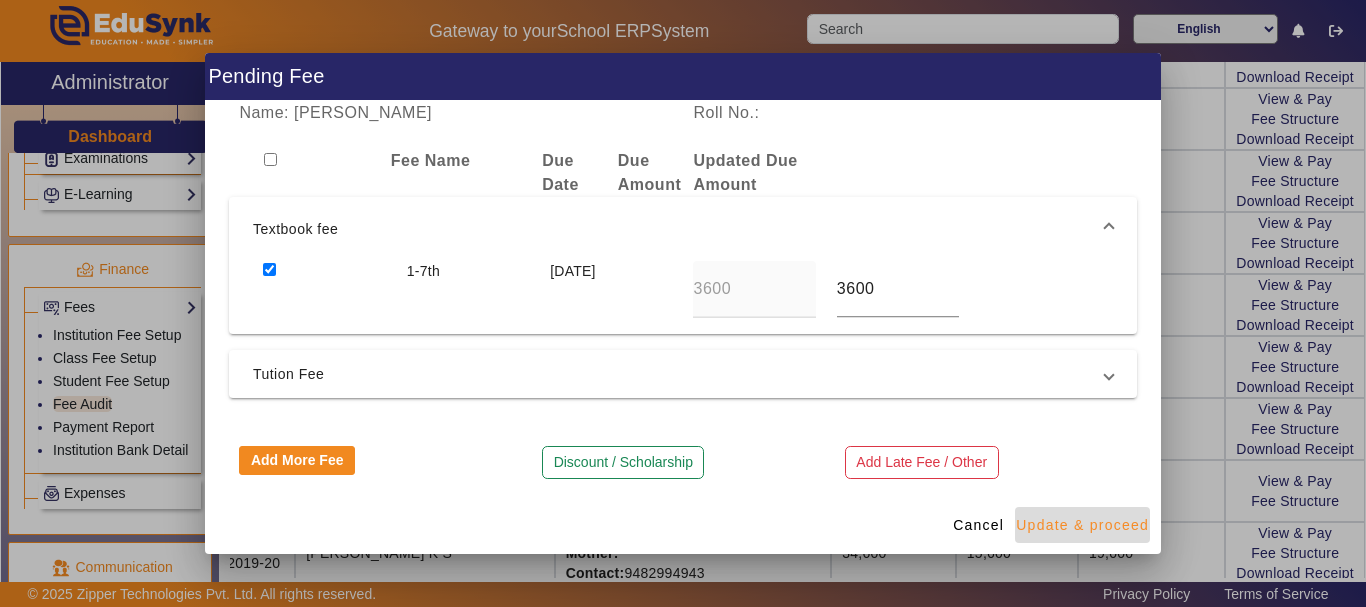 click on "Update & proceed" at bounding box center (1082, 525) 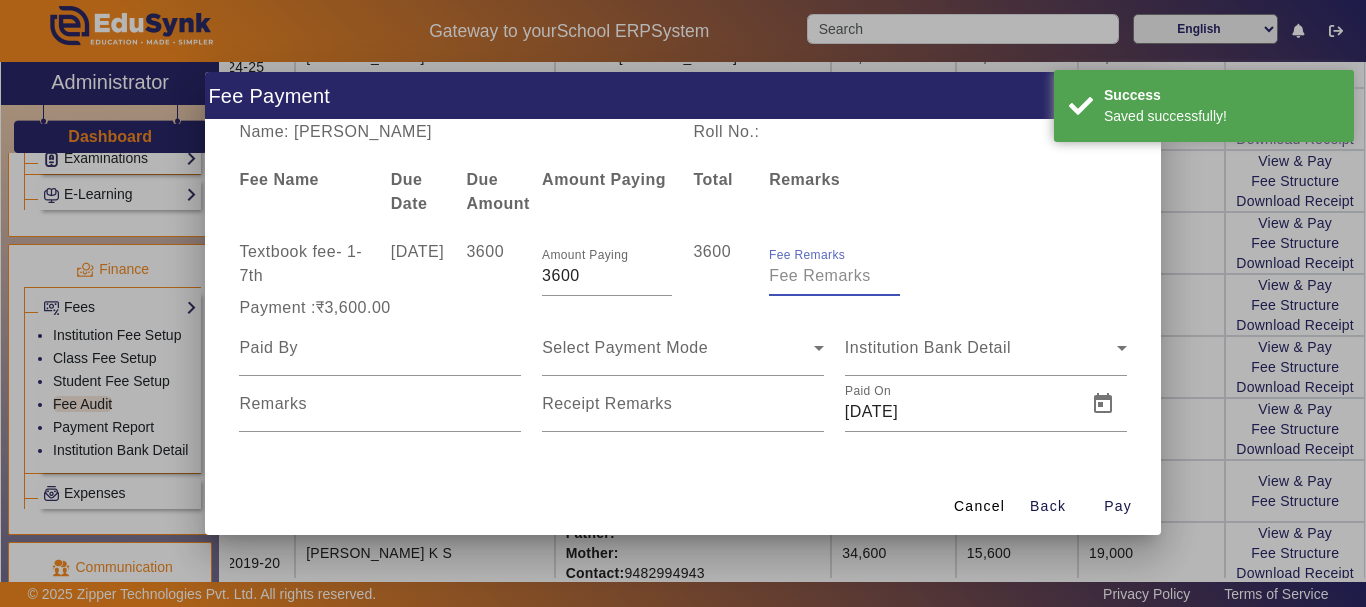 click on "Fee Remarks" at bounding box center [834, 276] 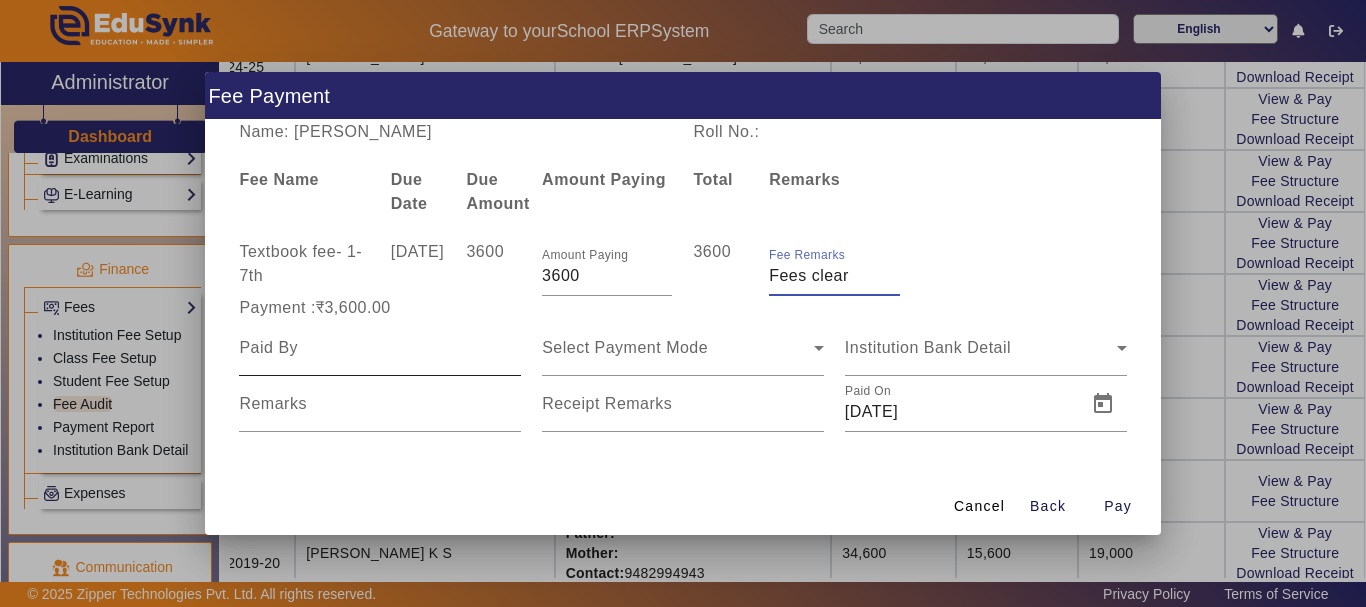 type on "Fees clear" 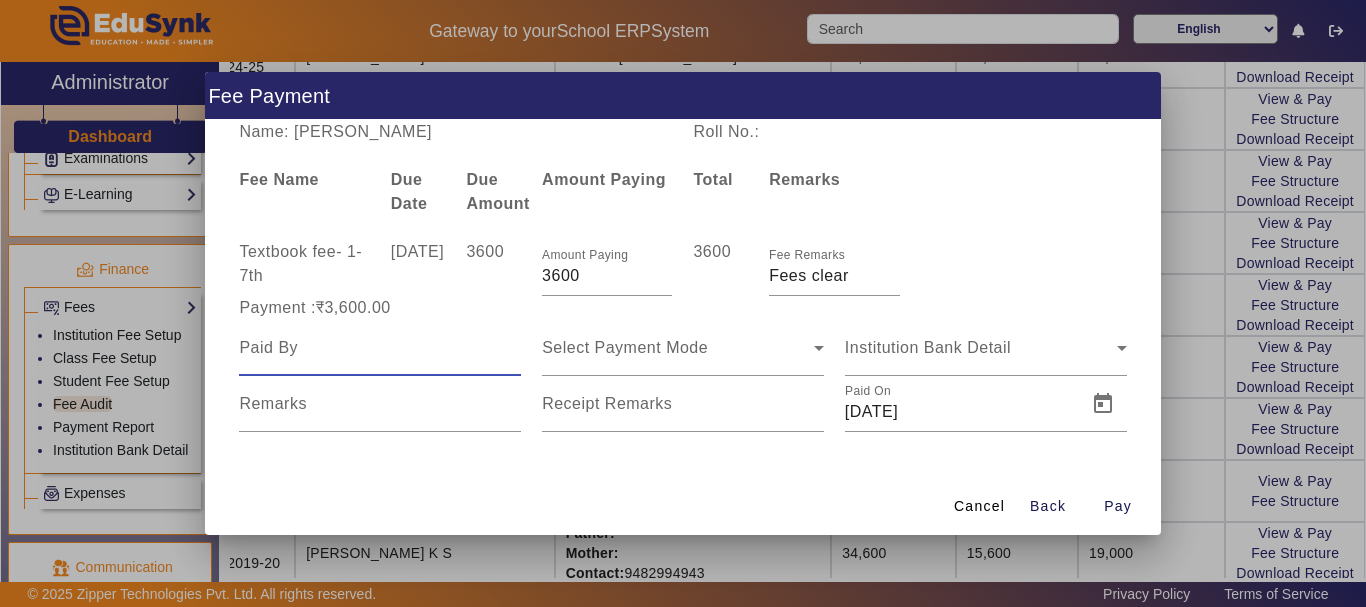 click at bounding box center (380, 348) 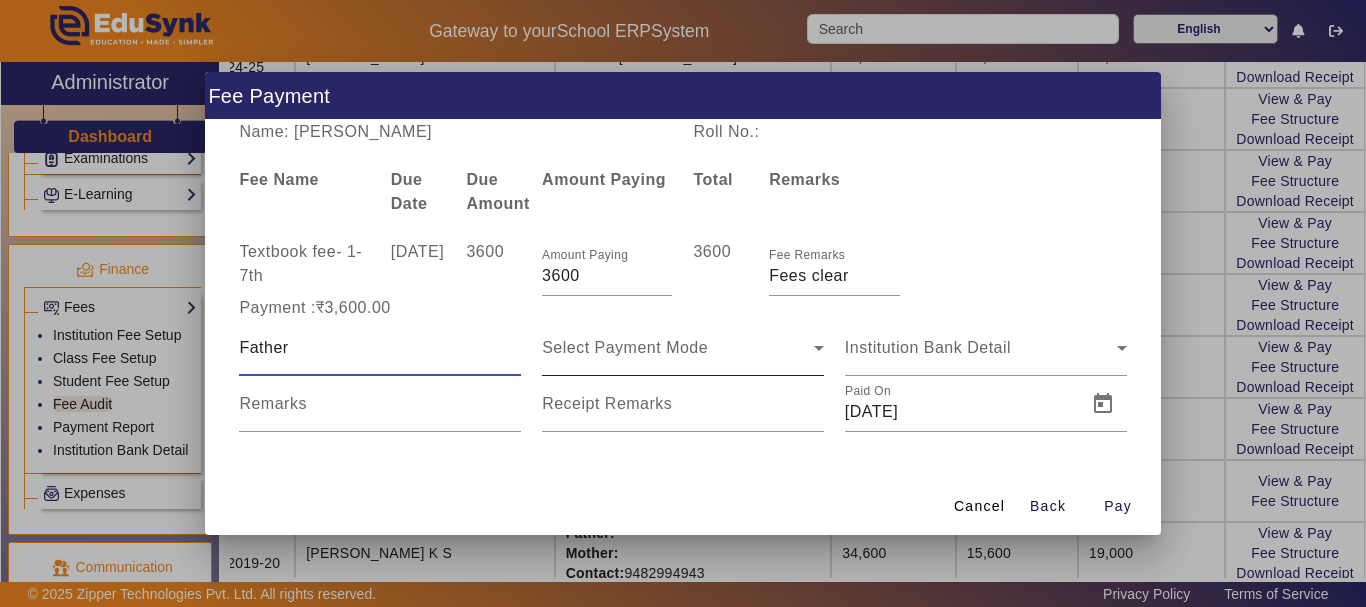 type on "Father" 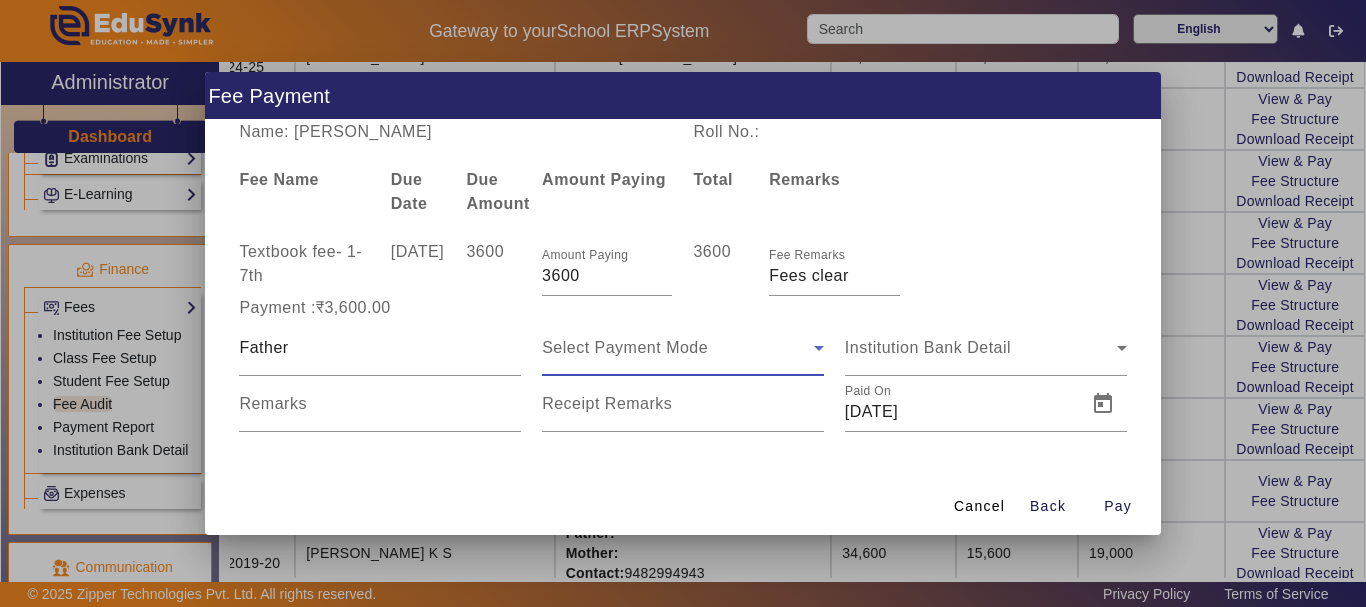 click on "Select Payment Mode" at bounding box center [678, 348] 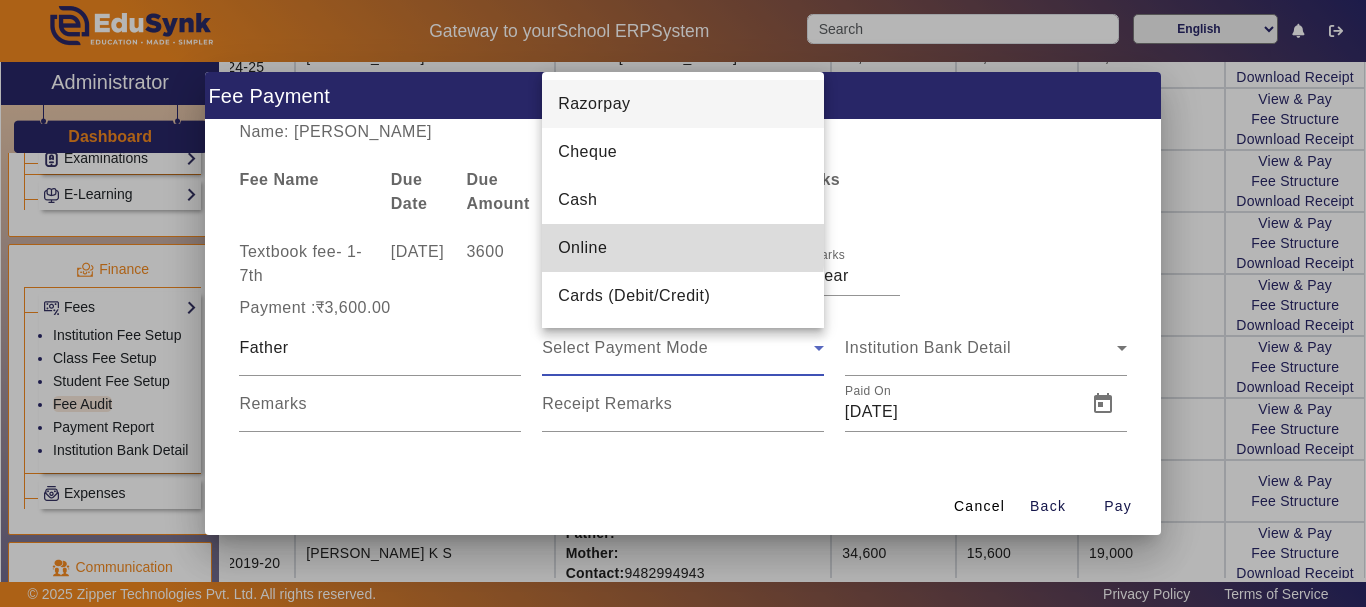 click on "Online" at bounding box center (582, 248) 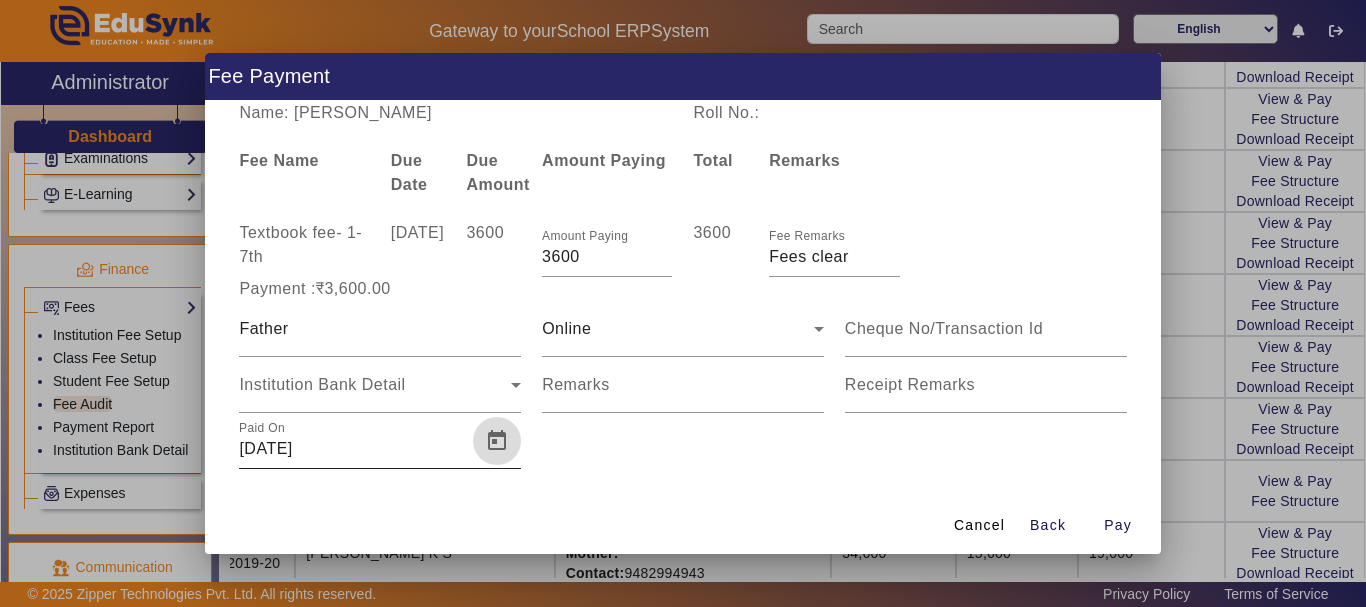 click at bounding box center [497, 441] 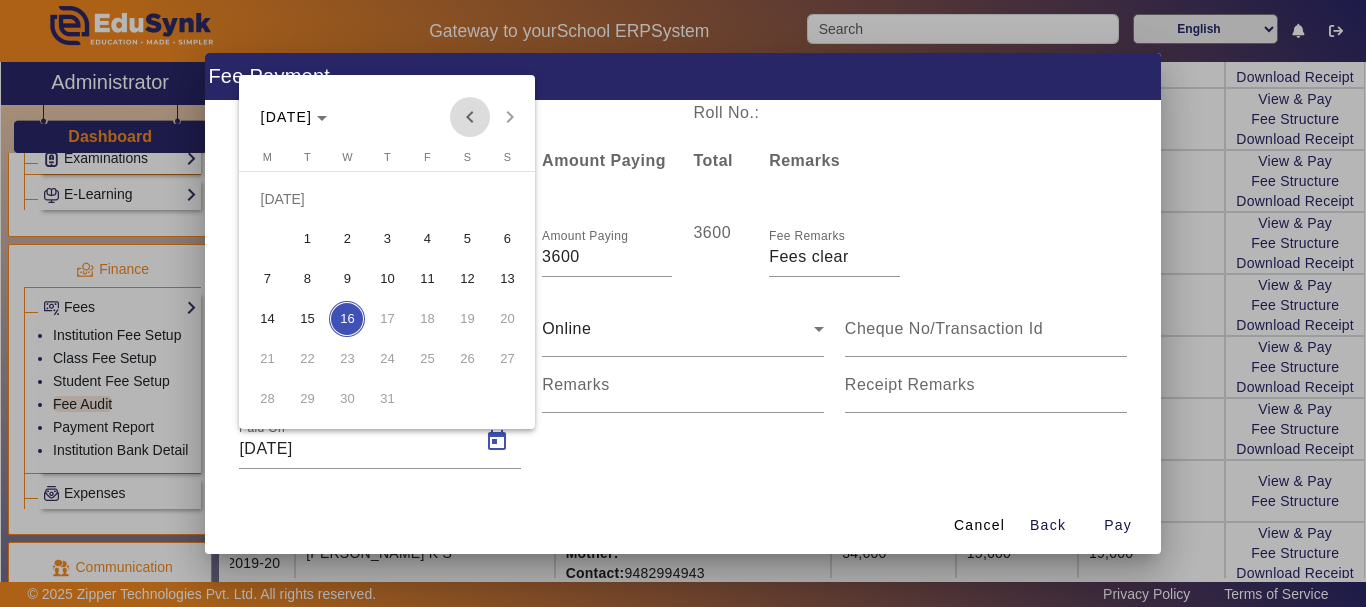 click at bounding box center (470, 117) 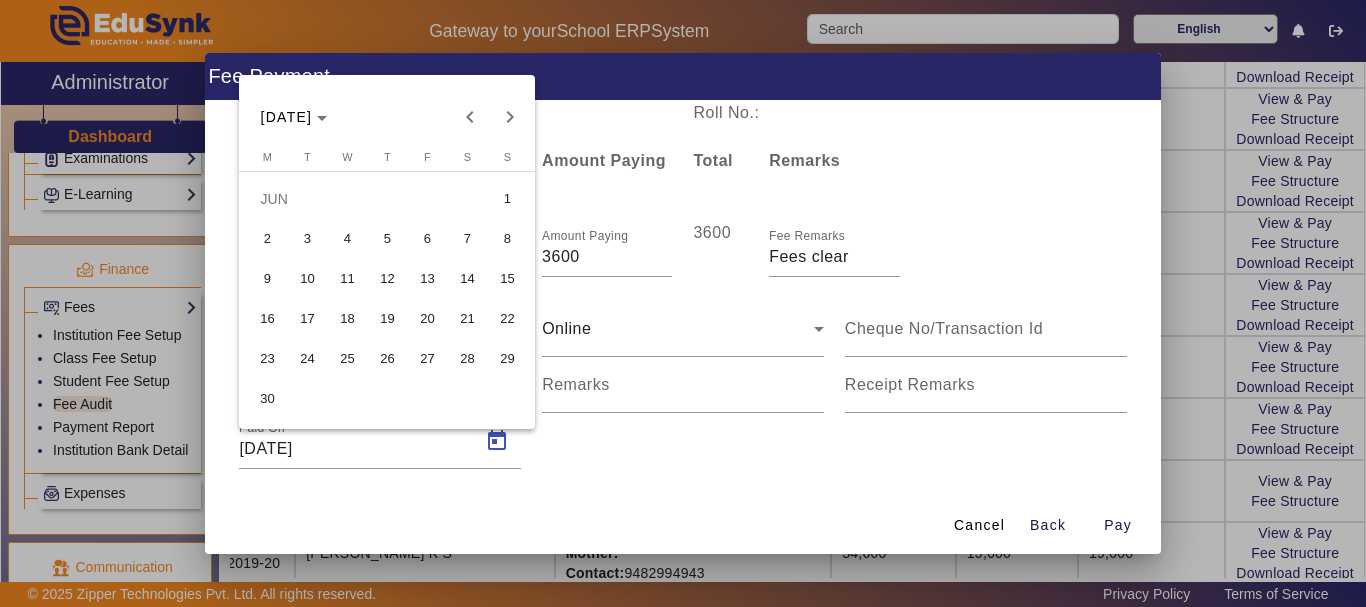 click on "5" at bounding box center (387, 239) 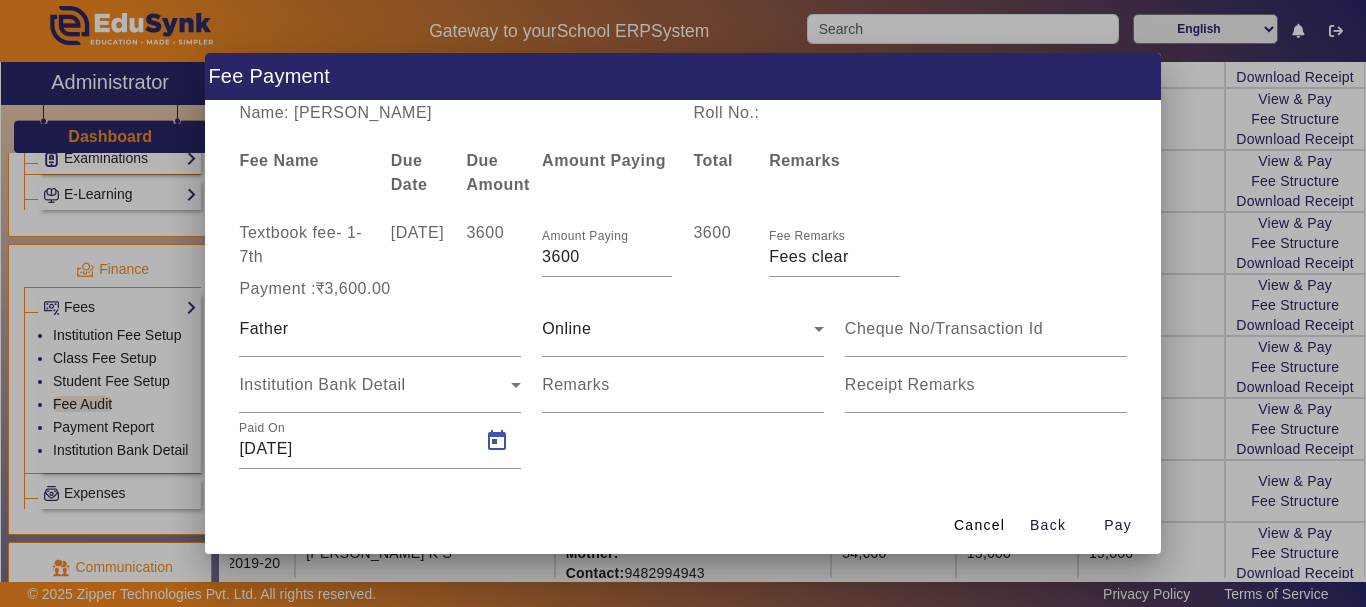 type on "[DATE]" 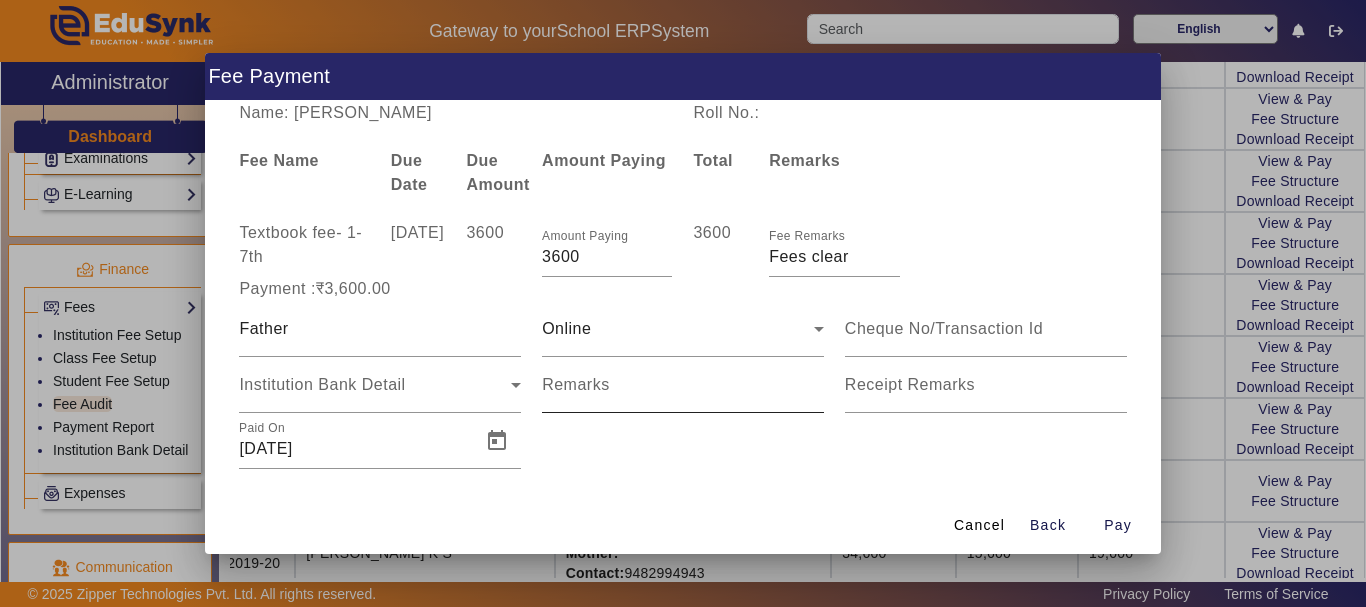 click on "Remarks" at bounding box center (576, 384) 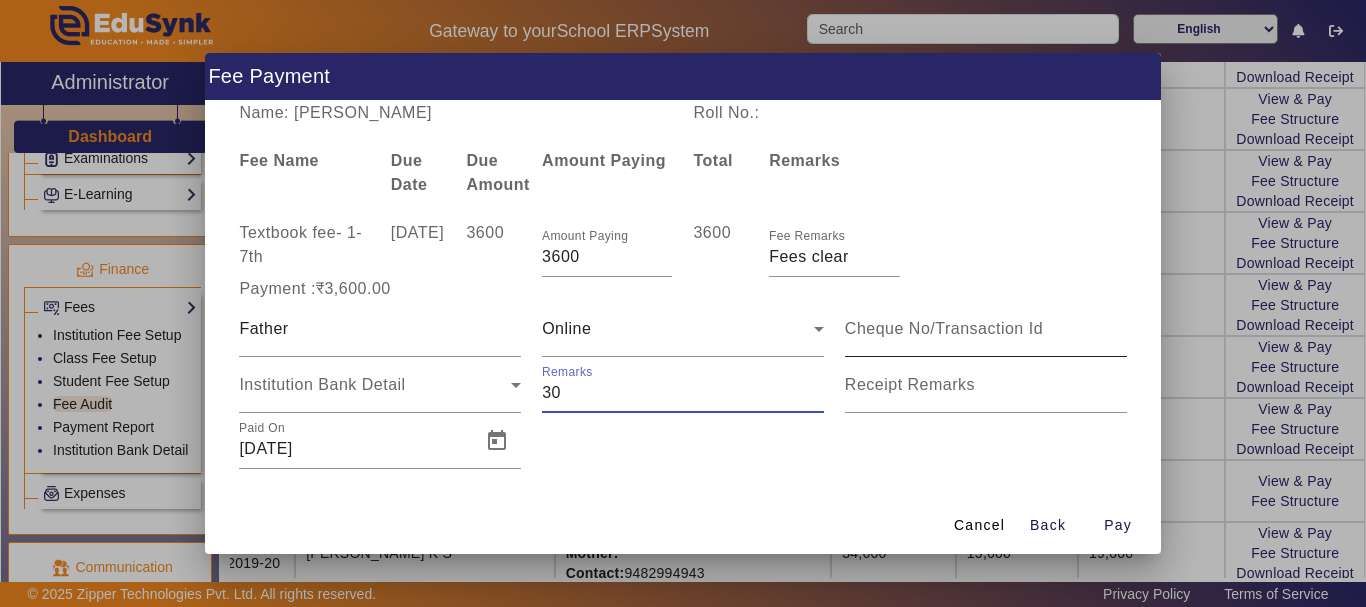 type on "30" 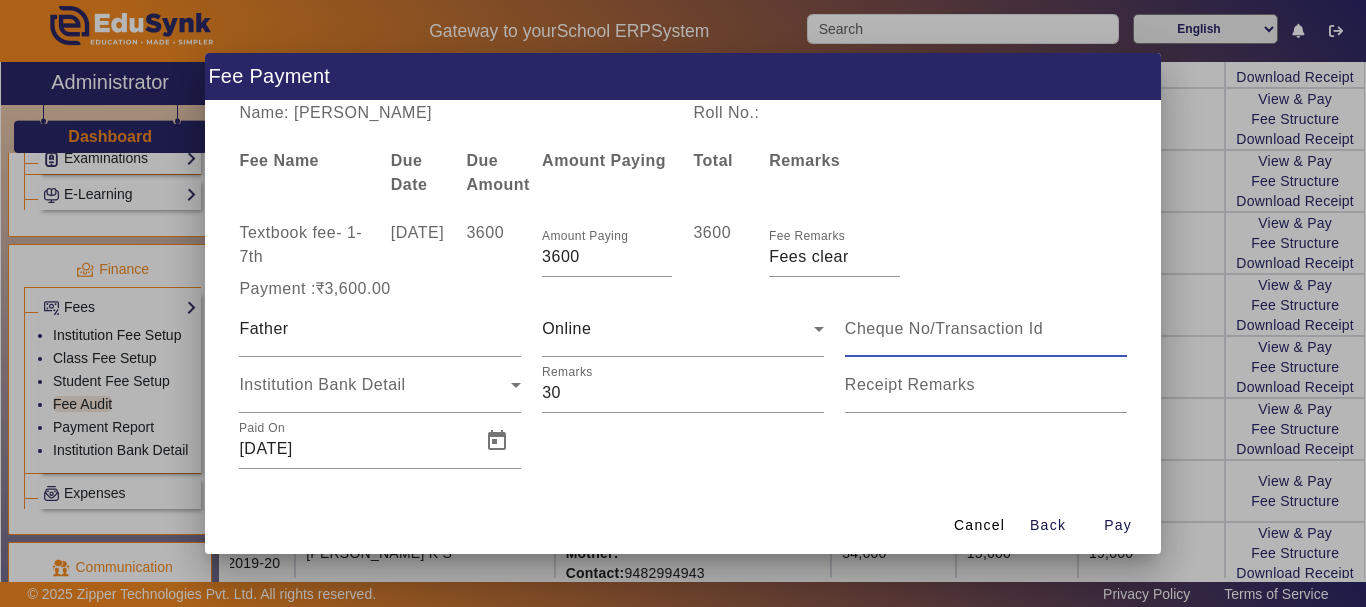 click at bounding box center (986, 329) 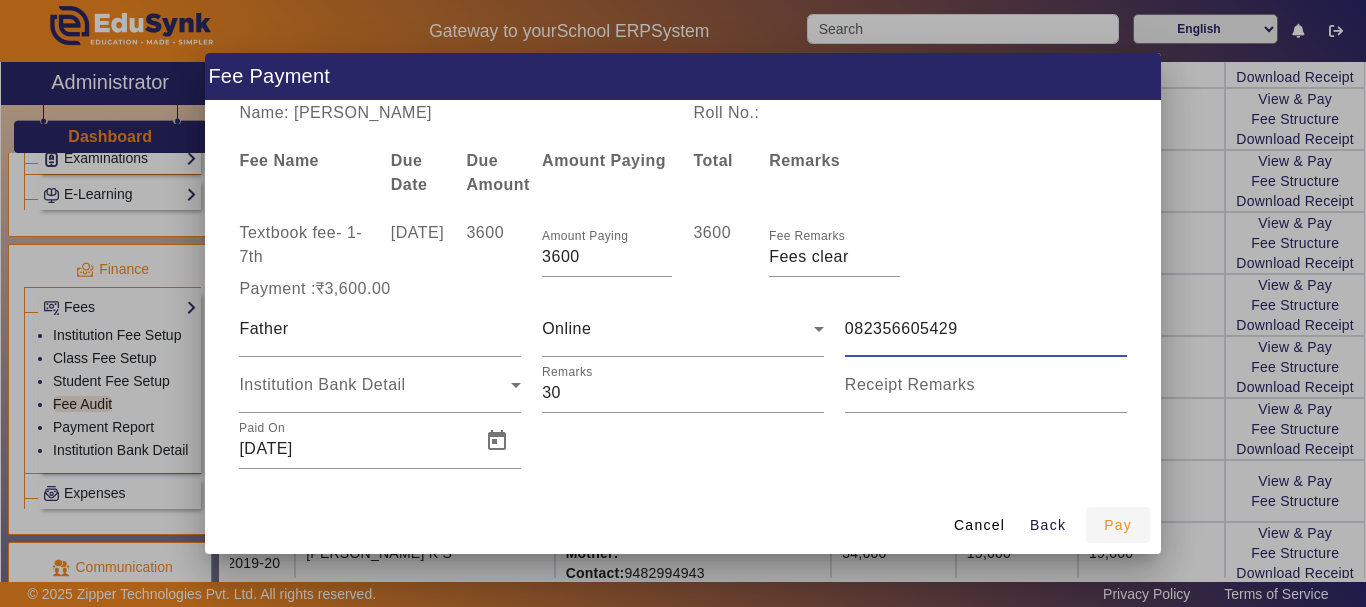 type on "082356605429" 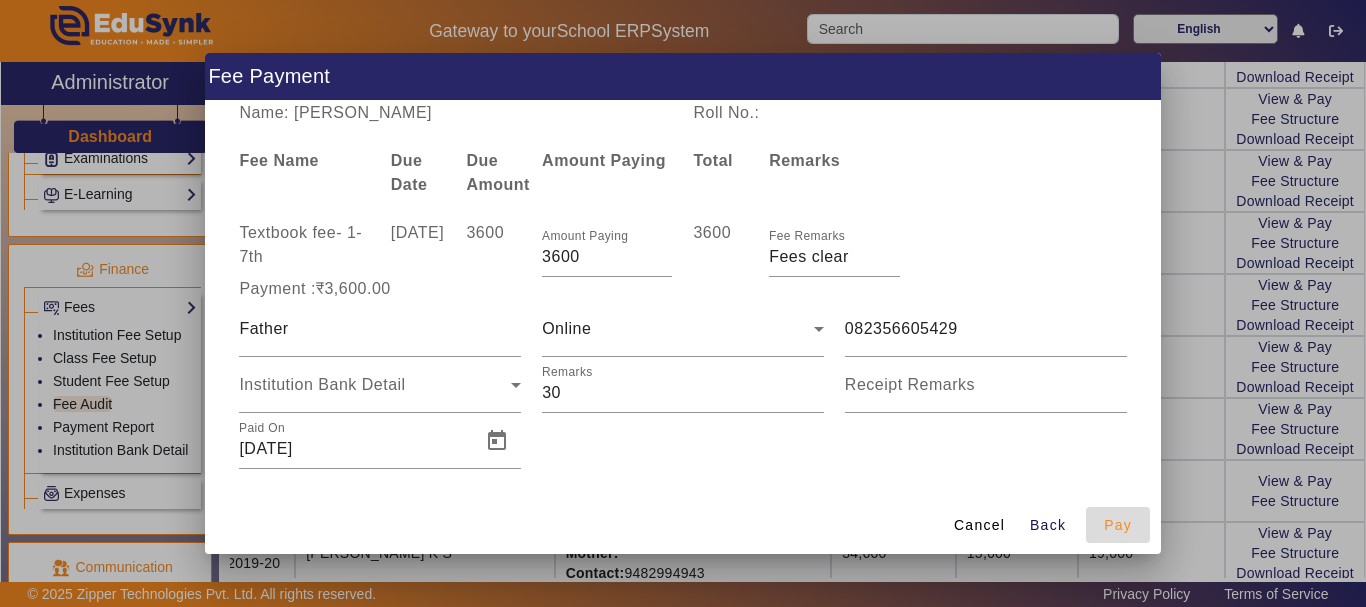 click on "Pay" at bounding box center (1118, 525) 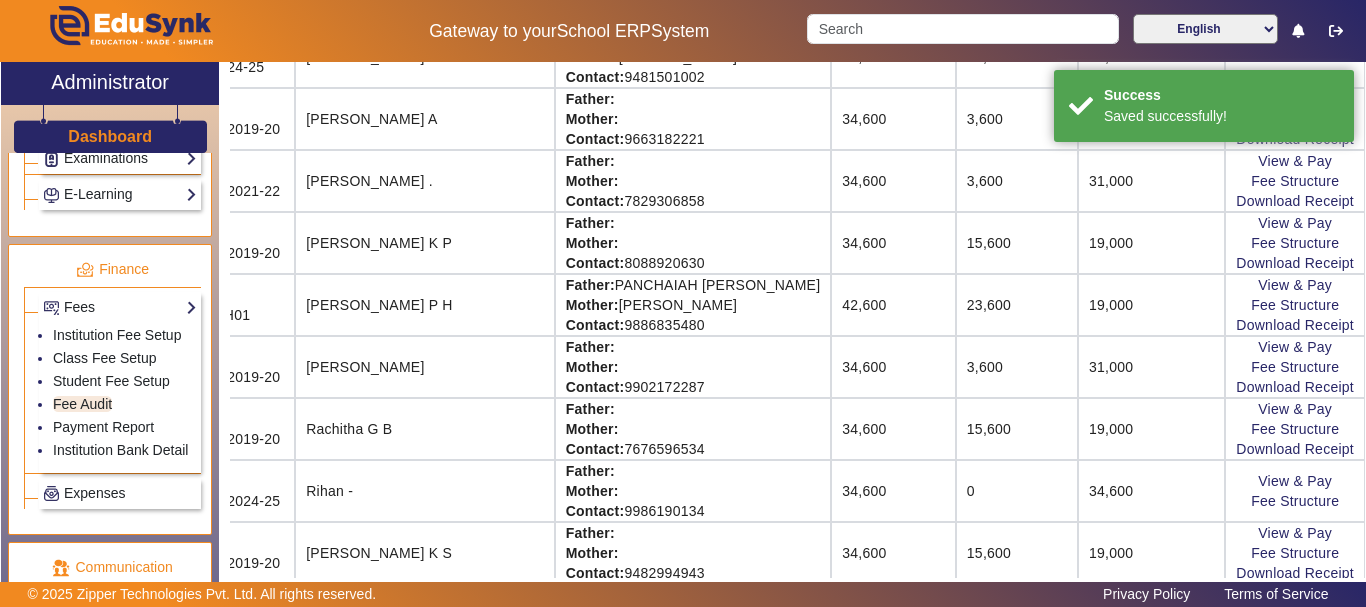 scroll, scrollTop: 60, scrollLeft: 109, axis: both 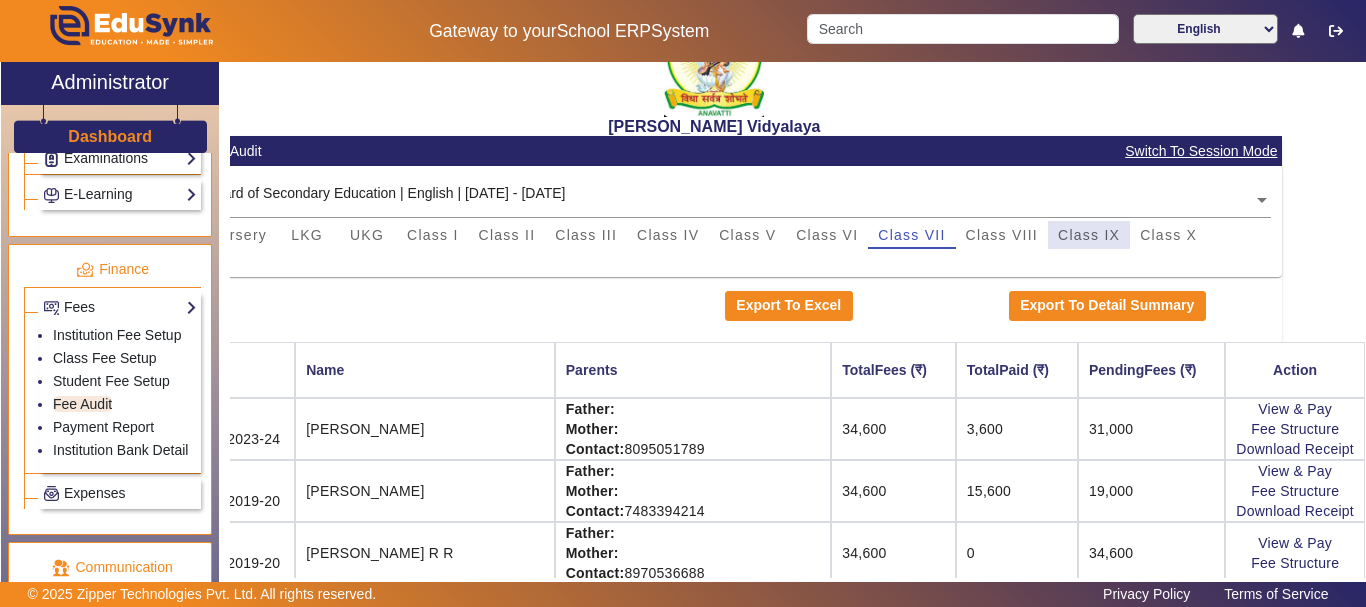 click on "Class IX" at bounding box center [1089, 235] 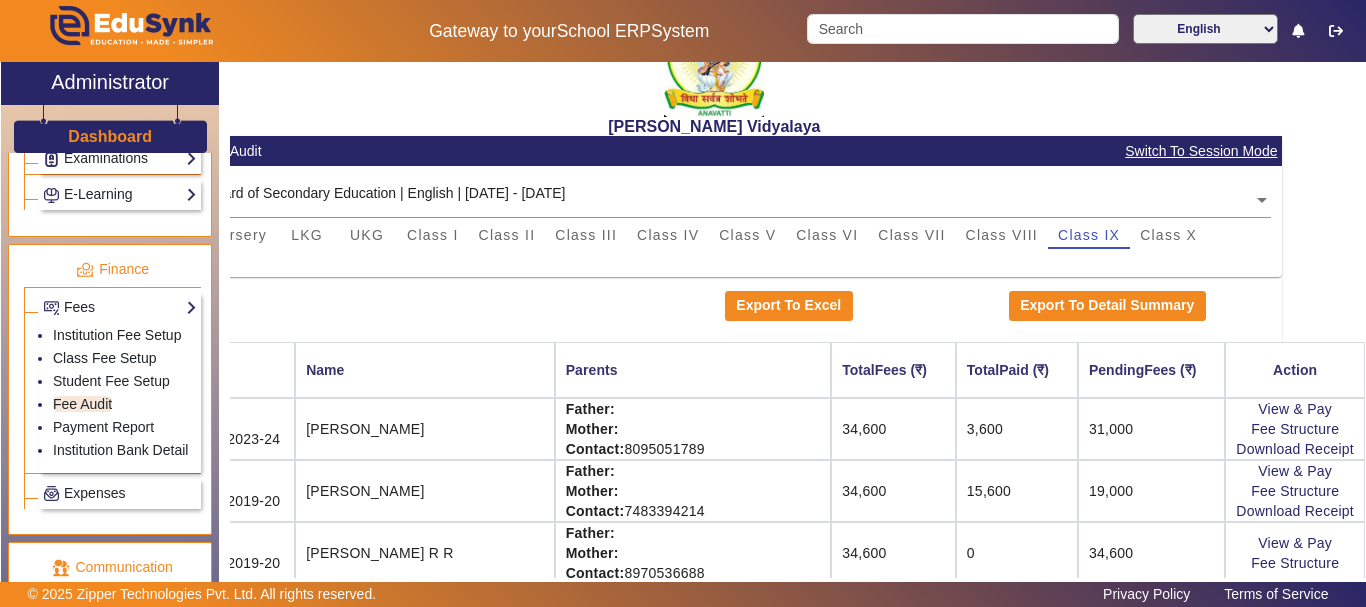 scroll, scrollTop: 60, scrollLeft: 0, axis: vertical 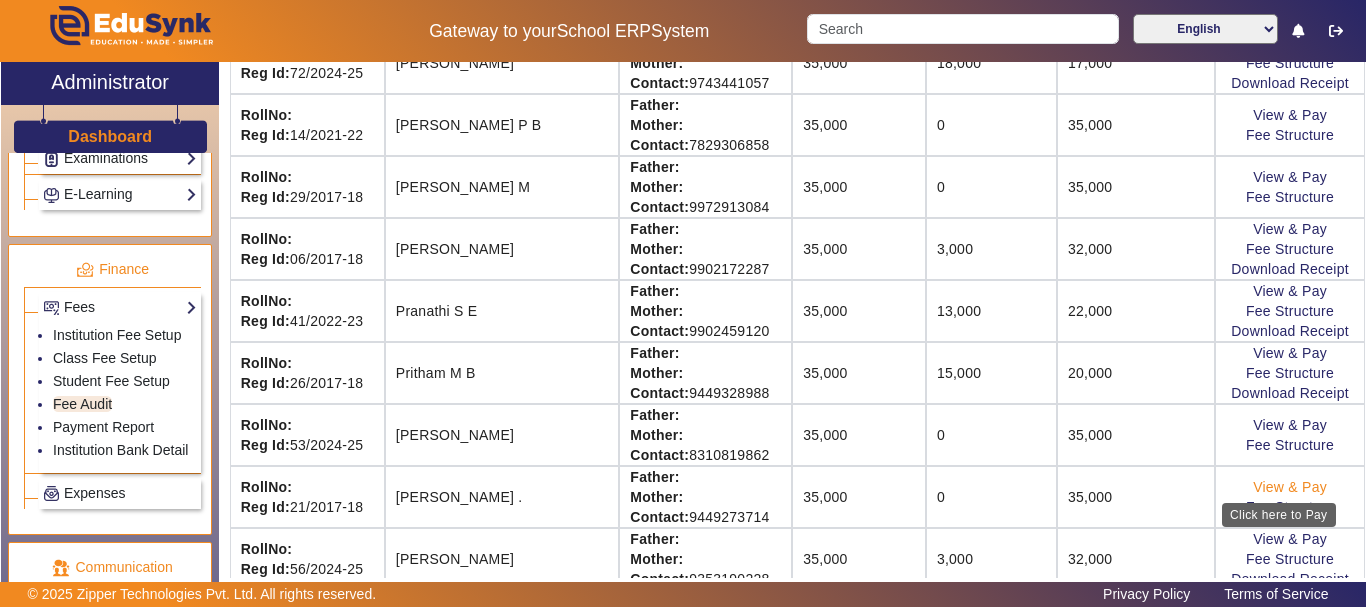 click on "View & Pay" 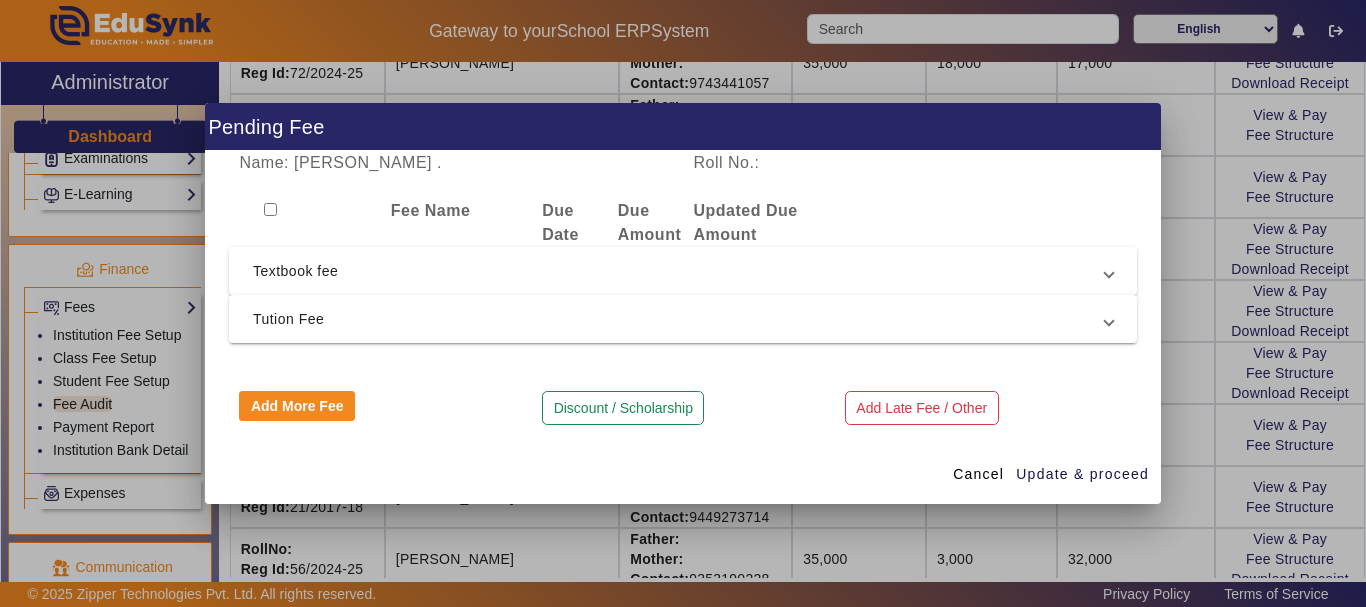 click on "Textbook fee" at bounding box center (679, 271) 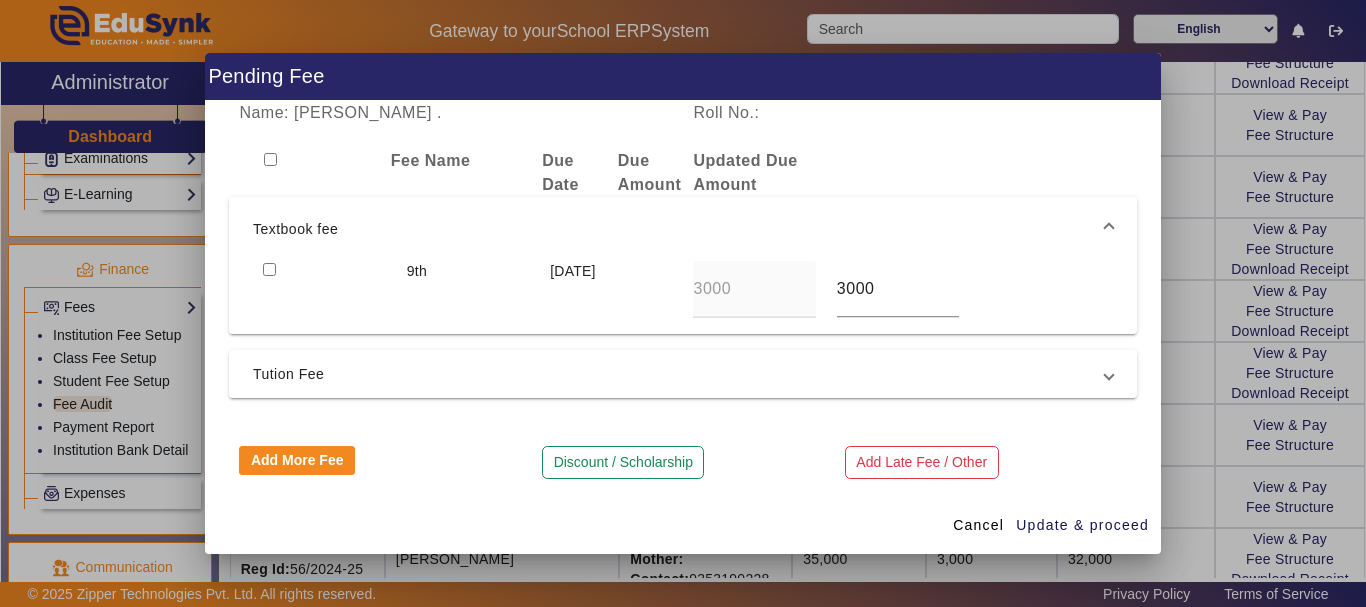 click at bounding box center [269, 269] 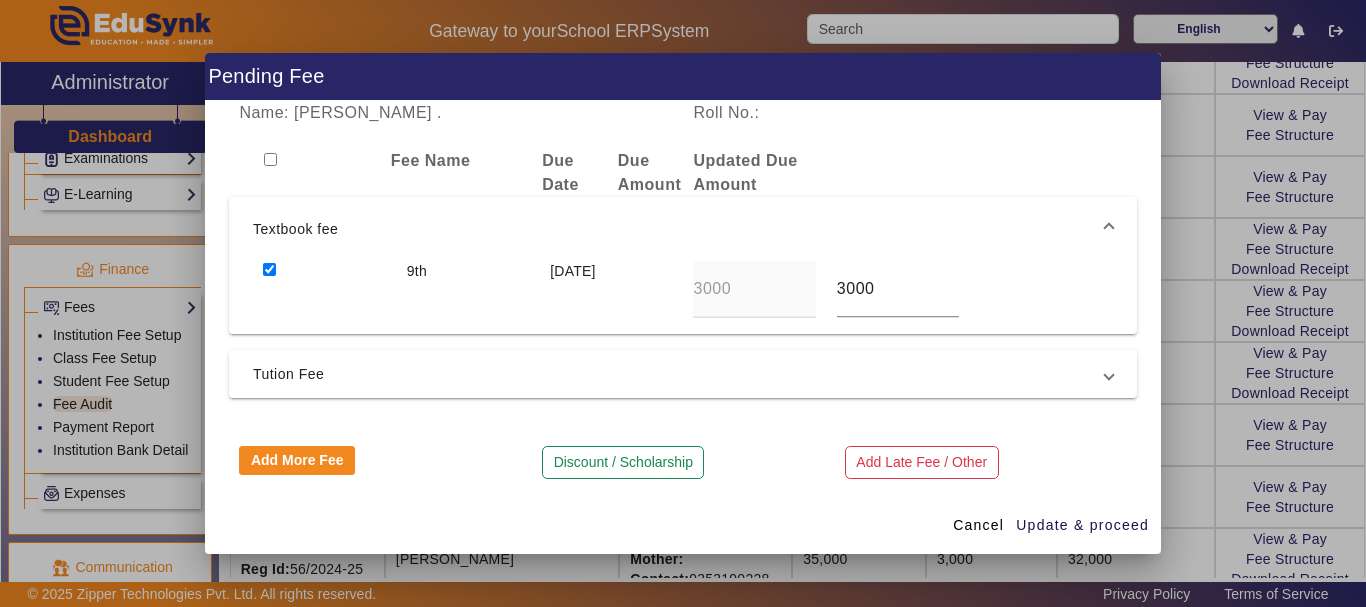 click at bounding box center (269, 269) 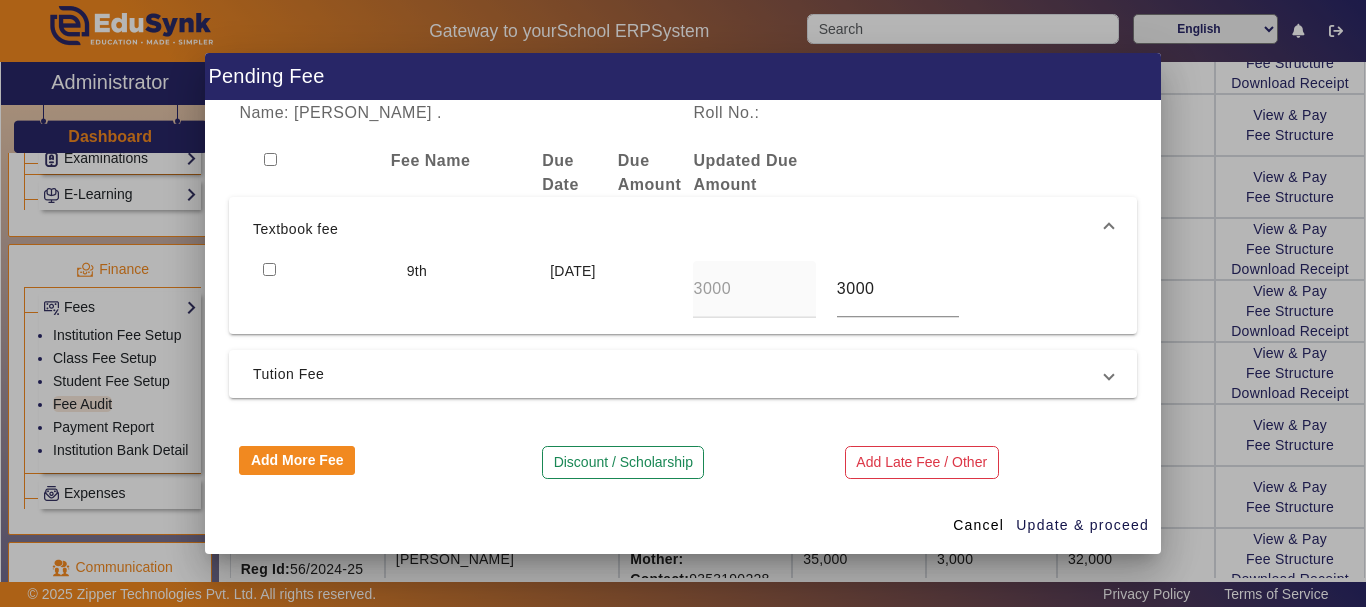 click at bounding box center (269, 269) 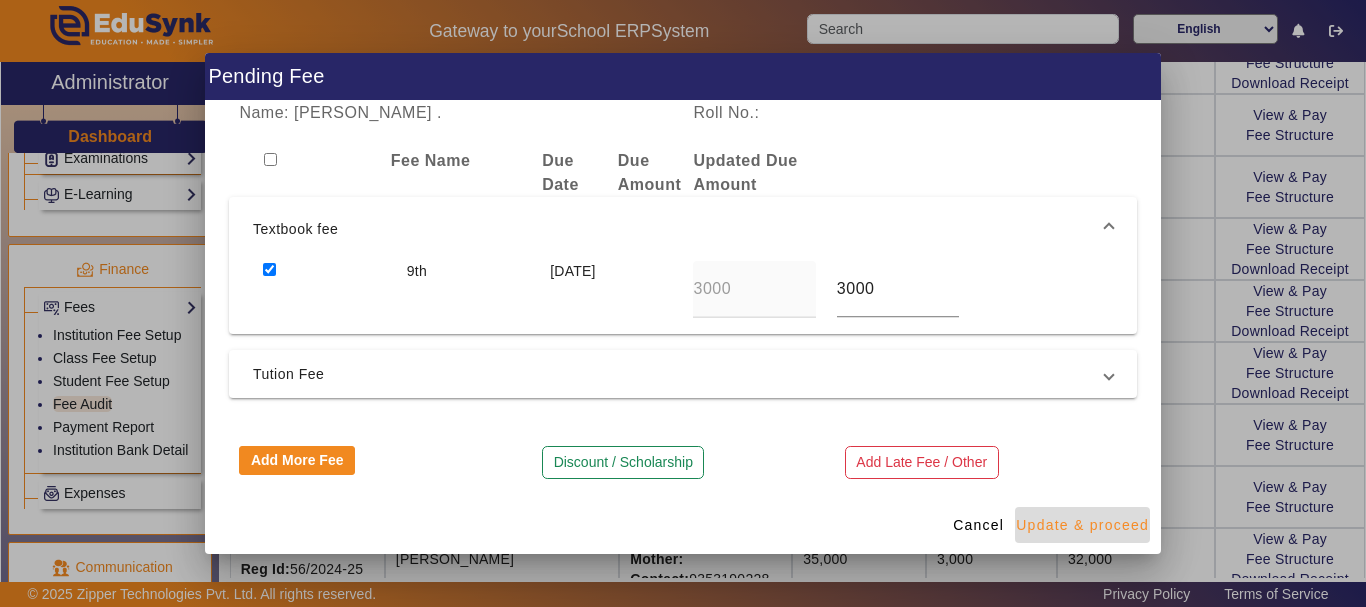 click on "Update & proceed" at bounding box center [1082, 525] 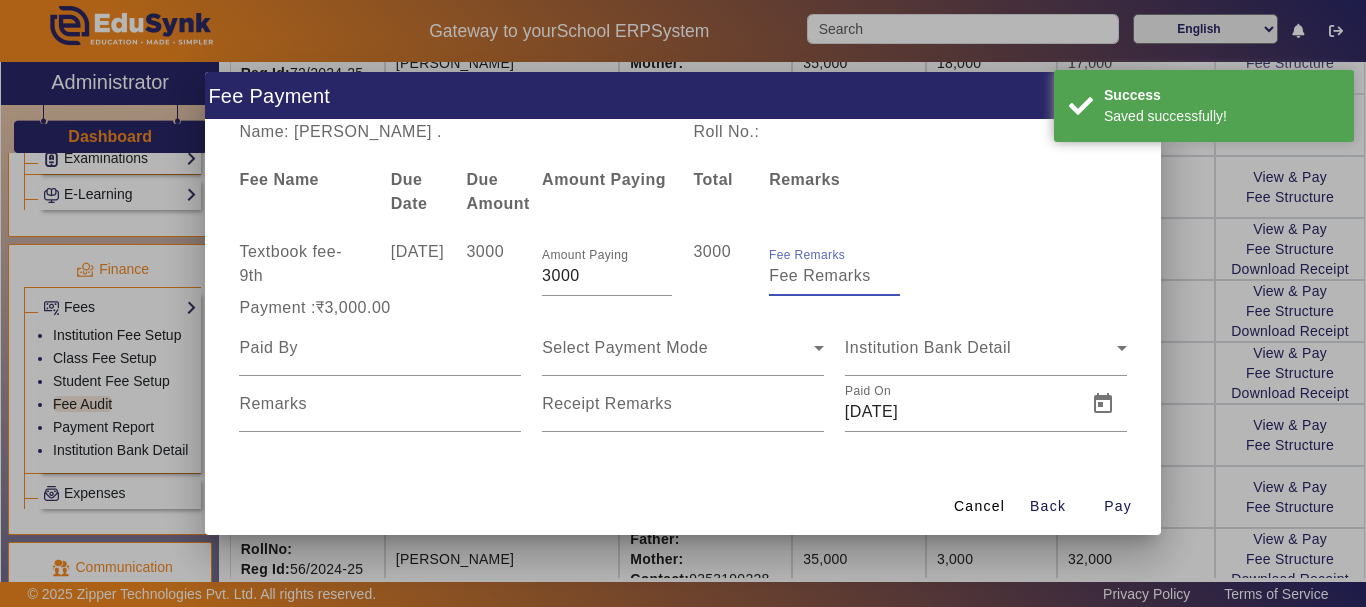 click on "Fee Remarks" at bounding box center [834, 276] 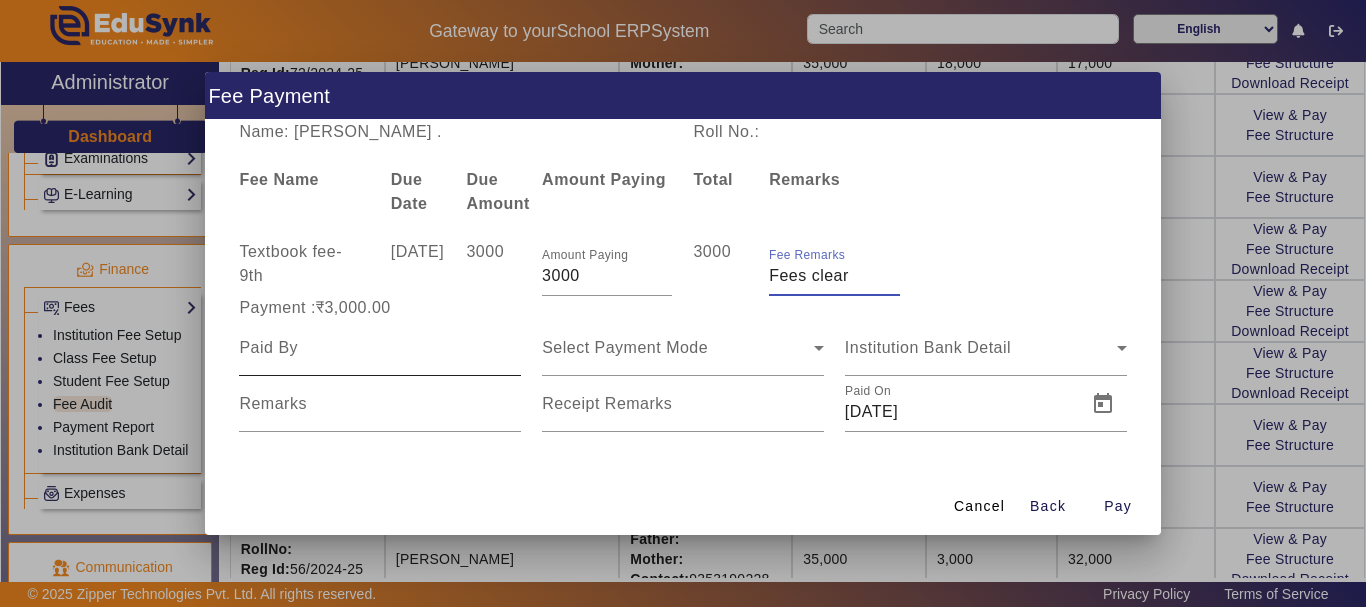 type on "Fees clear" 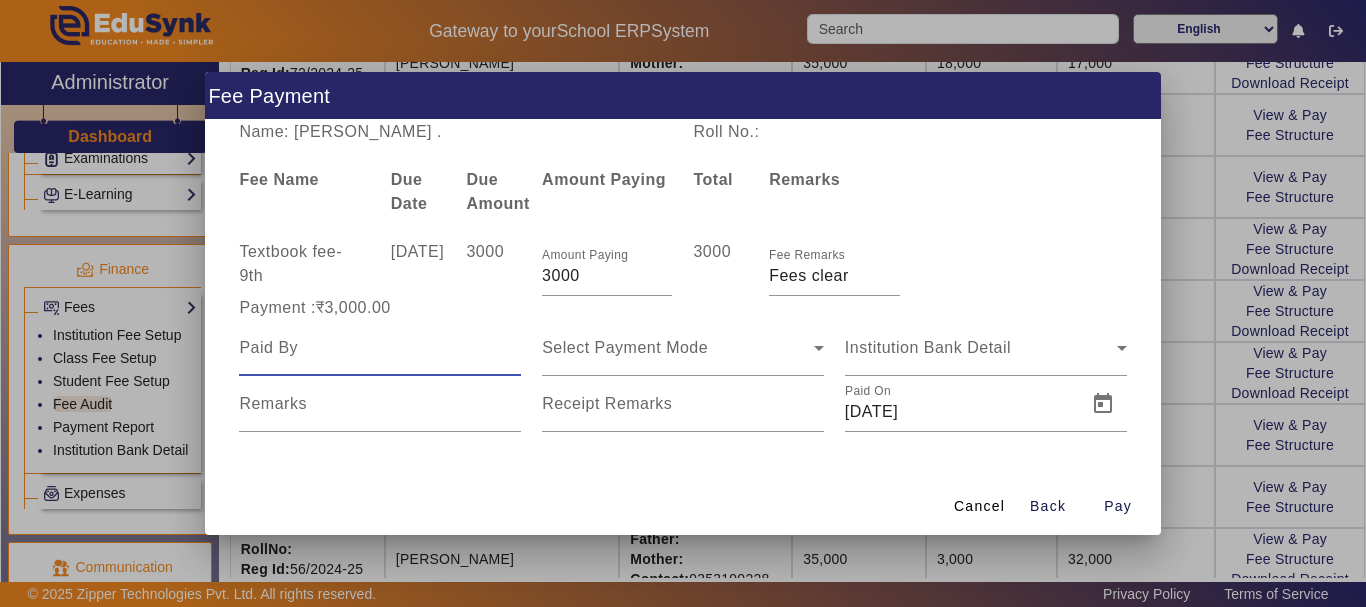 click at bounding box center [380, 348] 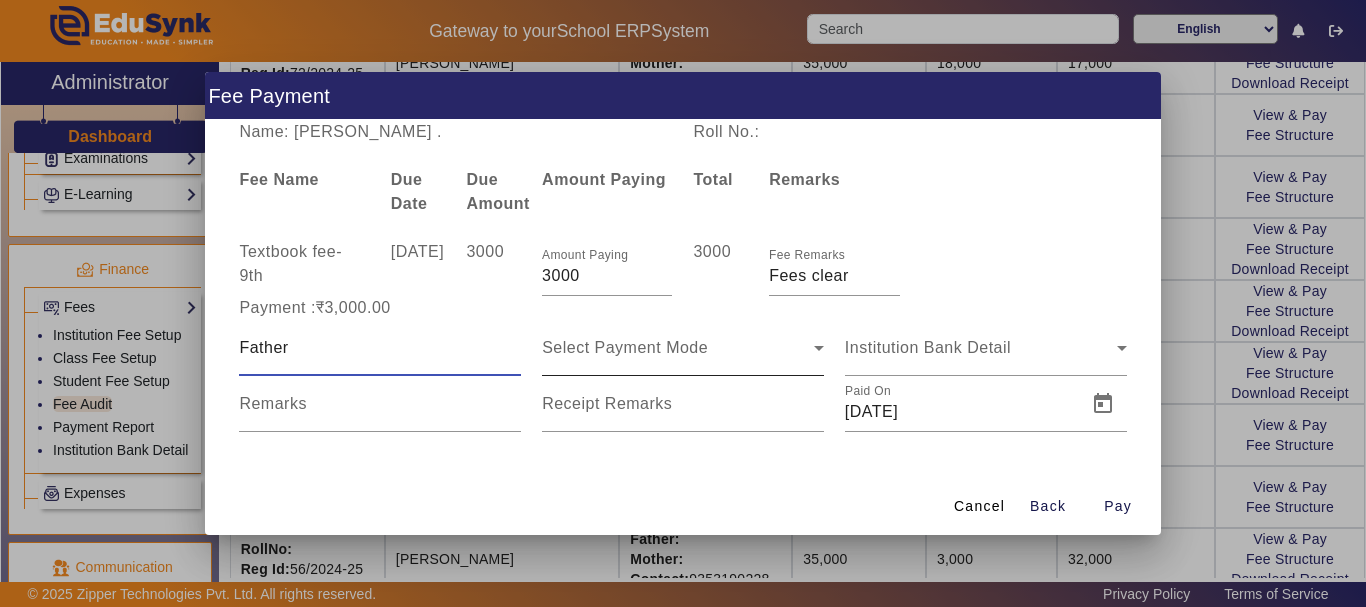 type on "Father" 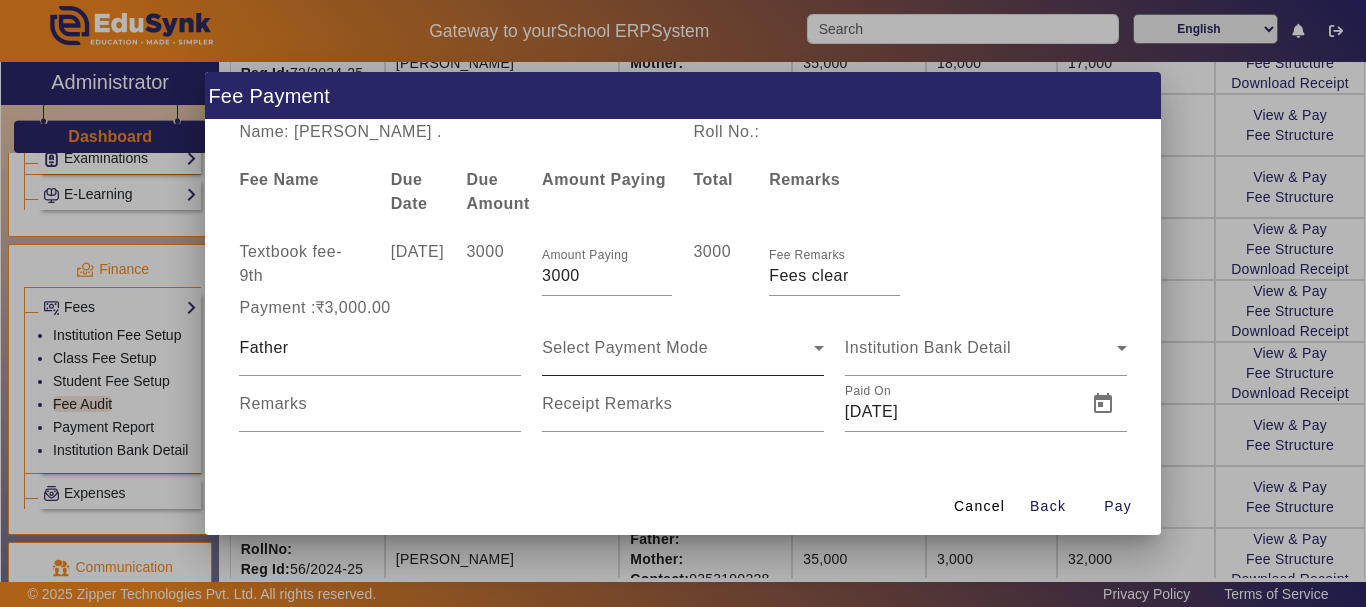 click on "Select Payment Mode" at bounding box center (683, 348) 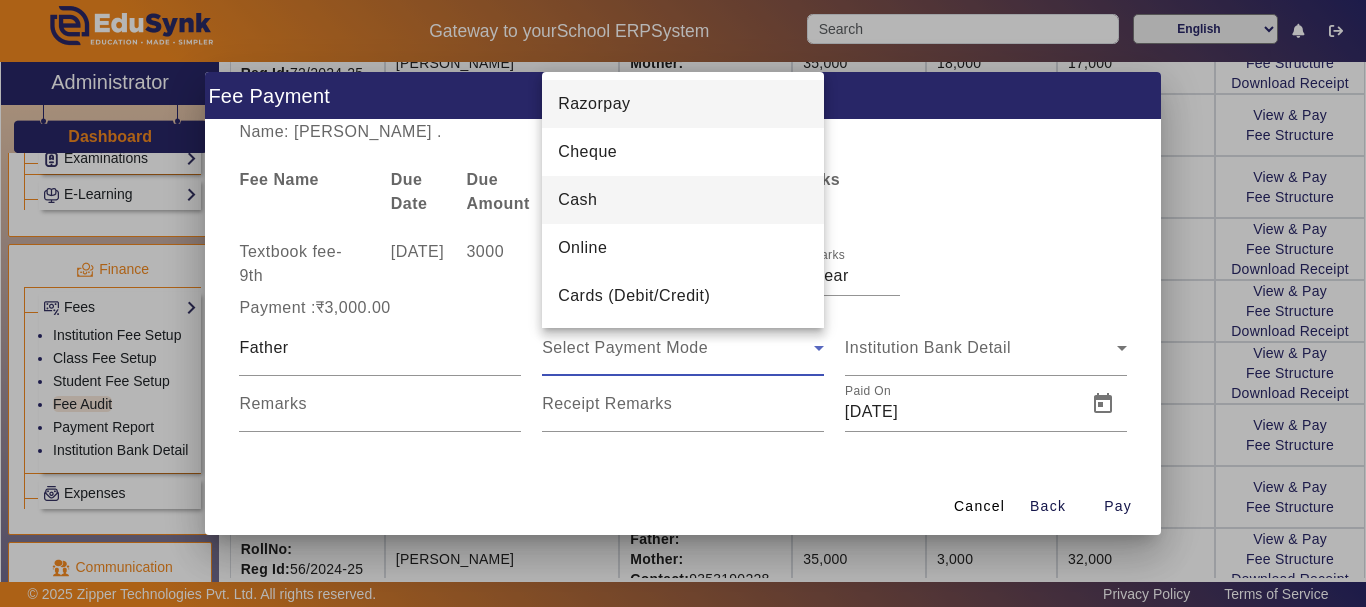 click on "Cash" at bounding box center (577, 200) 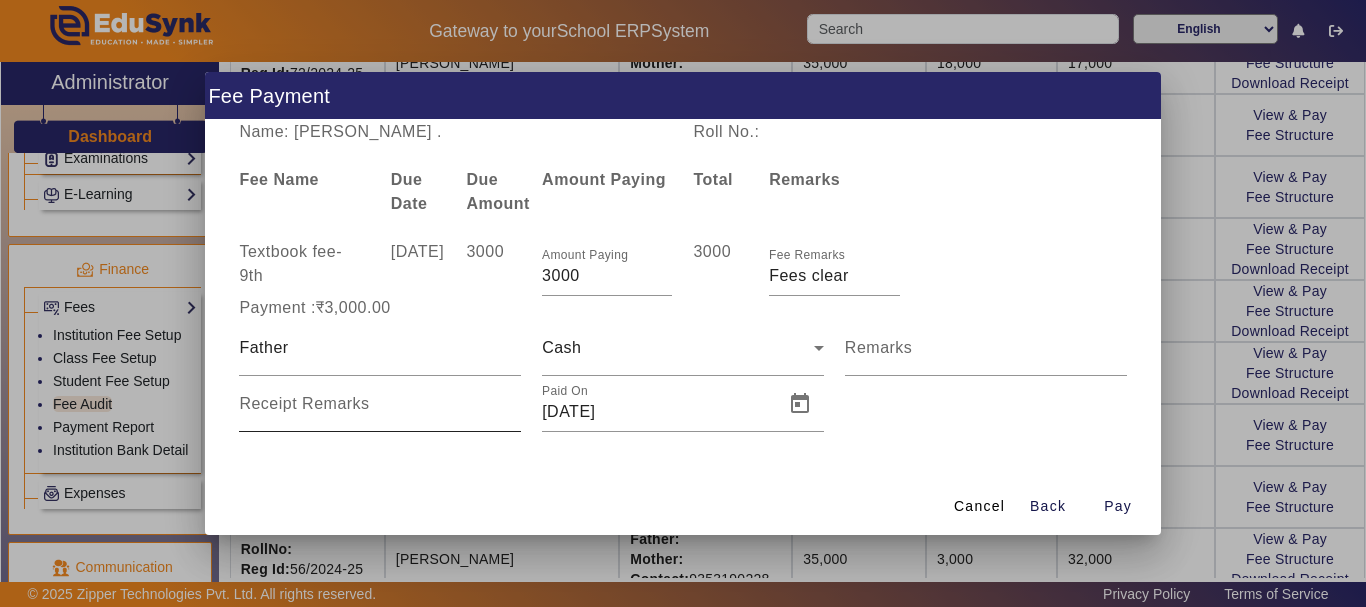click on "Receipt Remarks" at bounding box center [304, 403] 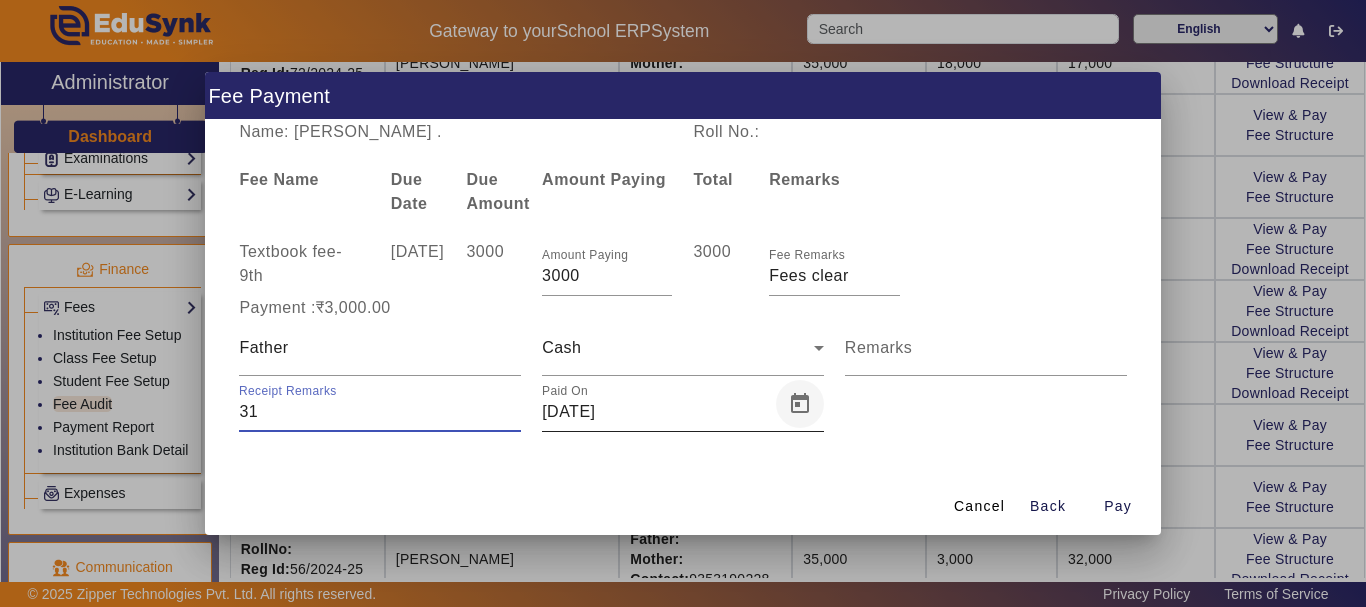type on "31" 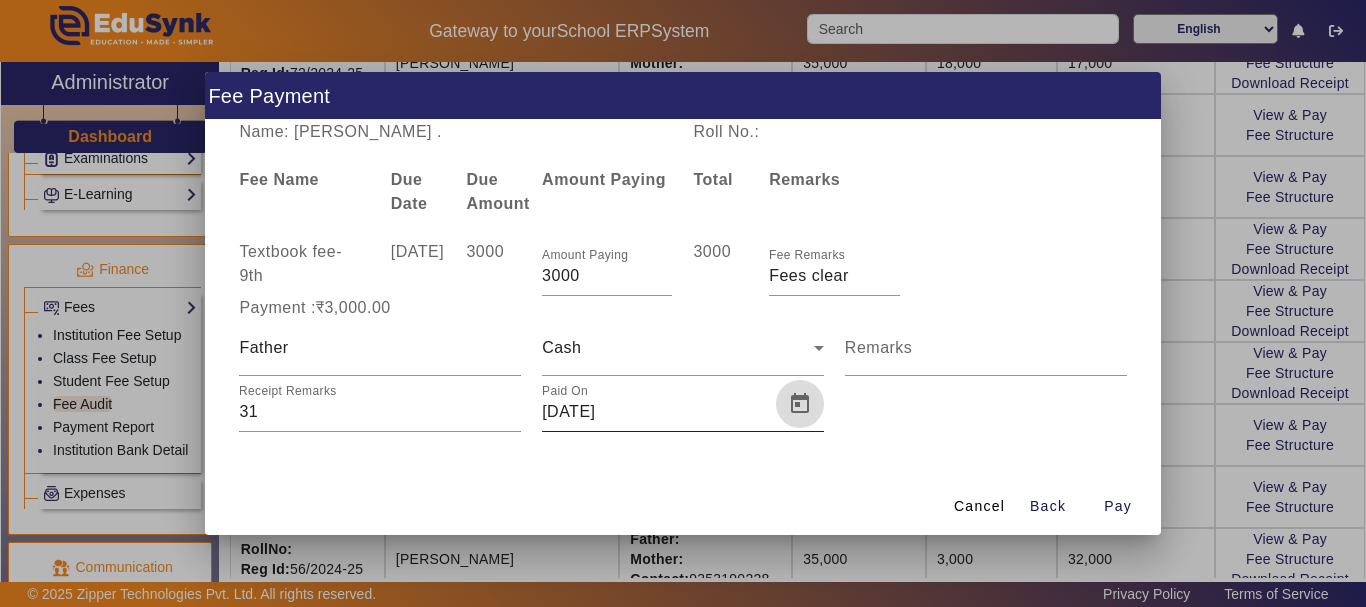 click at bounding box center (800, 404) 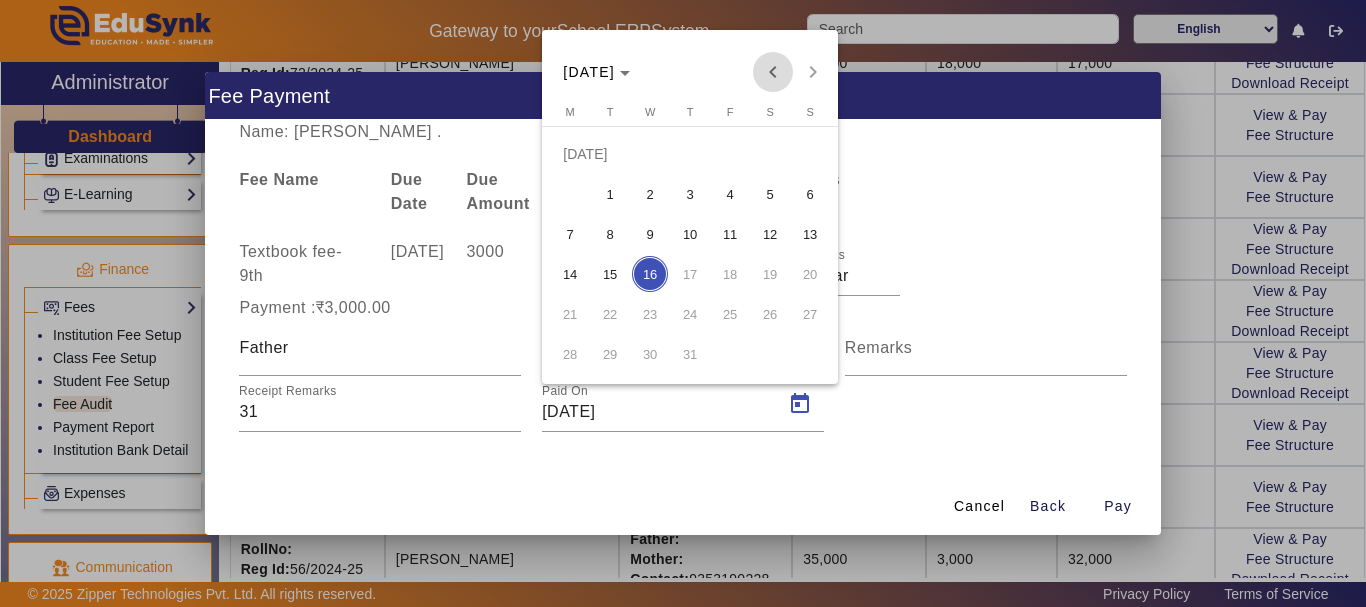 click at bounding box center (773, 72) 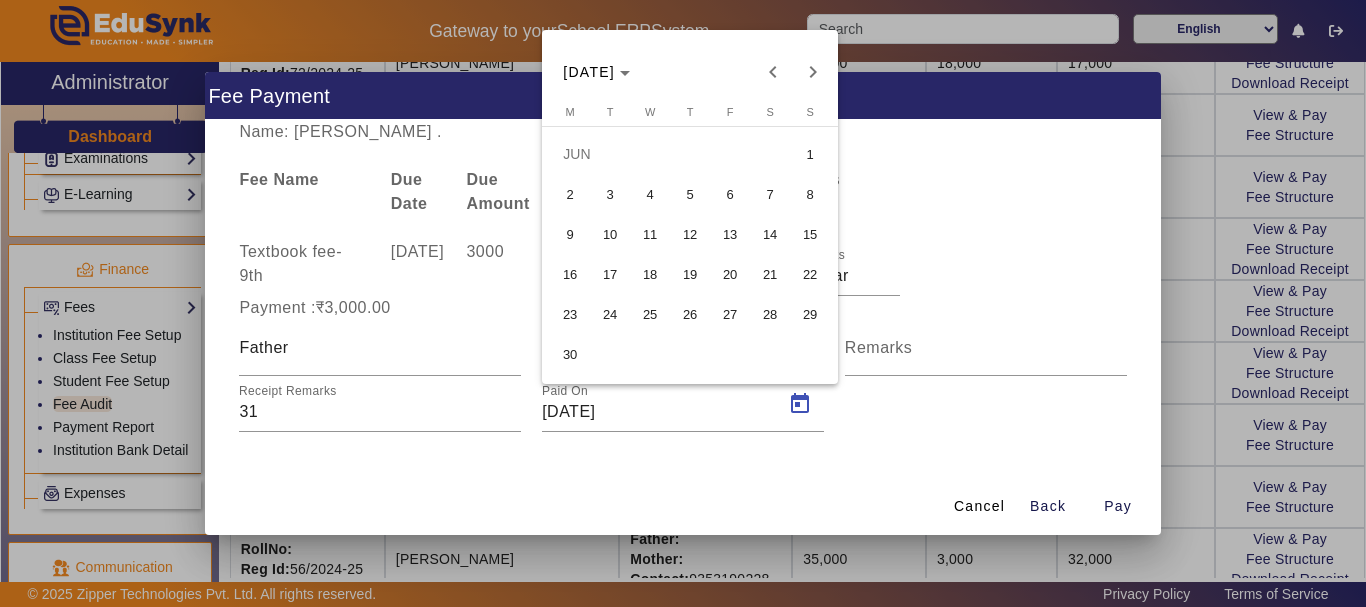 click on "5" at bounding box center (690, 194) 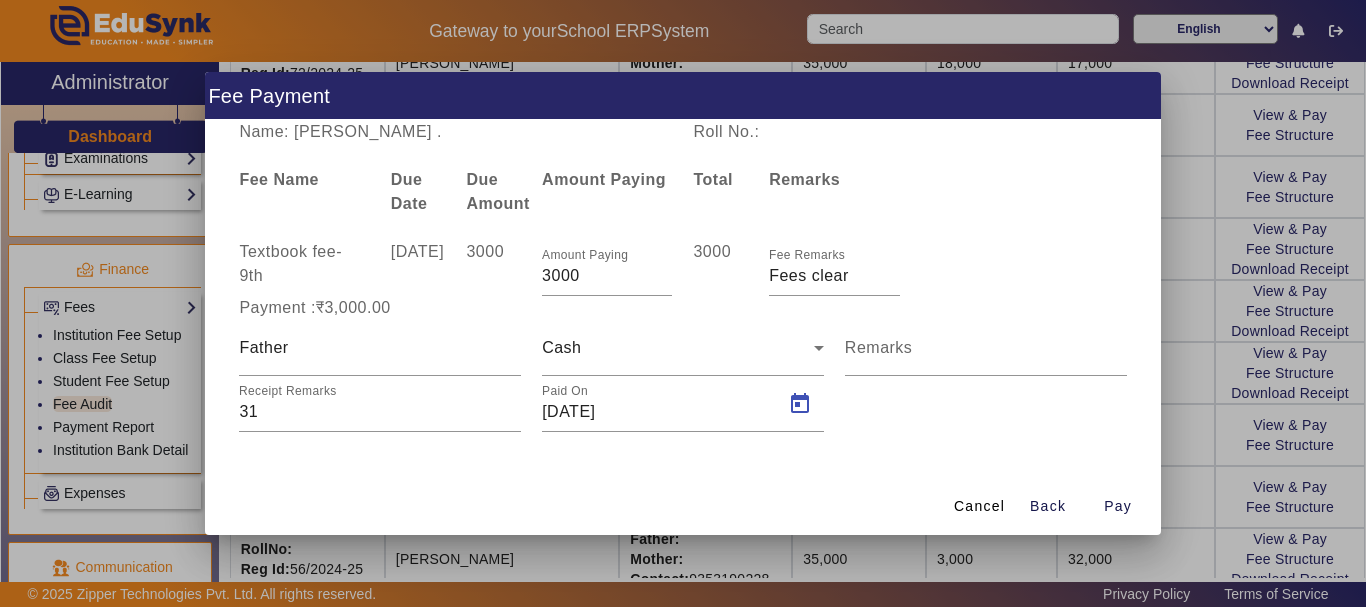 type on "[DATE]" 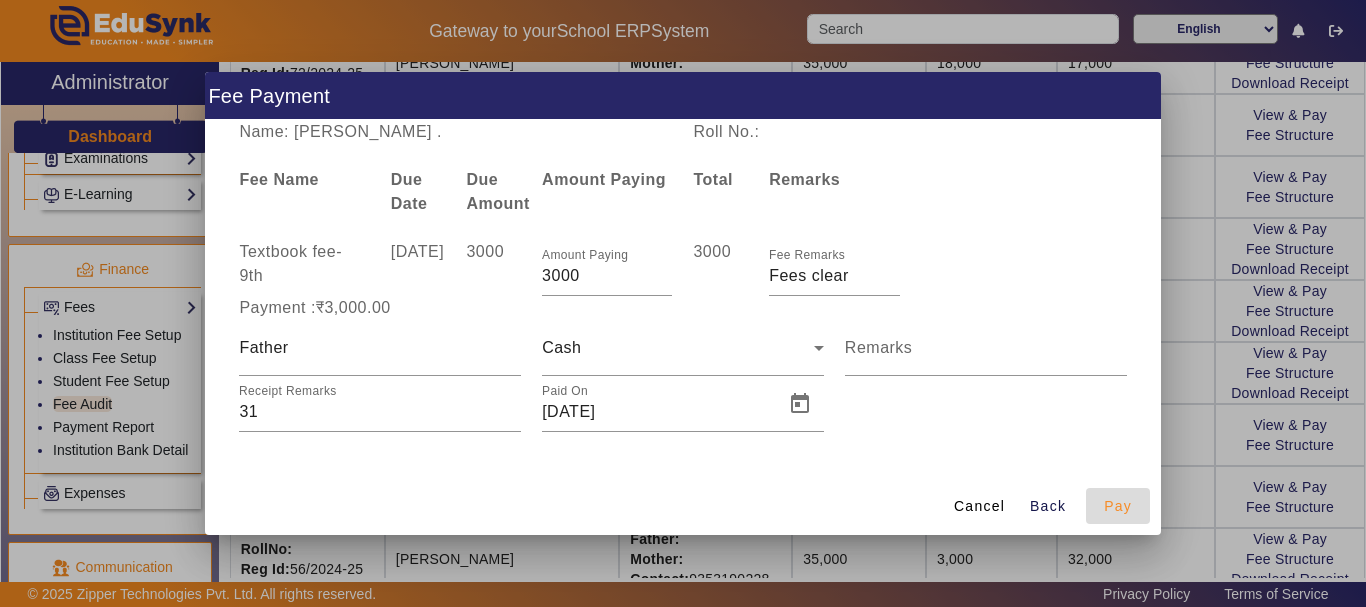 click on "Pay" at bounding box center (1118, 506) 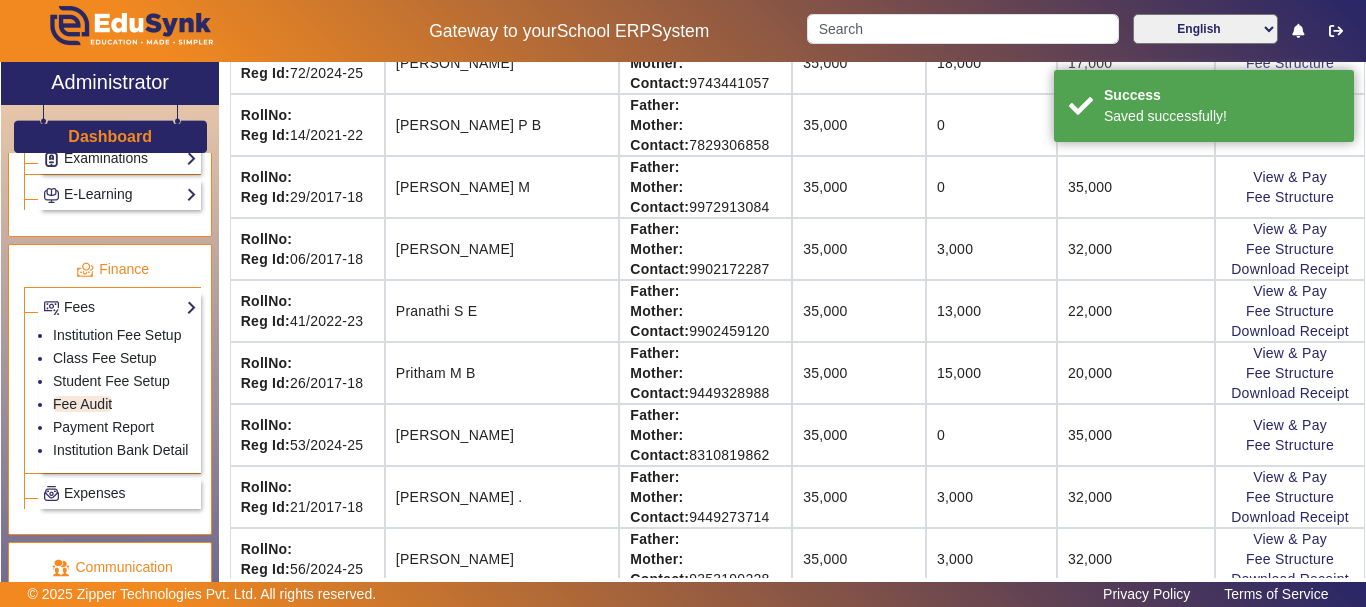 scroll, scrollTop: 0, scrollLeft: 0, axis: both 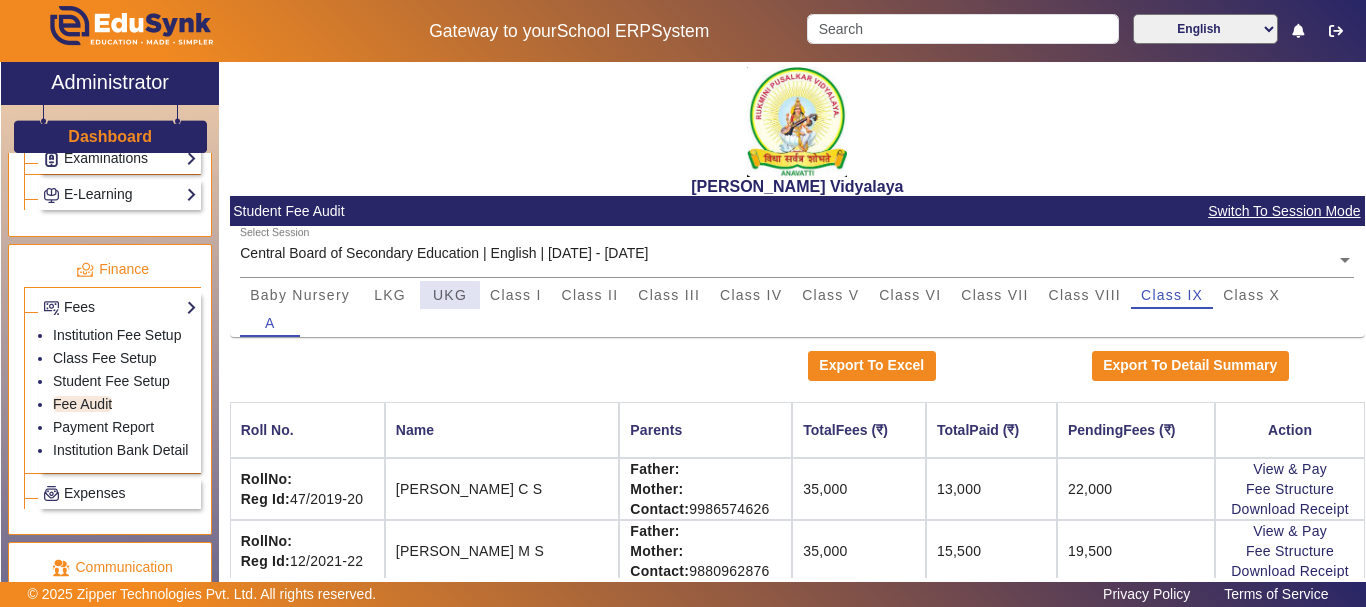 click on "UKG" at bounding box center (450, 295) 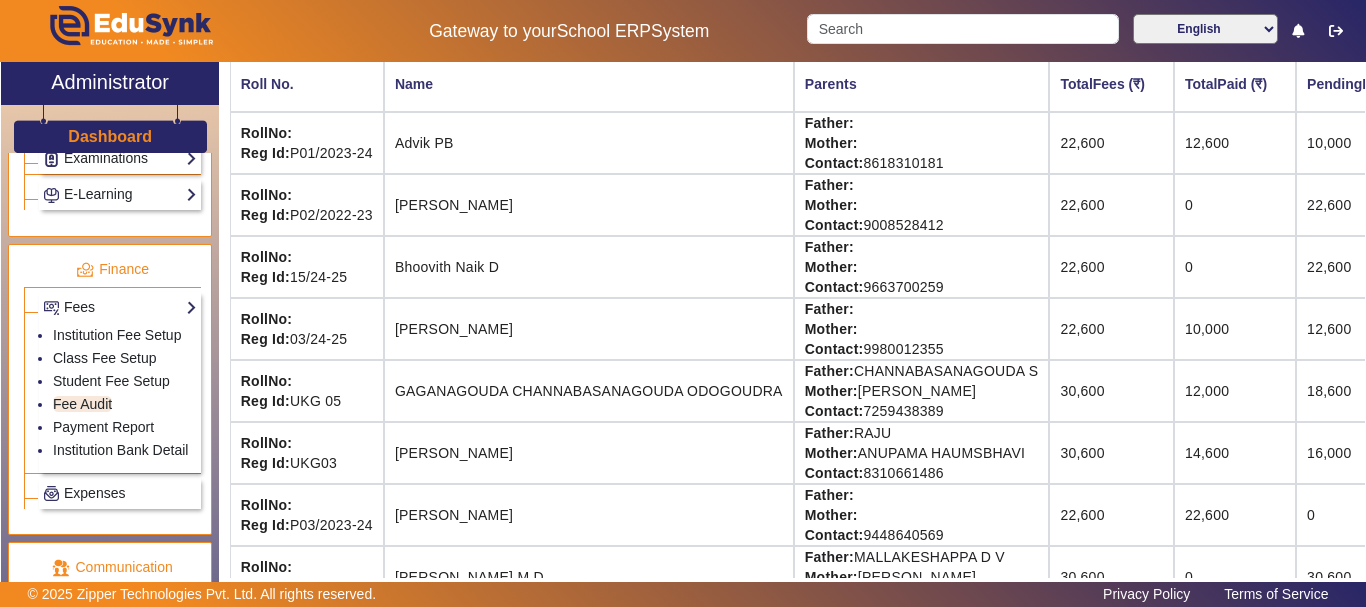 scroll, scrollTop: 360, scrollLeft: 0, axis: vertical 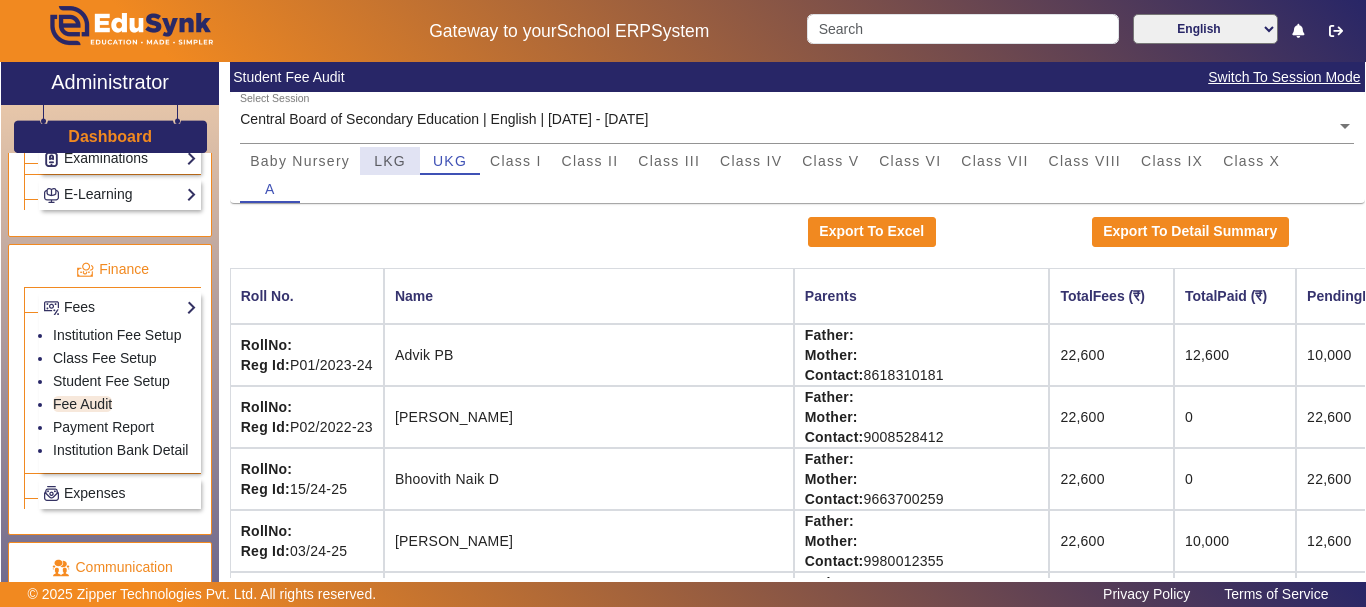 click on "LKG" at bounding box center [390, 161] 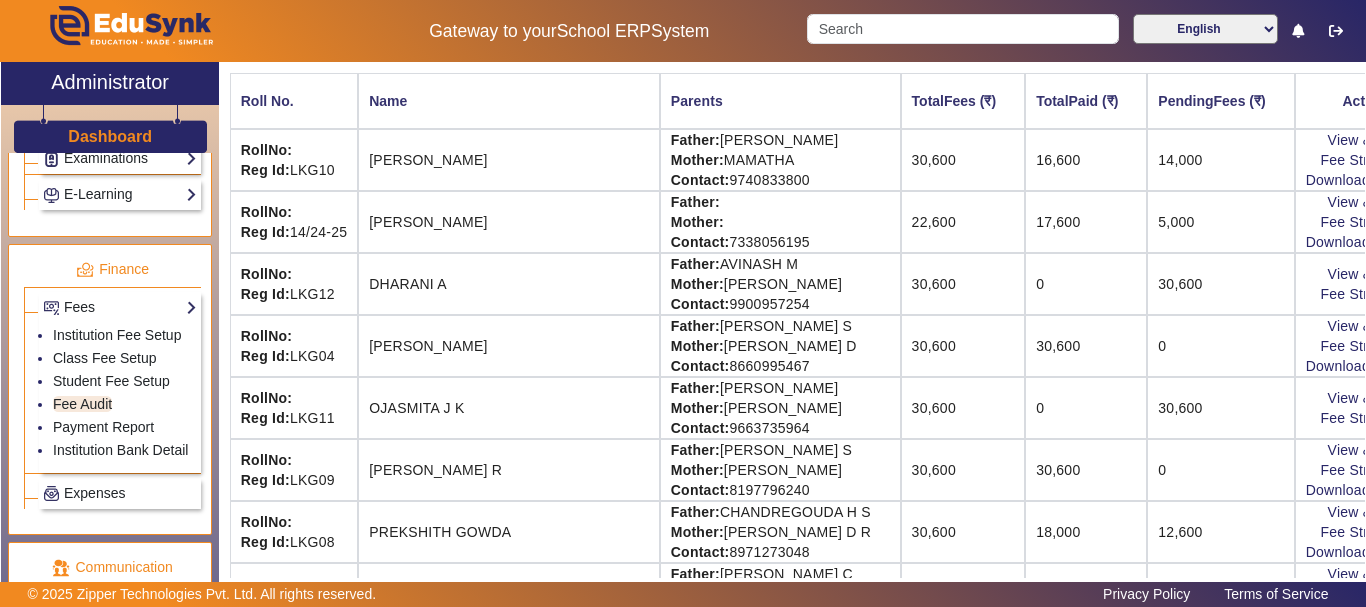 scroll, scrollTop: 0, scrollLeft: 0, axis: both 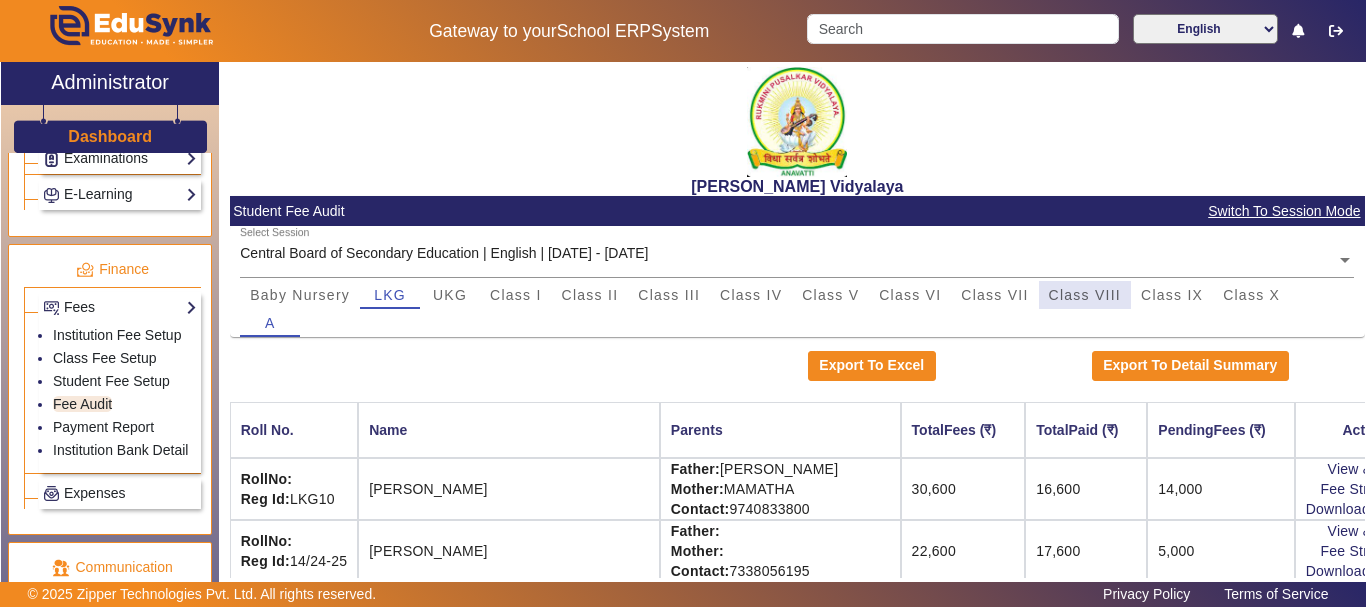 click on "Class VIII" at bounding box center (1085, 295) 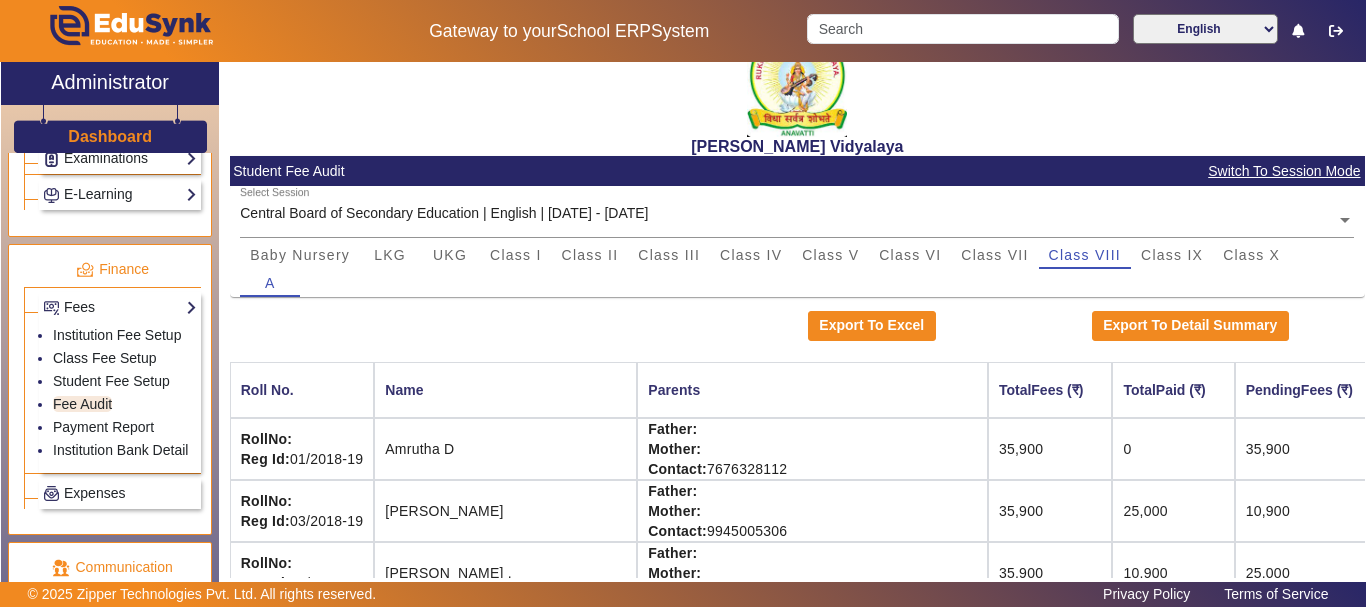 scroll, scrollTop: 80, scrollLeft: 0, axis: vertical 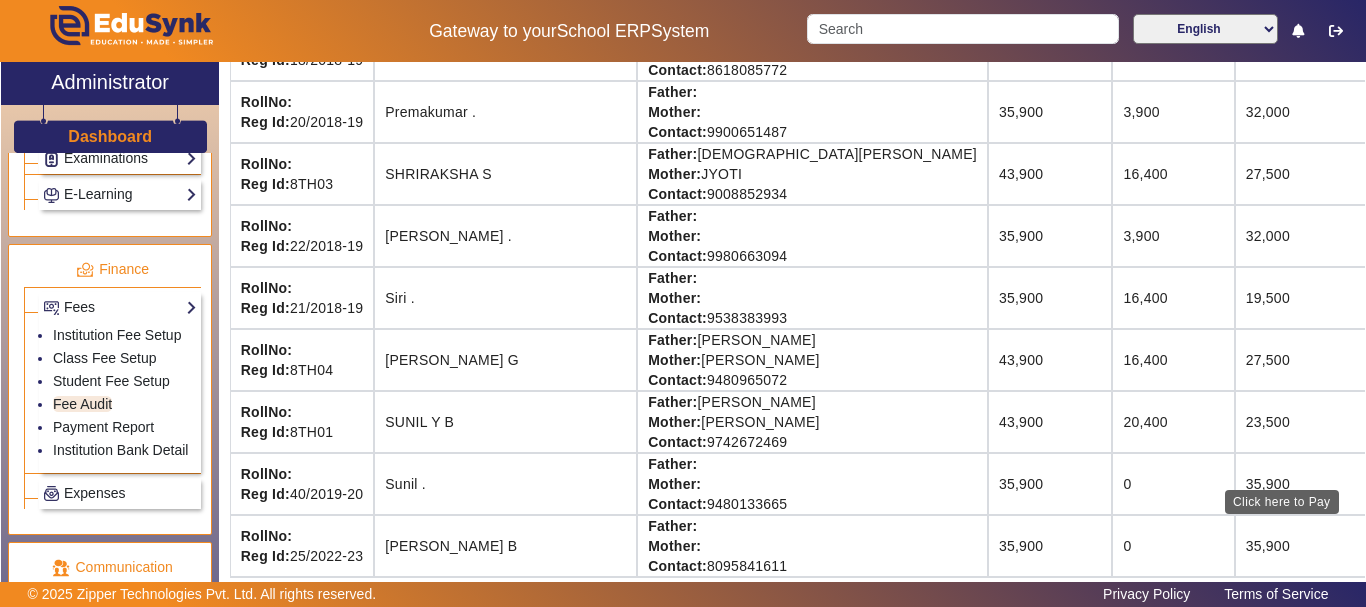 click on "View & Pay" 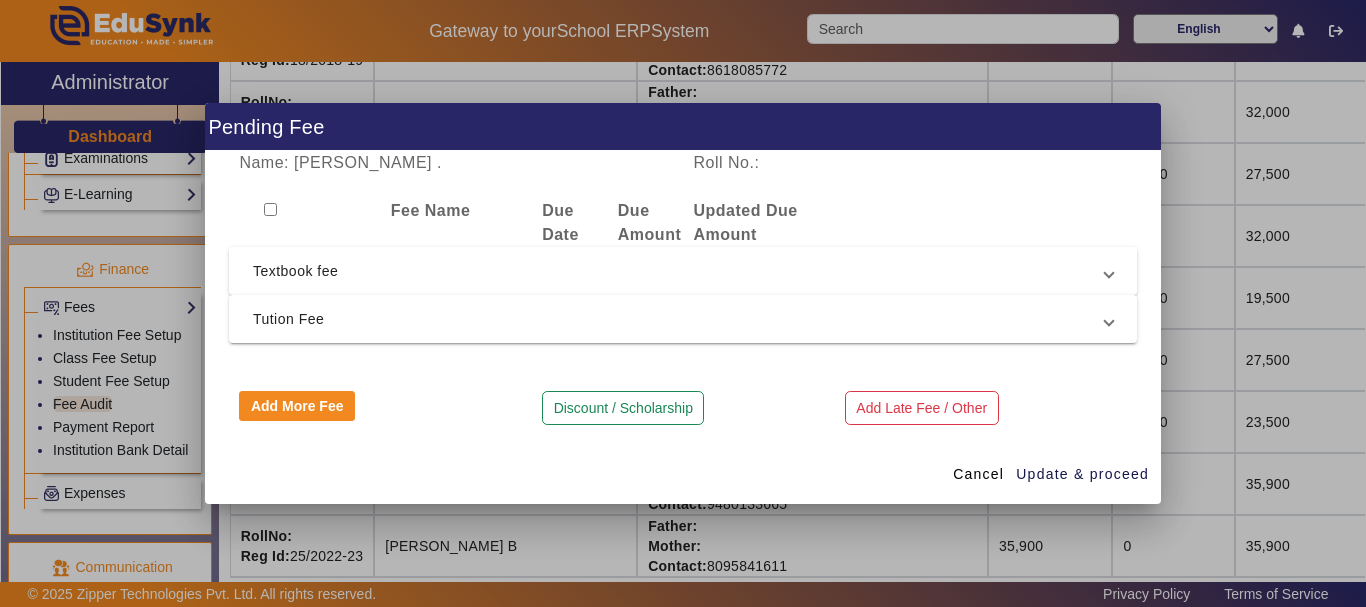 click on "Textbook fee" at bounding box center (679, 271) 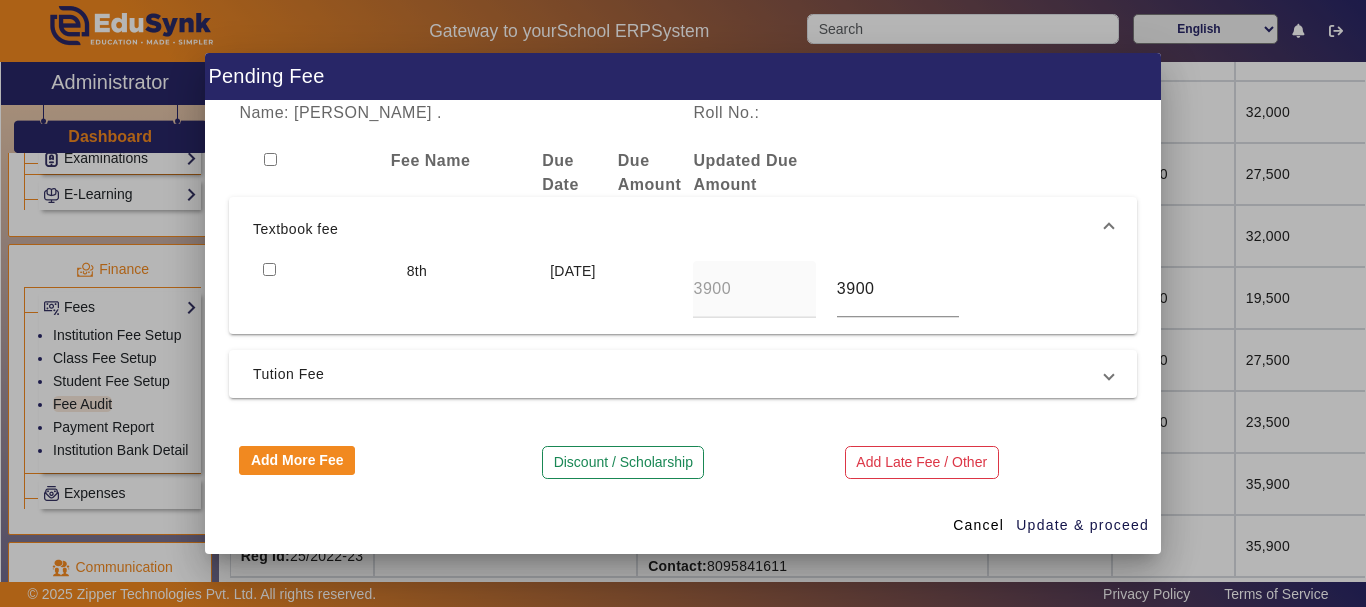 click at bounding box center [269, 269] 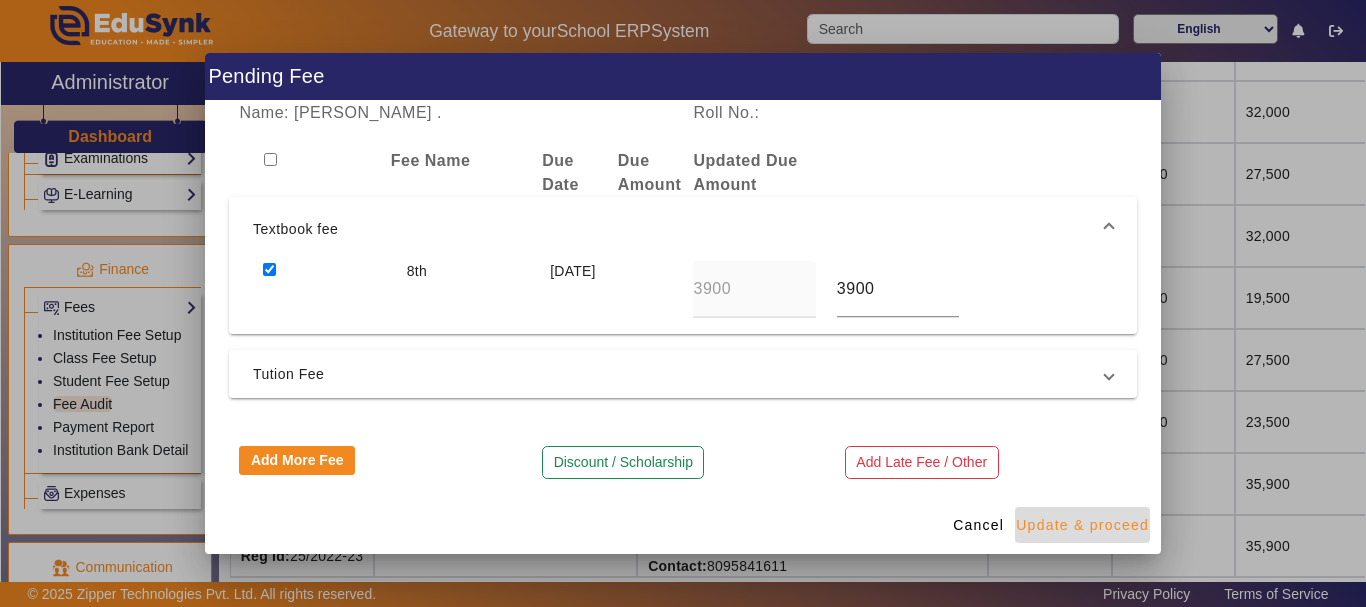 click at bounding box center (1082, 525) 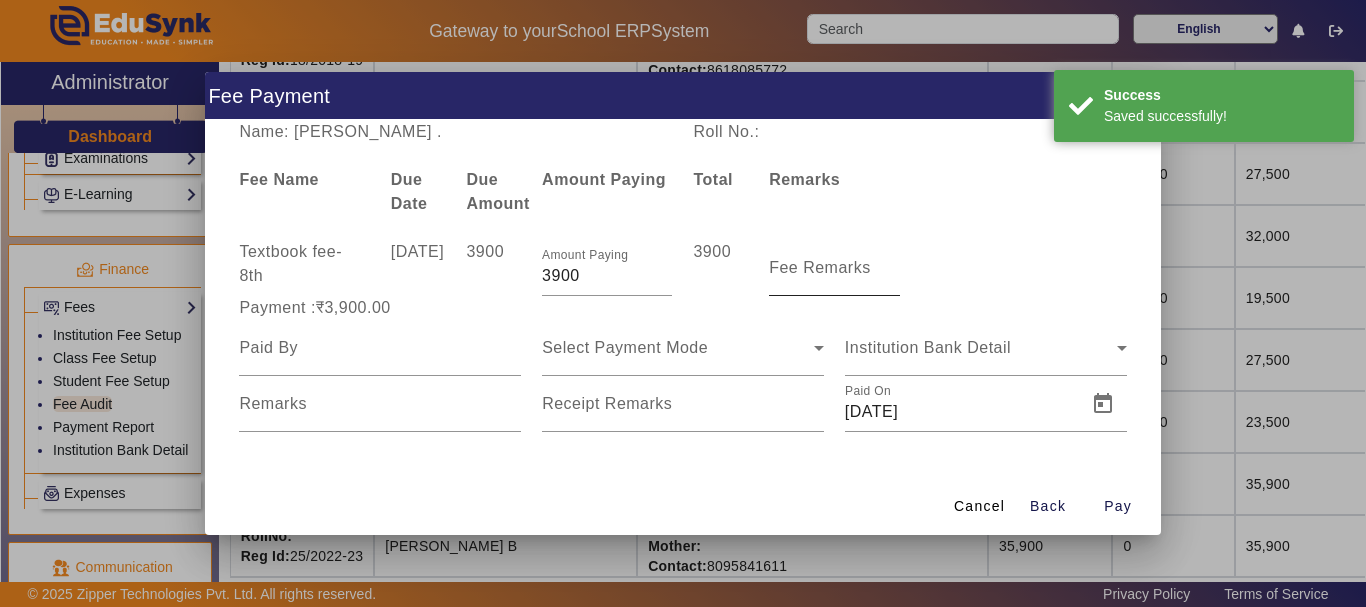click on "Fee Remarks" at bounding box center [820, 267] 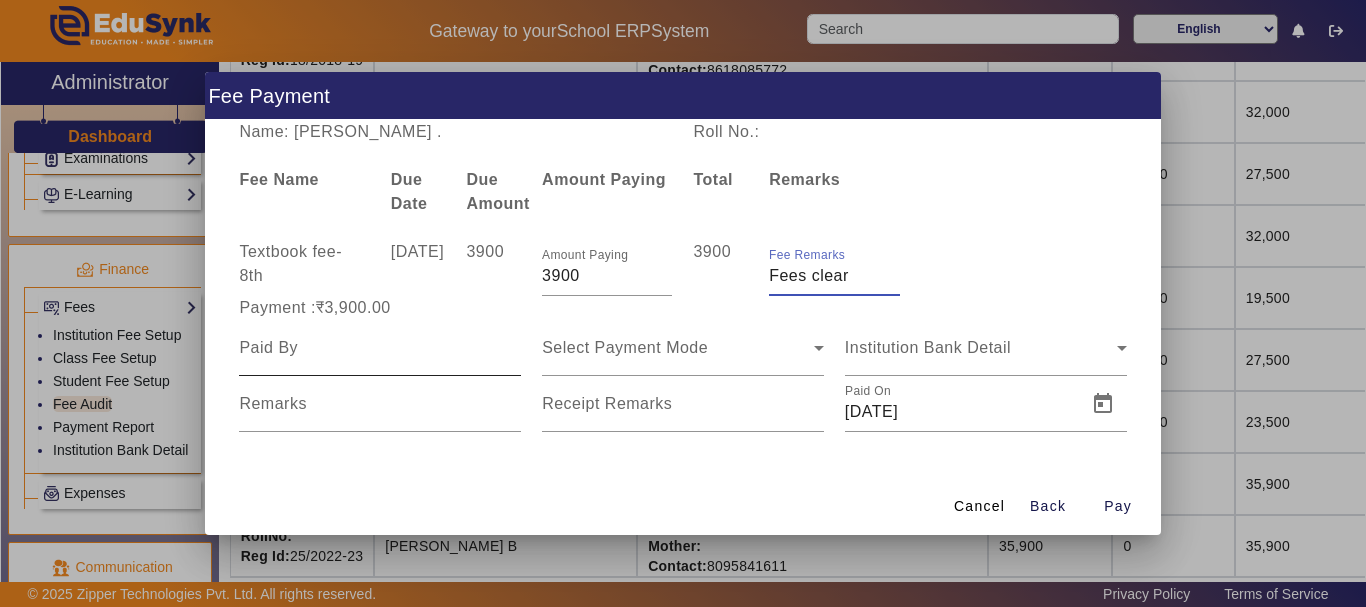 type on "Fees clear" 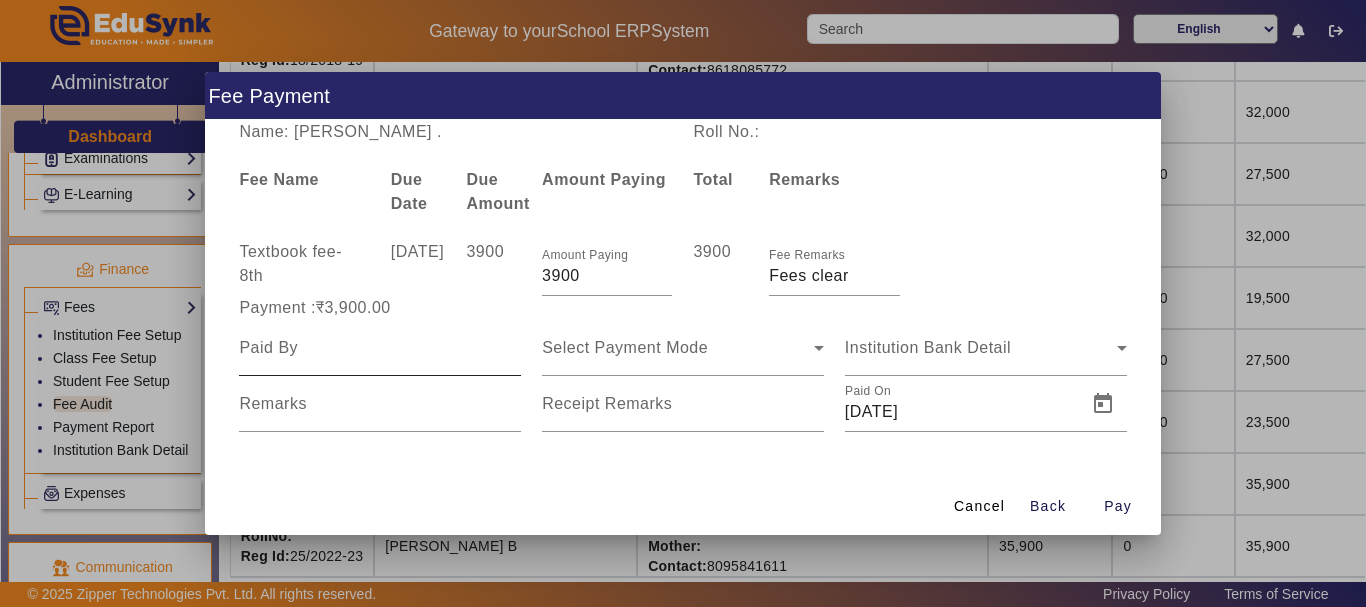 click at bounding box center (380, 348) 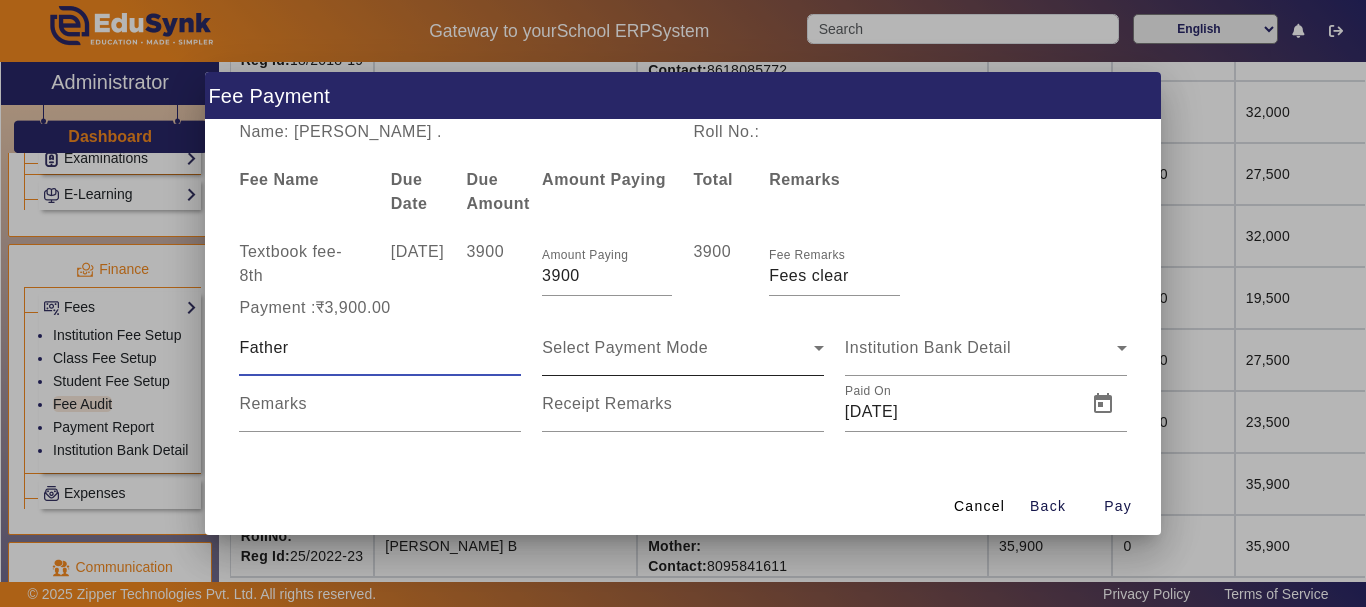 type on "Father" 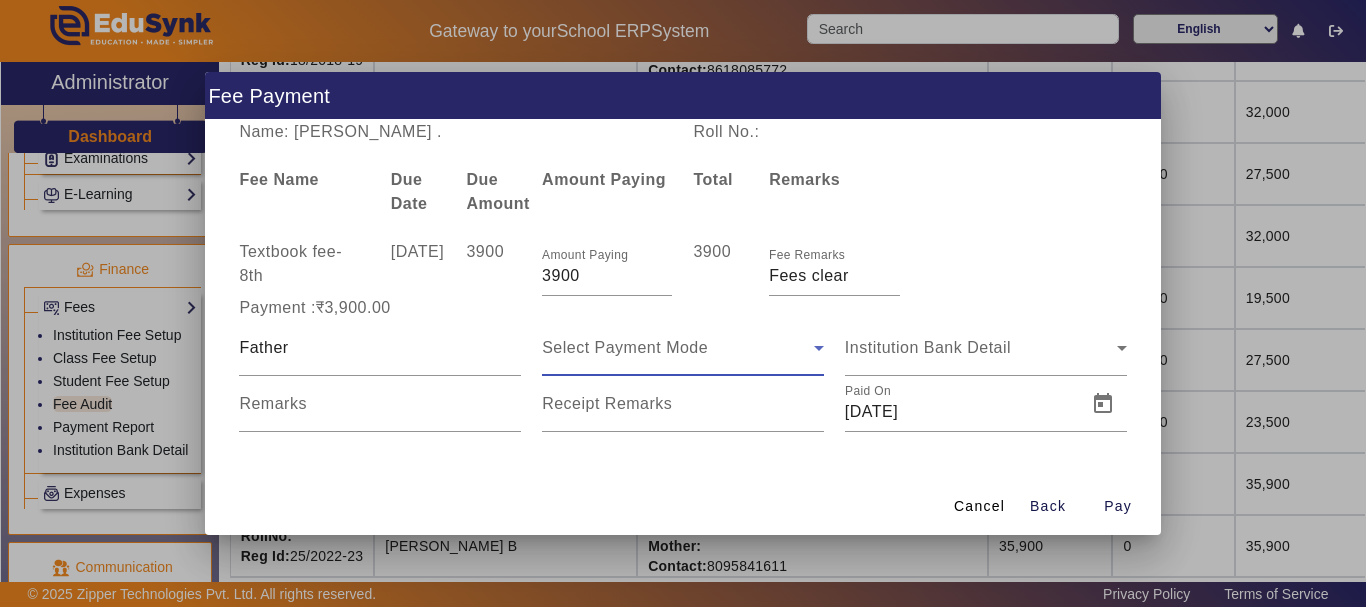 click on "Select Payment Mode" at bounding box center (625, 347) 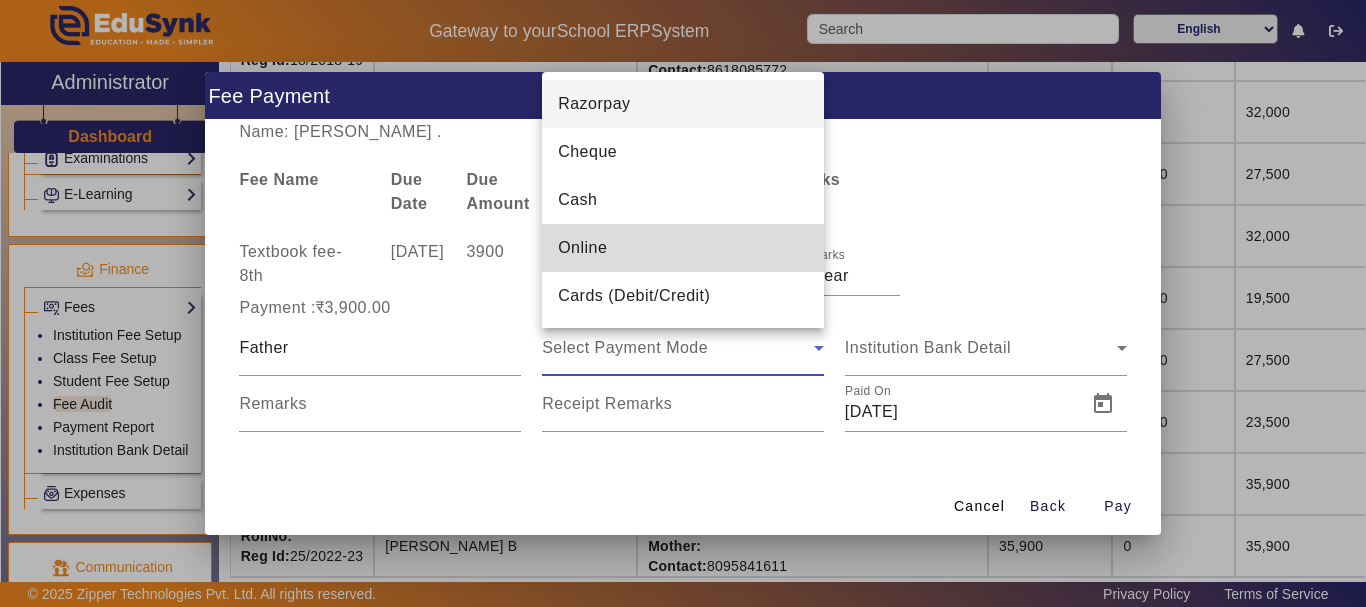 click on "Online" at bounding box center (582, 248) 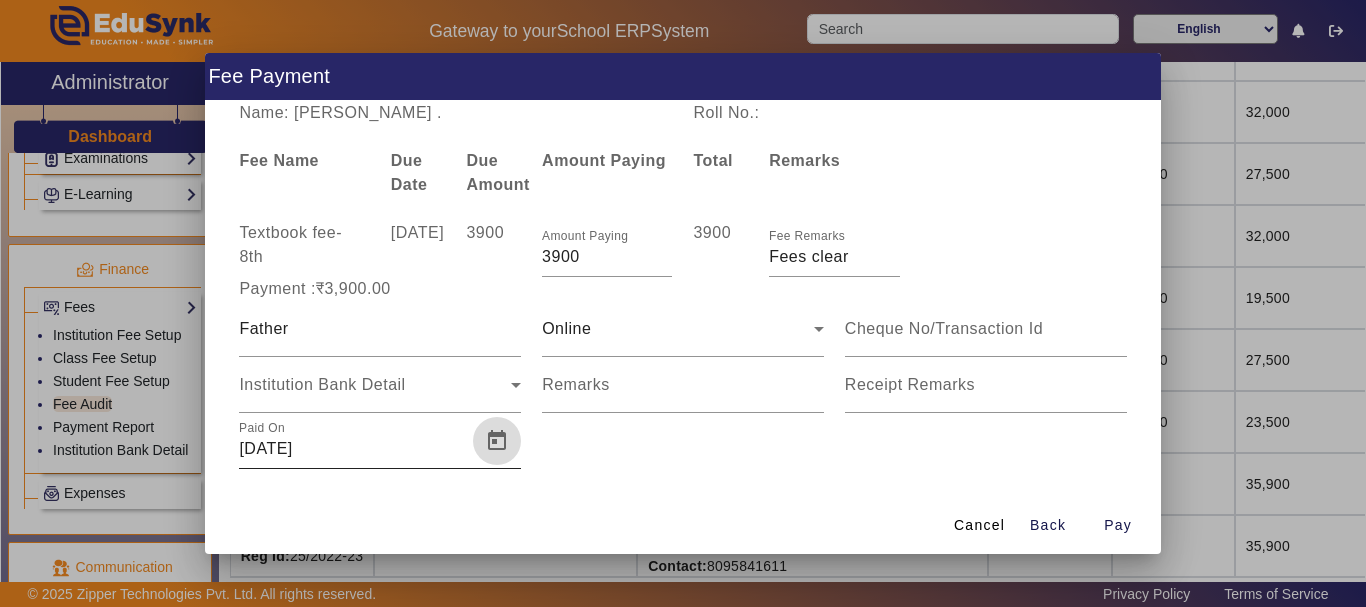 click at bounding box center (497, 441) 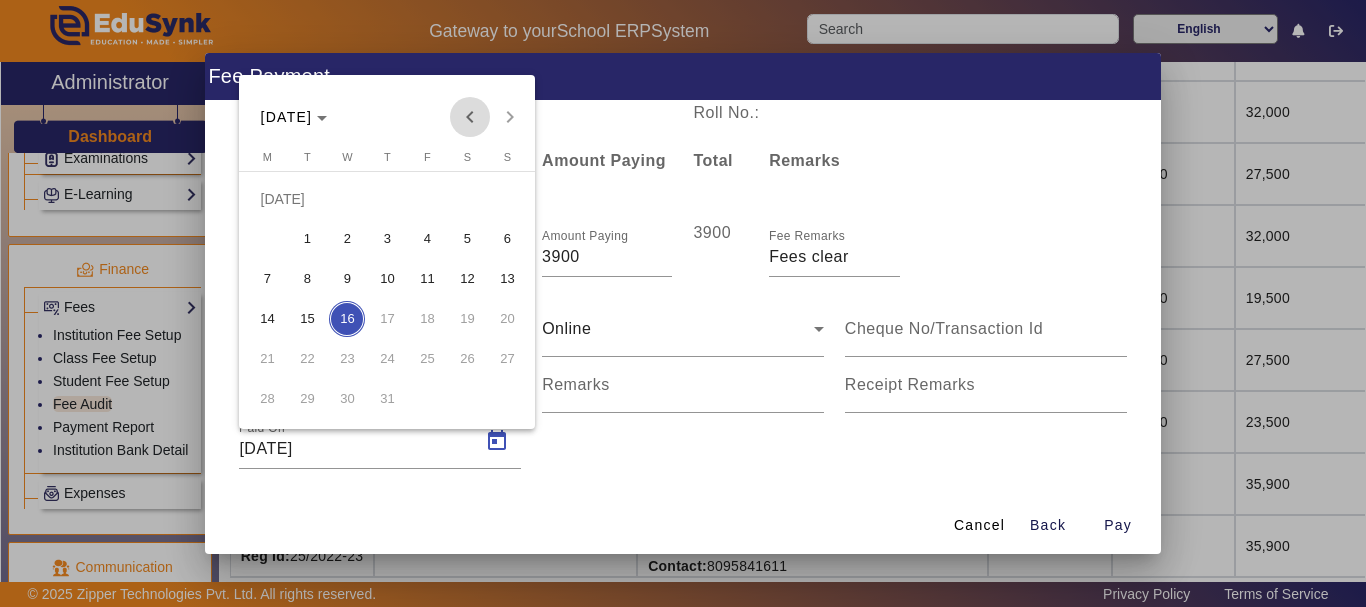 click at bounding box center (470, 117) 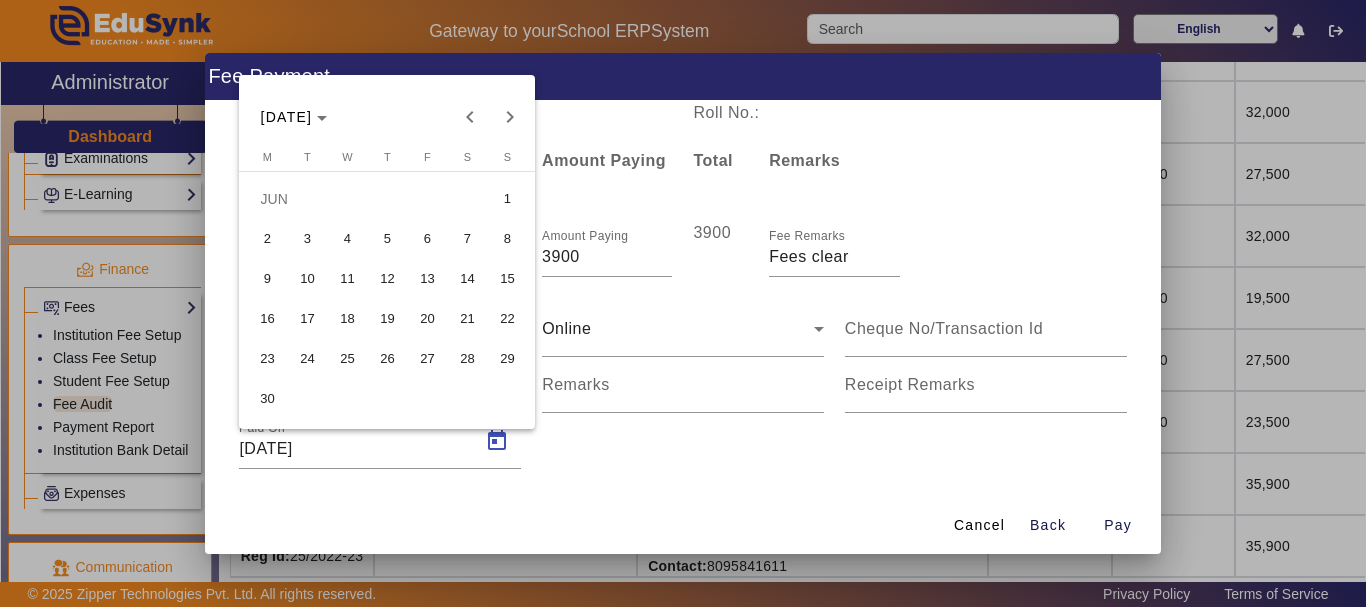 click on "5" at bounding box center (387, 239) 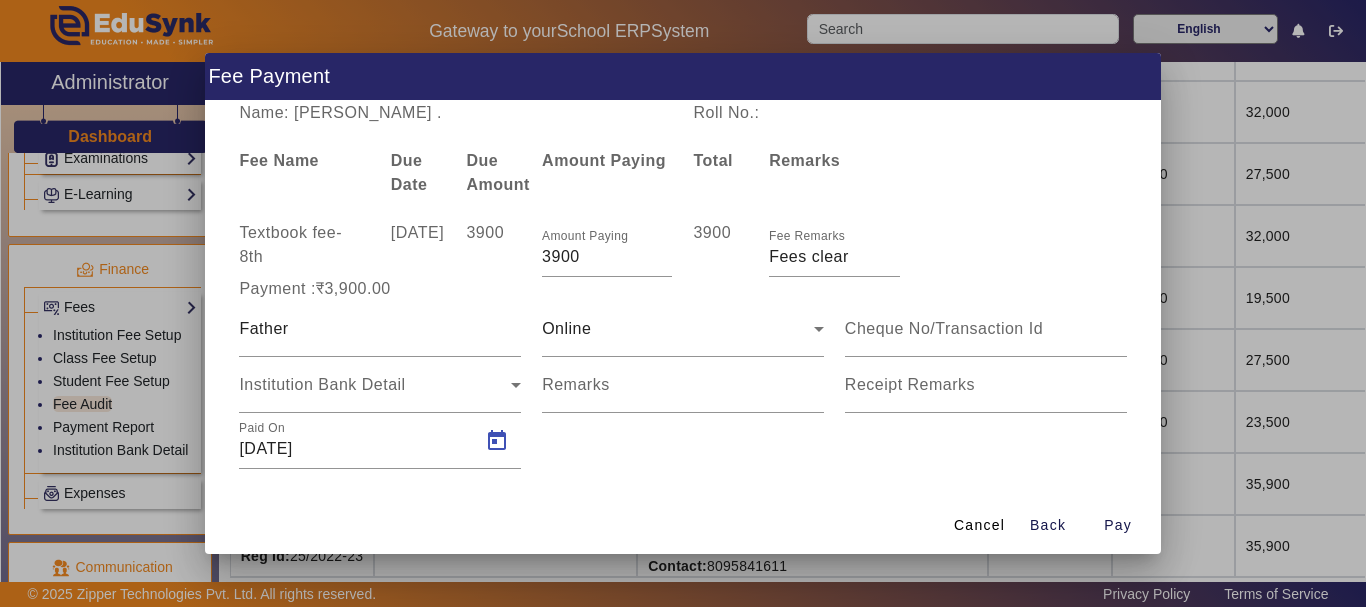 type on "[DATE]" 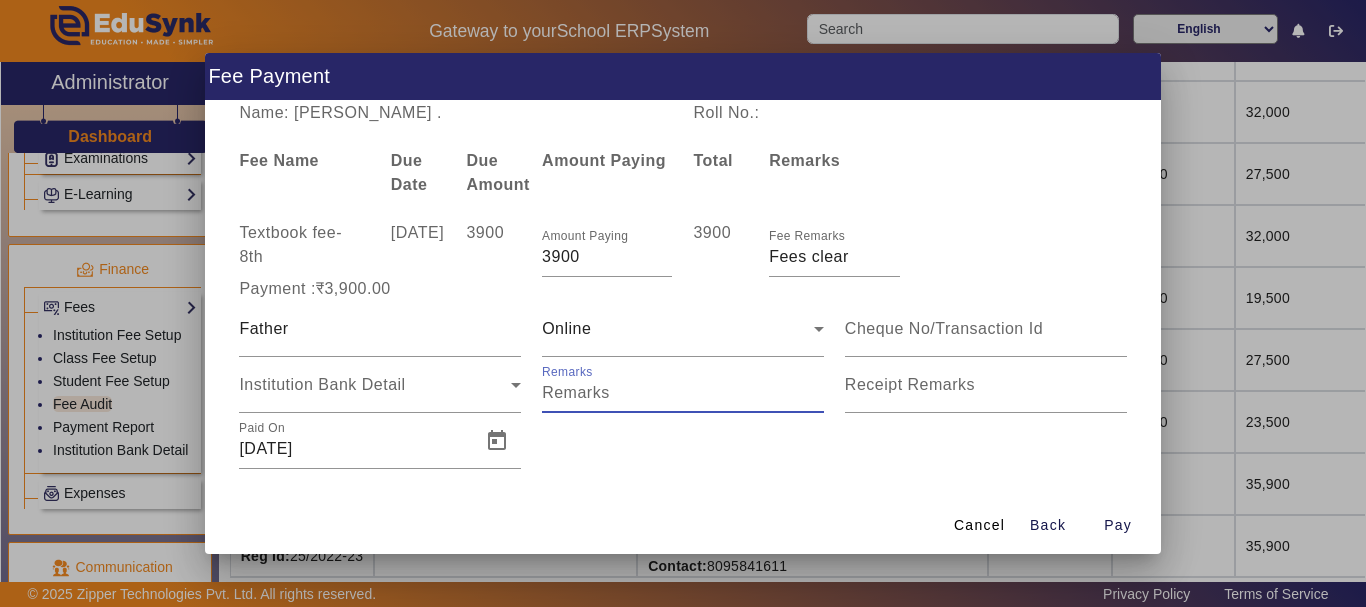 click on "Remarks" at bounding box center [683, 393] 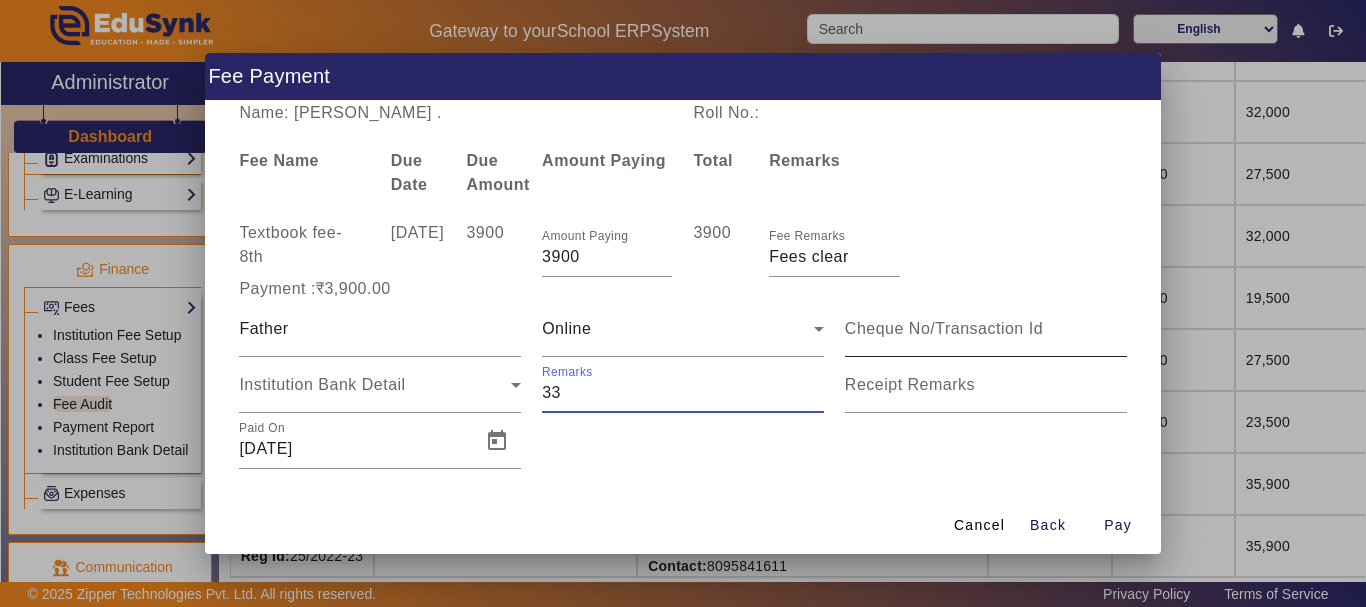 type on "33" 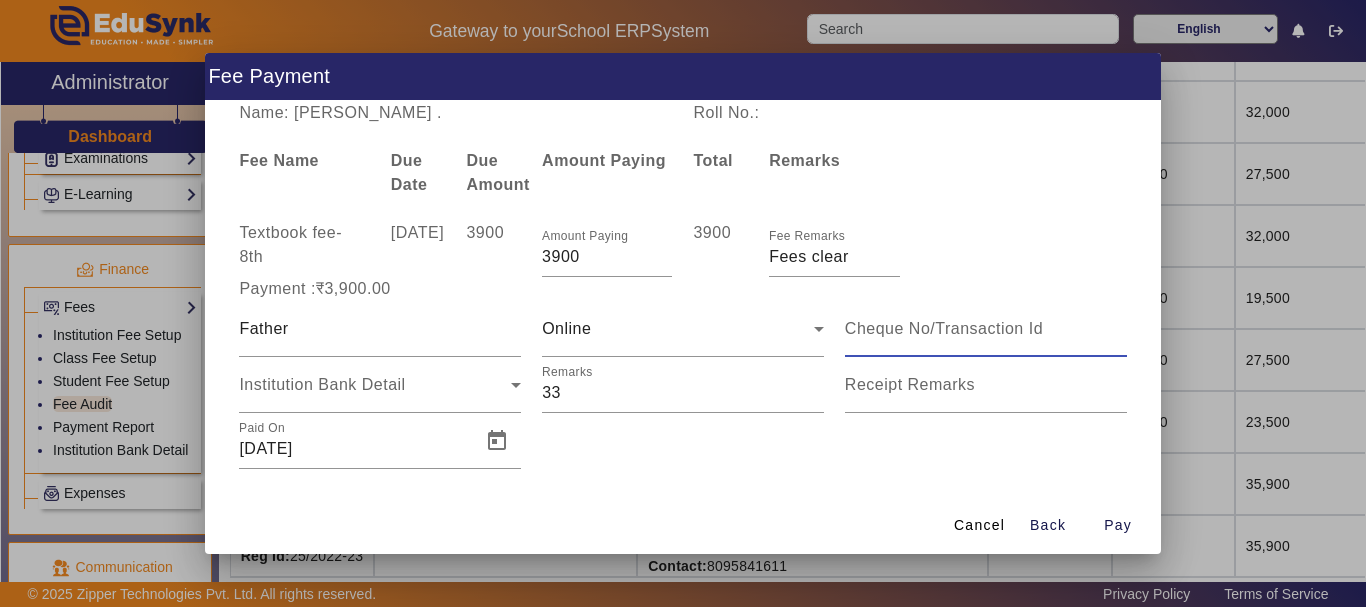 click at bounding box center (986, 329) 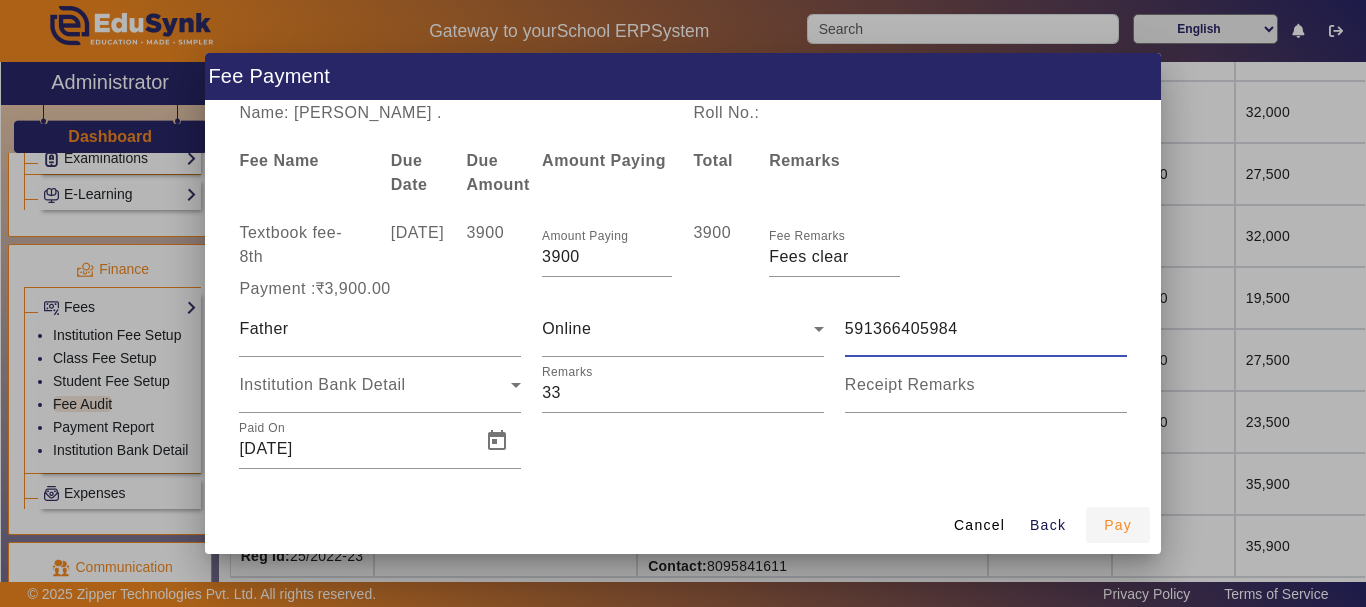 type on "591366405984" 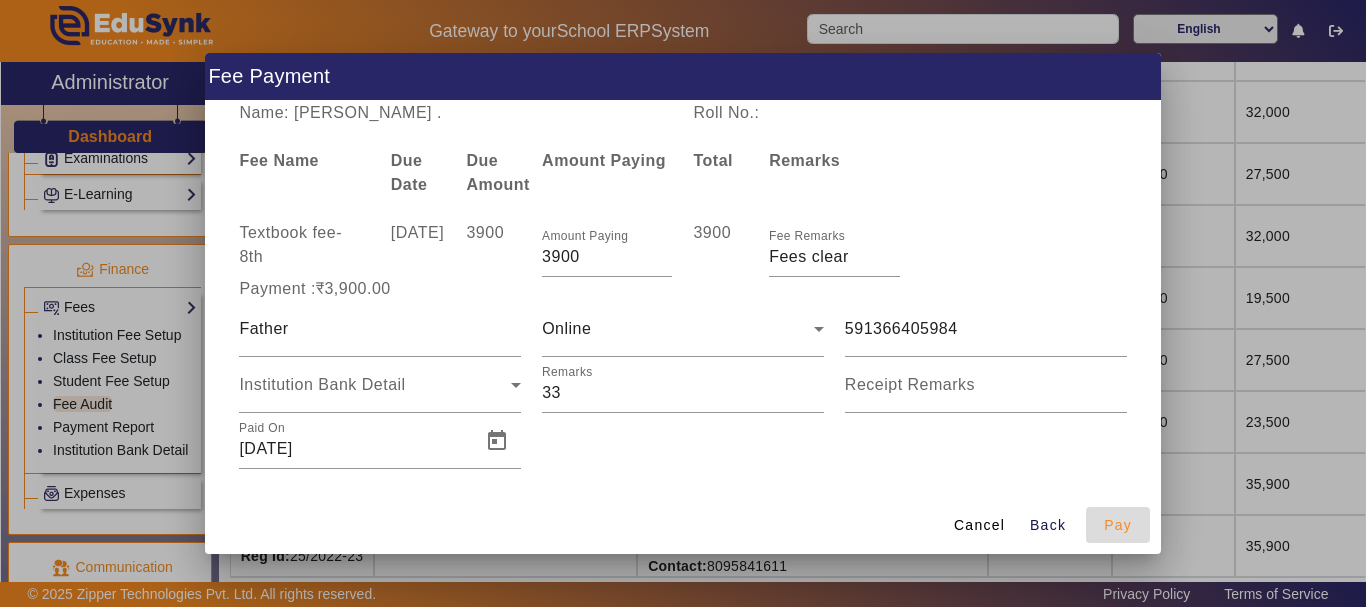 click on "Pay" at bounding box center [1118, 525] 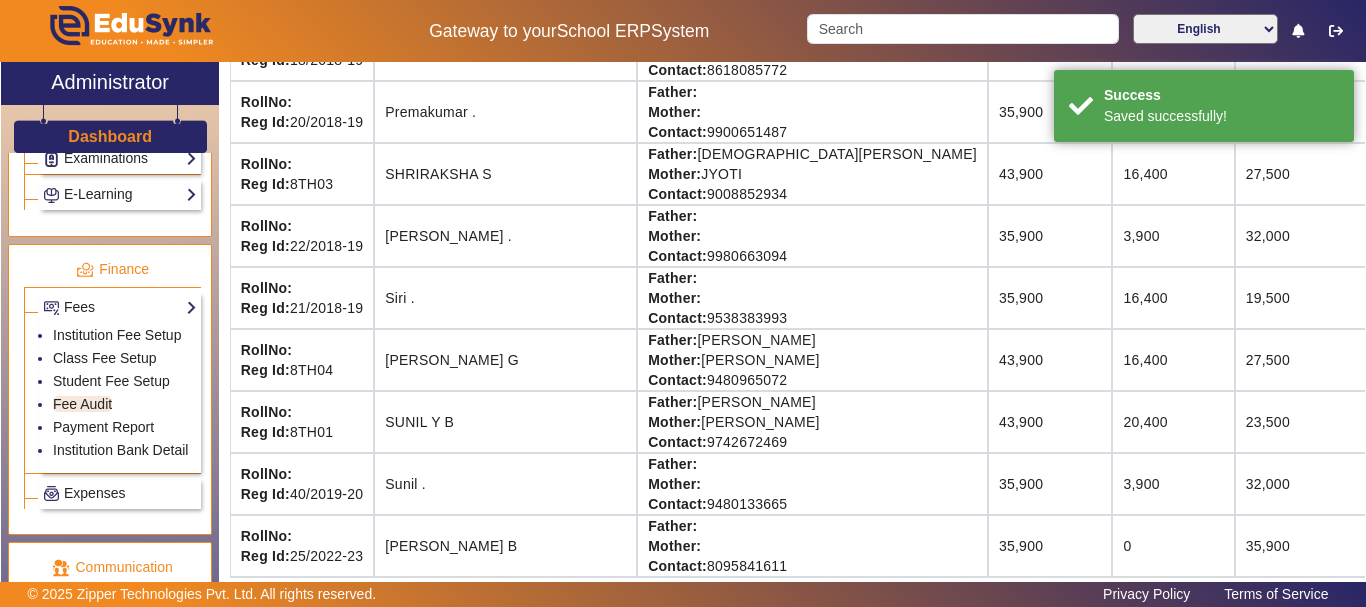 scroll, scrollTop: 5, scrollLeft: 0, axis: vertical 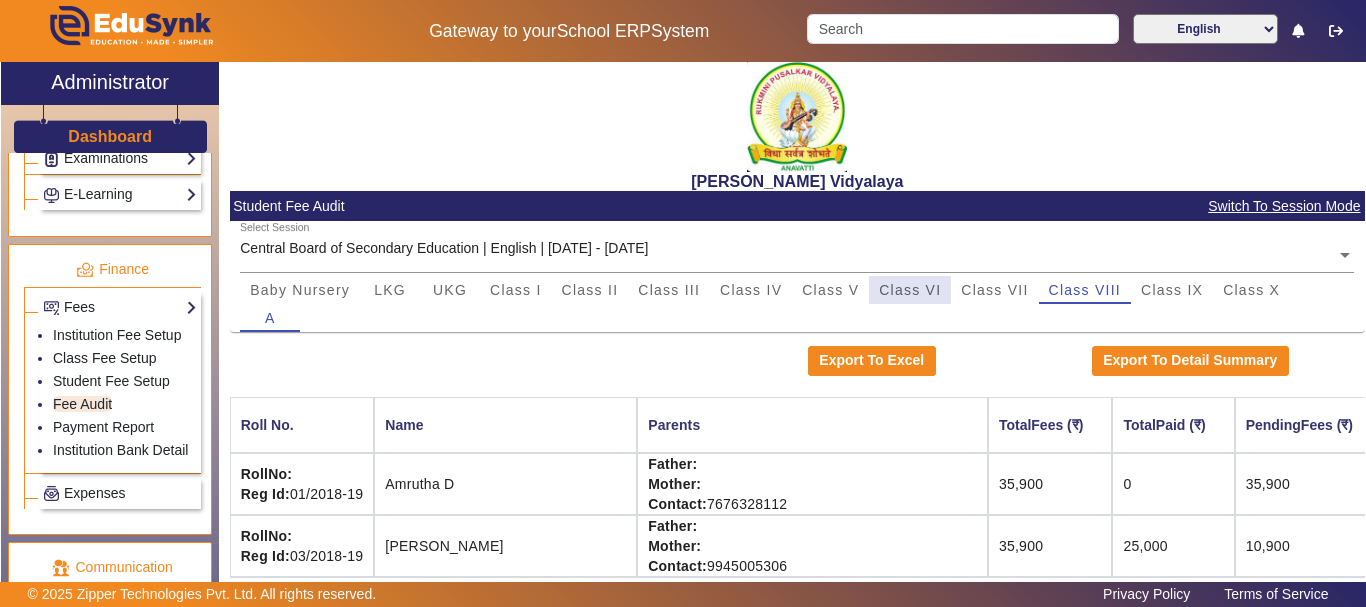 click on "Class VI" at bounding box center [910, 290] 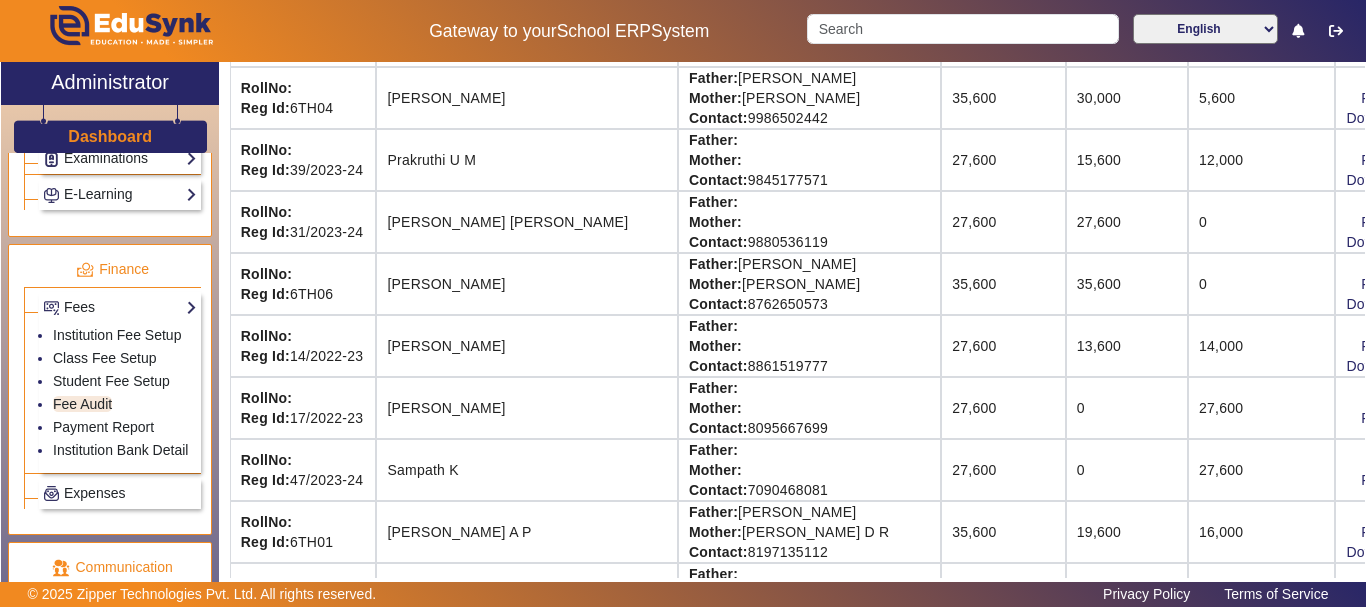 scroll, scrollTop: 1485, scrollLeft: 0, axis: vertical 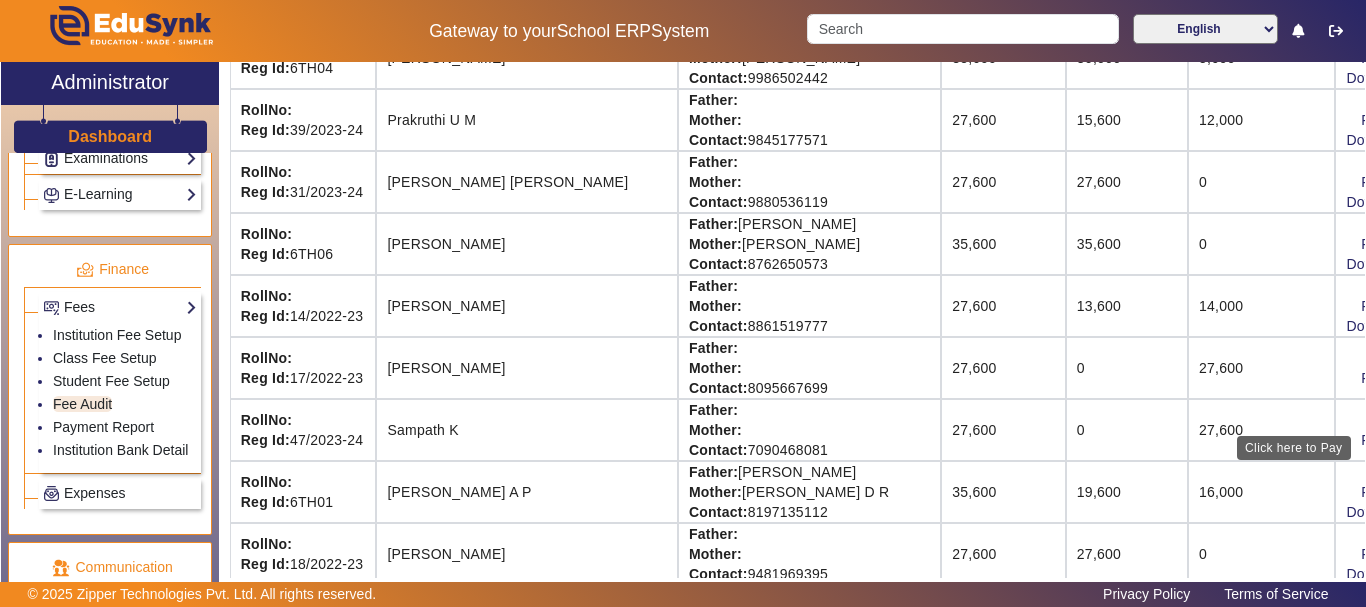 click on "View & Pay" 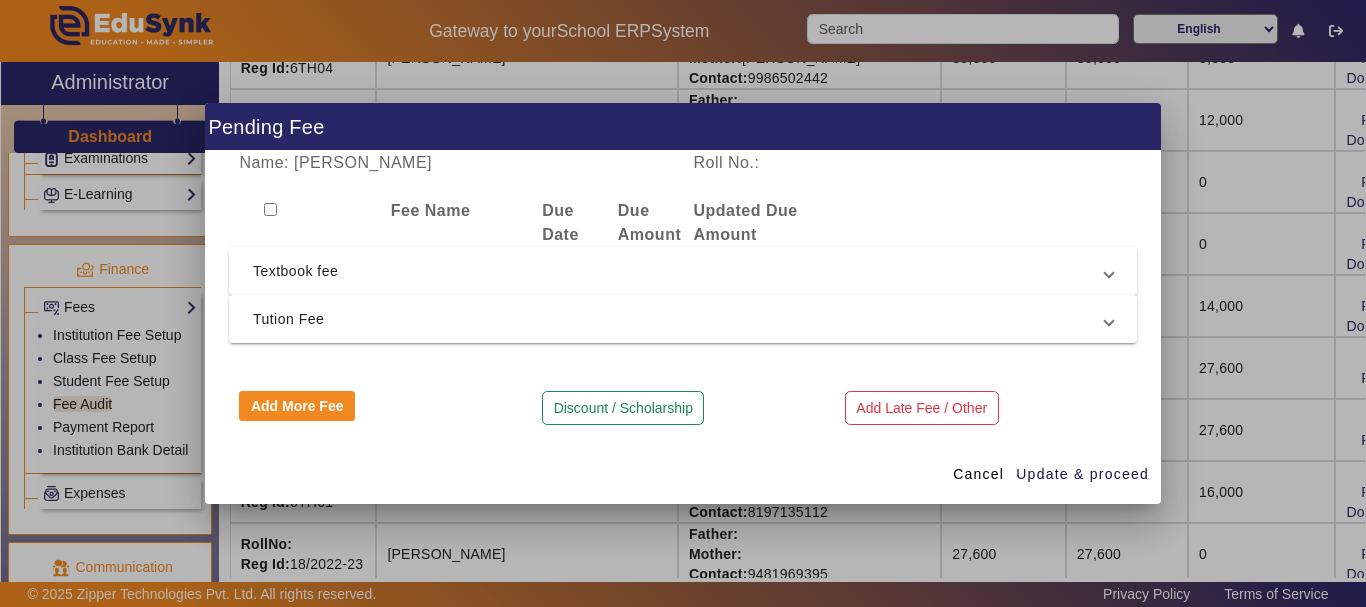 click on "Textbook fee" at bounding box center (679, 271) 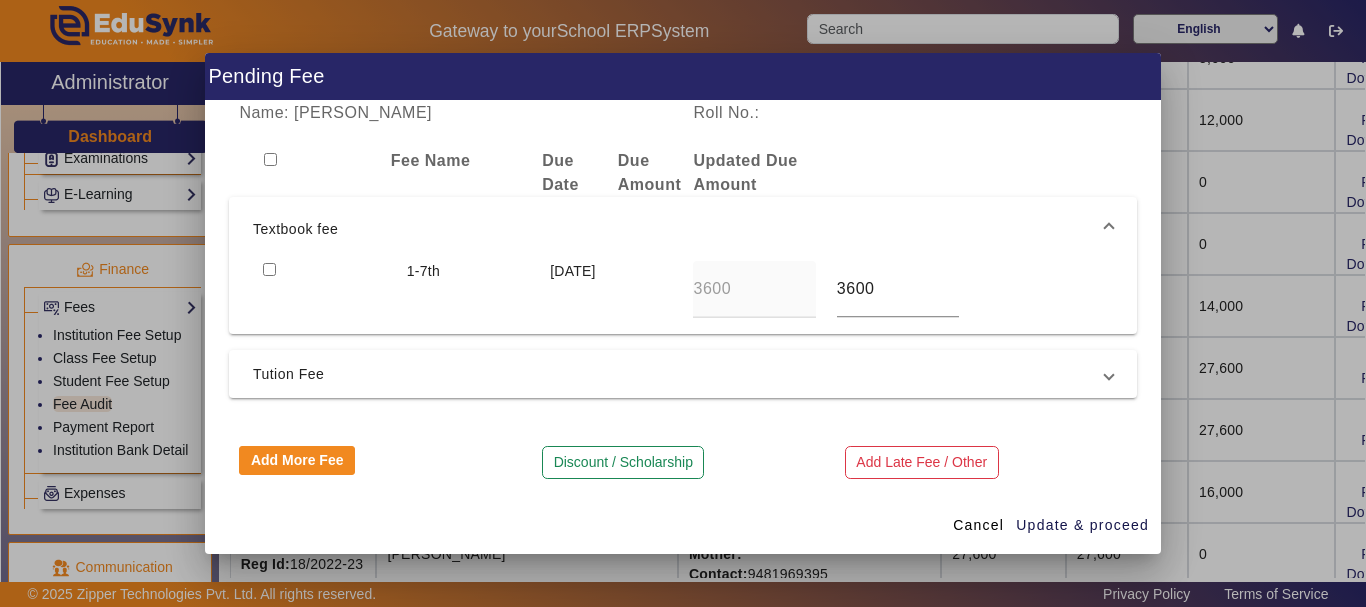 click at bounding box center [269, 269] 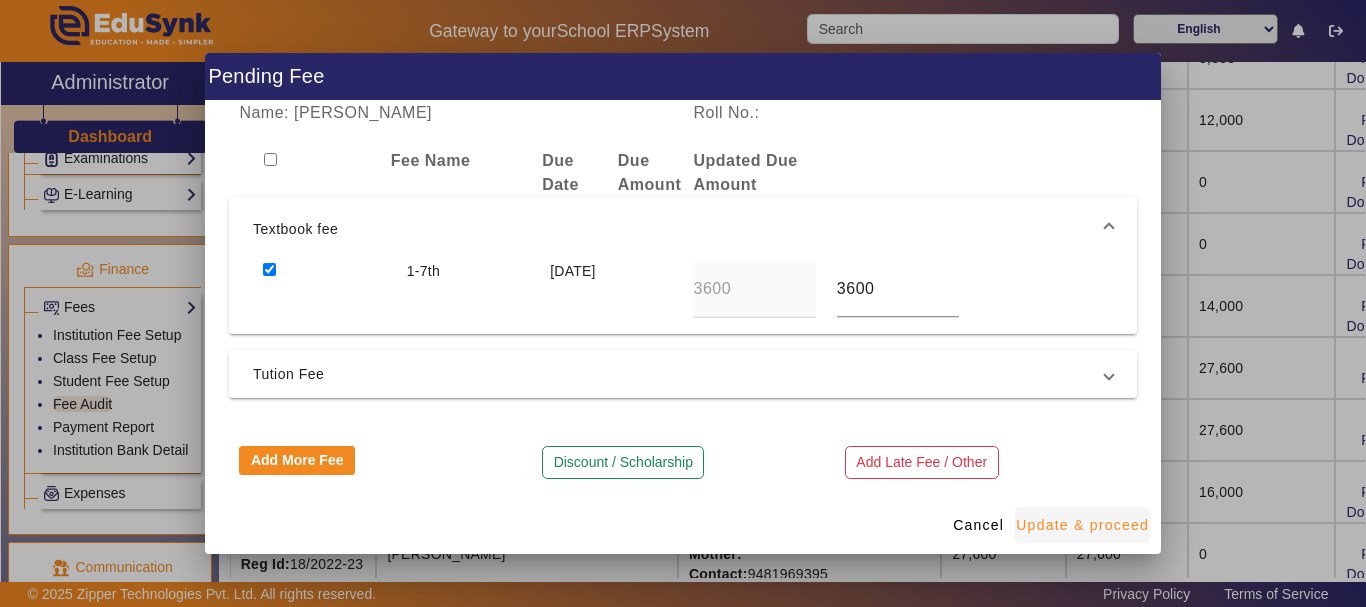 click at bounding box center [1082, 525] 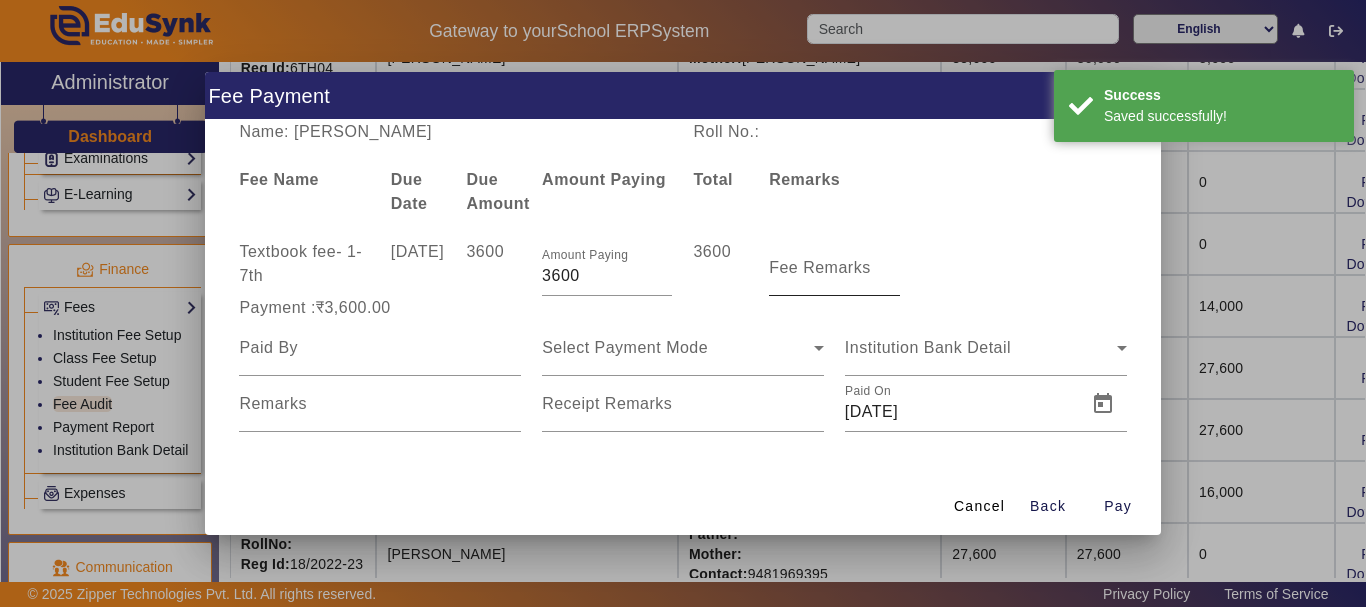 click on "Fee Remarks" at bounding box center [820, 267] 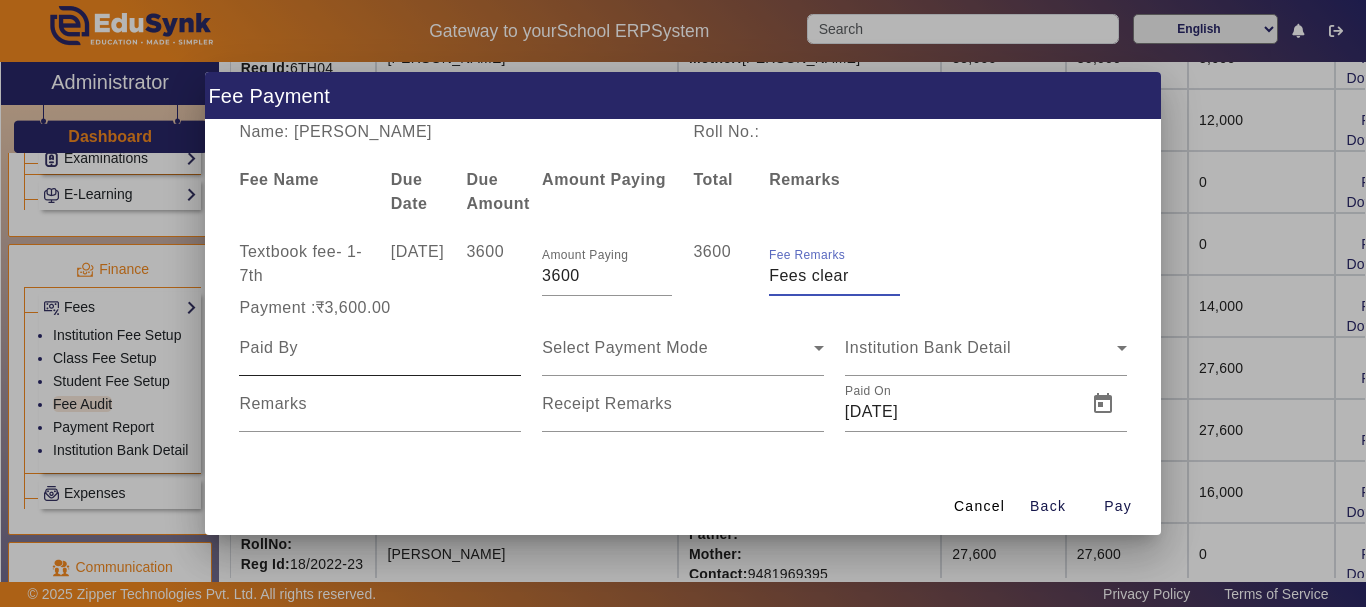 type on "Fees clear" 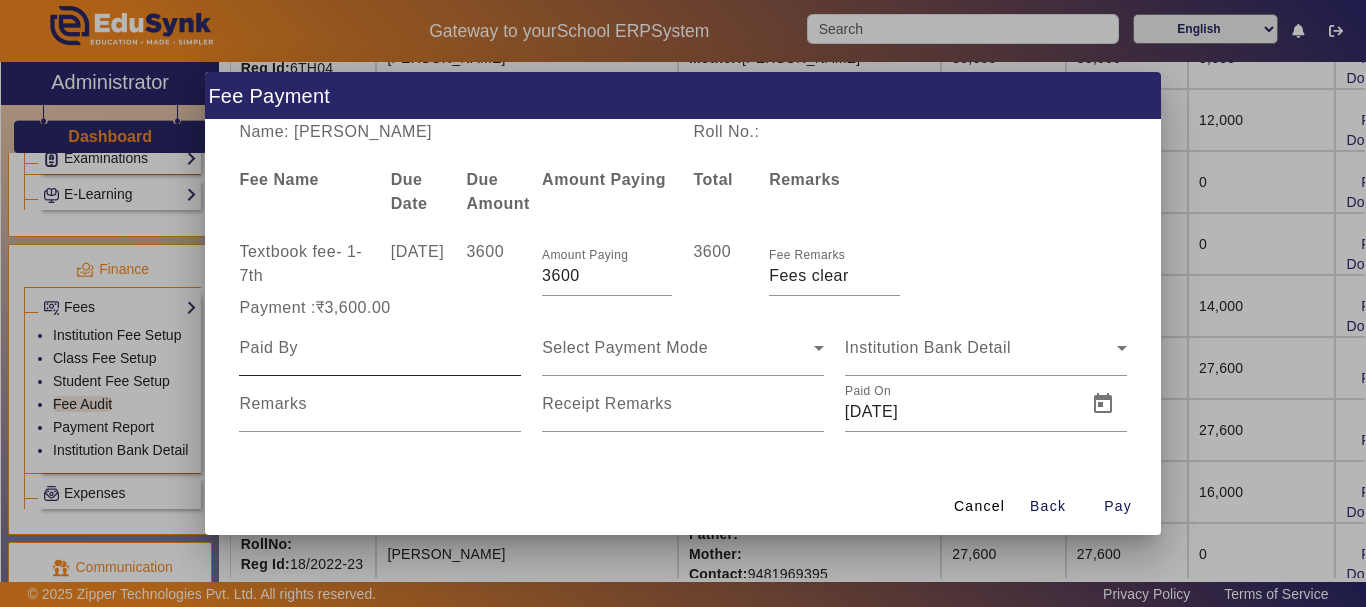 click at bounding box center (380, 348) 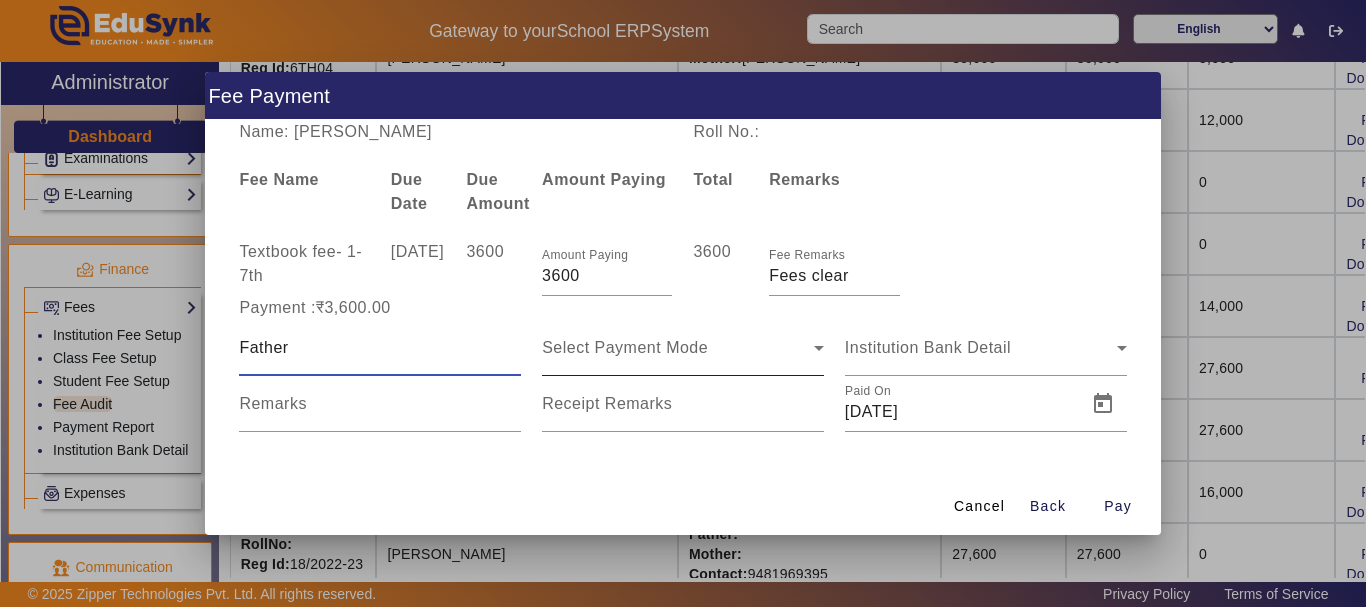type on "Father" 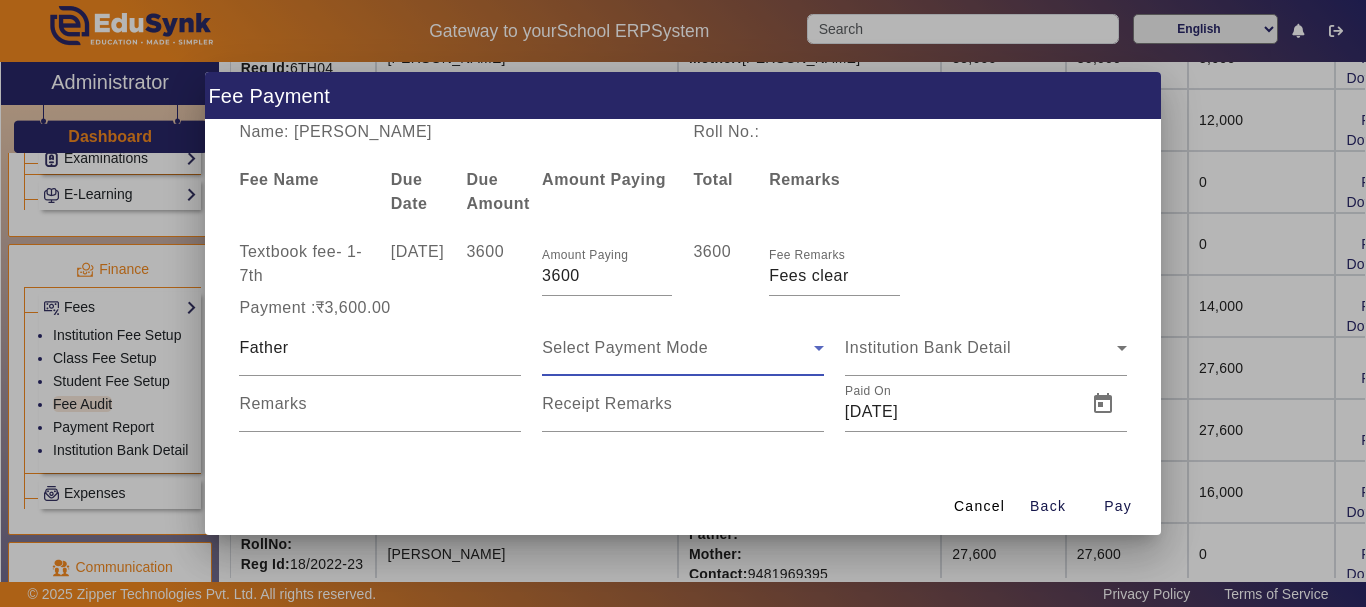 click on "Select Payment Mode" at bounding box center [678, 348] 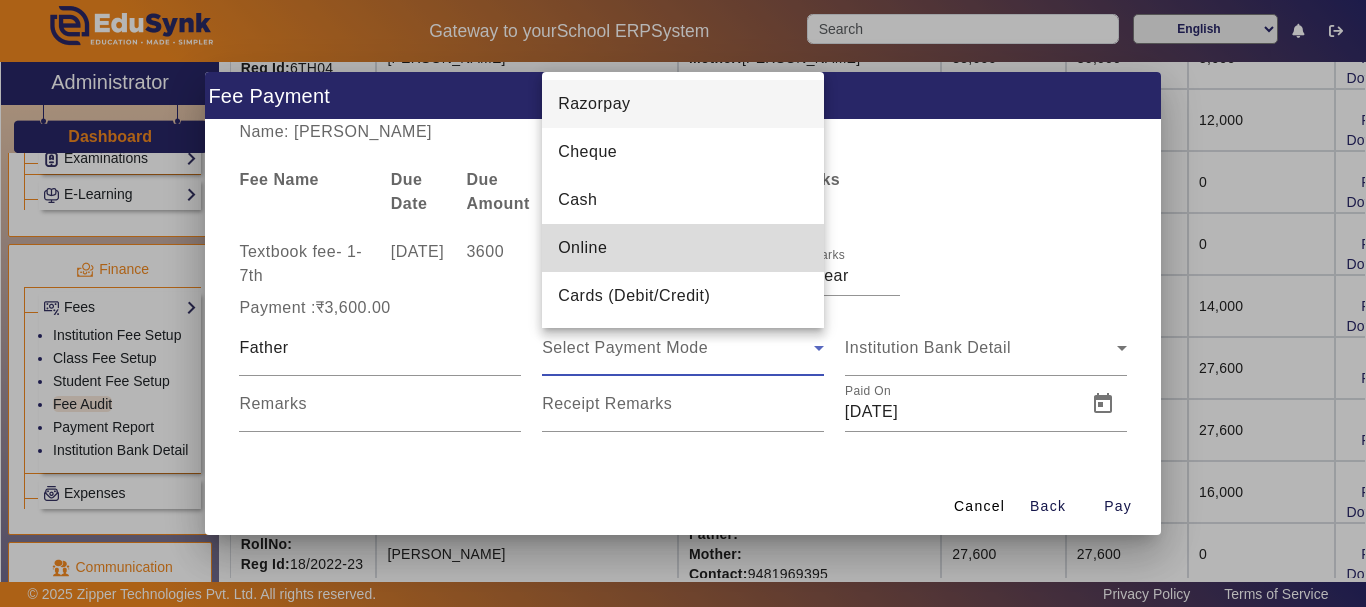 click on "Online" at bounding box center (582, 248) 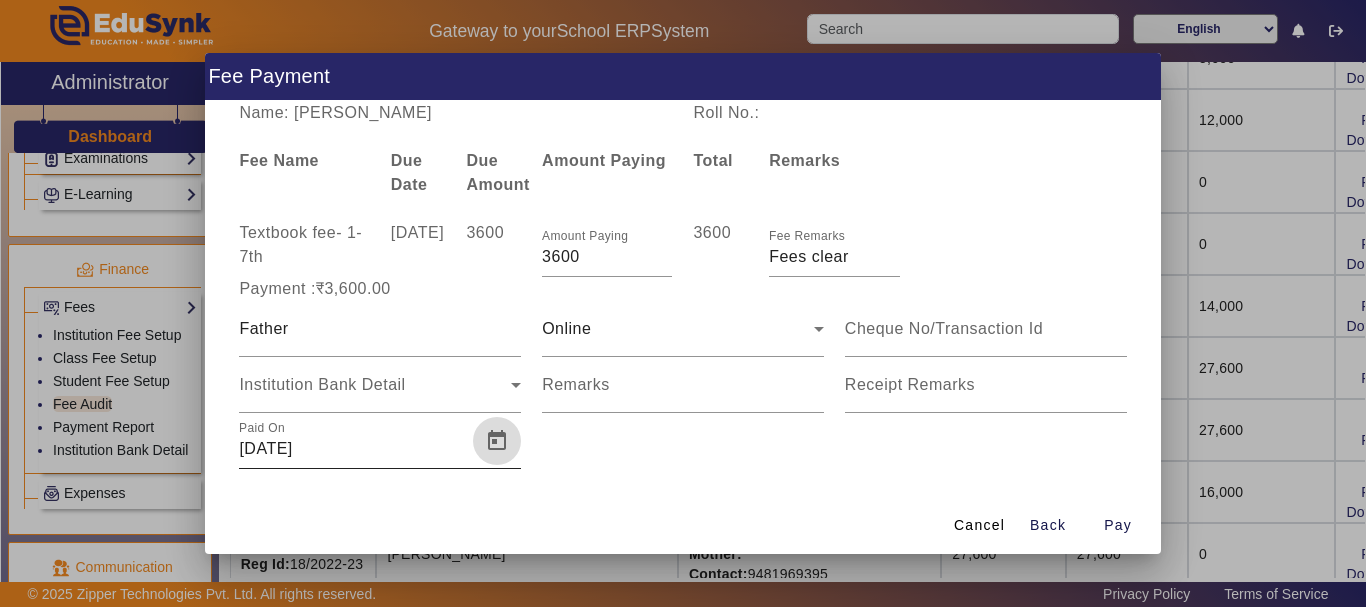 click at bounding box center [497, 441] 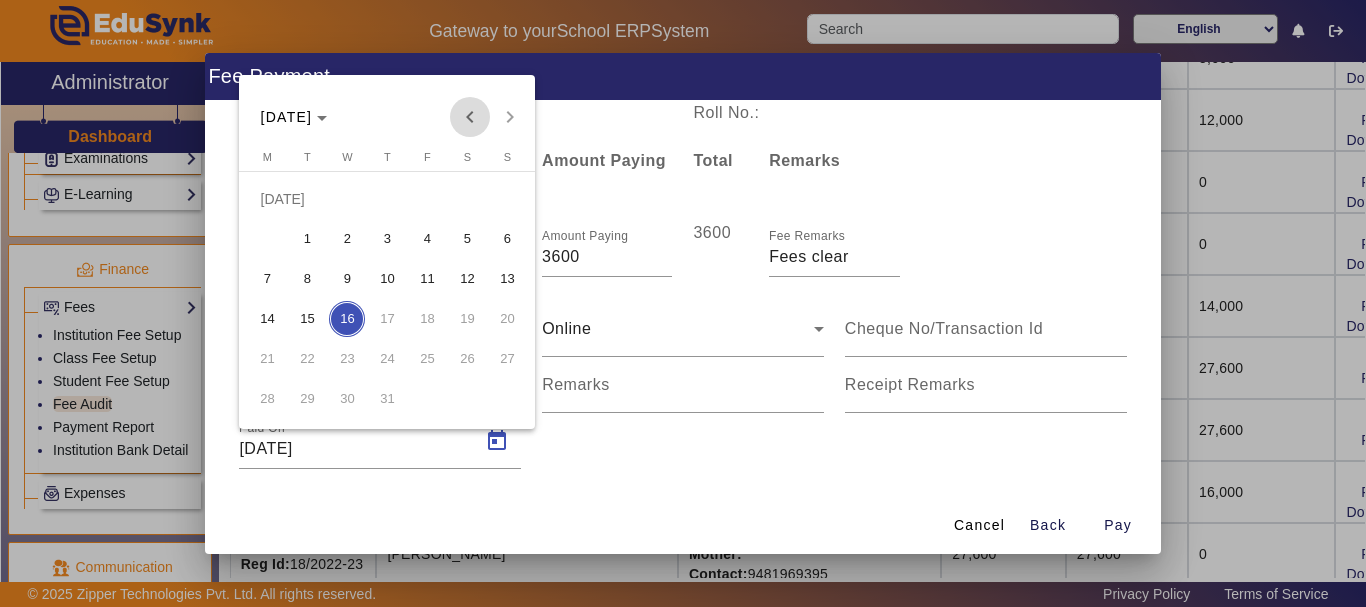click at bounding box center [470, 117] 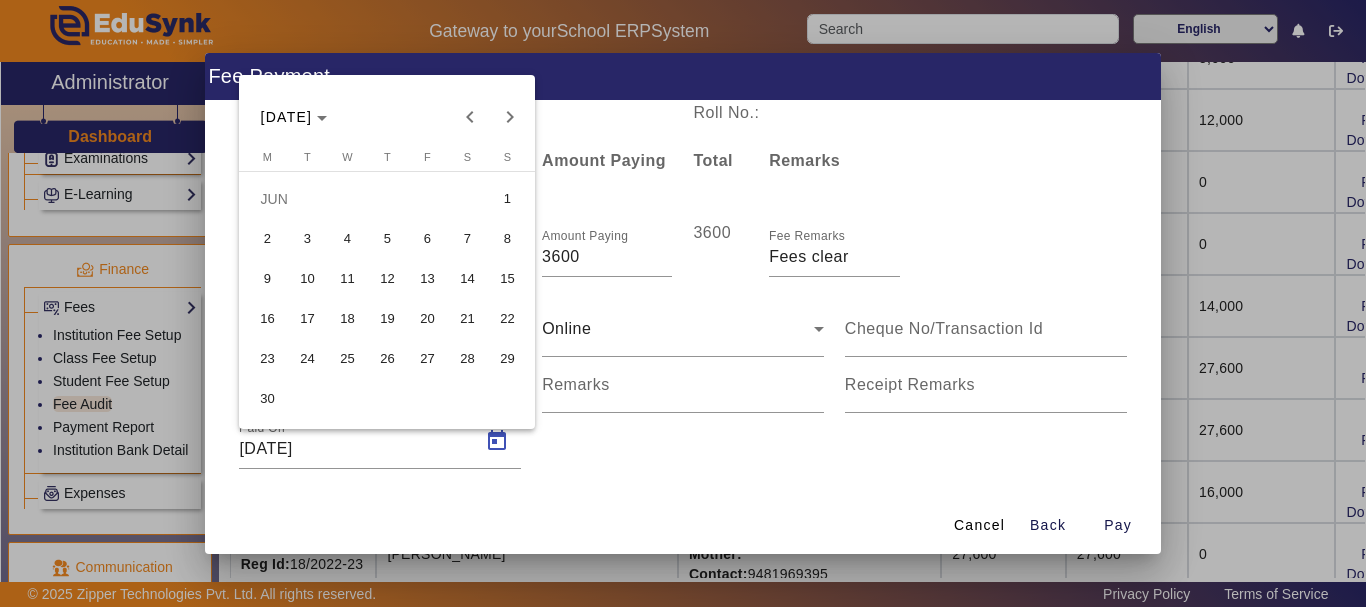 click on "5" at bounding box center [387, 239] 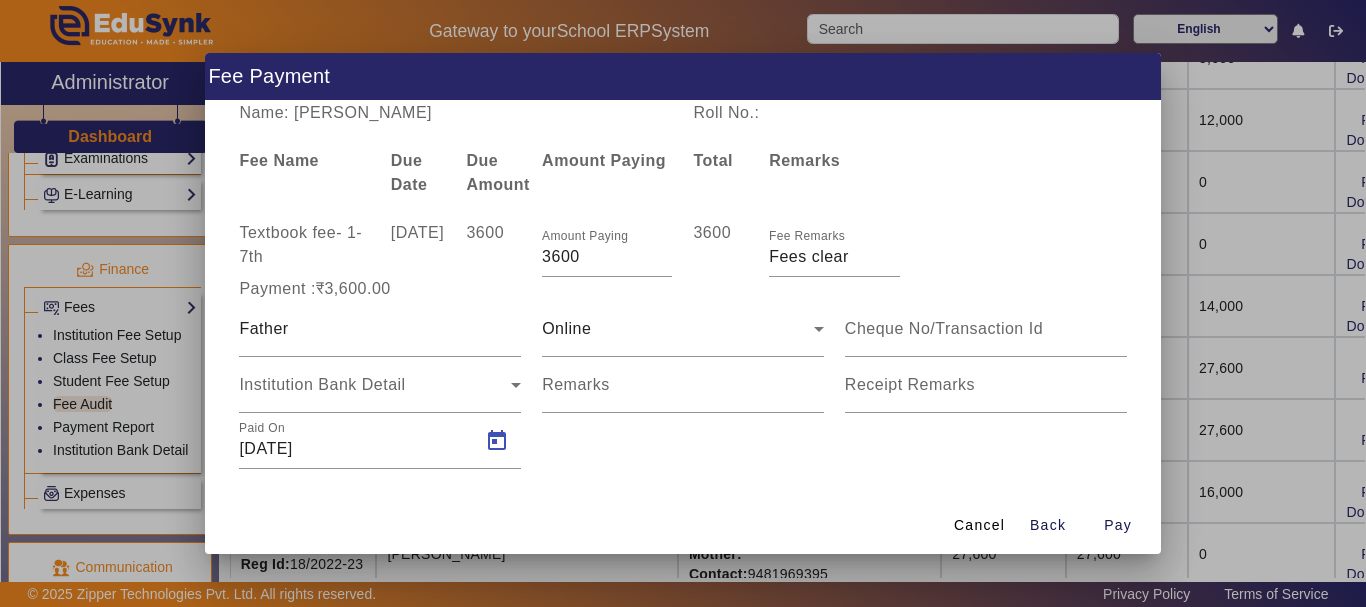 type on "[DATE]" 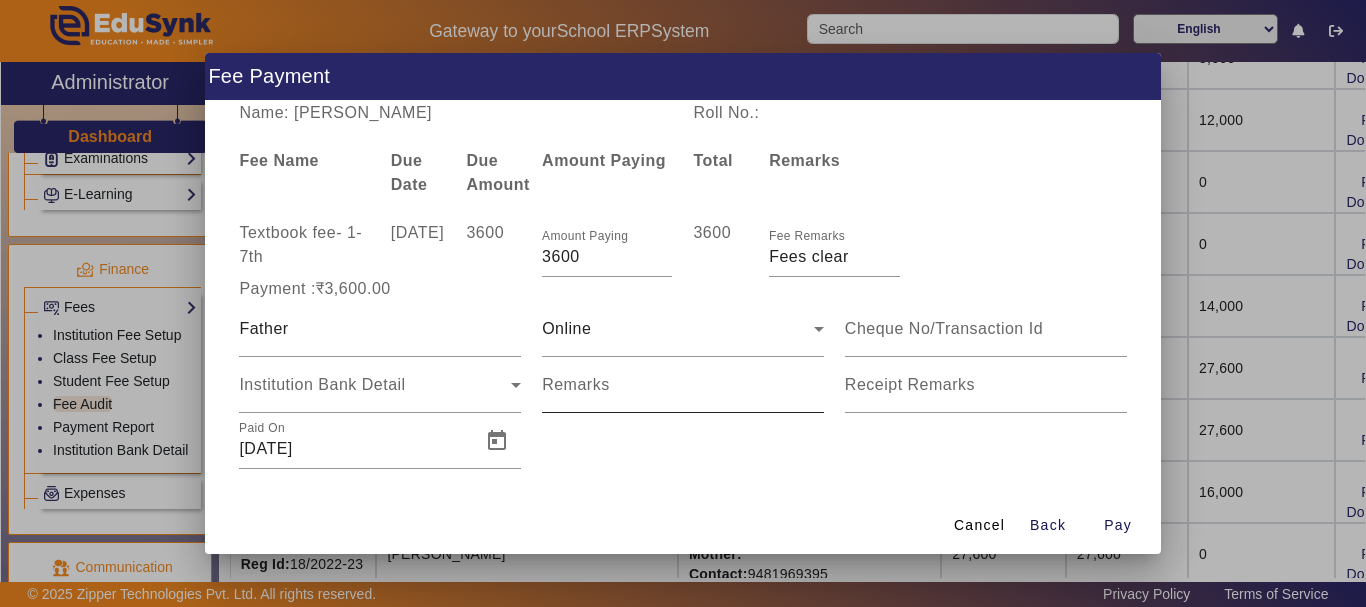 click on "Remarks" at bounding box center (683, 385) 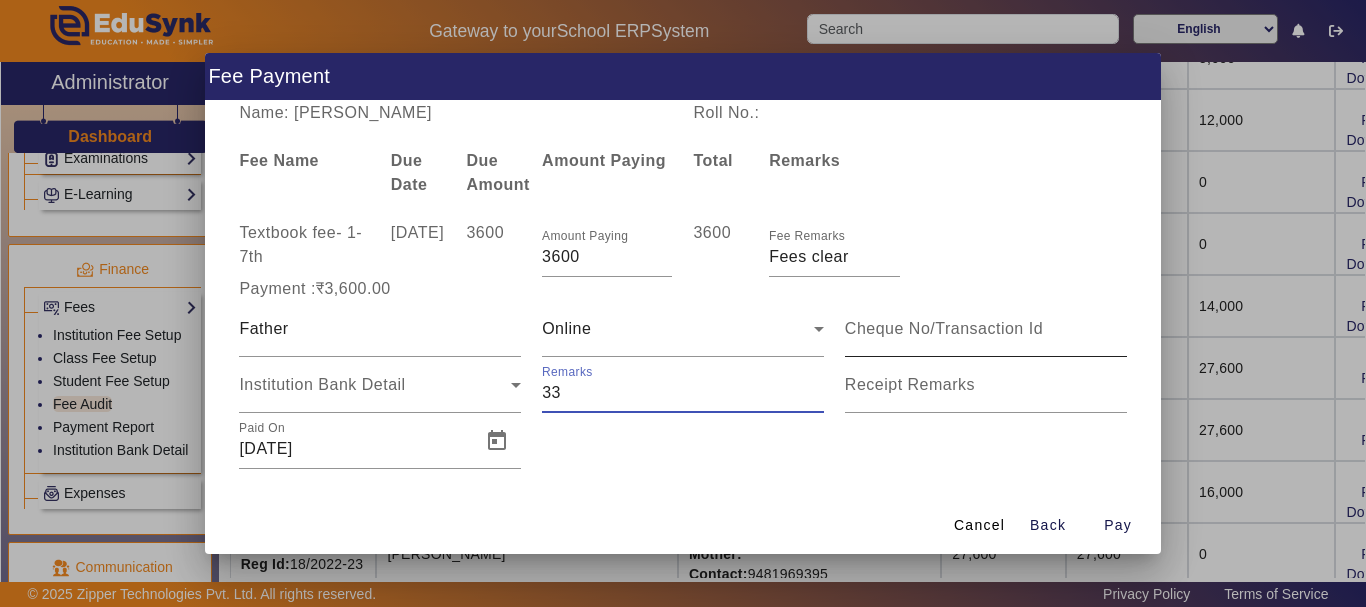 type on "33" 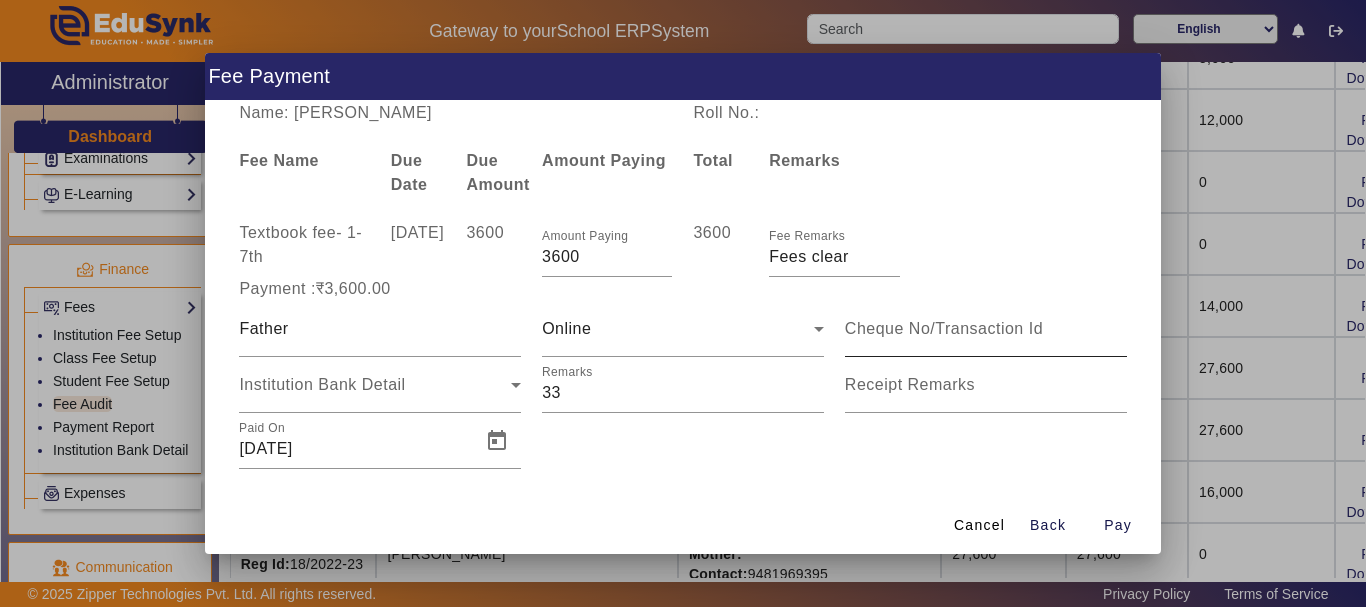 click at bounding box center (986, 329) 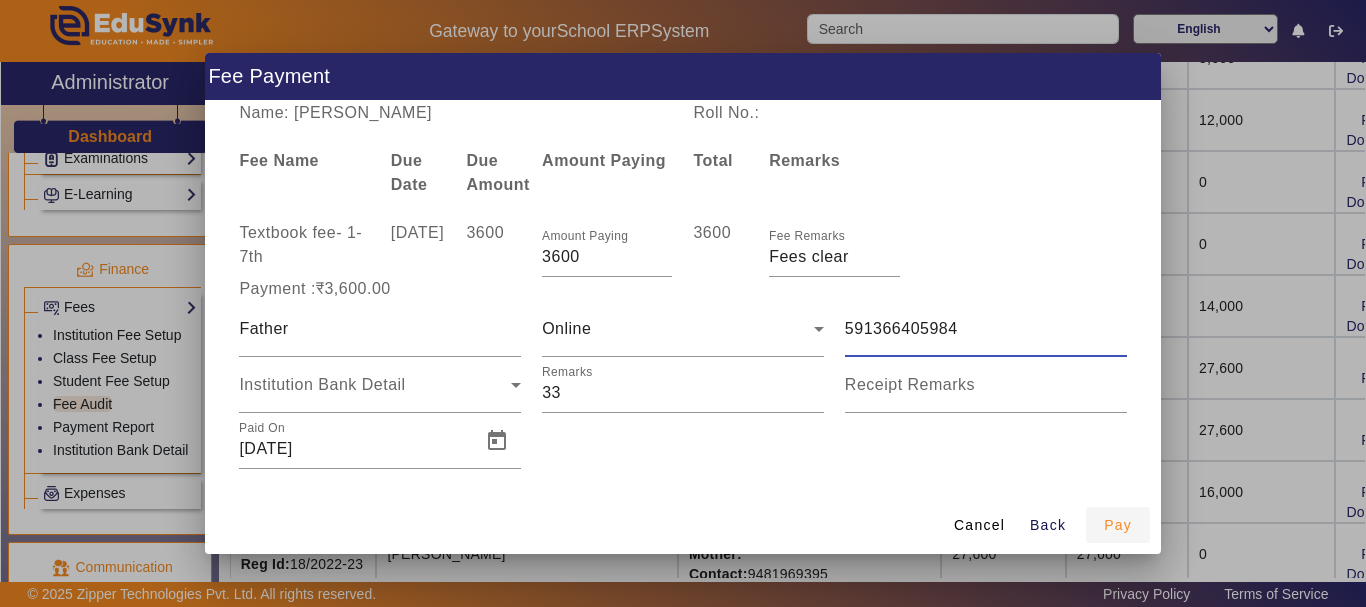 type on "591366405984" 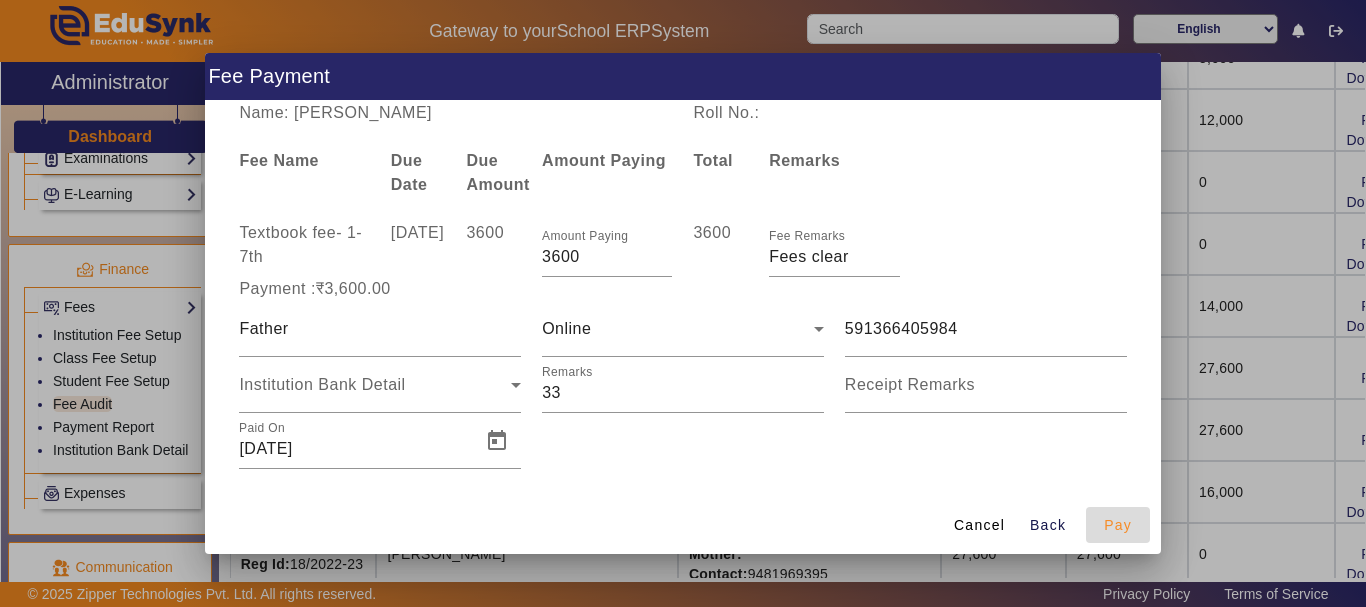 click on "Pay" at bounding box center [1118, 525] 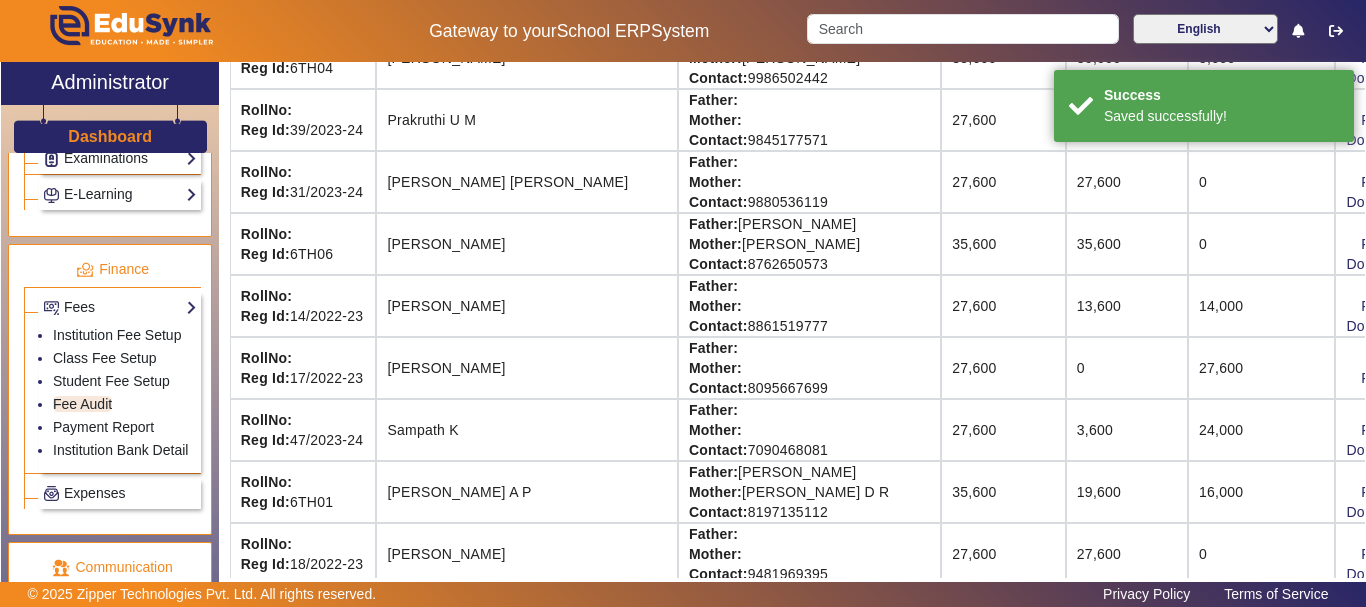 scroll, scrollTop: 59, scrollLeft: 0, axis: vertical 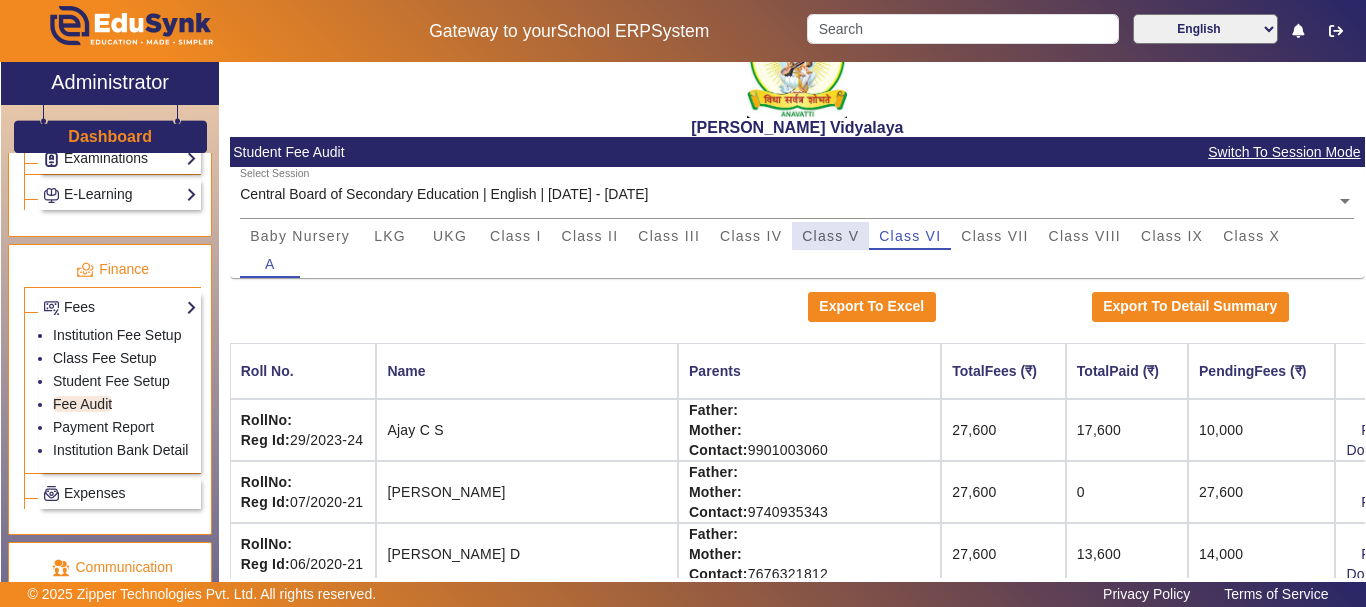 click on "Class V" at bounding box center (830, 236) 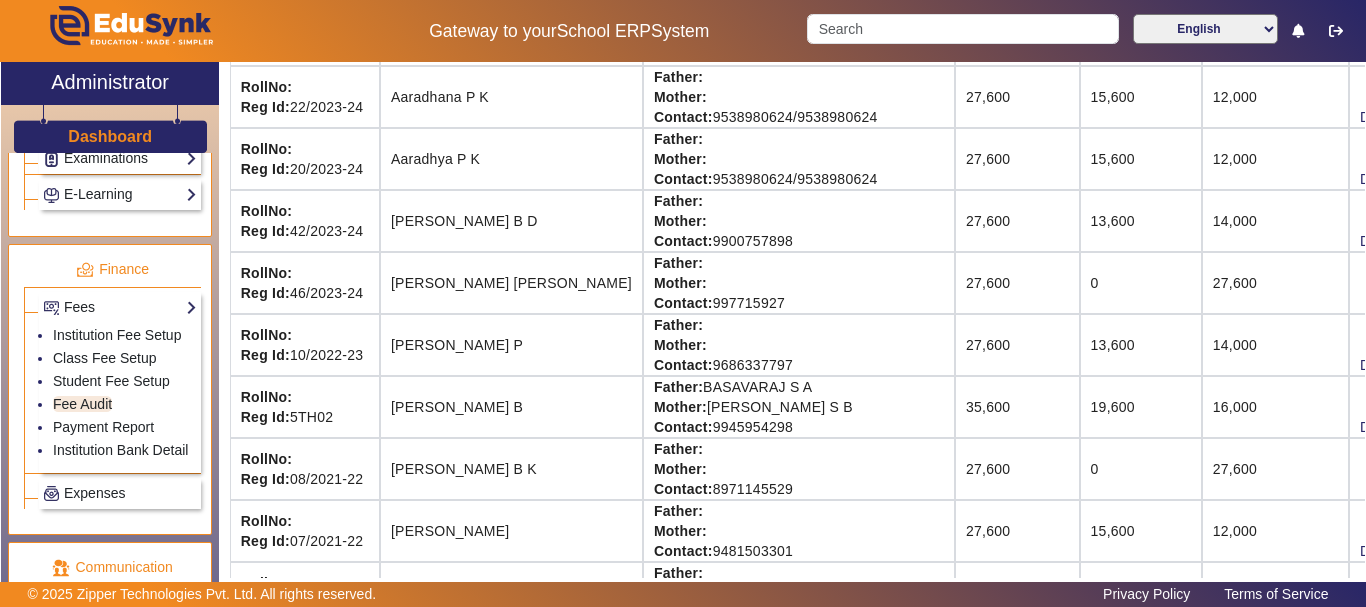 scroll, scrollTop: 432, scrollLeft: 0, axis: vertical 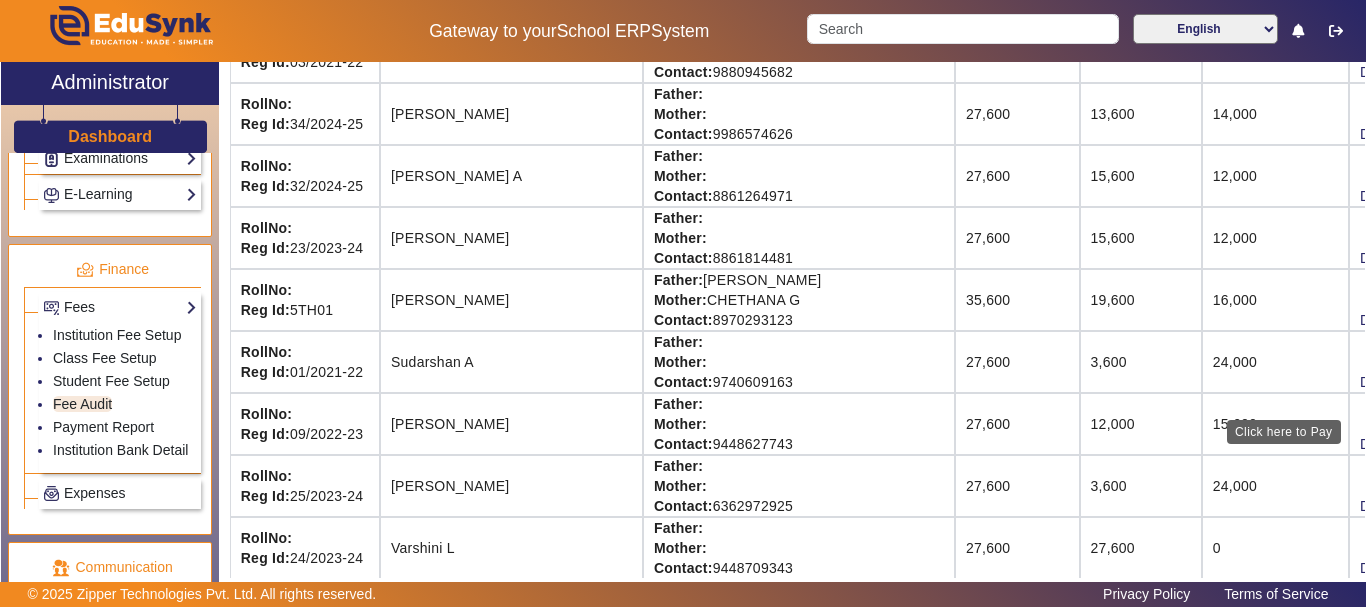 click on "View & Pay" 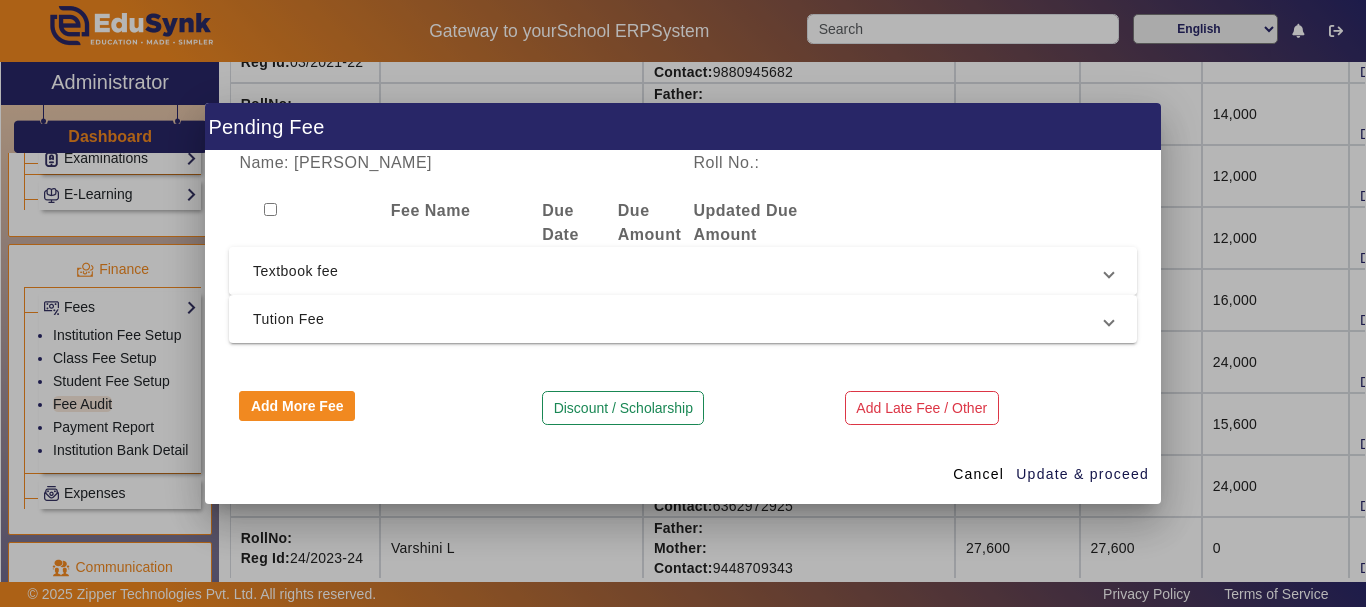 click on "Textbook fee" at bounding box center [679, 271] 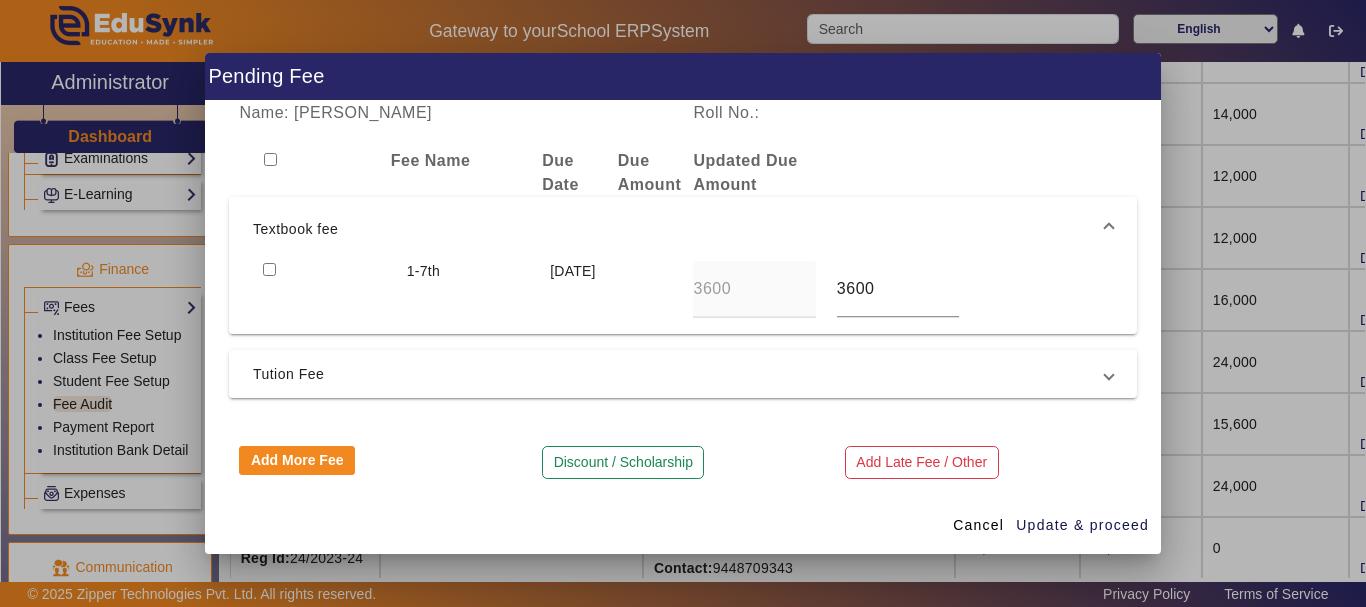 click at bounding box center [269, 269] 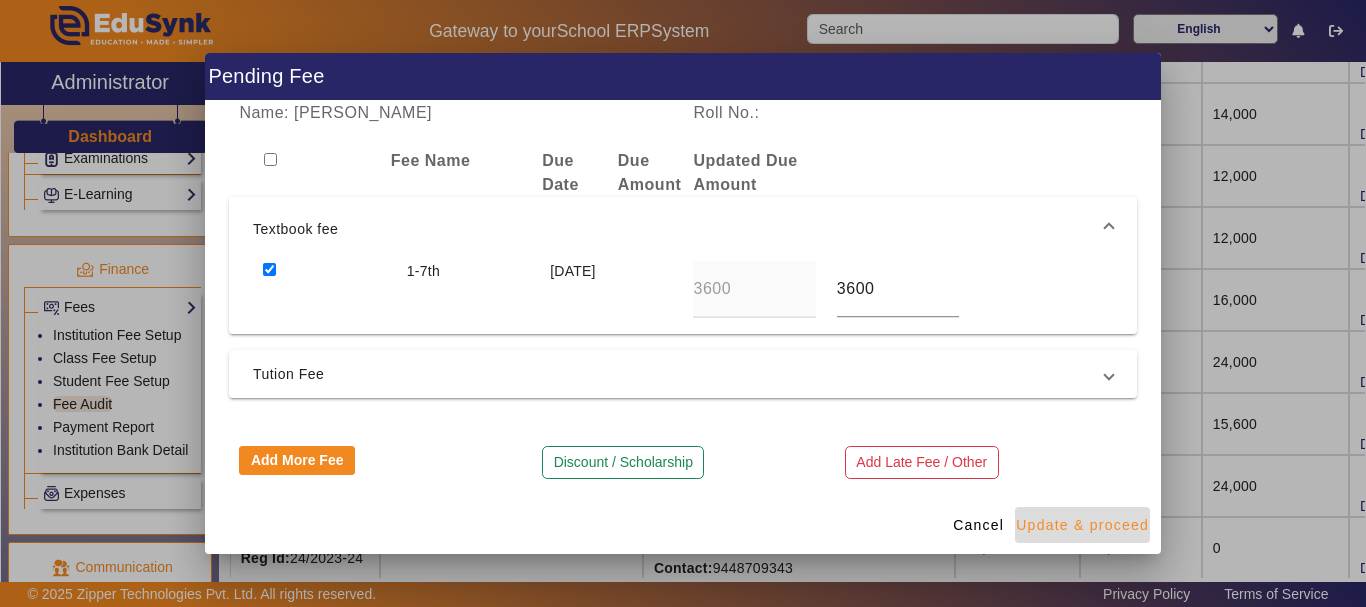 click on "Update & proceed" at bounding box center [1082, 525] 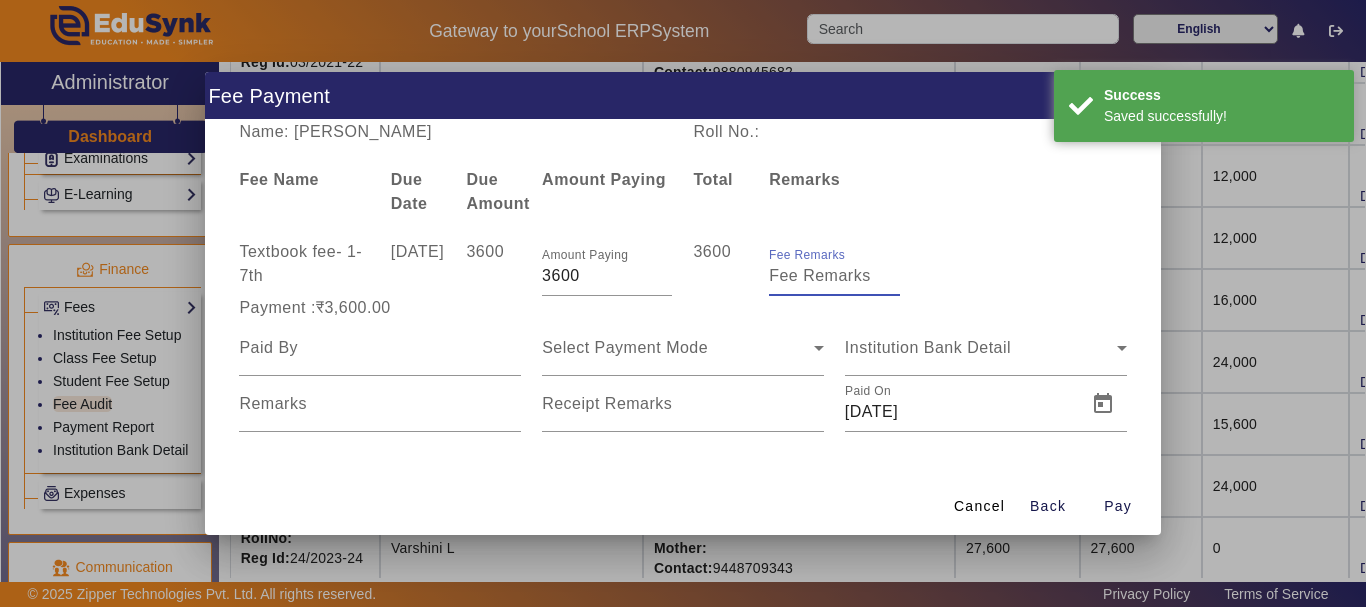 click on "Fee Remarks" at bounding box center [834, 276] 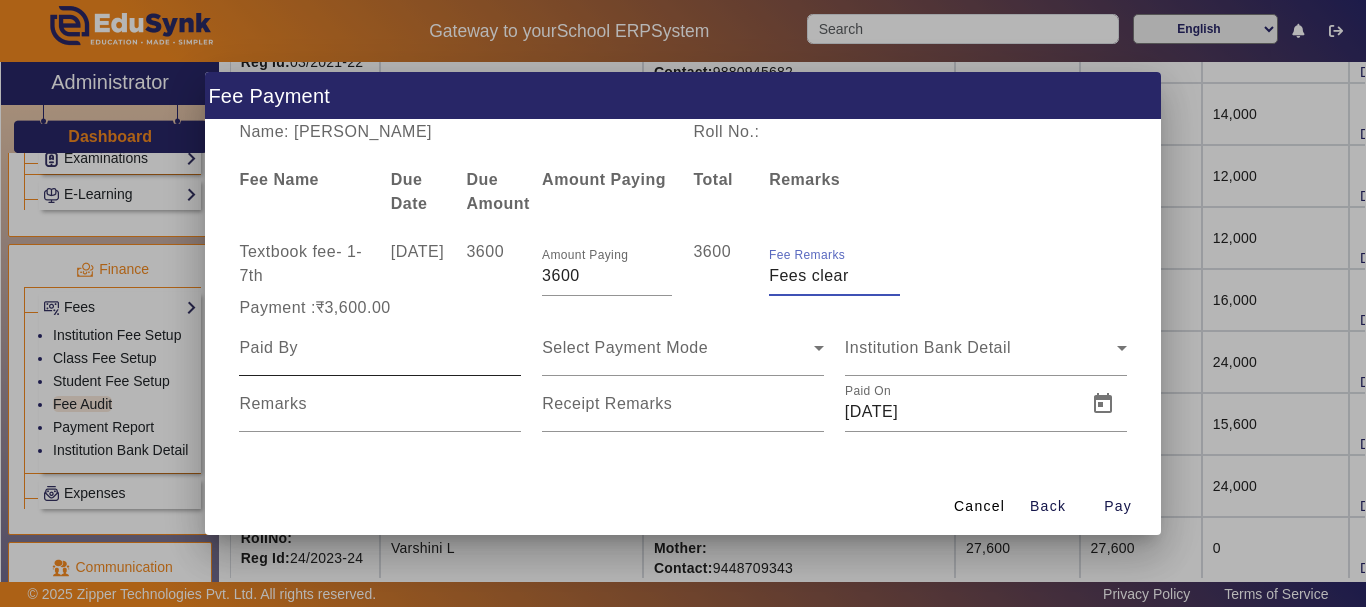type on "Fees clear" 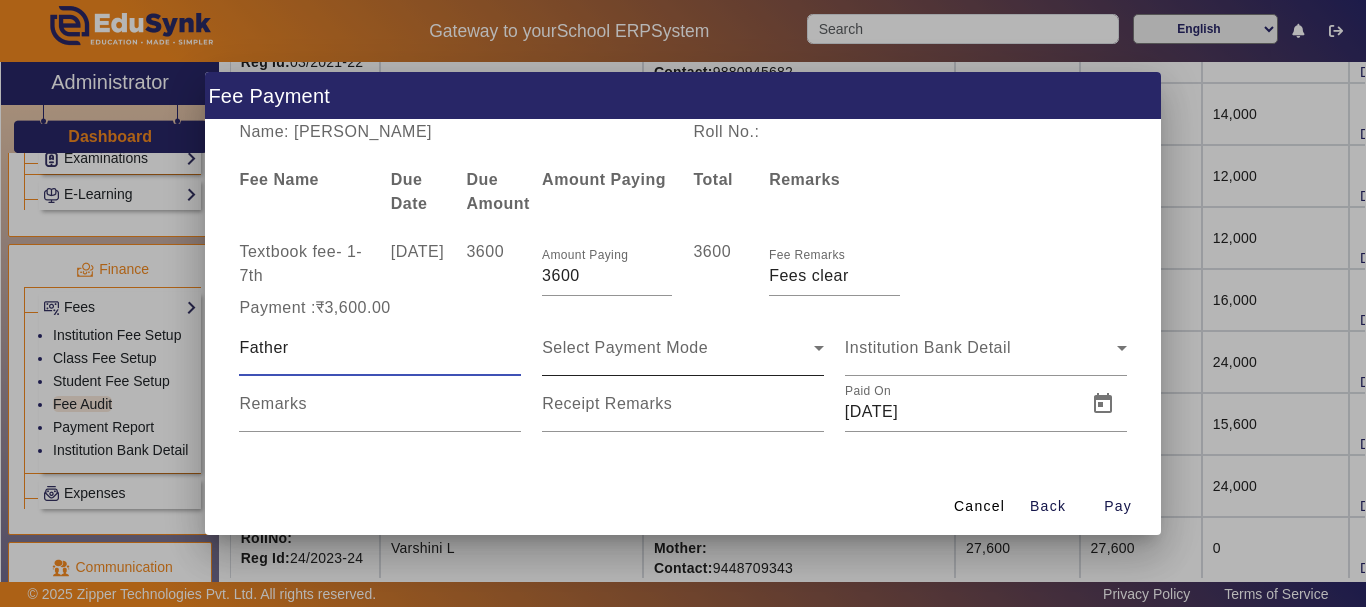 type on "Father" 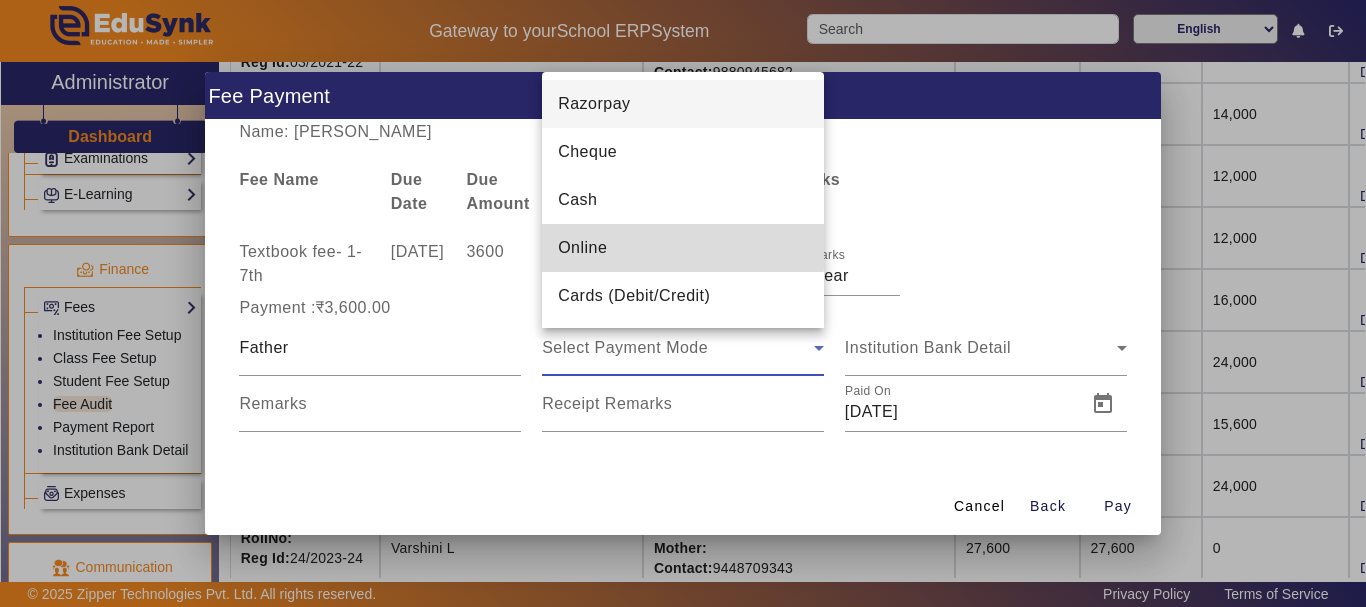 click on "Online" at bounding box center [582, 248] 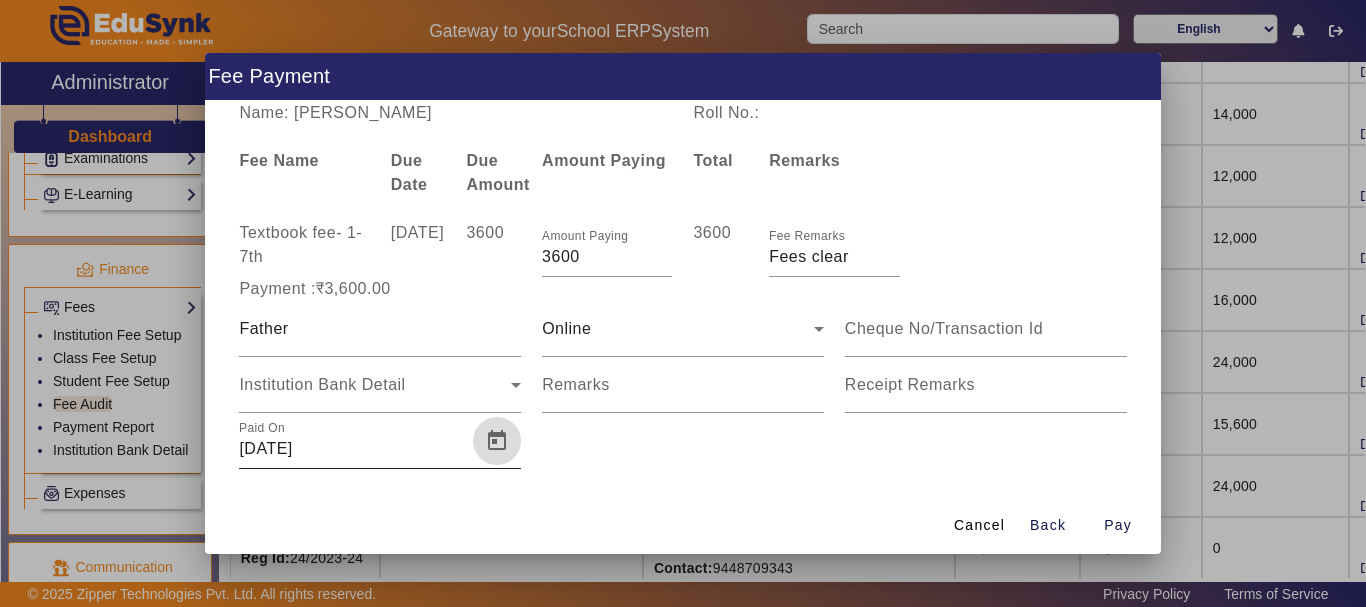 click at bounding box center [497, 441] 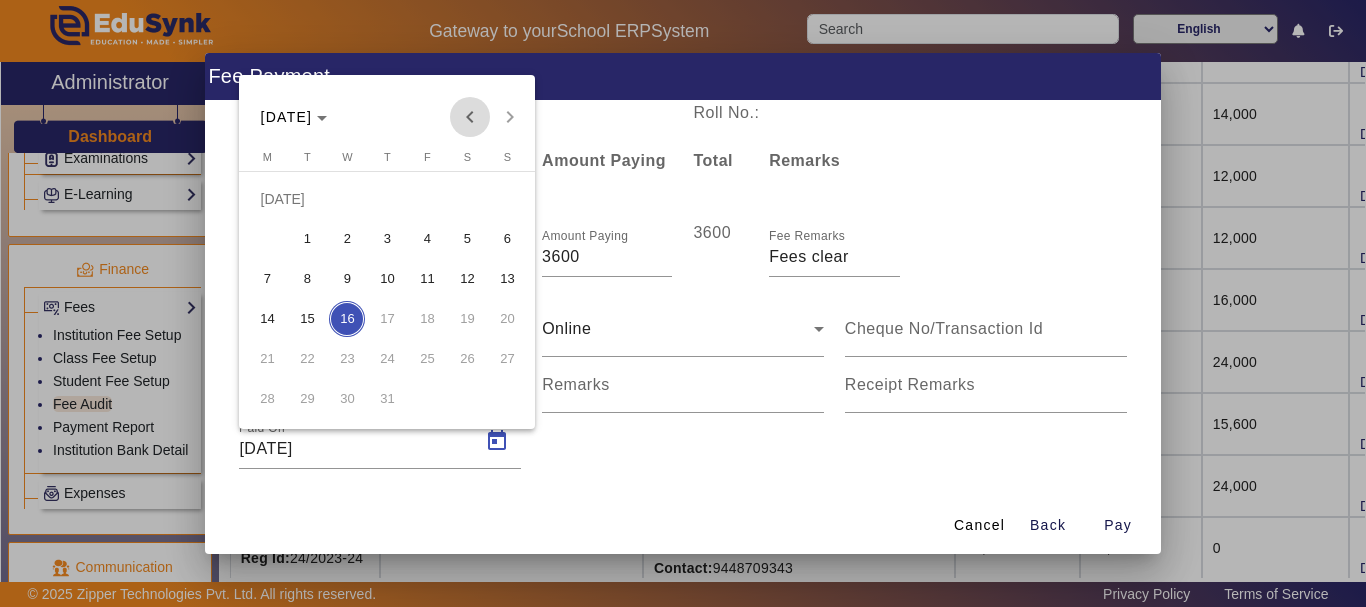 click at bounding box center [470, 117] 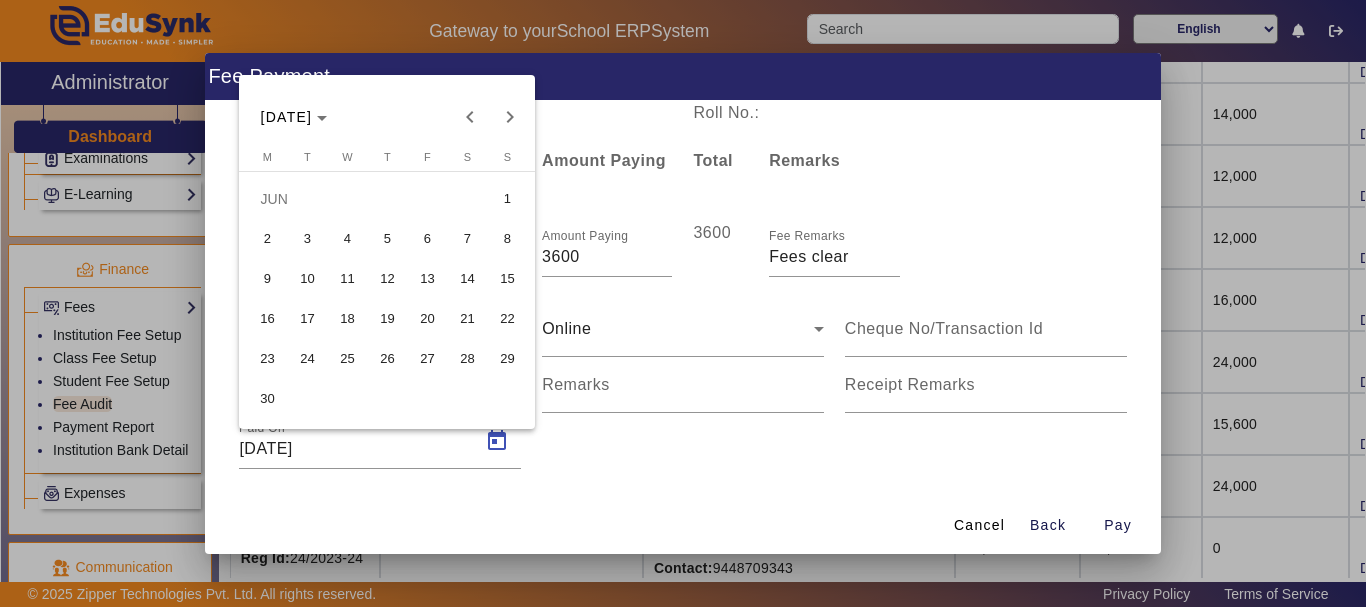 click on "5" at bounding box center [387, 239] 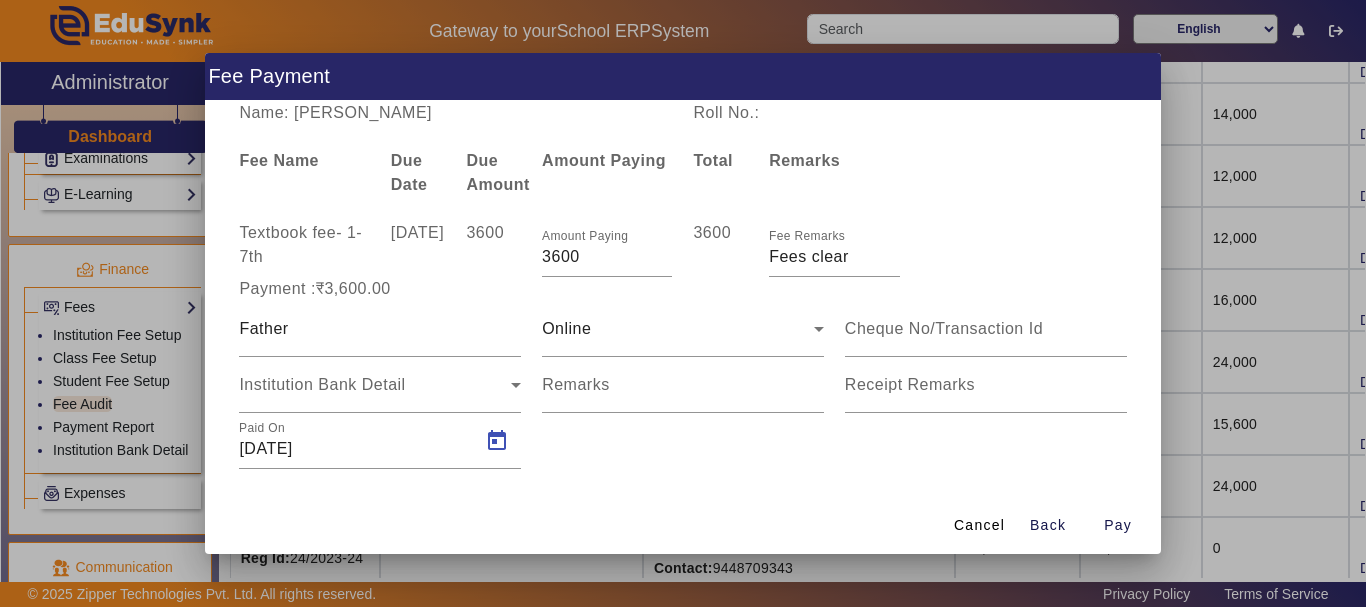 type on "[DATE]" 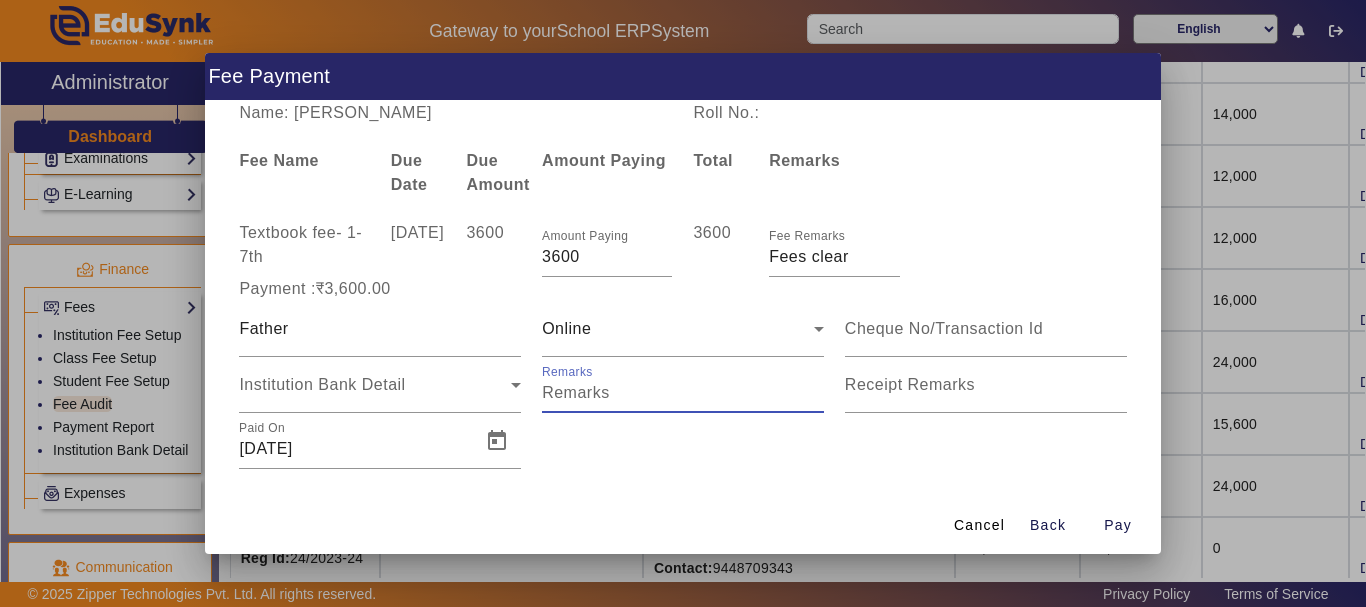 click on "Remarks" at bounding box center (683, 393) 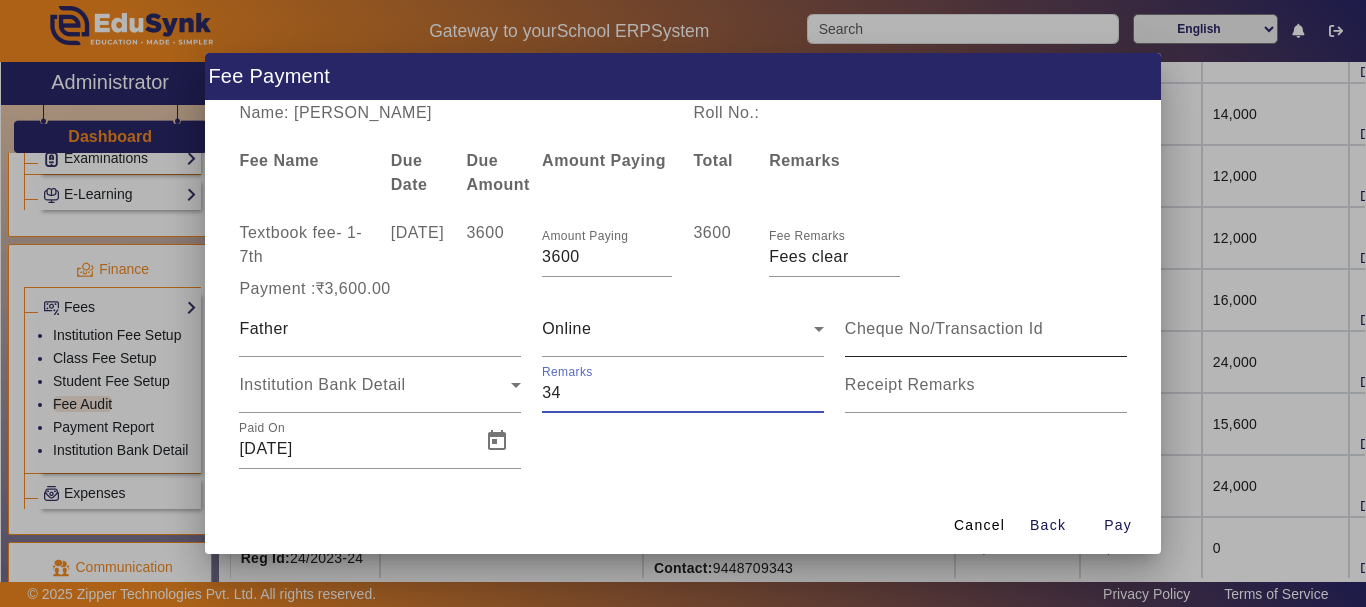 type on "34" 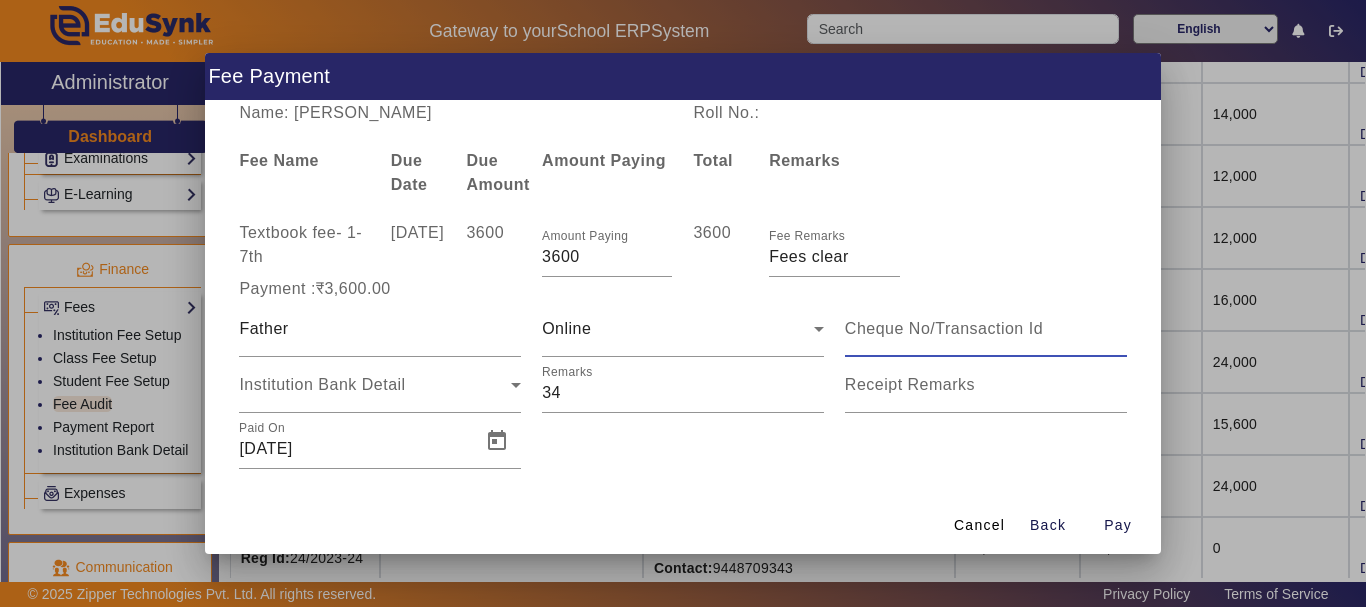 click at bounding box center (986, 329) 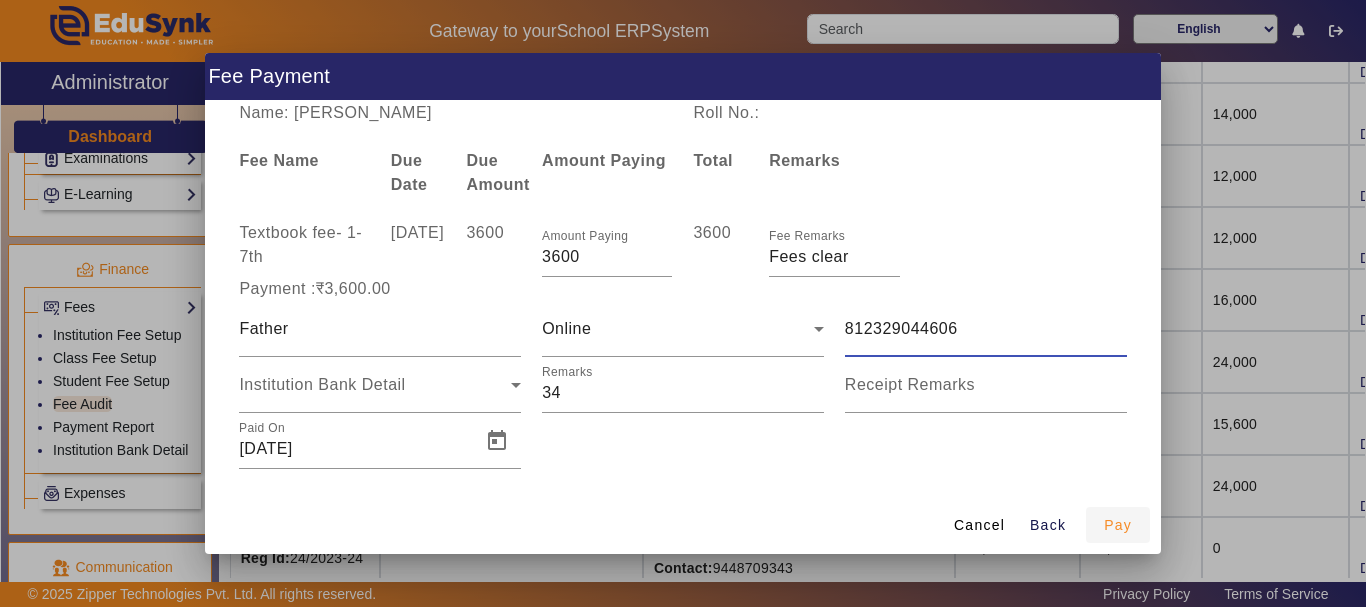 type on "812329044606" 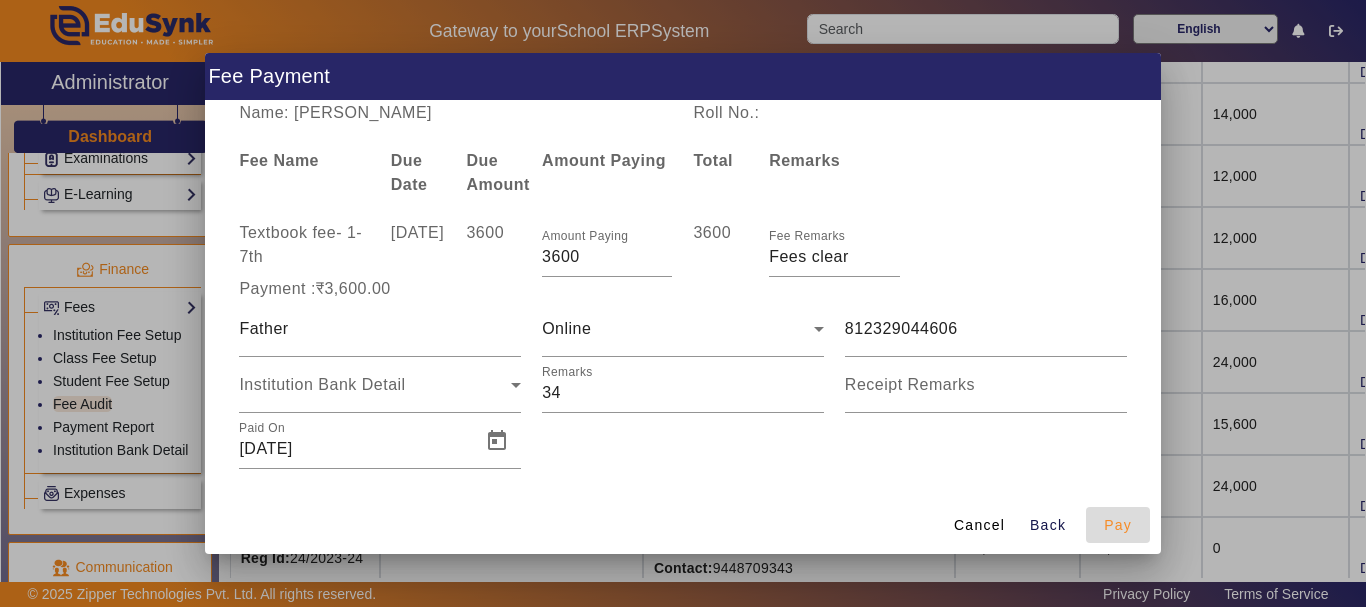 click on "Pay" at bounding box center [1118, 525] 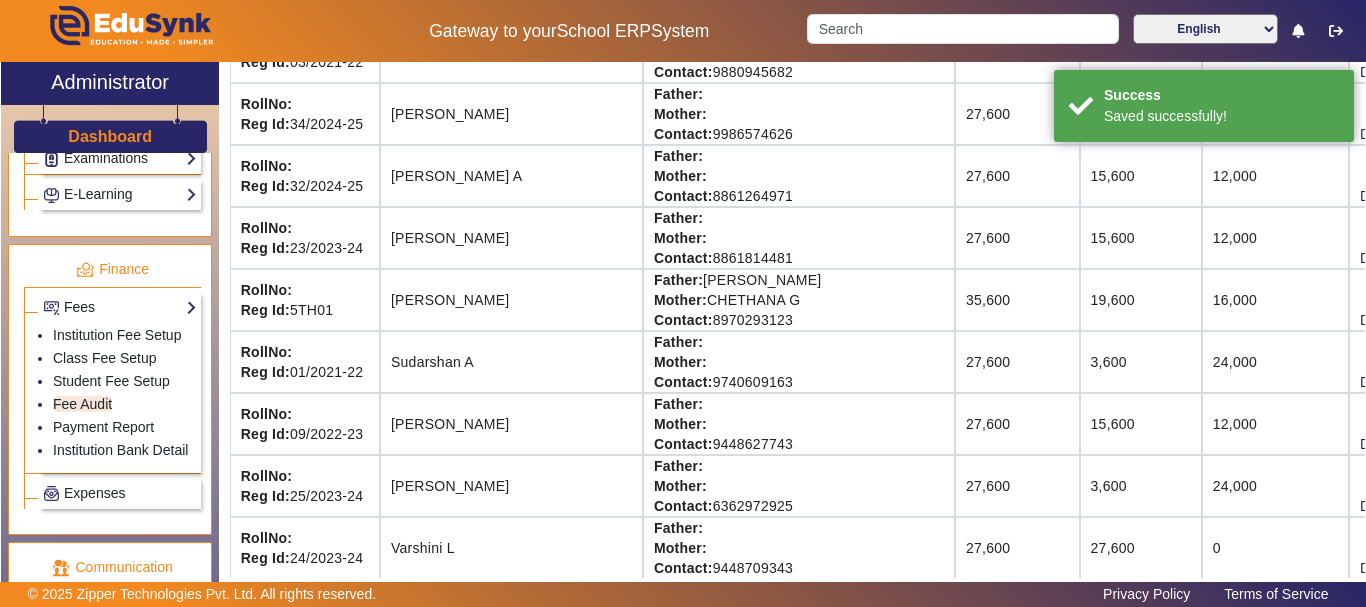 scroll, scrollTop: 65, scrollLeft: 0, axis: vertical 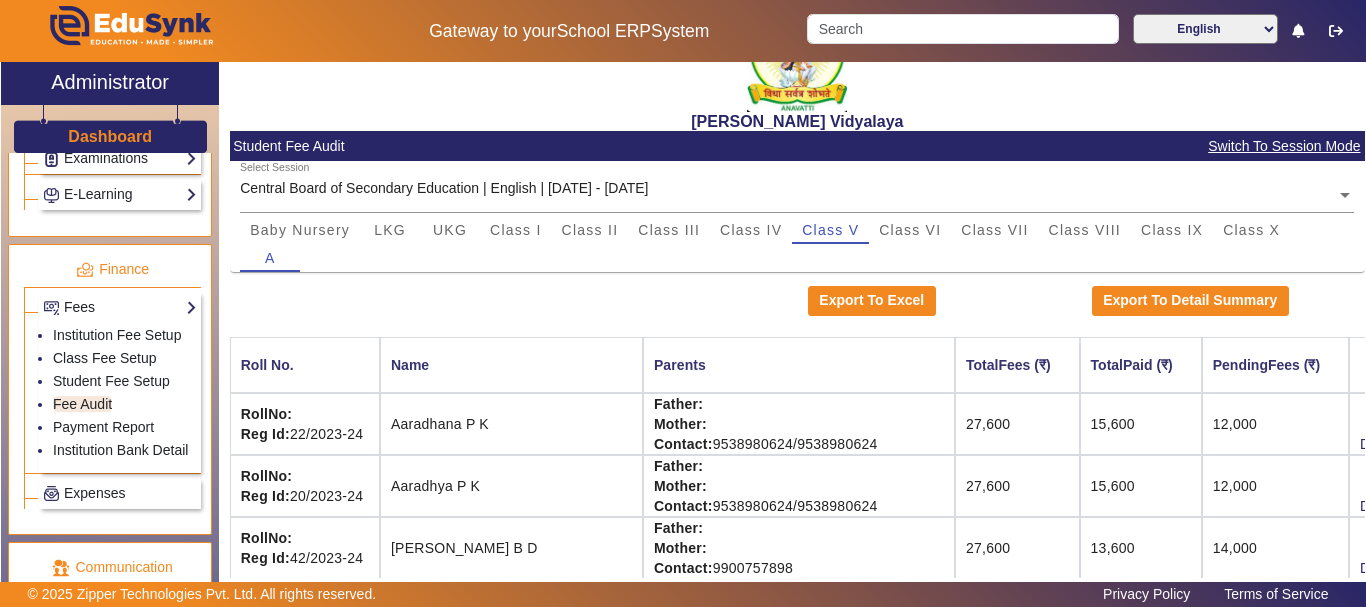 click on "A" at bounding box center (797, 258) 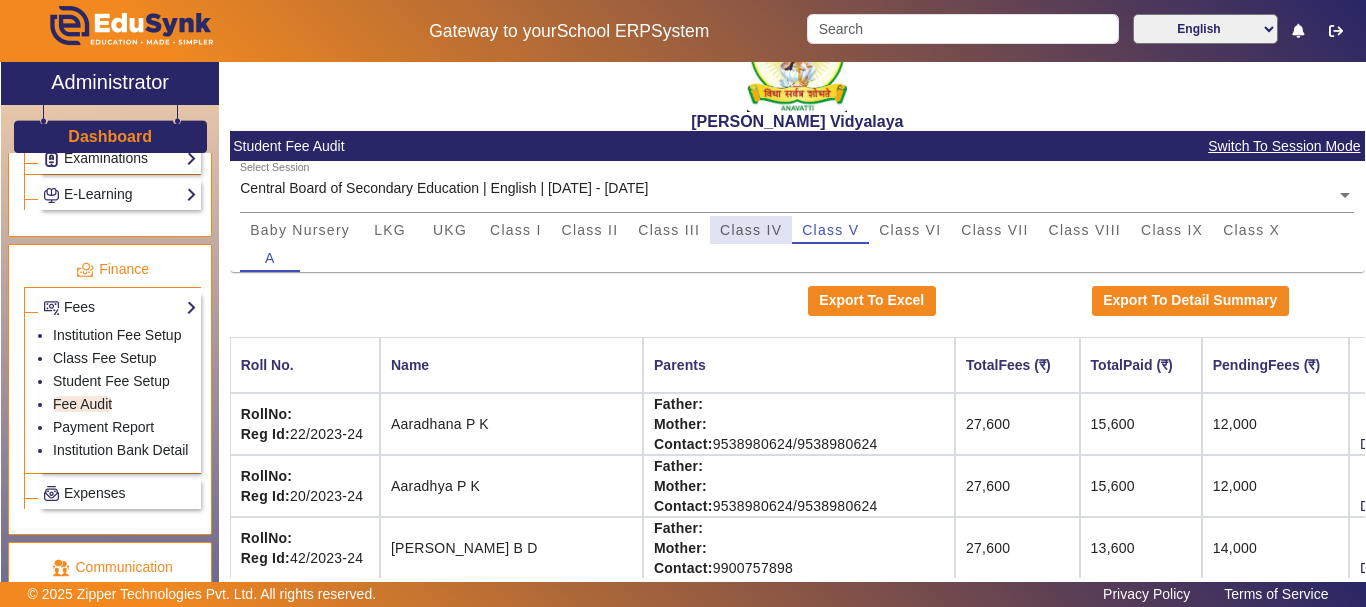 click on "Class IV" at bounding box center [751, 230] 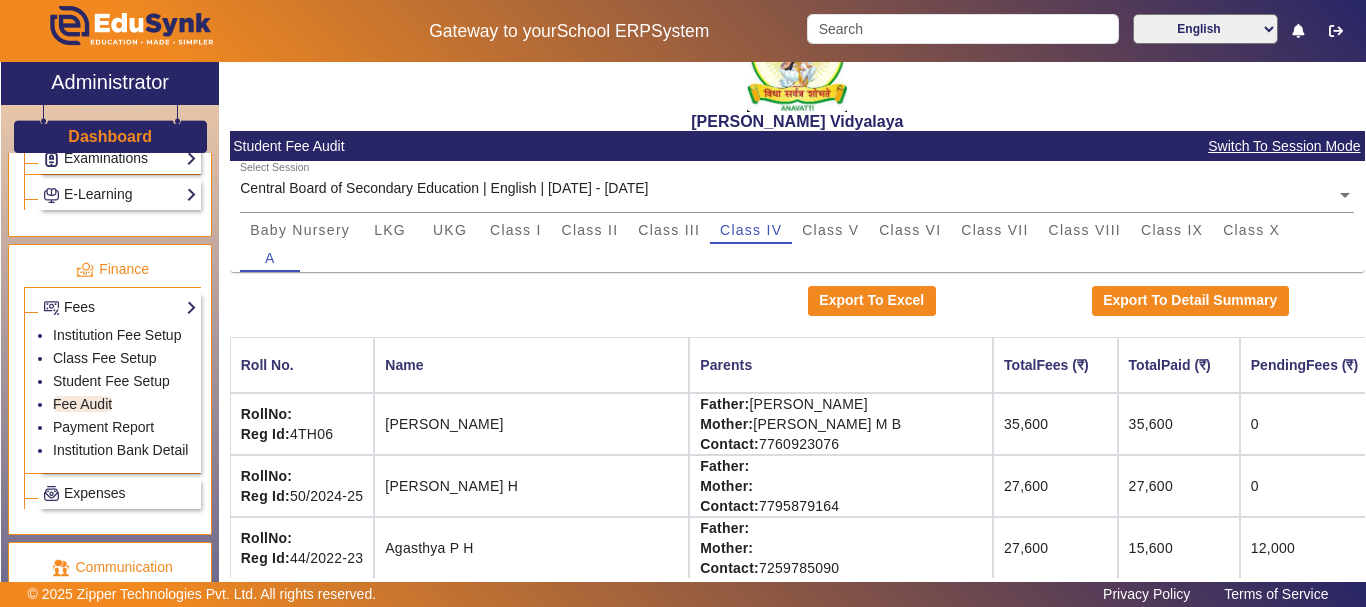 click on "View & Pay   Fee Structure  Download Receipt" 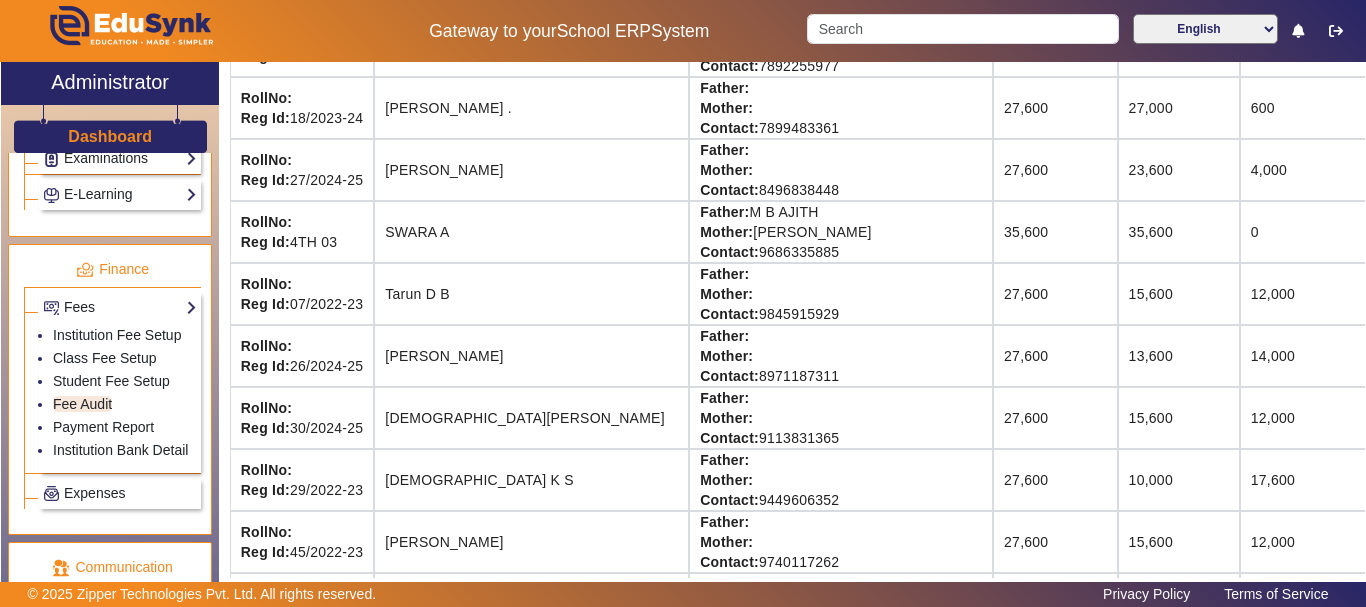 scroll, scrollTop: 1971, scrollLeft: 0, axis: vertical 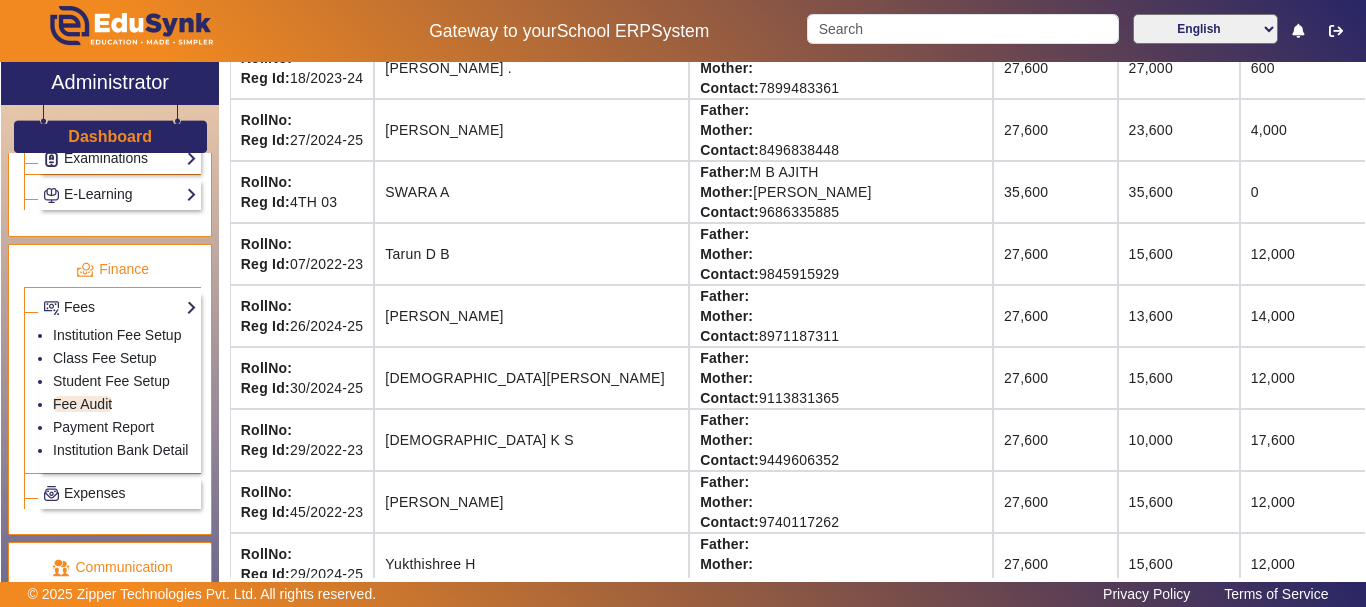 click on "[PERSON_NAME] Vidyalaya   Student Fee Audit   Switch To Session Mode  Select Session  Central Board of Secondary Education | English | [DATE] - [DATE]  × Baby Nursery LKG UKG Class I Class II Class III Class IV Class V Class VI Class VII Class VIII Class IX Class X A  Export To Excel   Export To Detail Summary  Roll No. Name Parents TotalFees (₹) TotalPaid (₹) PendingFees (₹) Action RollNo: Reg Id: 4TH06  [PERSON_NAME]  Father: [PERSON_NAME]   Mother: [PERSON_NAME]  M B Contact: 7760923076  35,600 35,600 0  View & Pay   Fee Structure  Download Receipt RollNo: Reg Id: 50/2024-25  [PERSON_NAME] H Father:    Mother:    Contact: 7795879164  27,600 27,600 0  View & Pay   Fee Structure  Download Receipt RollNo: Reg Id: 44/2022-23  Agasthya  P H Father:    Mother:    Contact: 7259785090  27,600 15,600 12,000  View & Pay   Fee Structure  Download Receipt RollNo: Reg Id: 17/2023-24  [PERSON_NAME]  A Nelikoppa Father:    Mother:    Contact: 9535251160  27,600 15,600 12,000  View & Pay   Fee Structure  Download Receipt RollNo: Reg Id:" 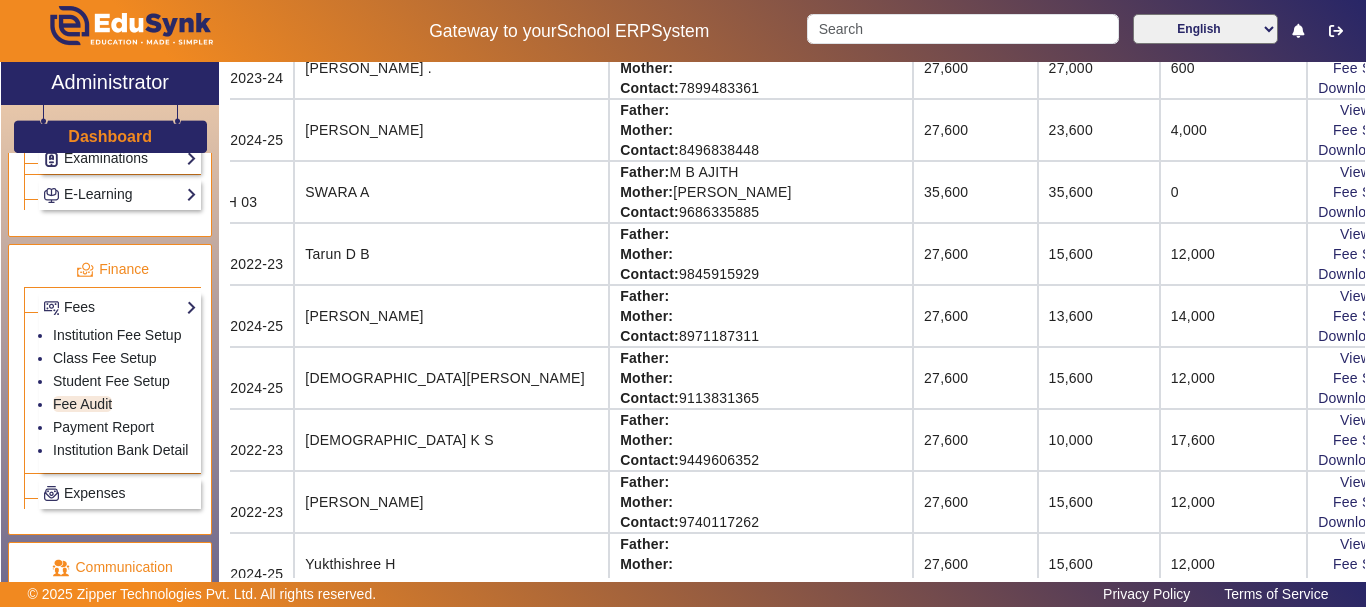scroll, scrollTop: 1971, scrollLeft: 120, axis: both 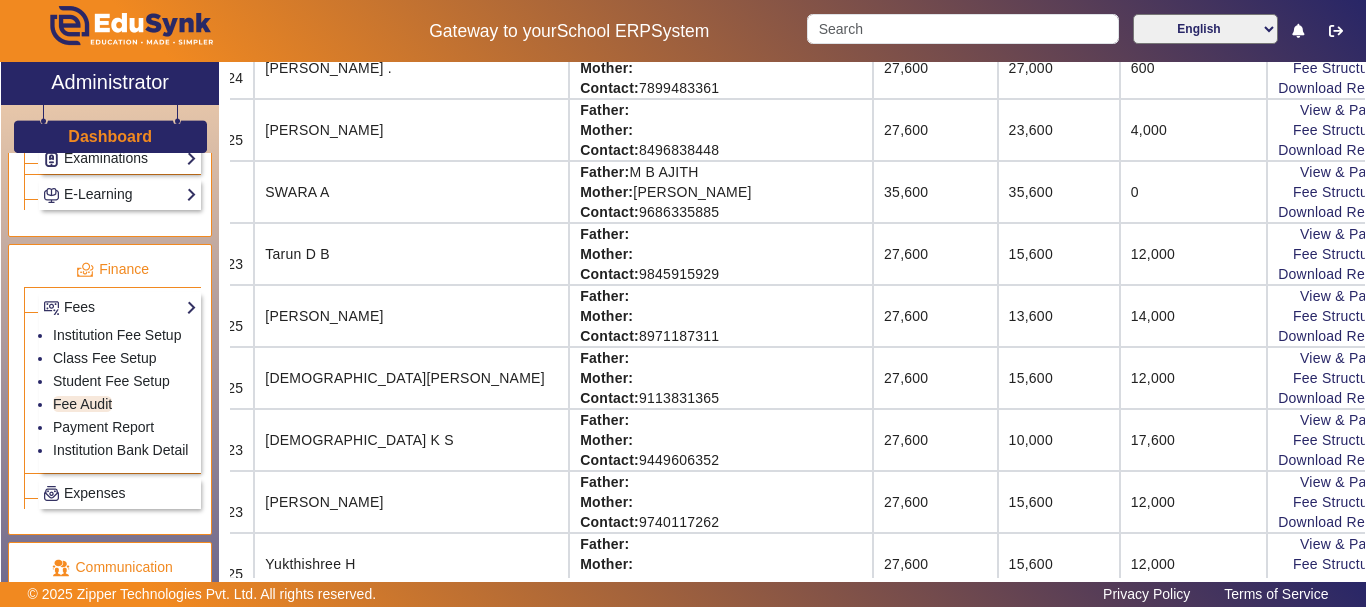 click on "View & Pay   Fee Structure  Download Receipt" 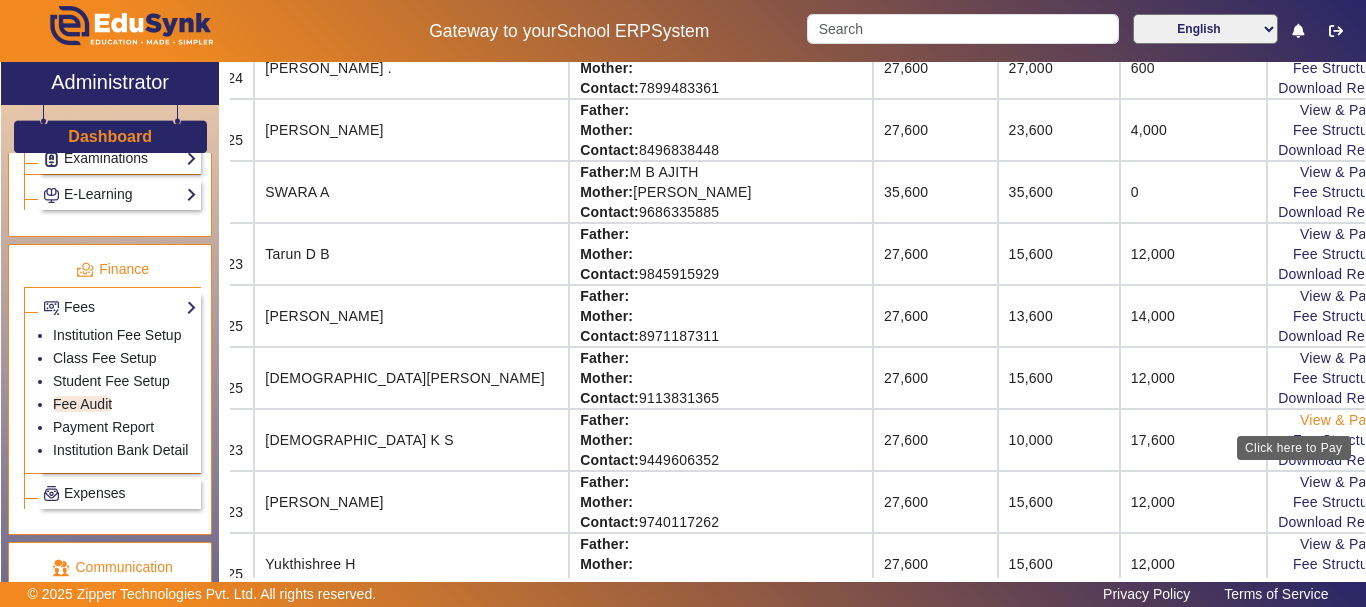 click on "View & Pay" 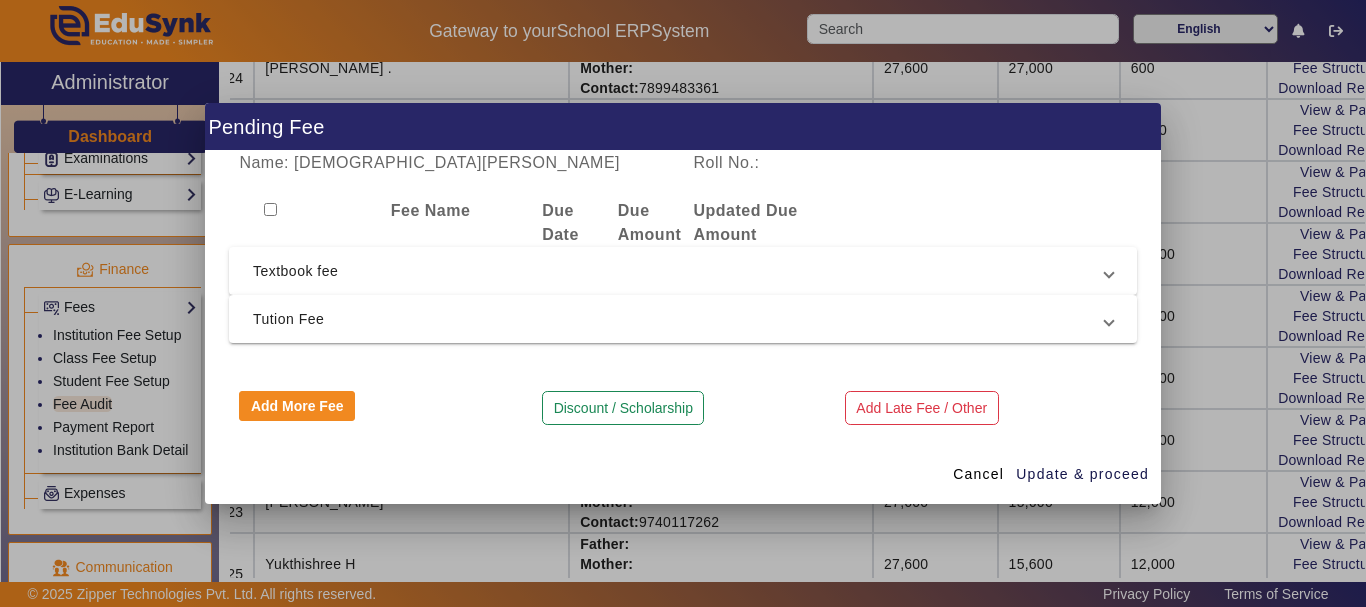 click on "Tution Fee" at bounding box center [679, 319] 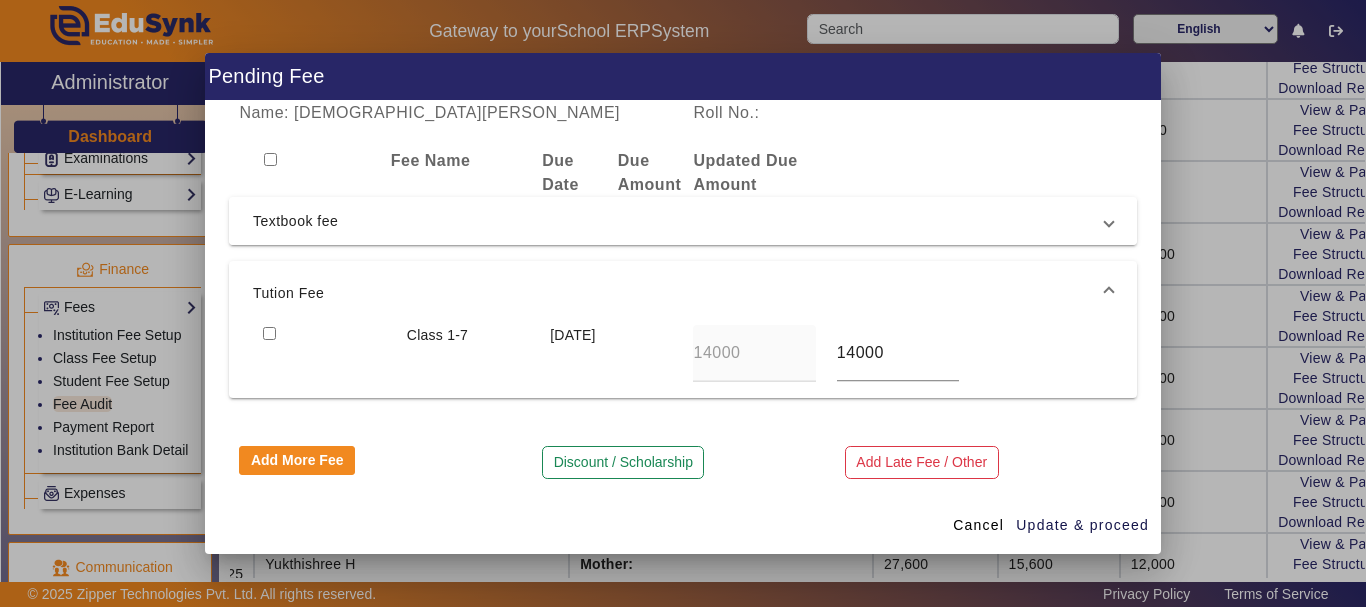 click on "Textbook fee" at bounding box center (679, 221) 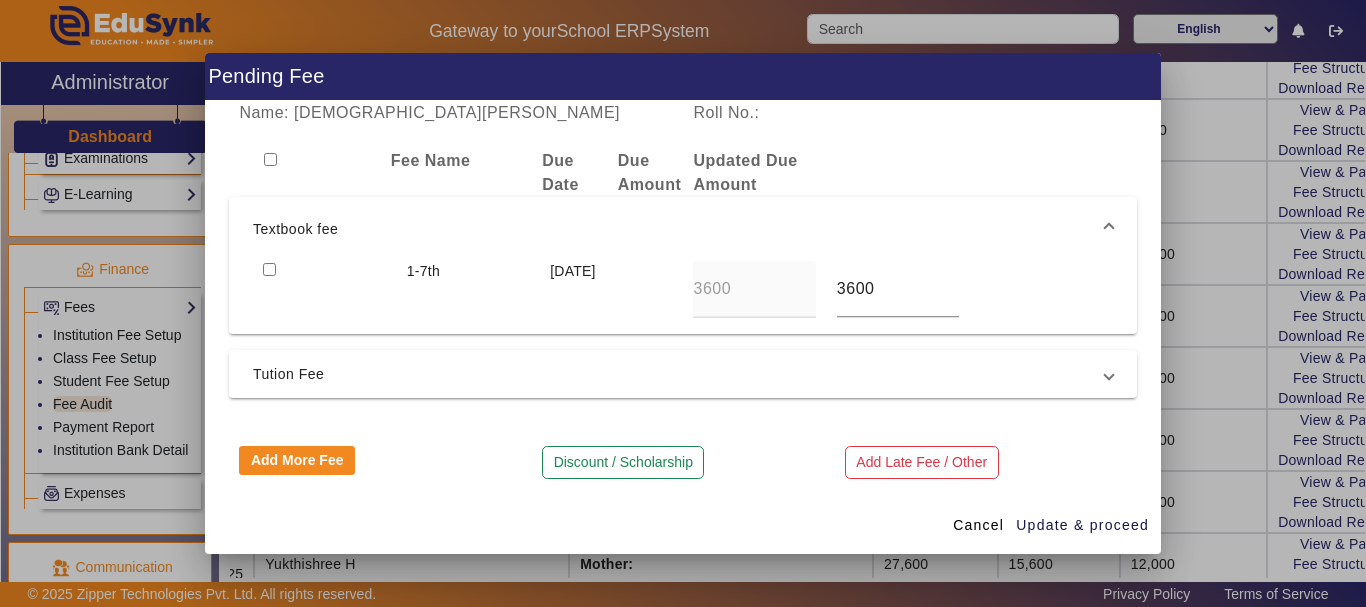 click at bounding box center [269, 269] 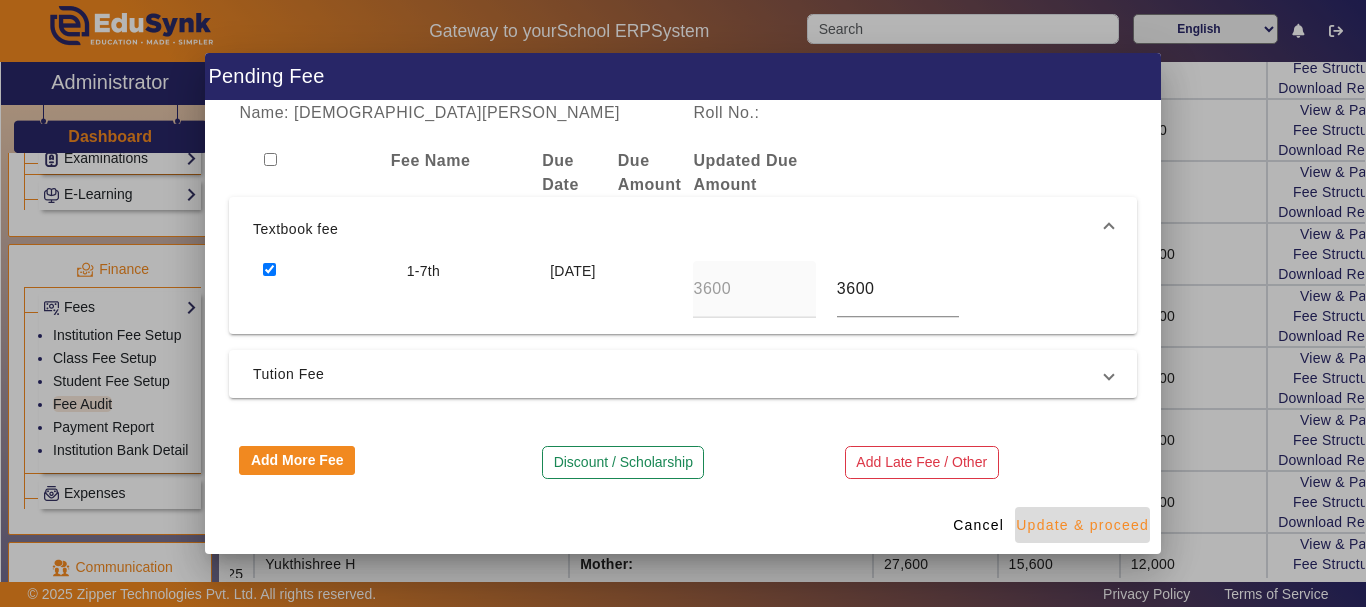 click on "Update & proceed" at bounding box center (1082, 525) 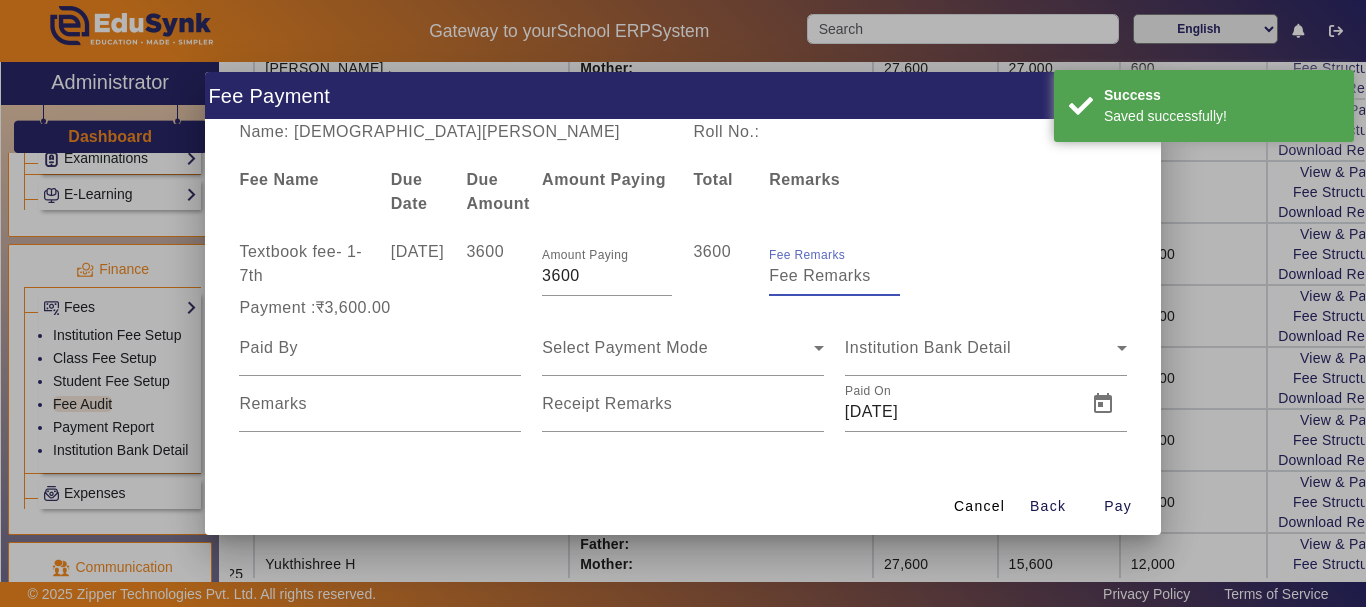 click on "Fee Remarks" at bounding box center [834, 276] 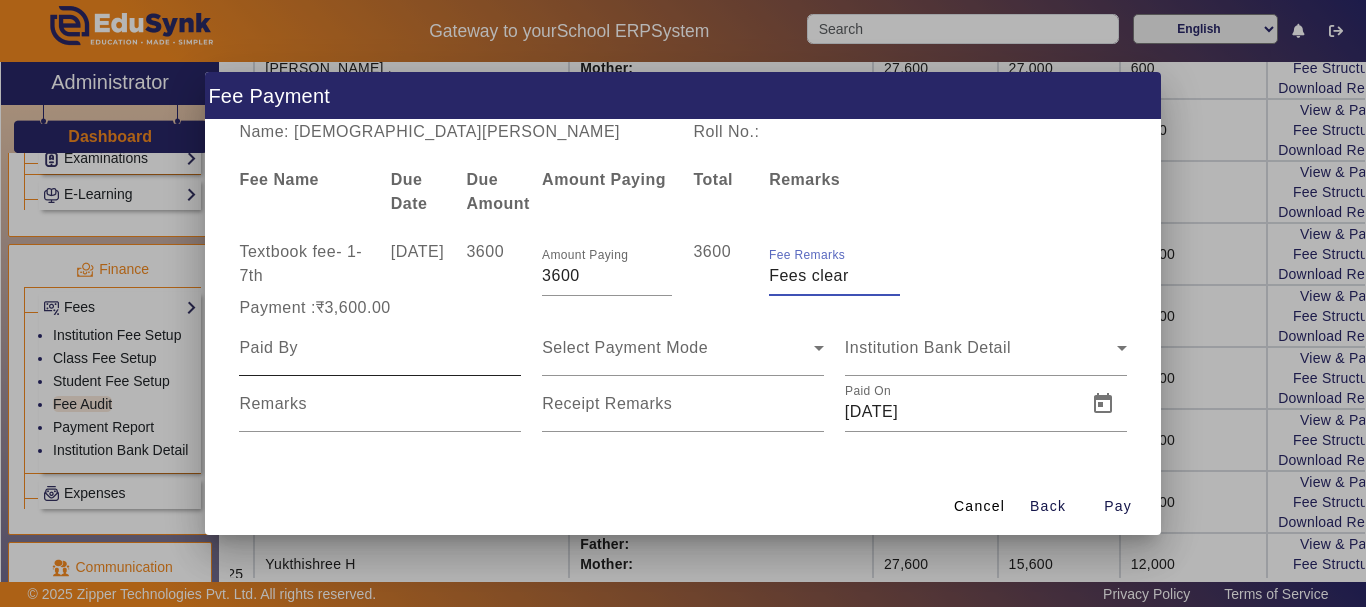 type on "Fees clear" 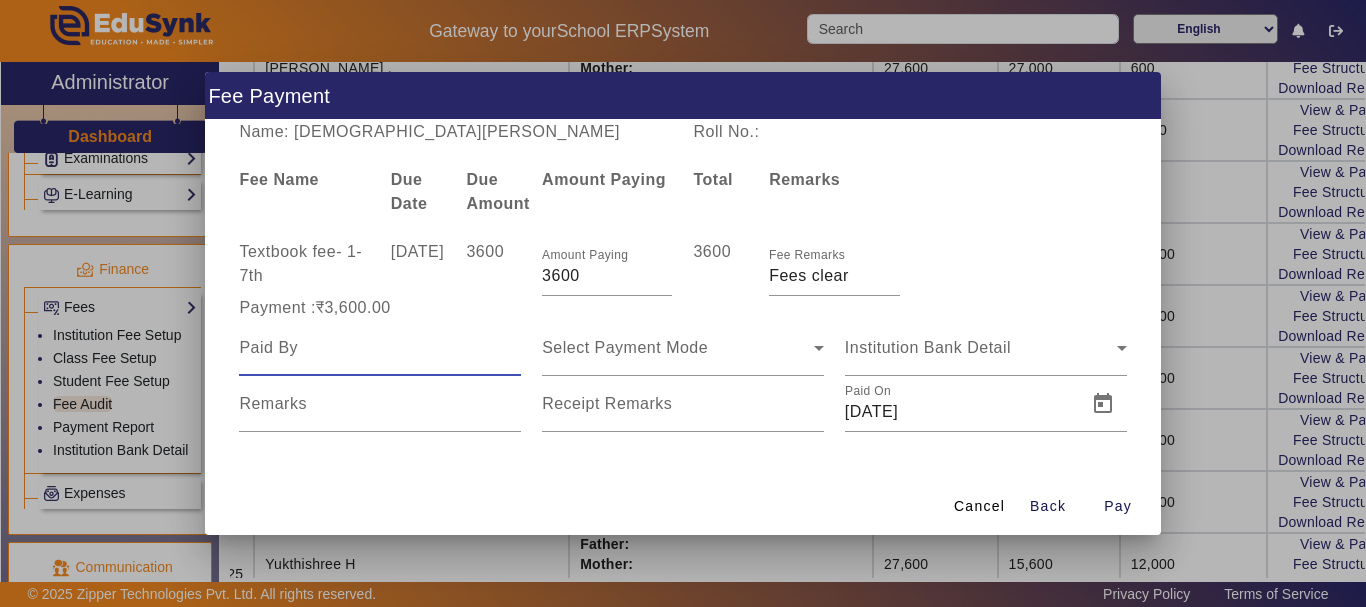 click at bounding box center [380, 348] 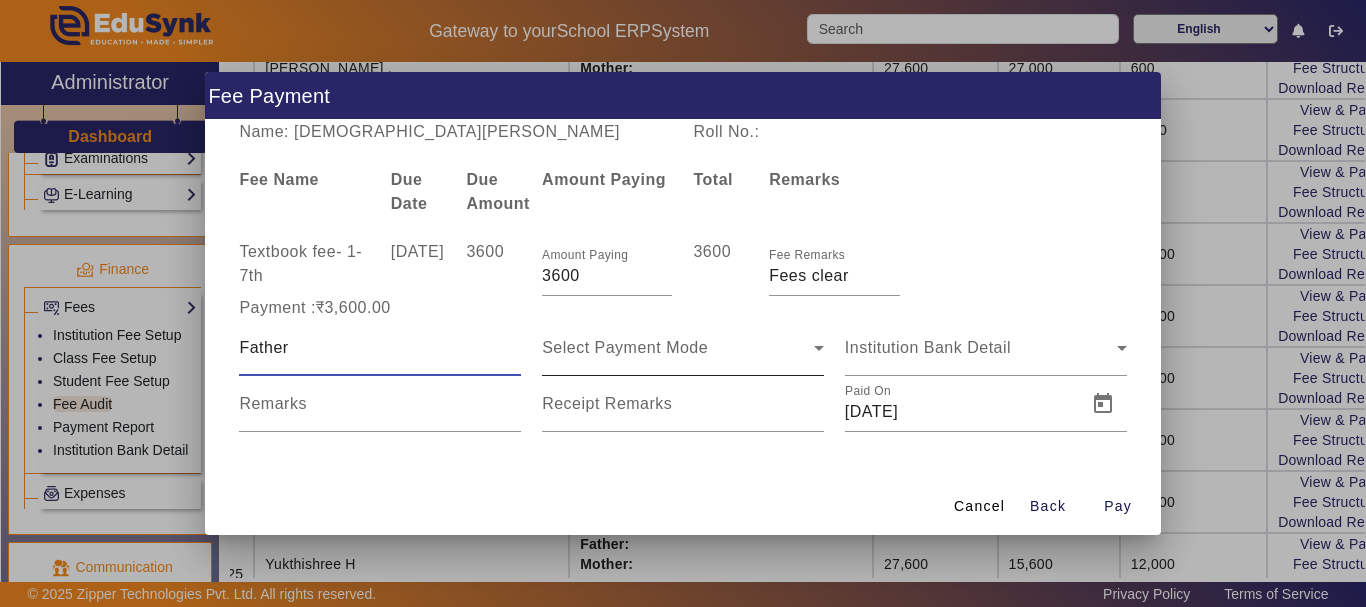 type on "Father" 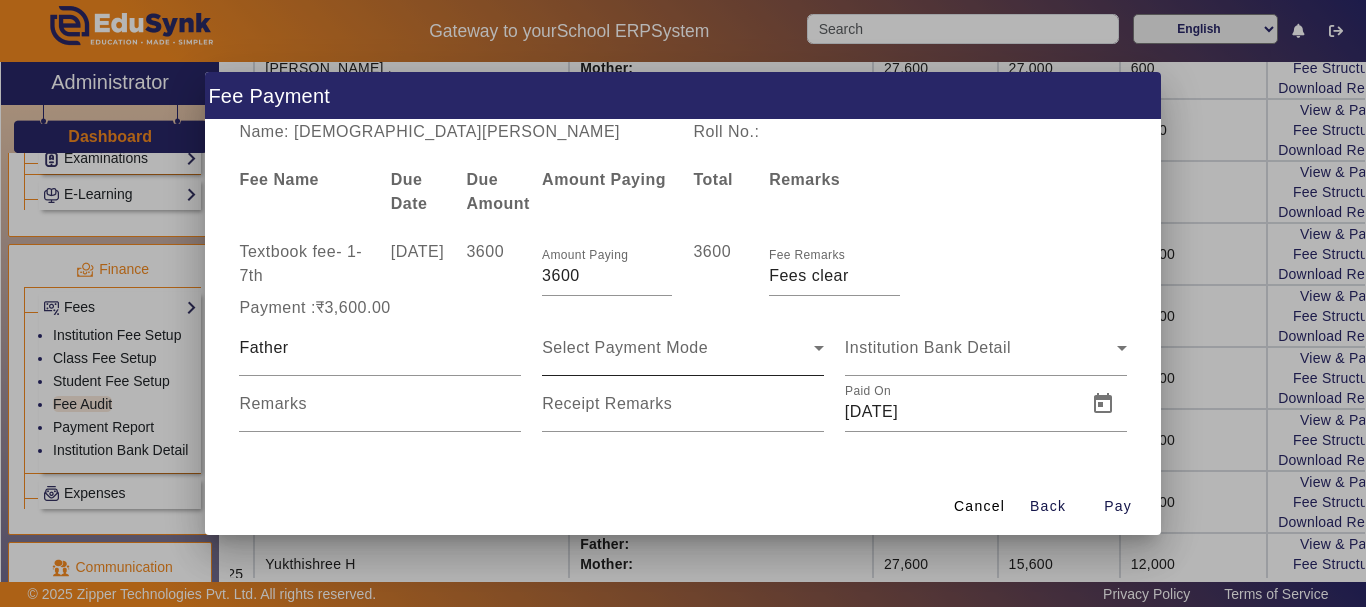 click on "Select Payment Mode" at bounding box center (683, 348) 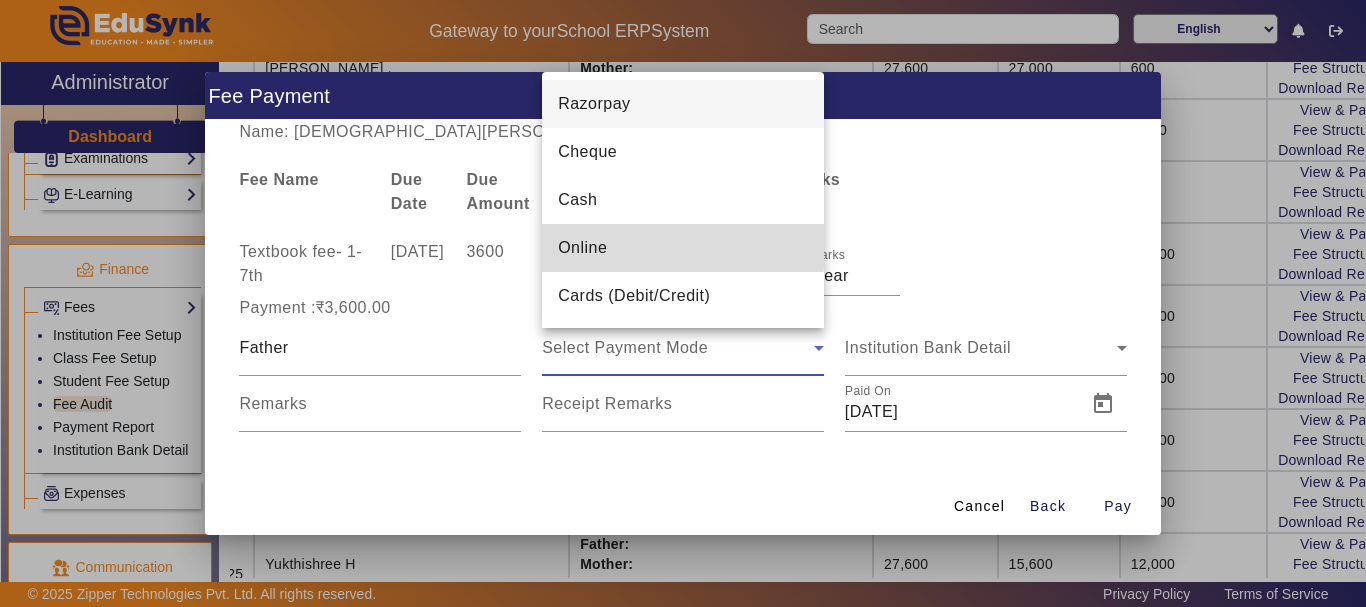 click on "Online" at bounding box center [582, 248] 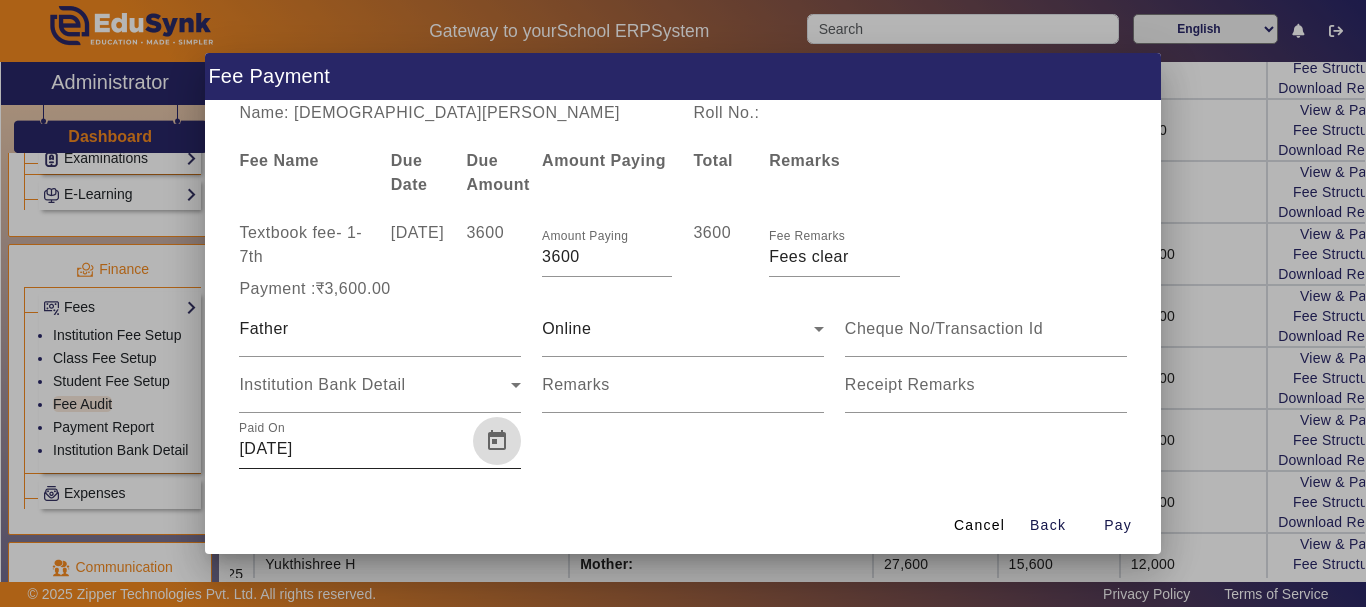 click at bounding box center (497, 441) 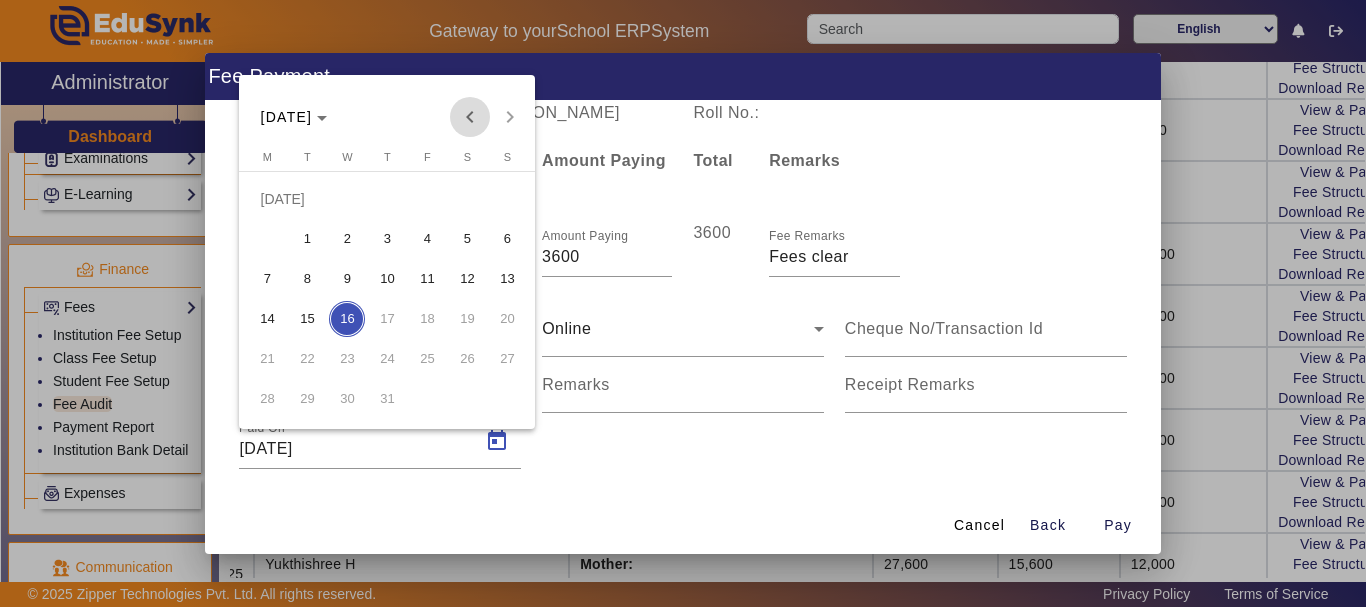click at bounding box center [470, 117] 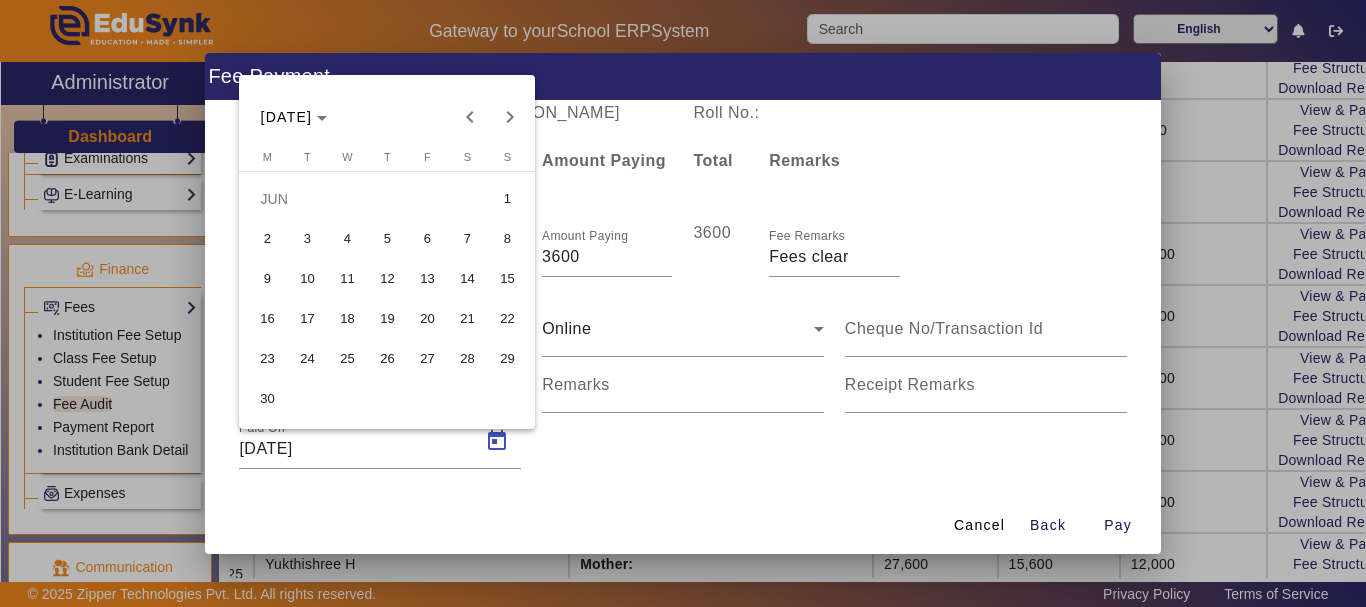 click on "6" at bounding box center (427, 239) 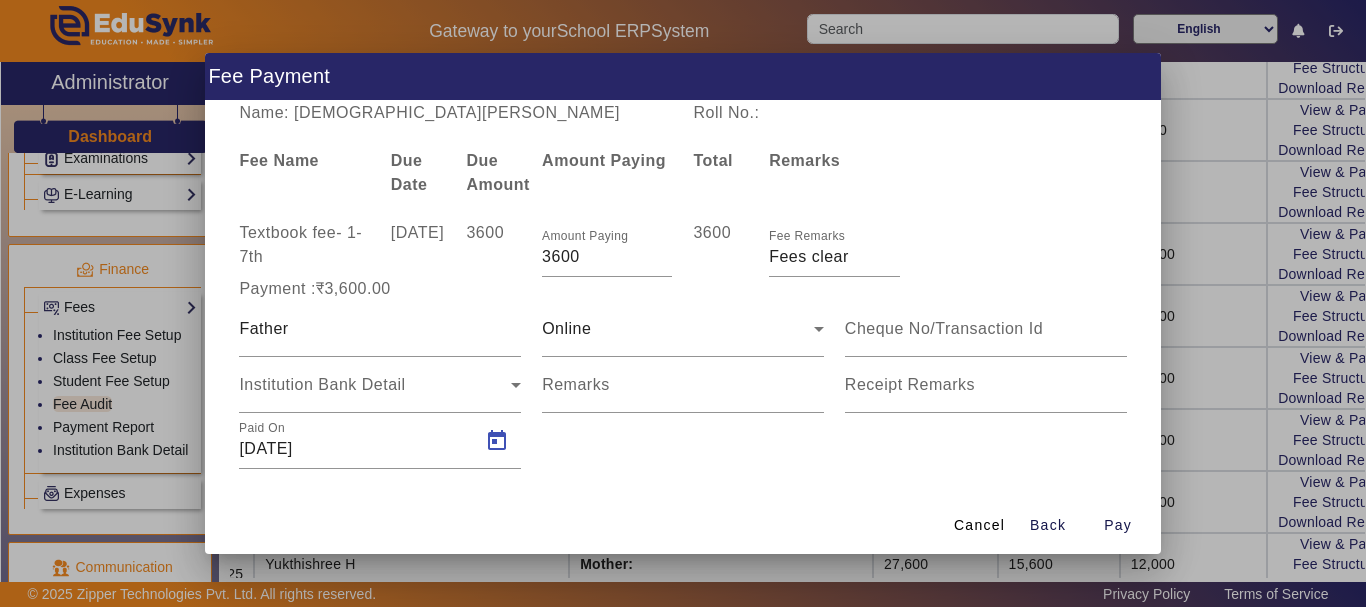 type on "[DATE]" 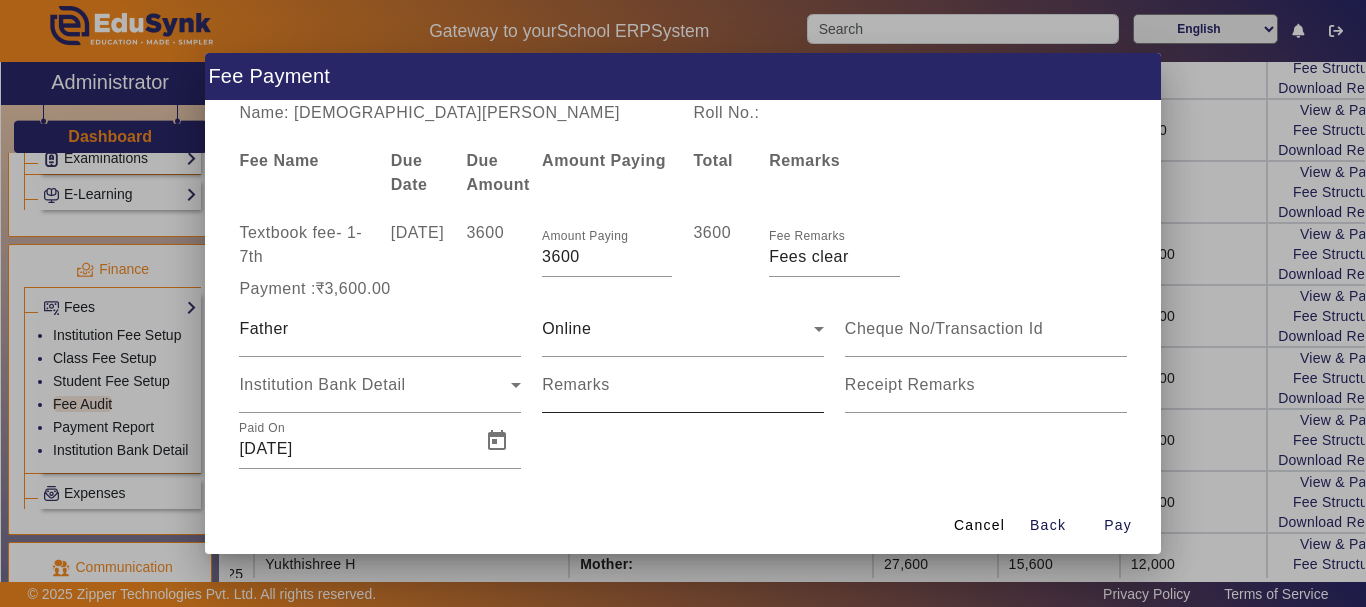 click on "Remarks" at bounding box center (576, 384) 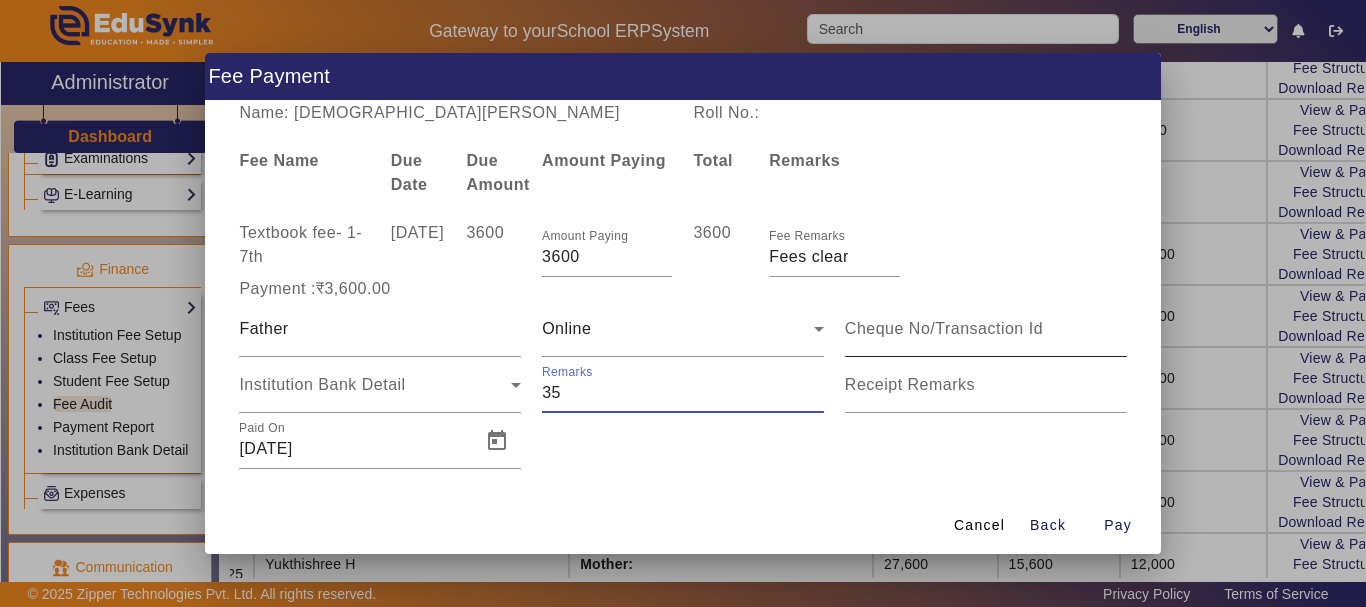 type on "35" 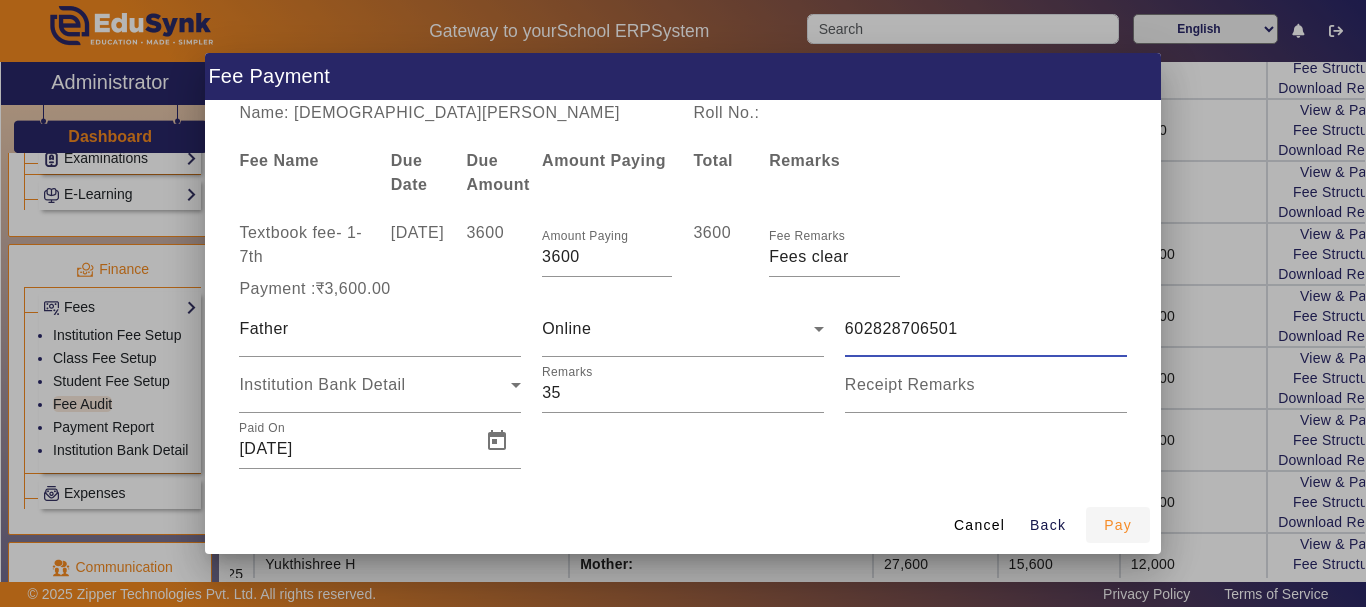 type on "602828706501" 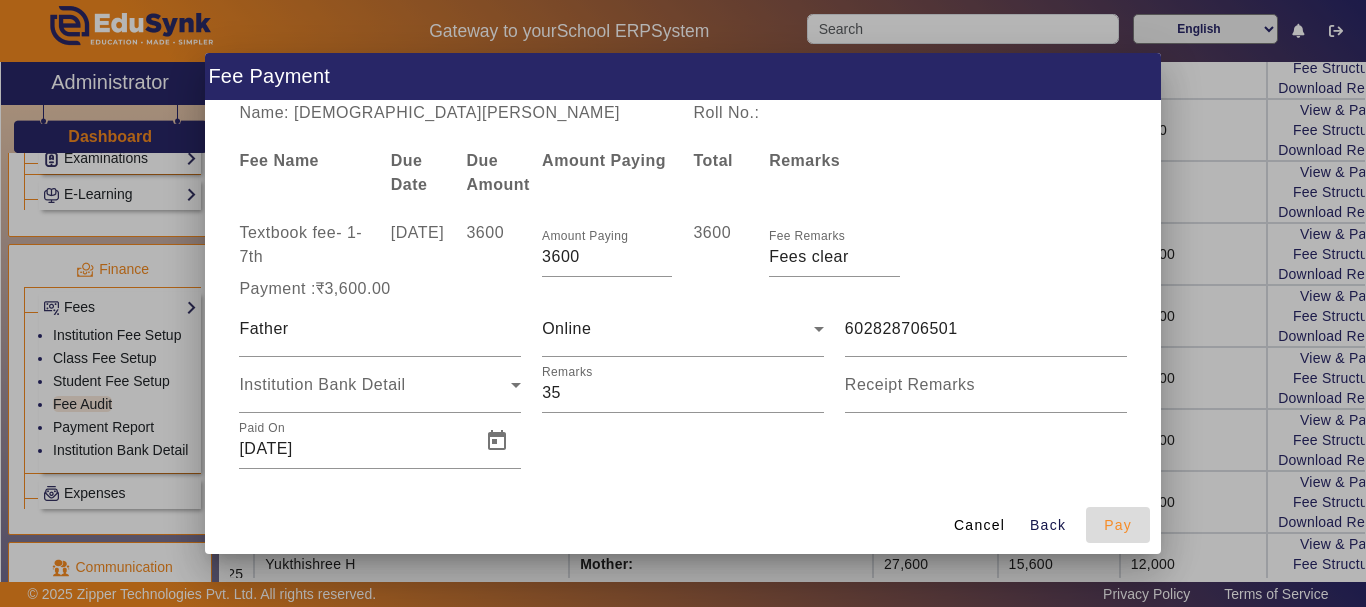 click on "Pay" at bounding box center (1118, 525) 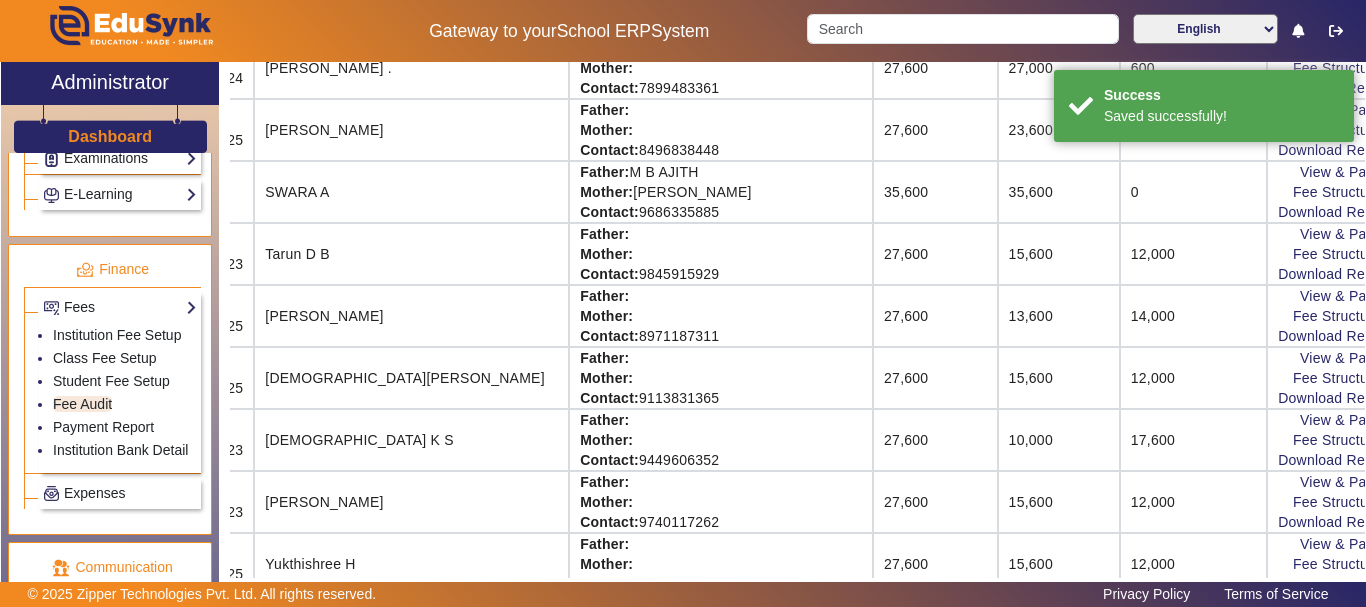 scroll, scrollTop: 49, scrollLeft: 120, axis: both 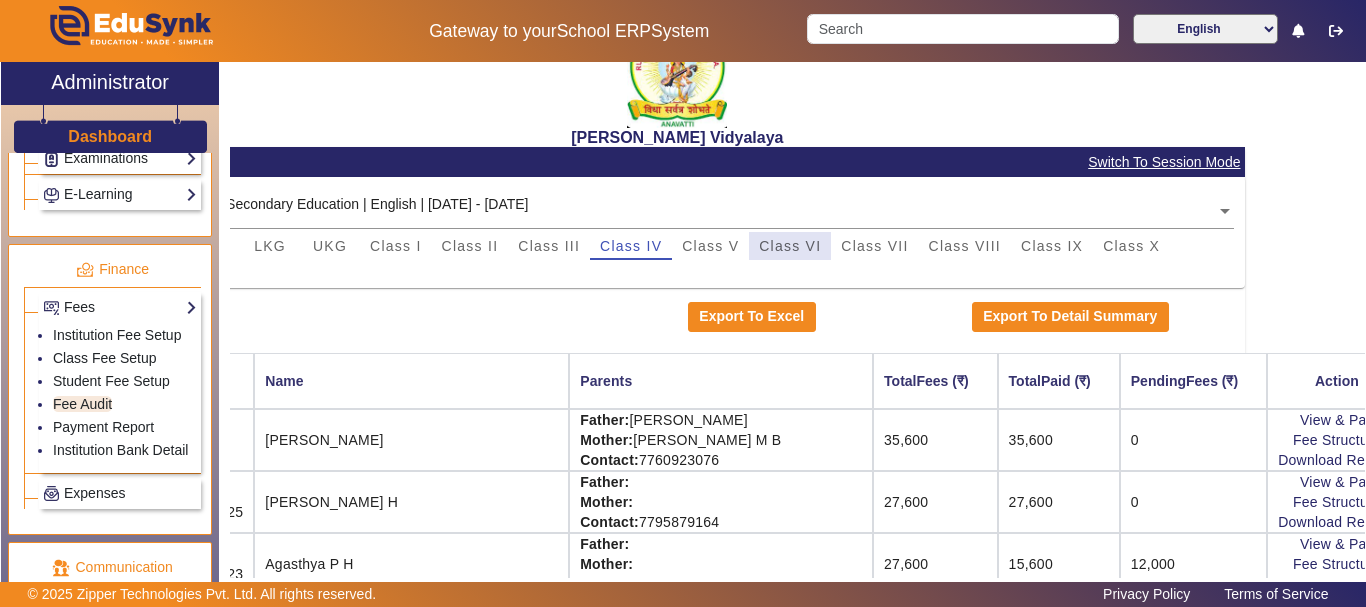 click on "Class VI" at bounding box center [790, 246] 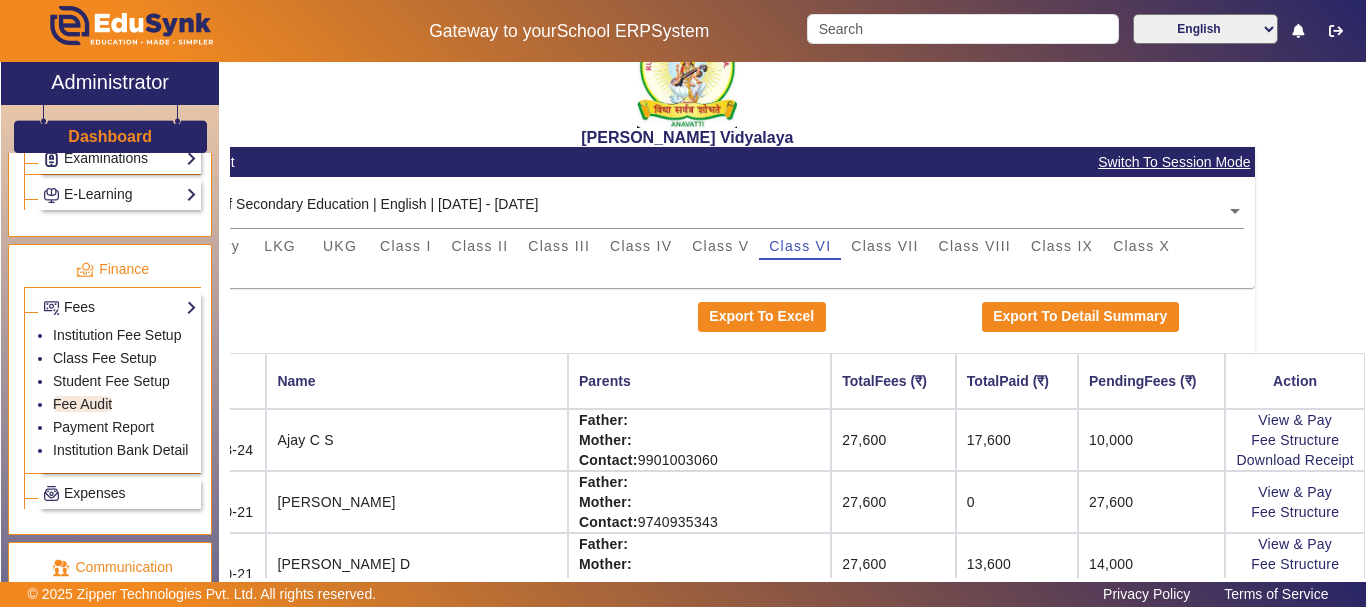 scroll, scrollTop: 49, scrollLeft: 70, axis: both 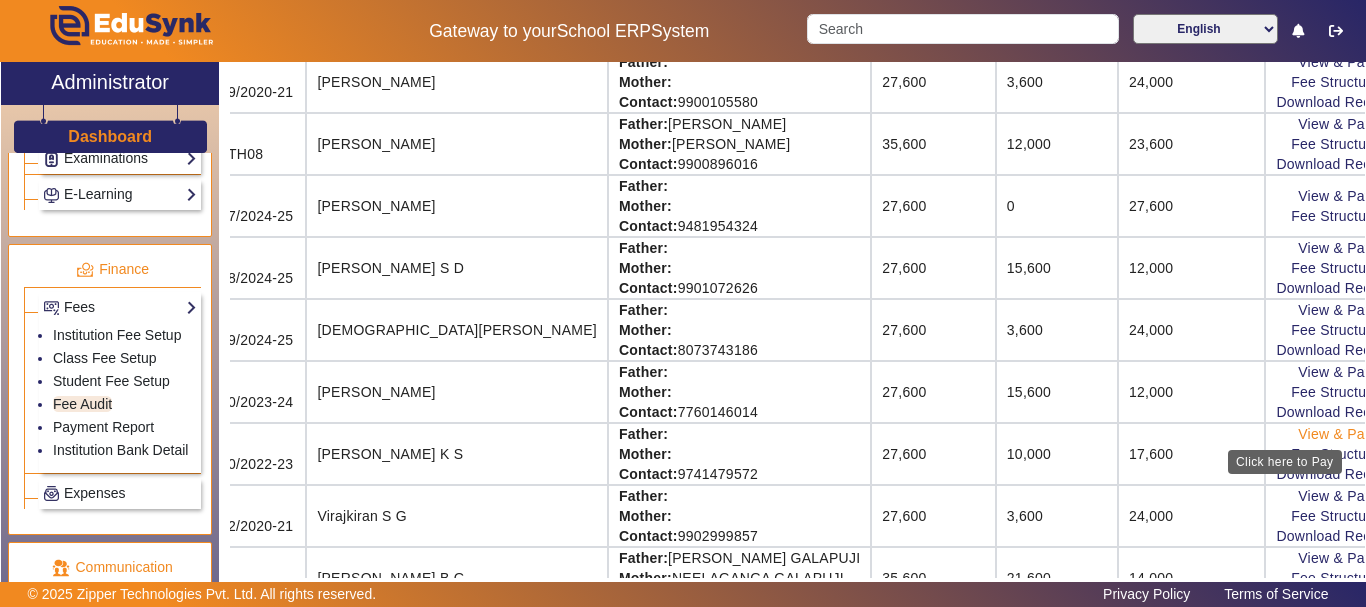 click on "View & Pay" 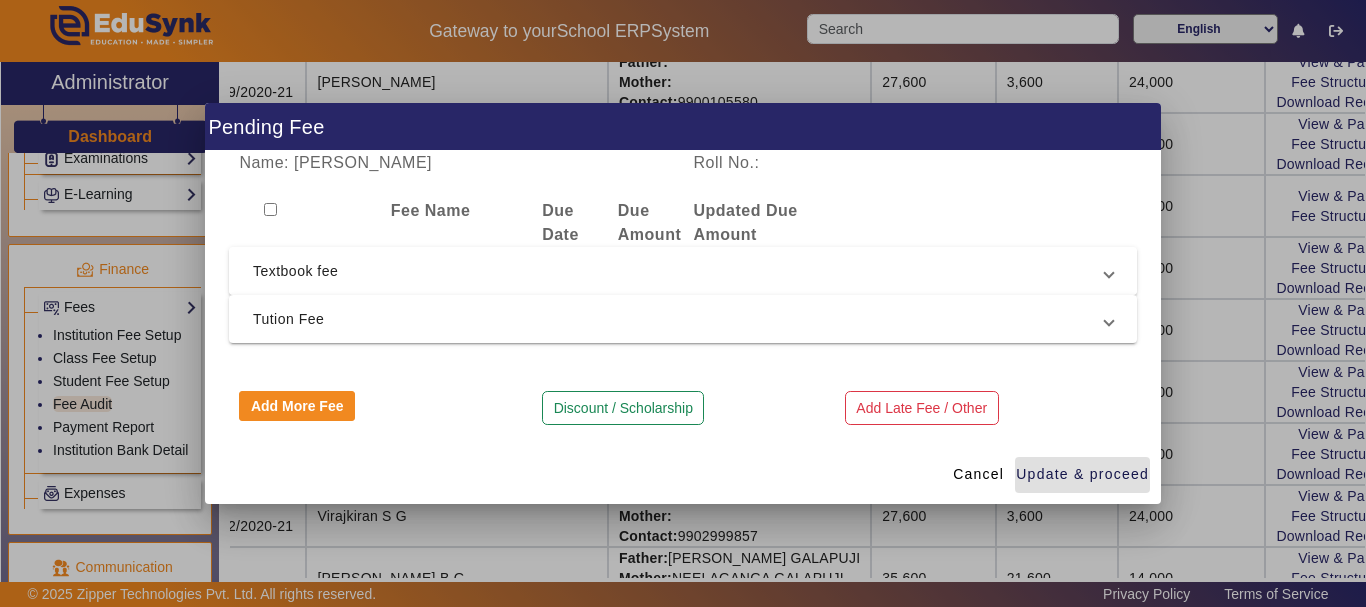 click on "Textbook fee" at bounding box center [679, 271] 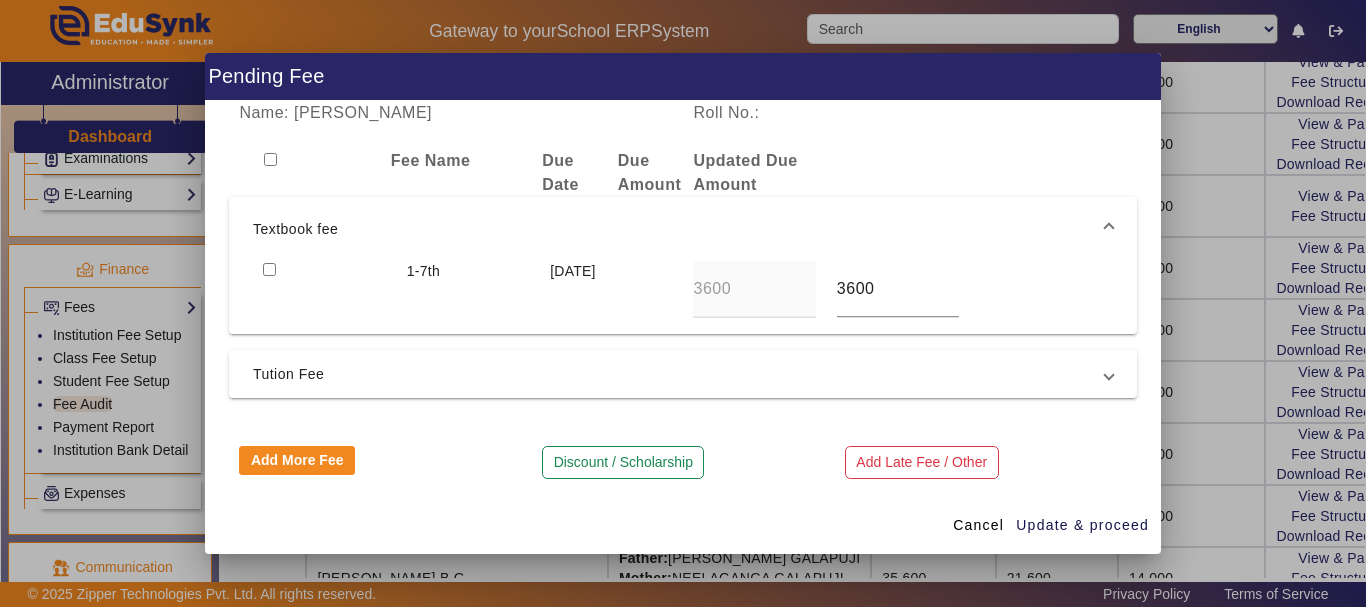 click at bounding box center (269, 269) 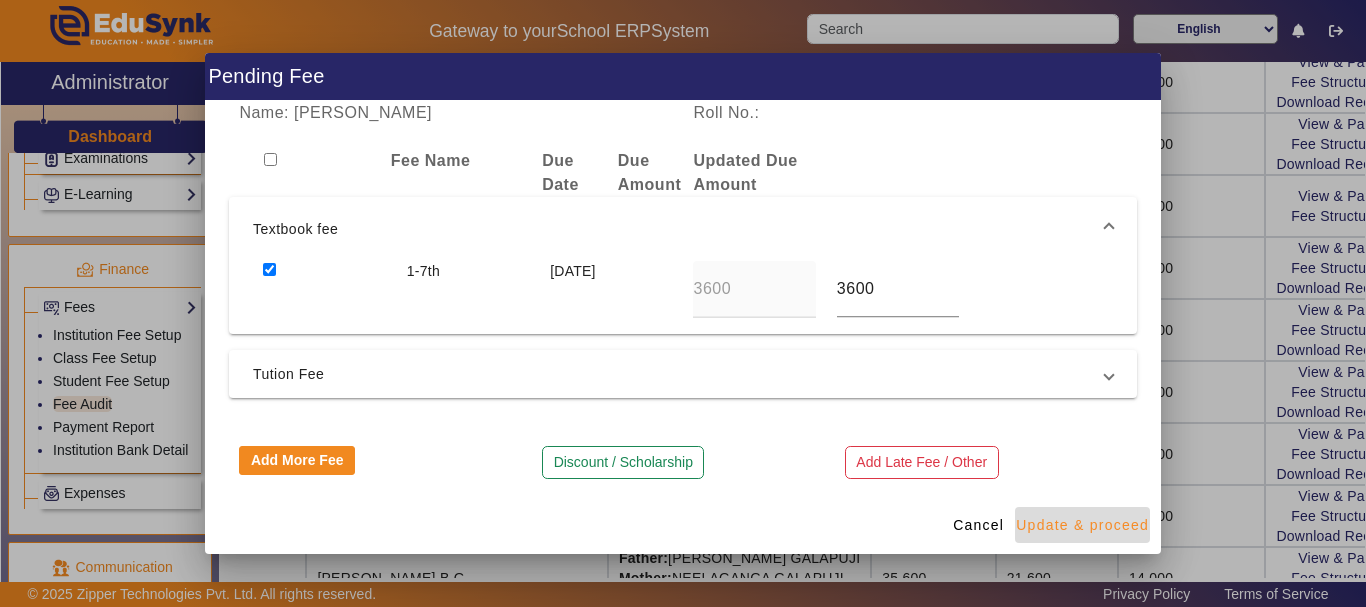 click on "Update & proceed" at bounding box center (1082, 525) 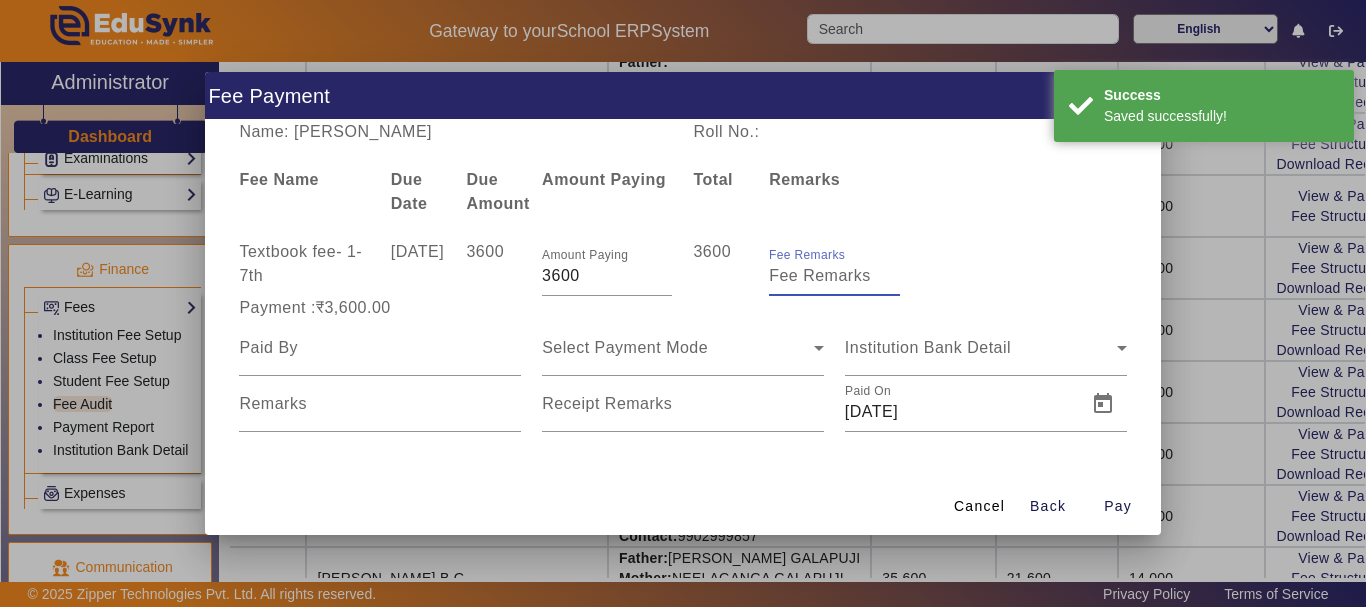 click on "Fee Remarks" at bounding box center [834, 276] 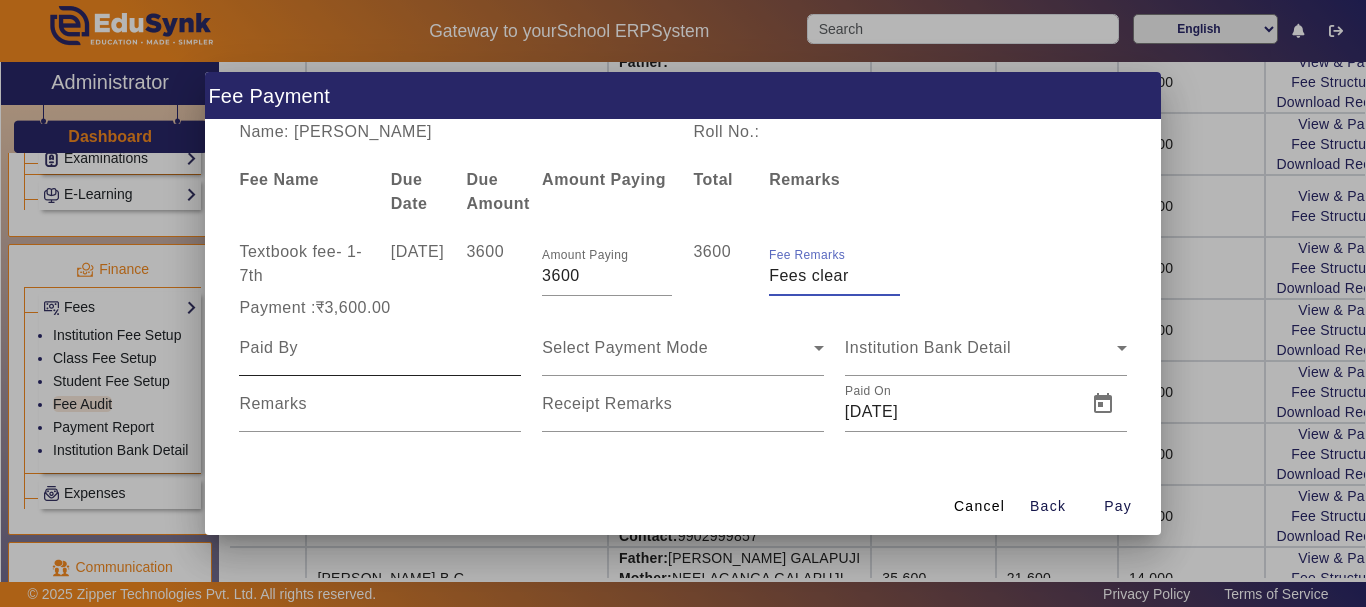 type on "Fees clear" 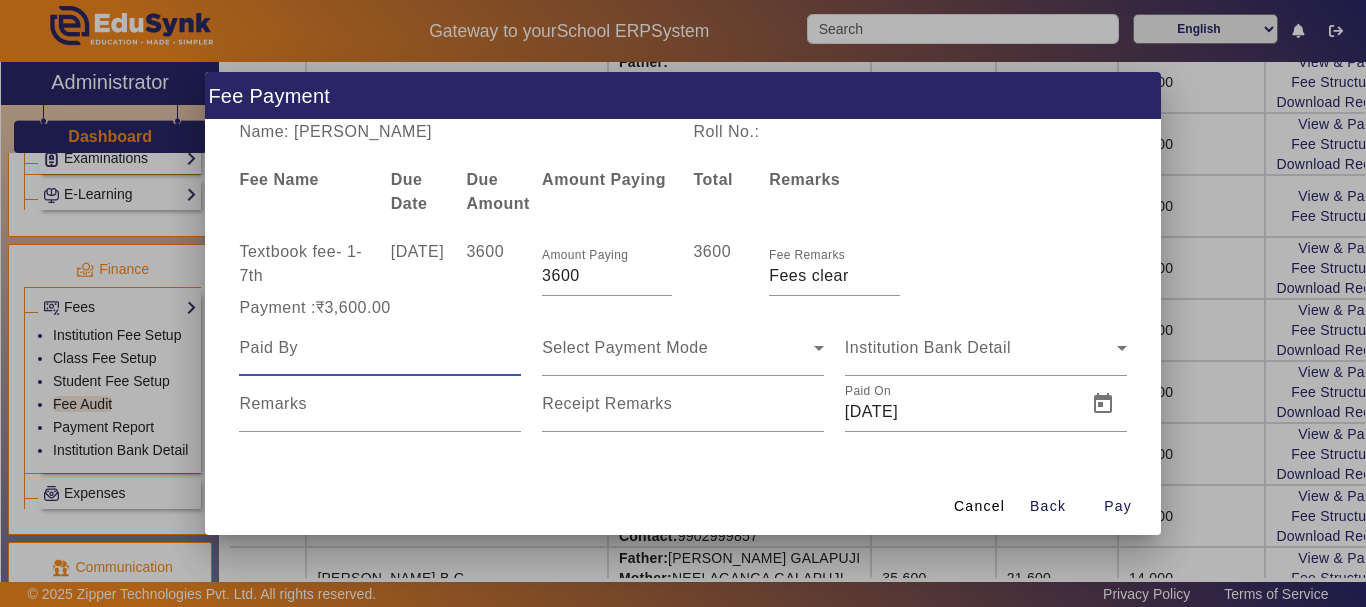 click at bounding box center (380, 348) 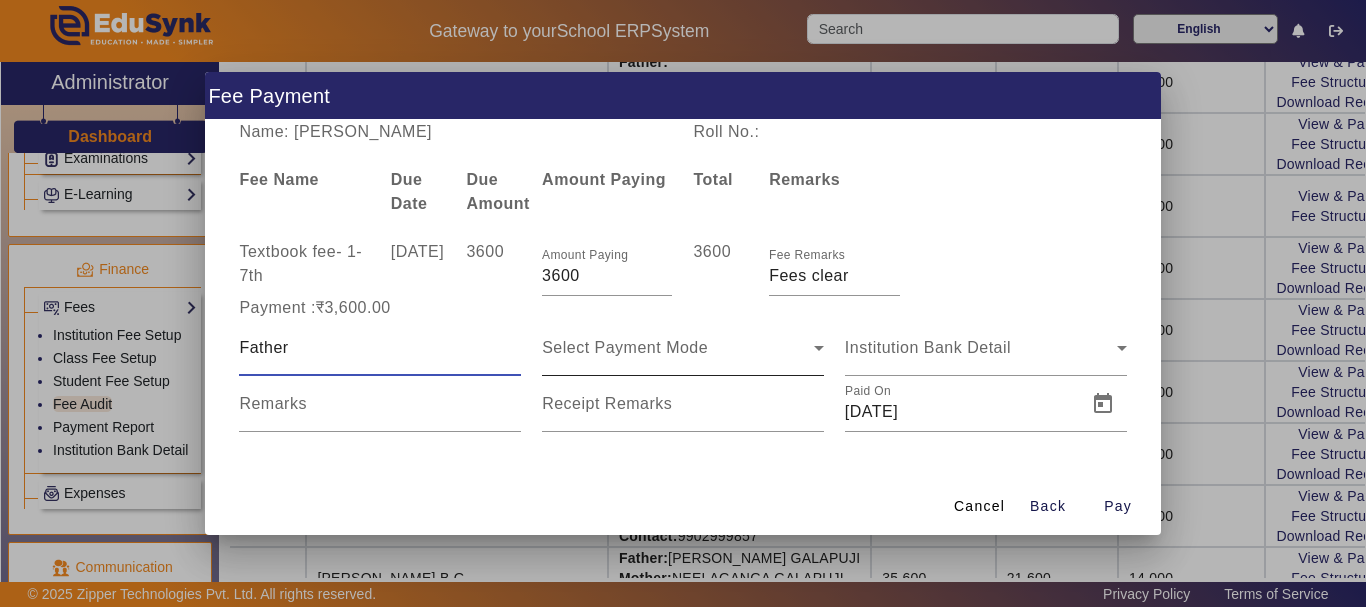 type on "Father" 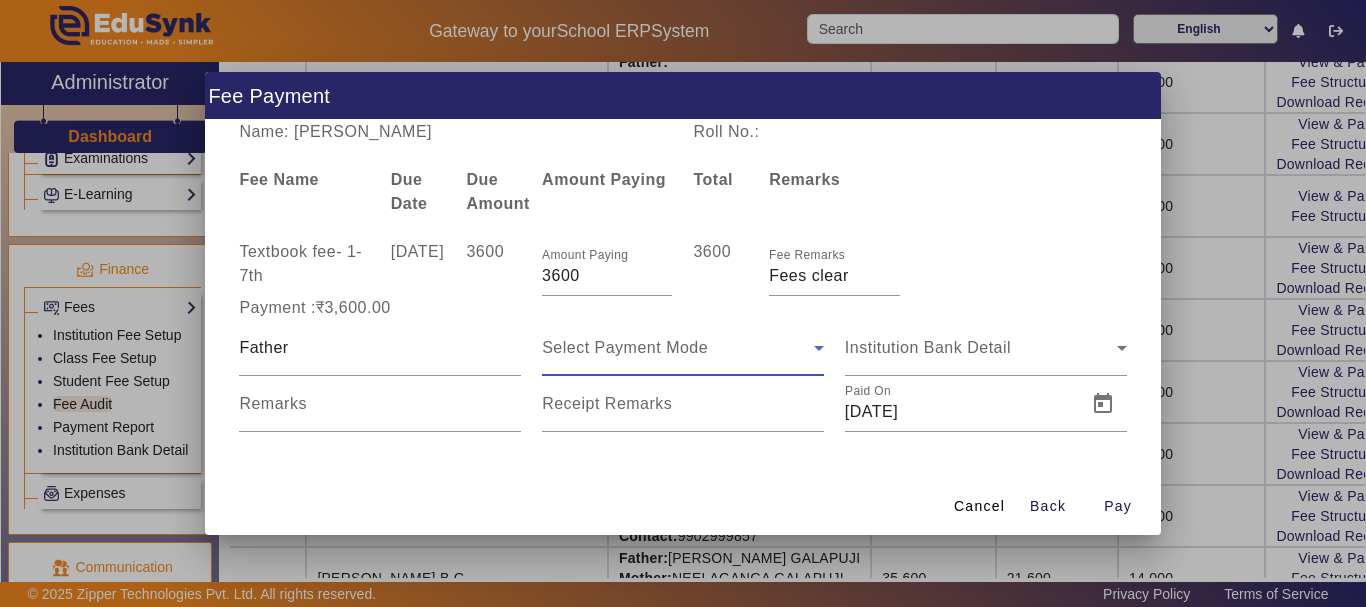 click on "Select Payment Mode" at bounding box center (625, 347) 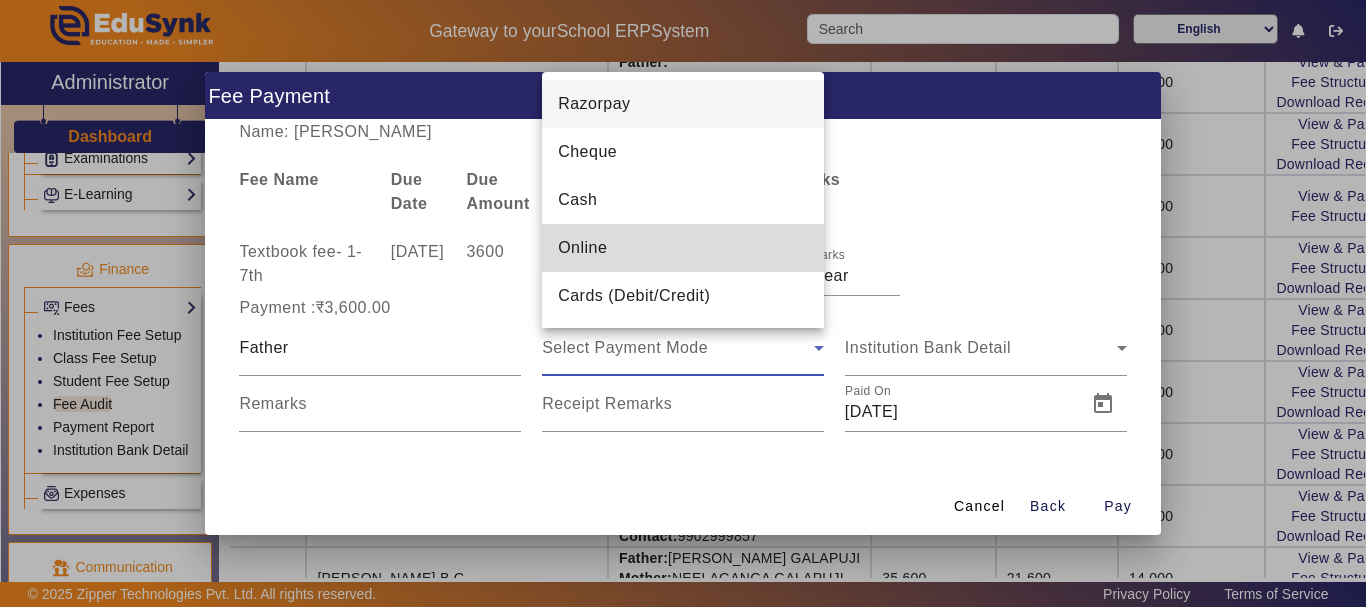 click on "Online" at bounding box center (582, 248) 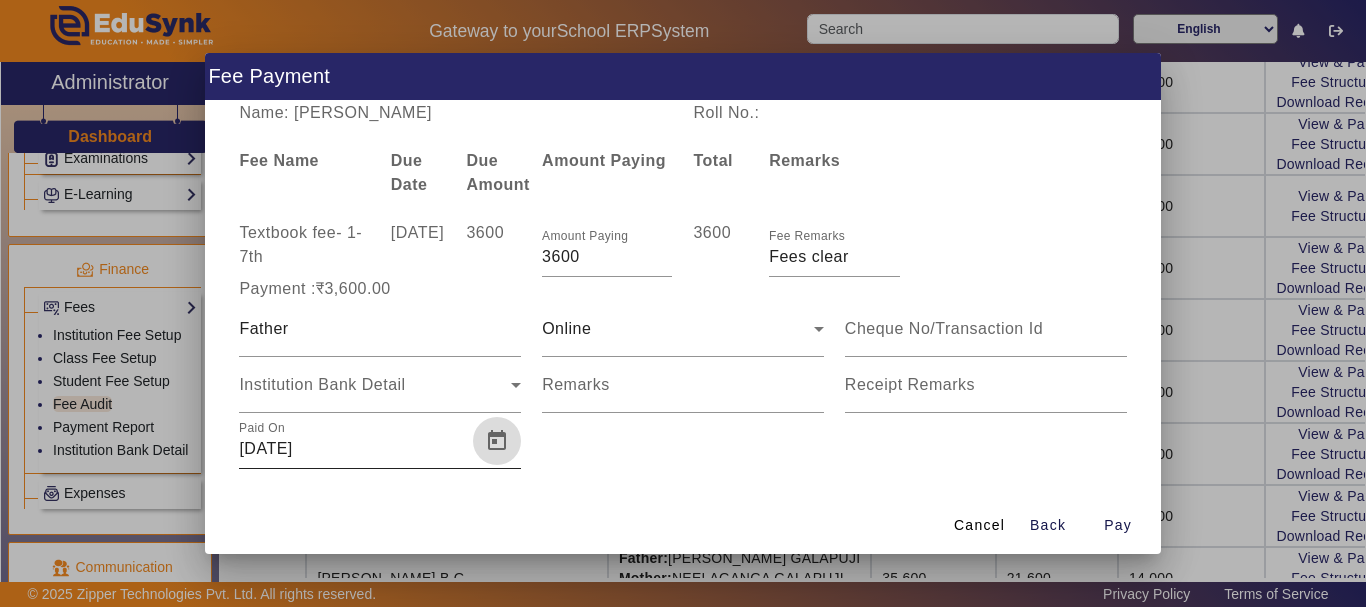 click at bounding box center (497, 441) 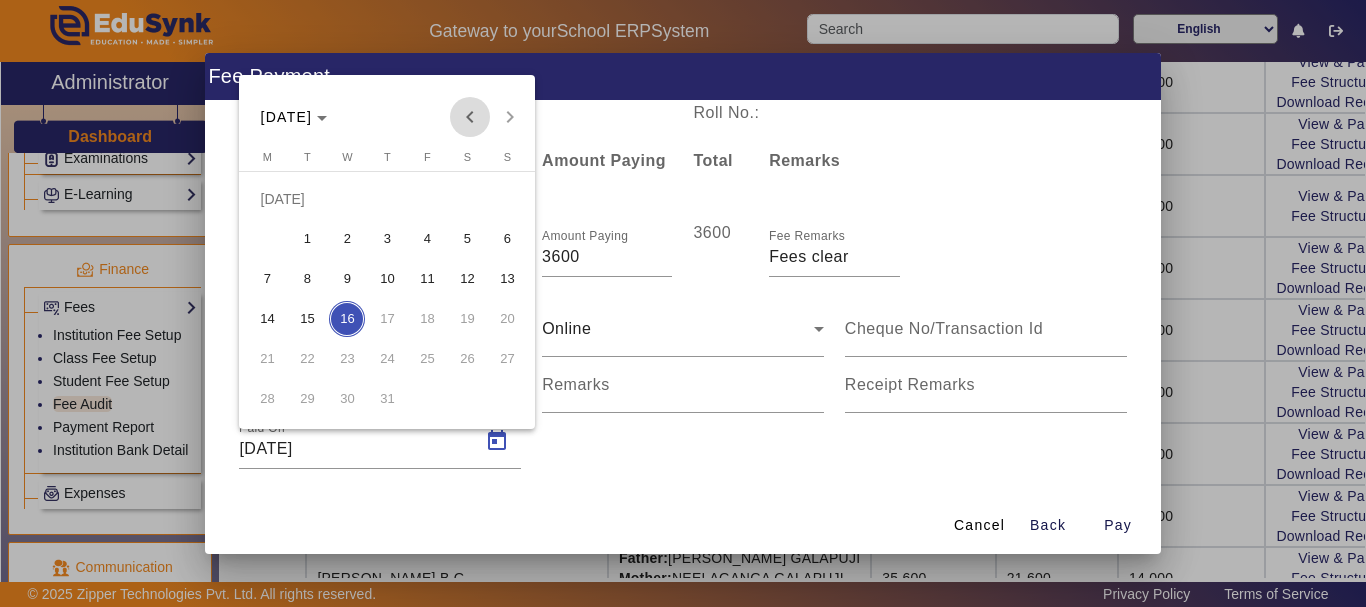 click at bounding box center (470, 117) 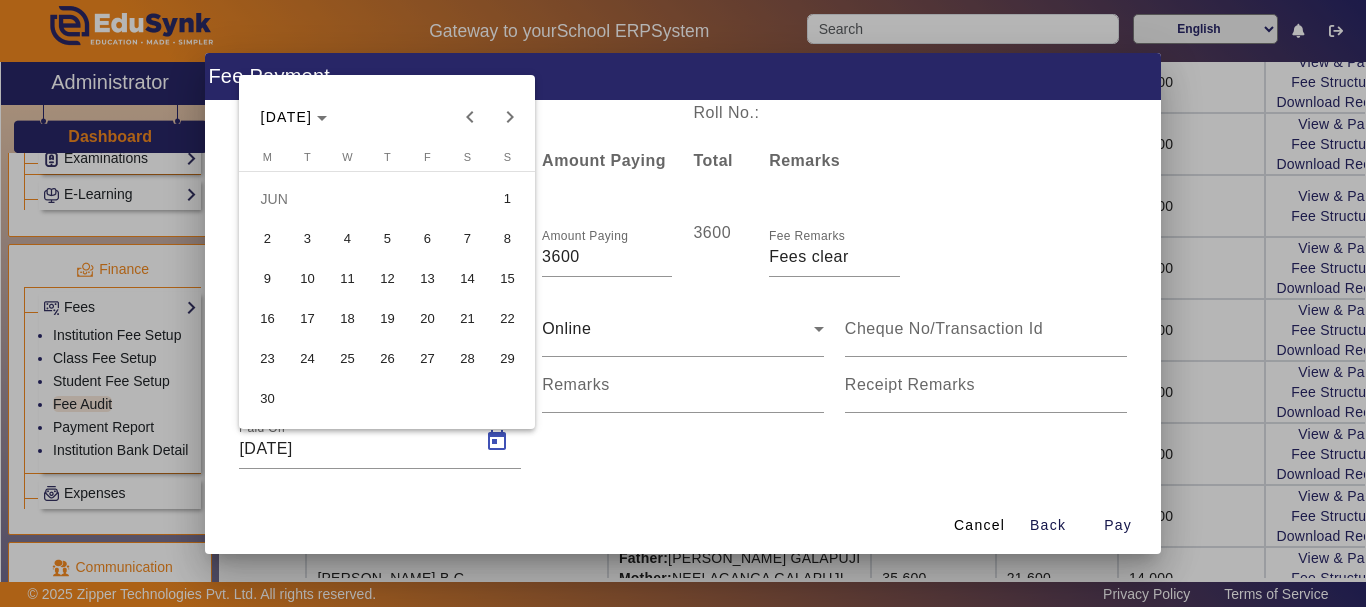 click on "6" at bounding box center [427, 239] 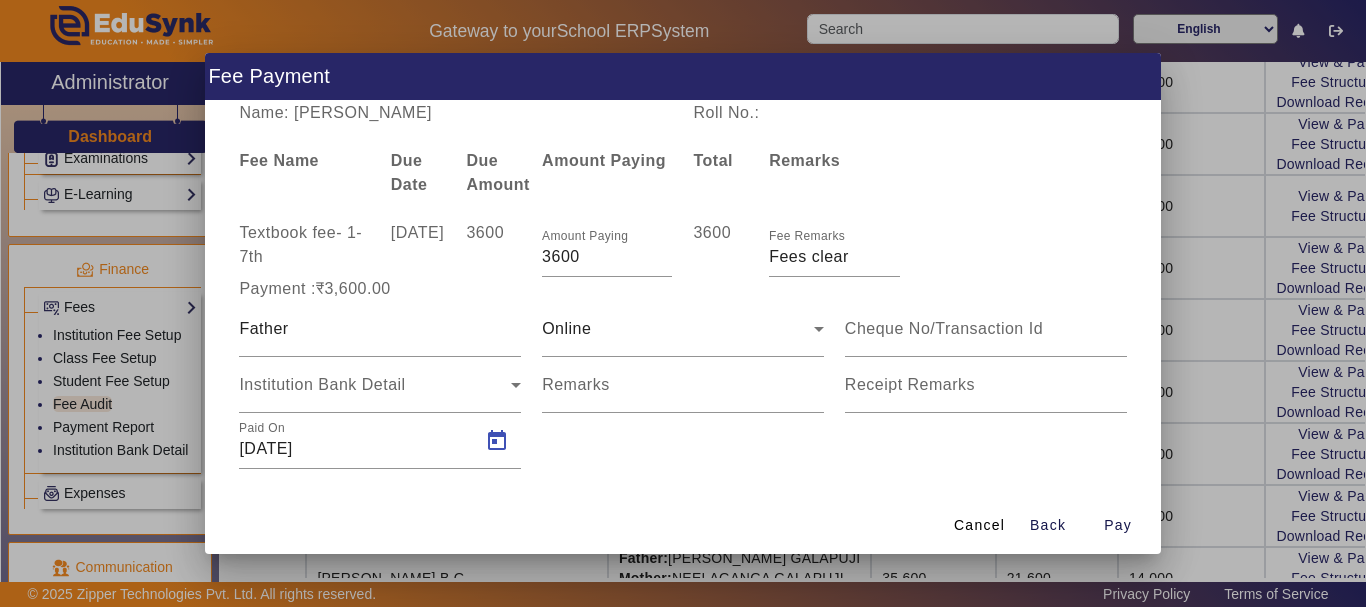 type on "[DATE]" 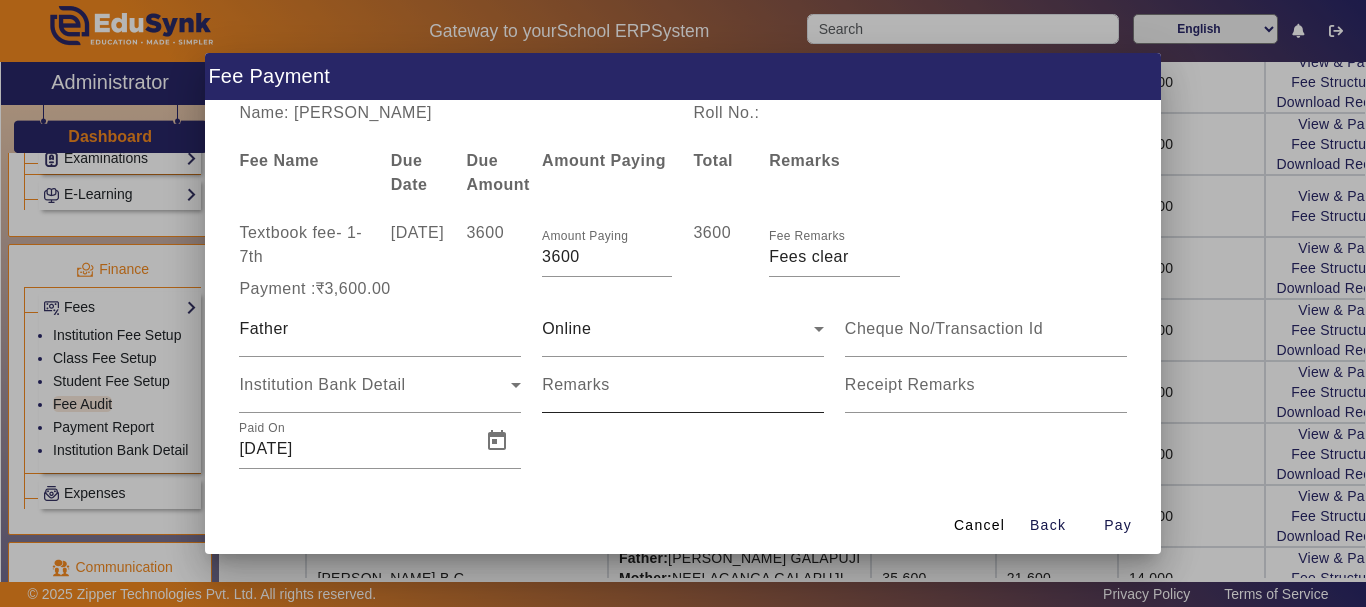 click on "Remarks" at bounding box center (576, 384) 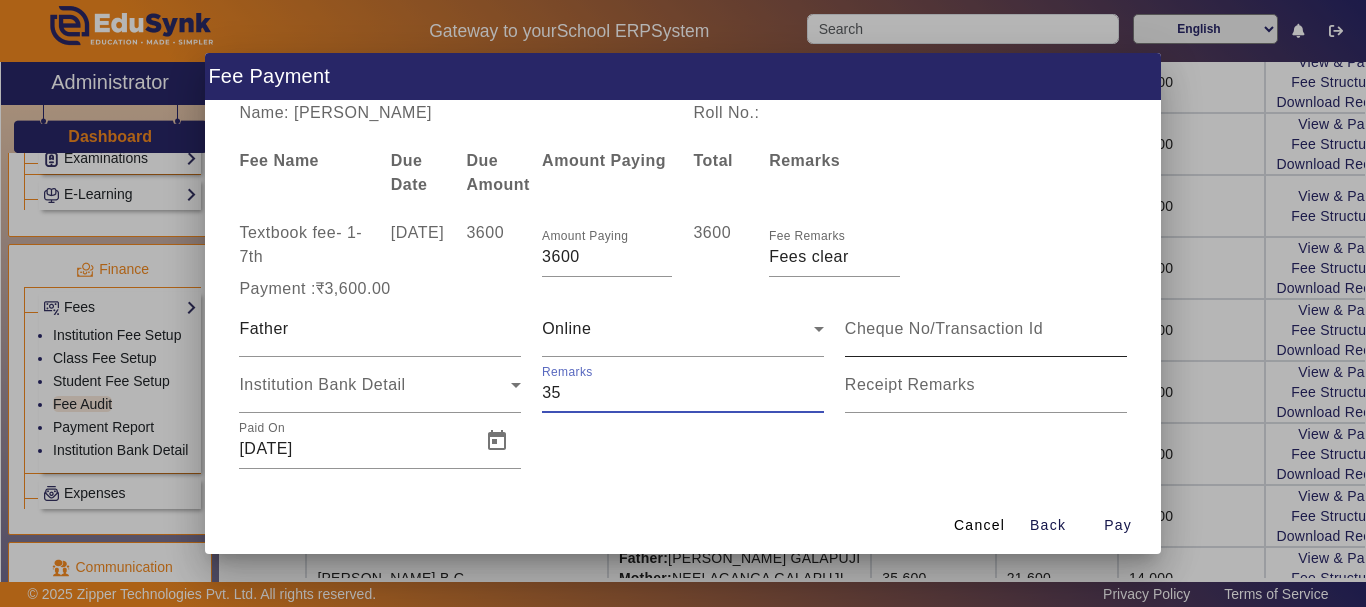 type on "35" 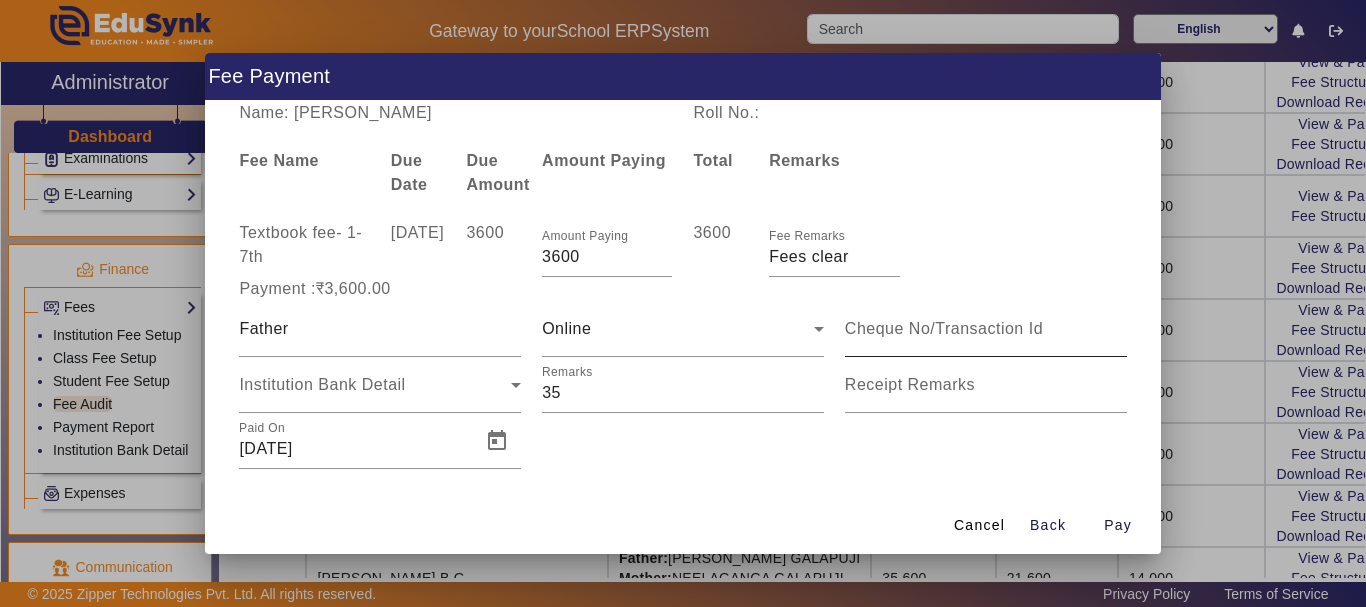 click at bounding box center (986, 329) 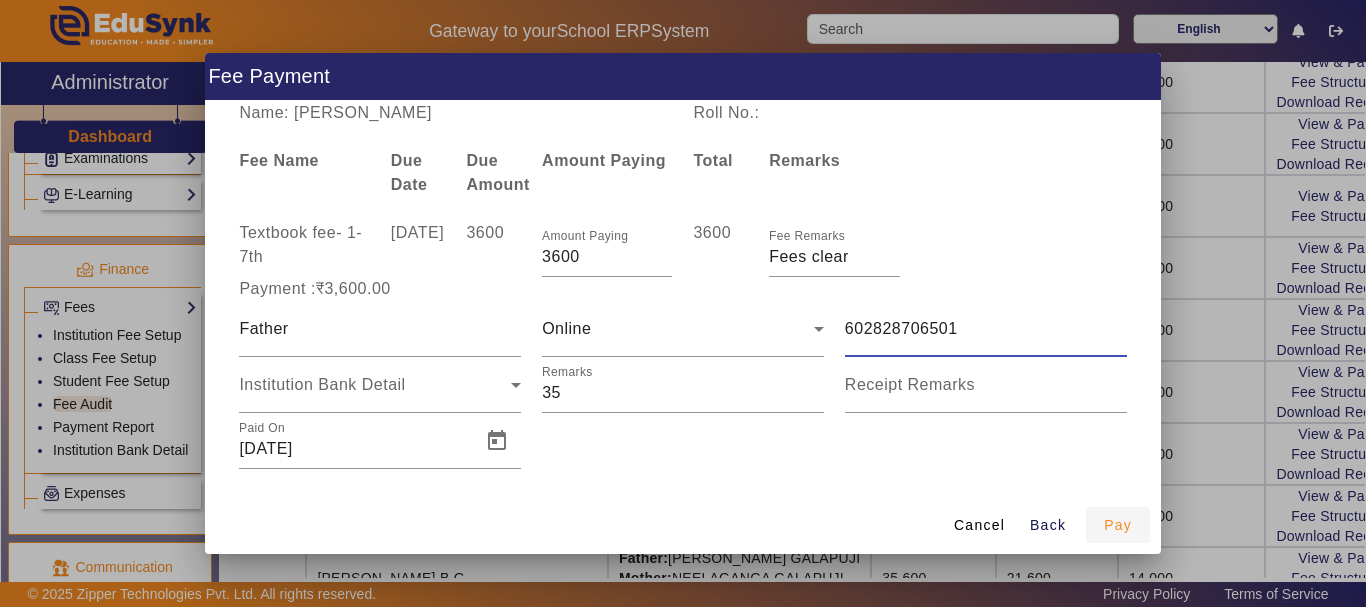 type on "602828706501" 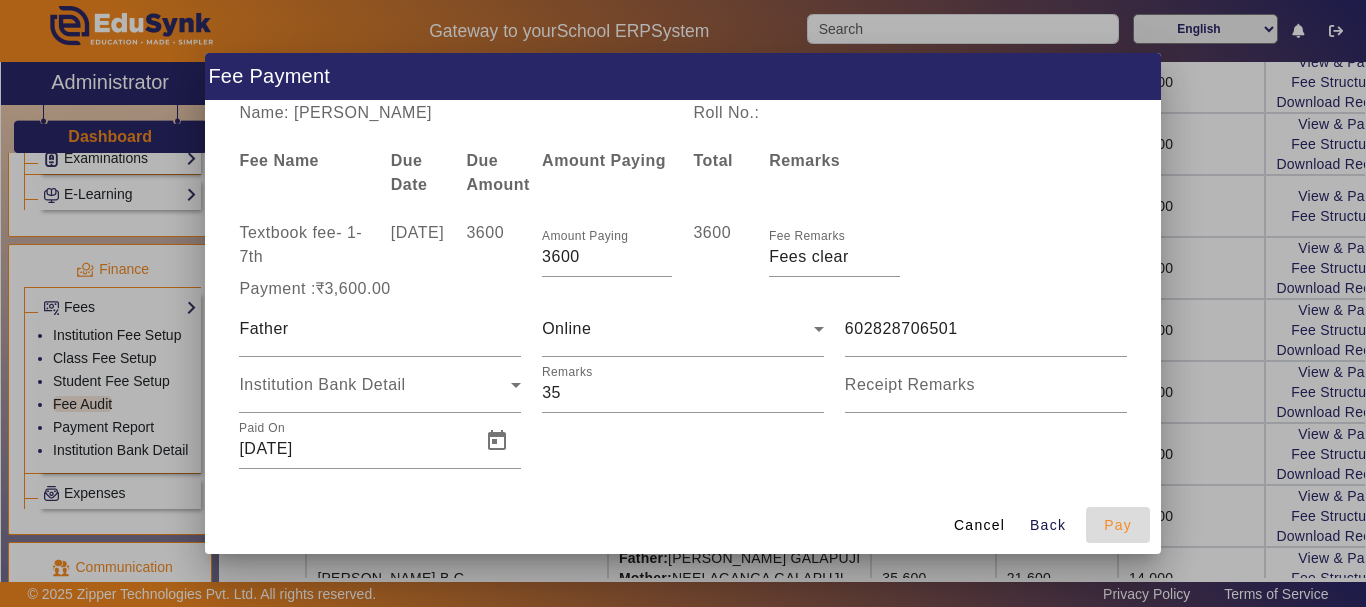 click on "Pay" at bounding box center (1118, 525) 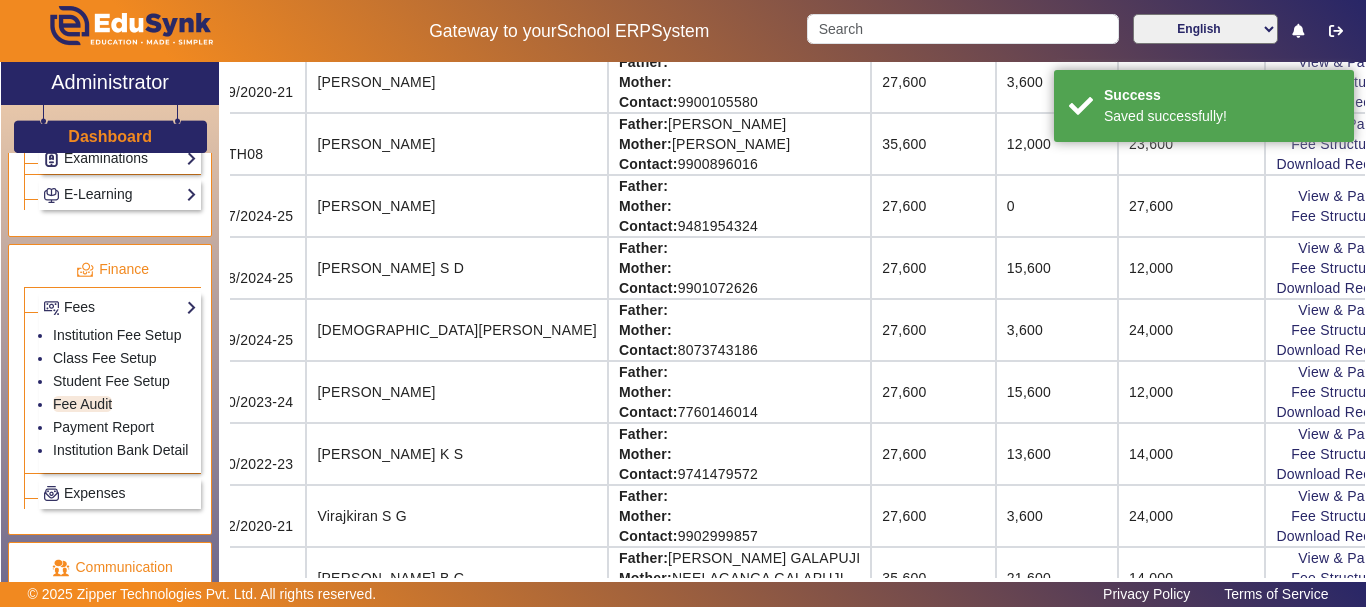 scroll, scrollTop: 35, scrollLeft: 70, axis: both 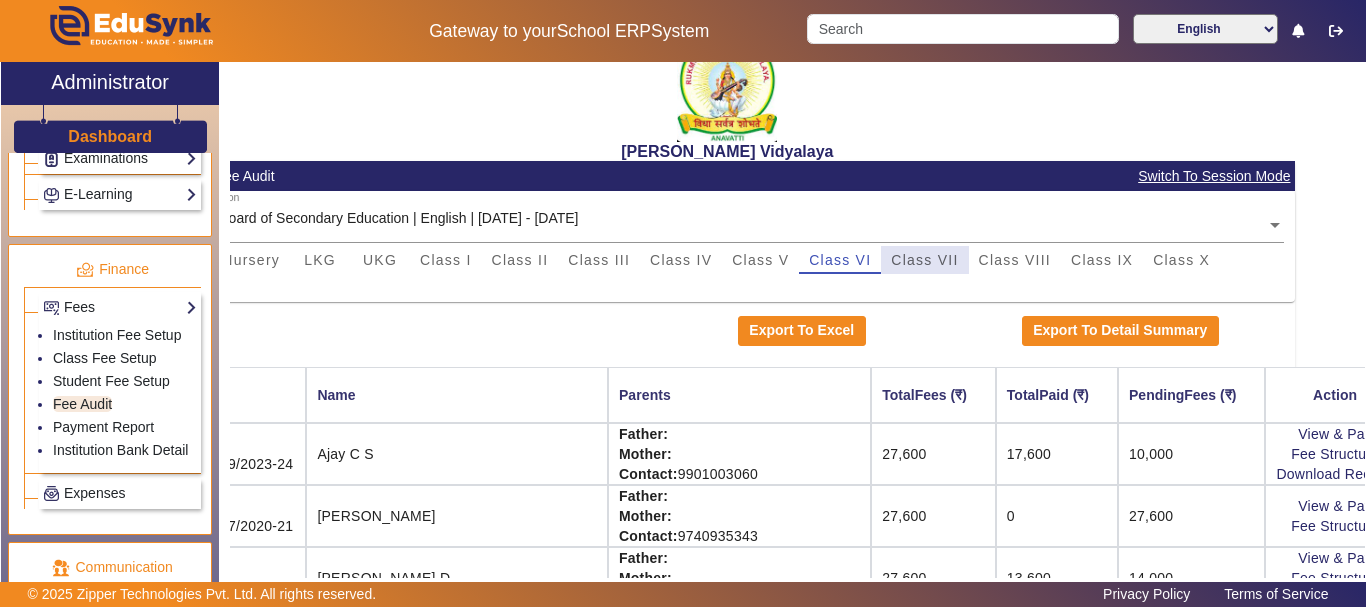 click on "Class VII" at bounding box center (924, 260) 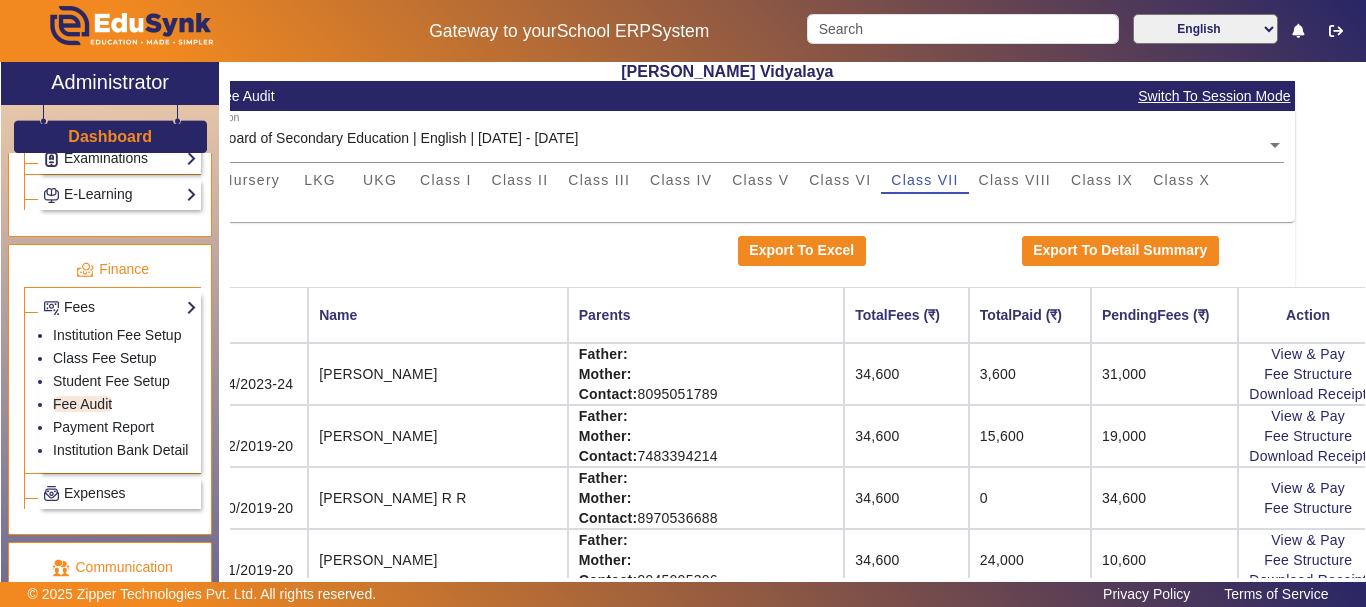 scroll, scrollTop: 155, scrollLeft: 70, axis: both 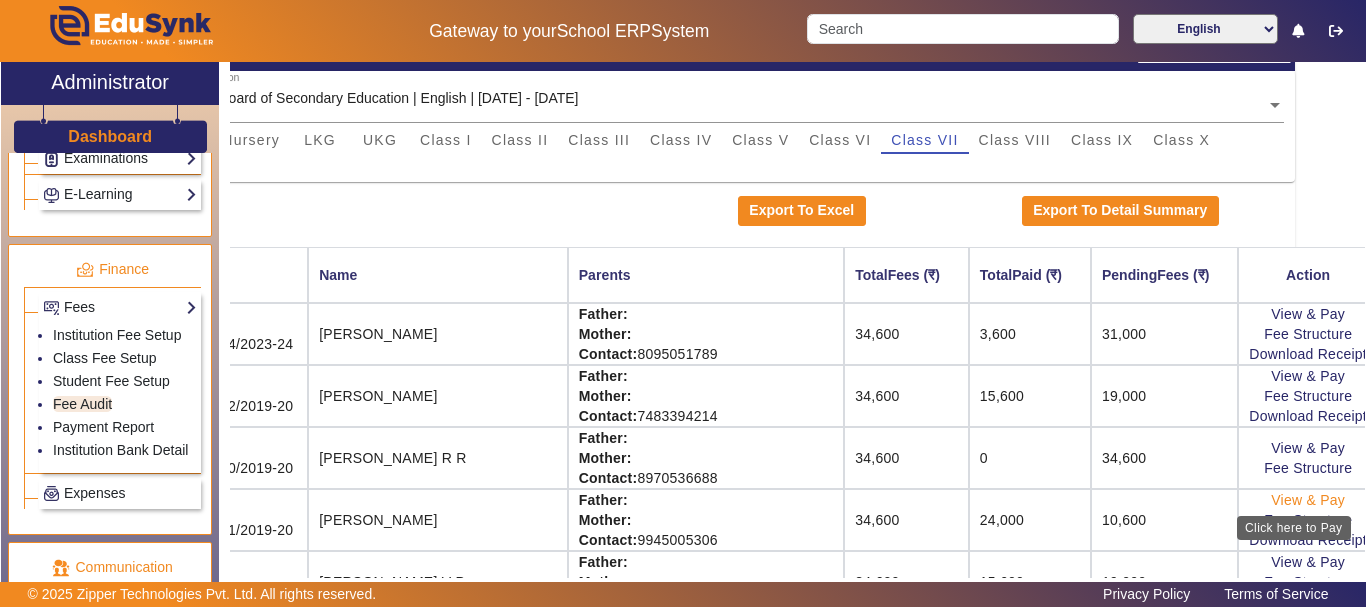 click on "View & Pay" 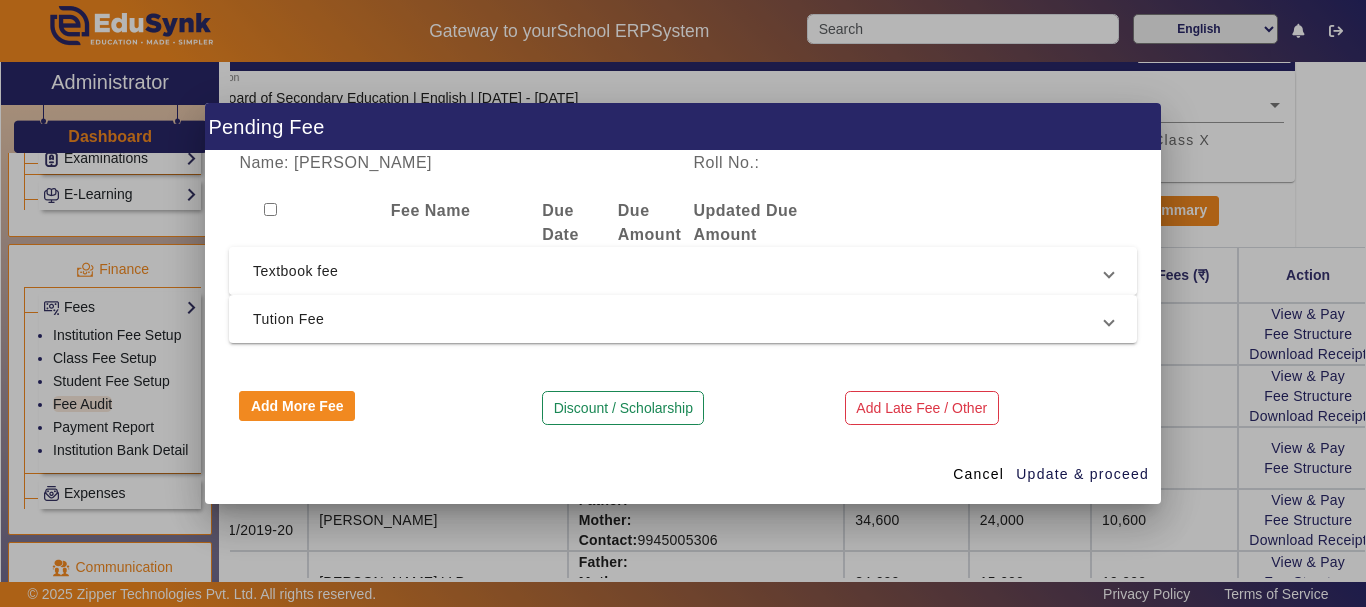 click on "Textbook fee" at bounding box center [679, 271] 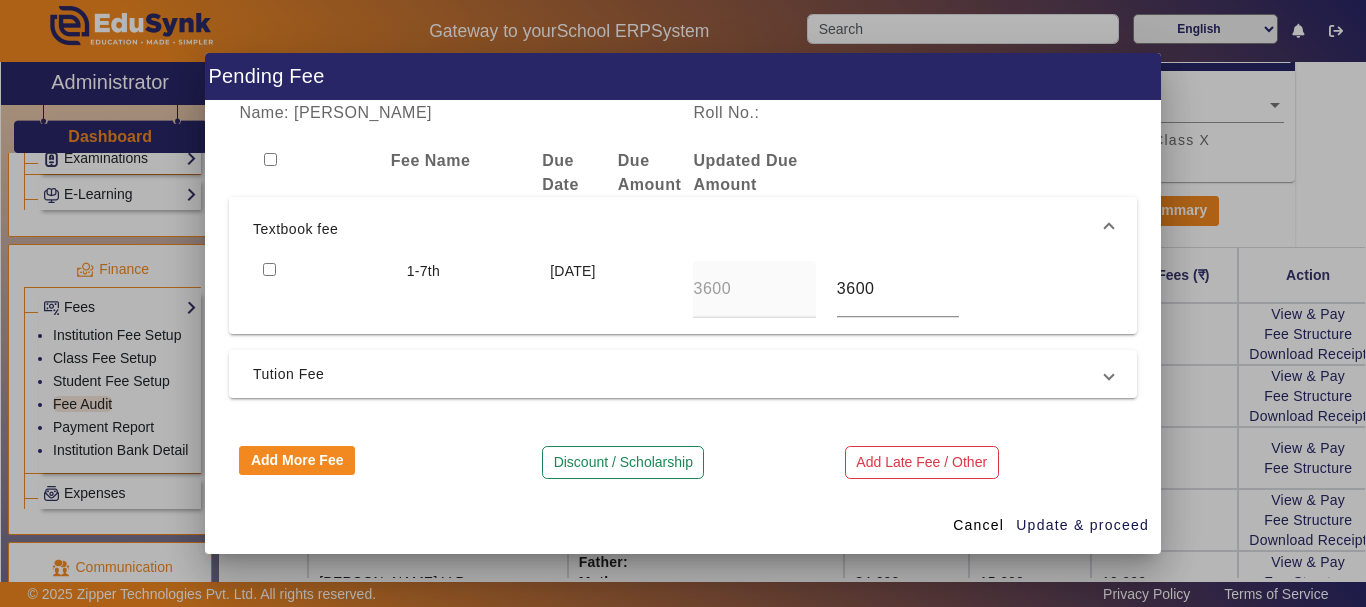 click at bounding box center [269, 269] 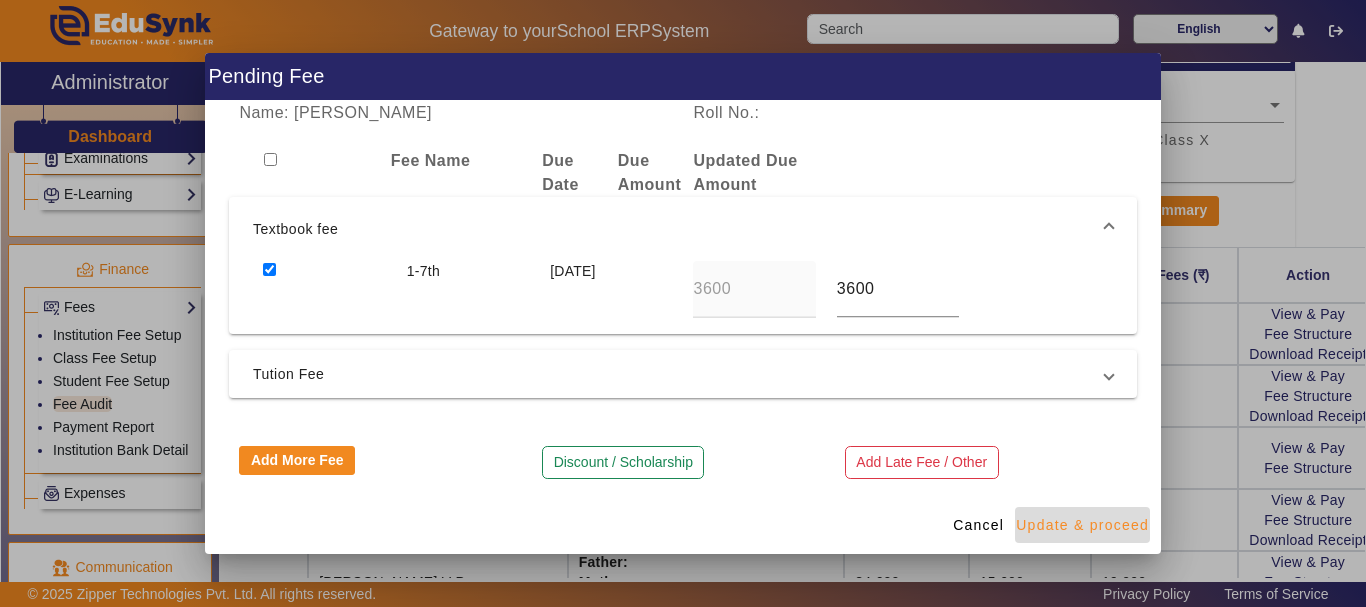 click on "Update & proceed" at bounding box center (1082, 525) 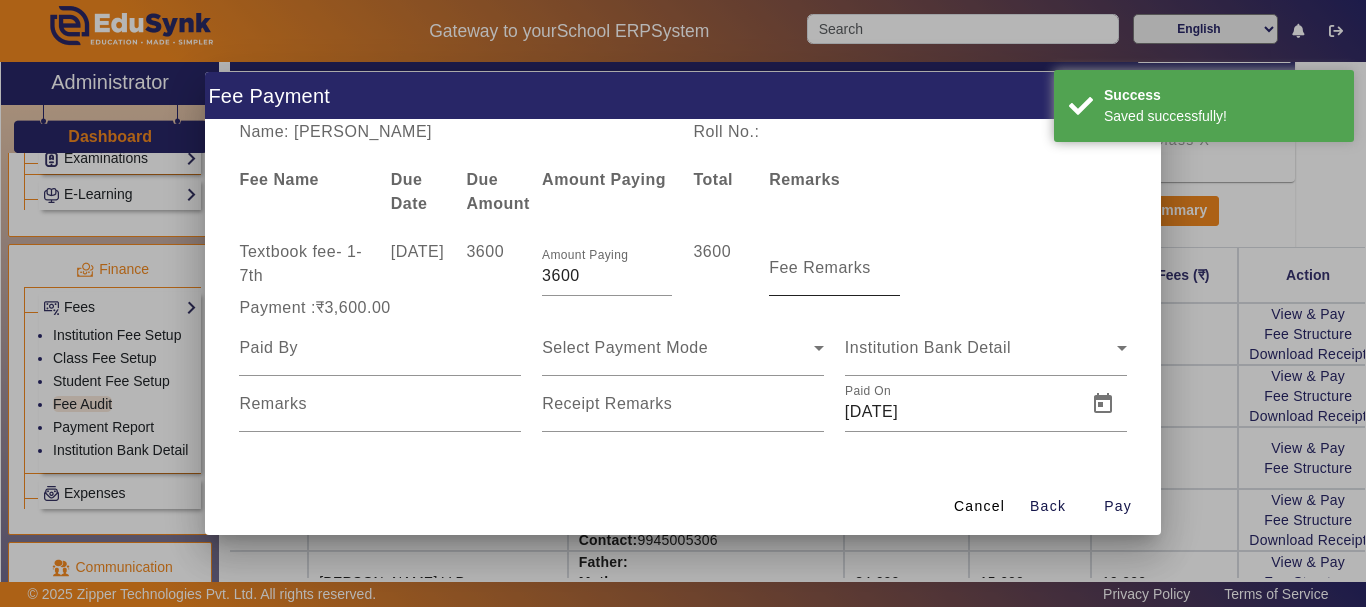 click on "Fee Remarks" at bounding box center (820, 267) 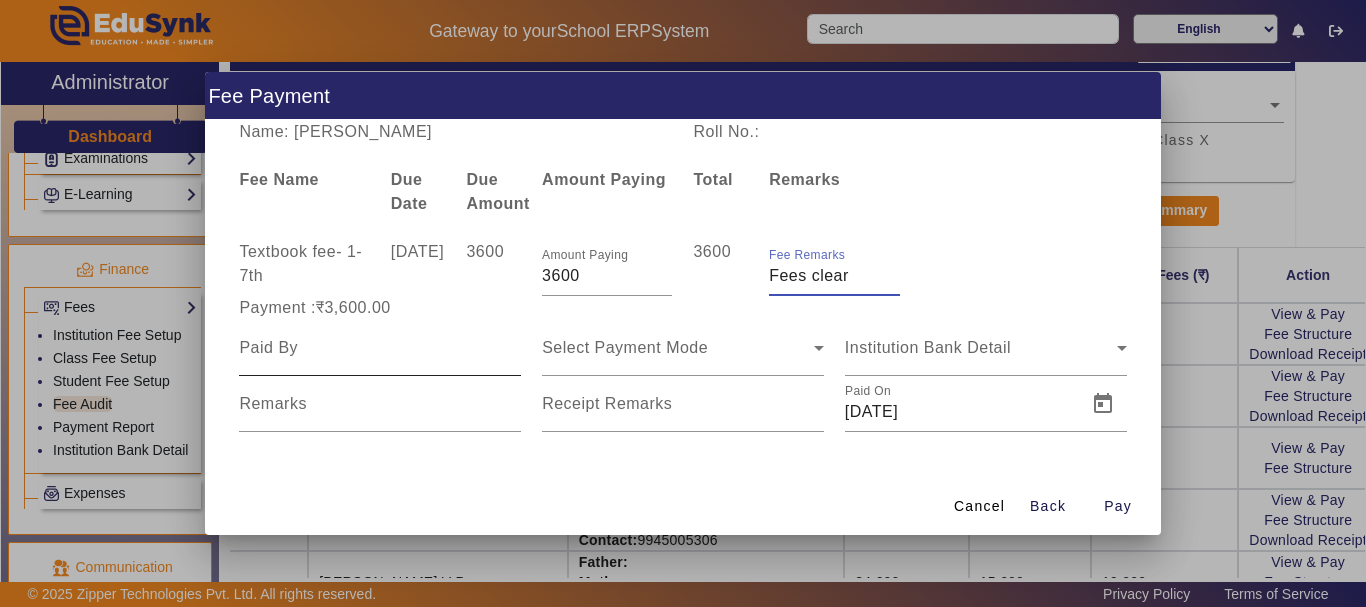 type on "Fees clear" 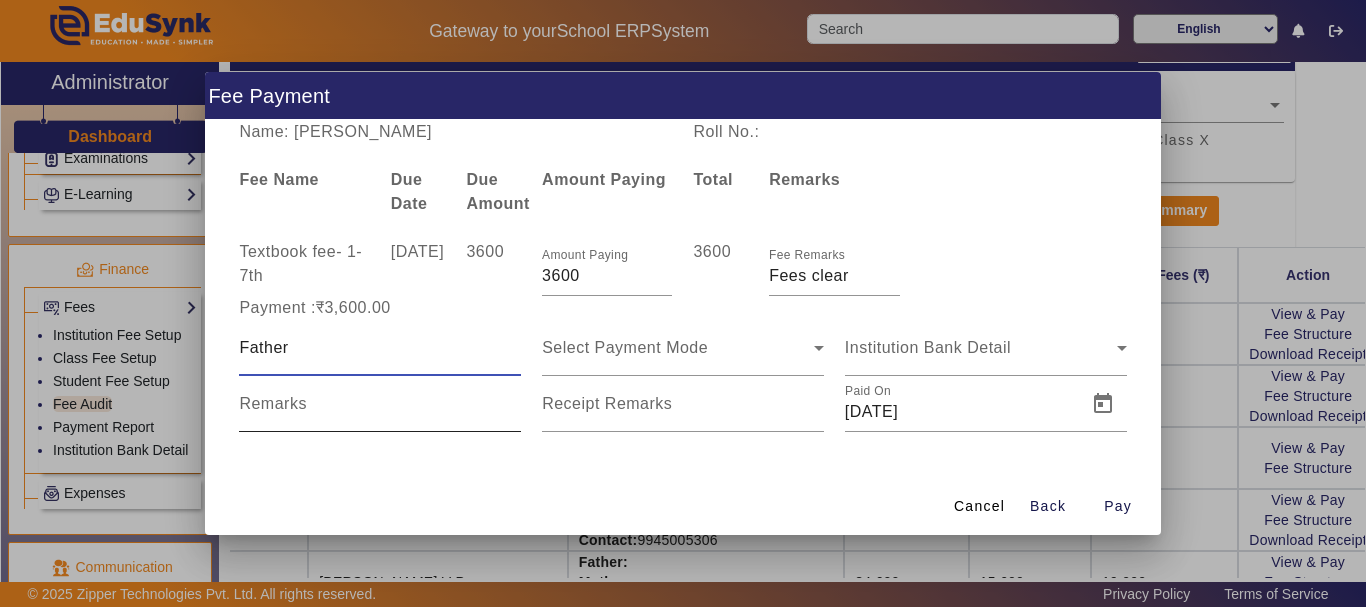 type on "Father" 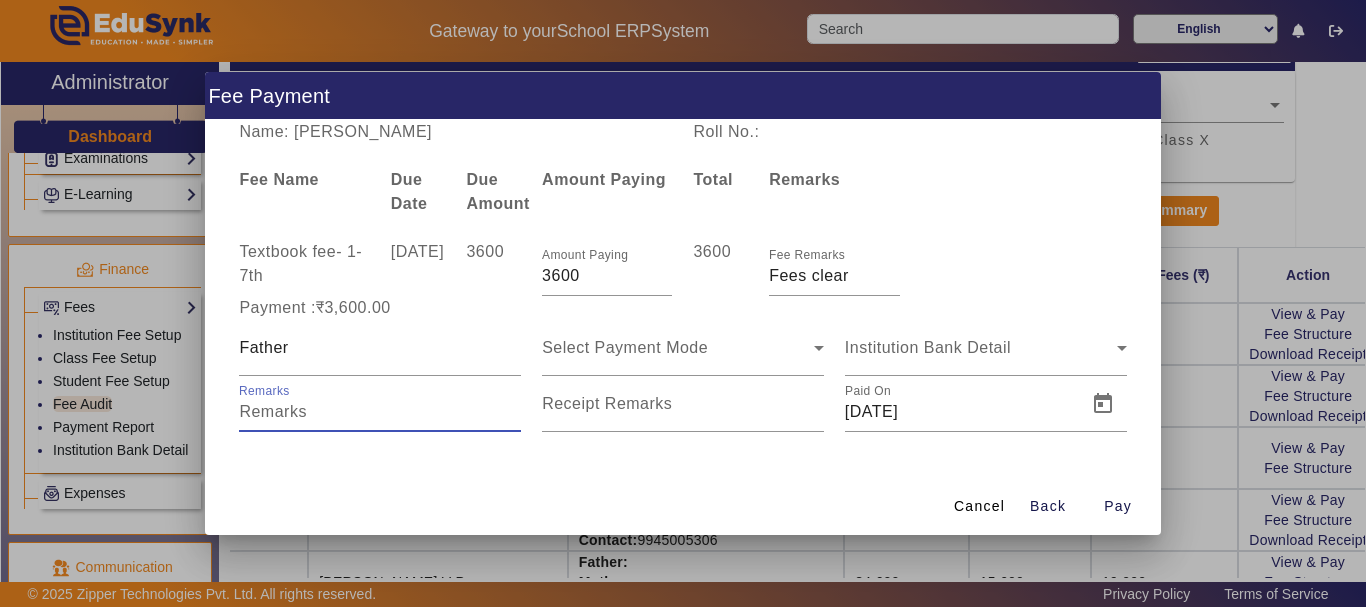 click on "Remarks" at bounding box center (380, 412) 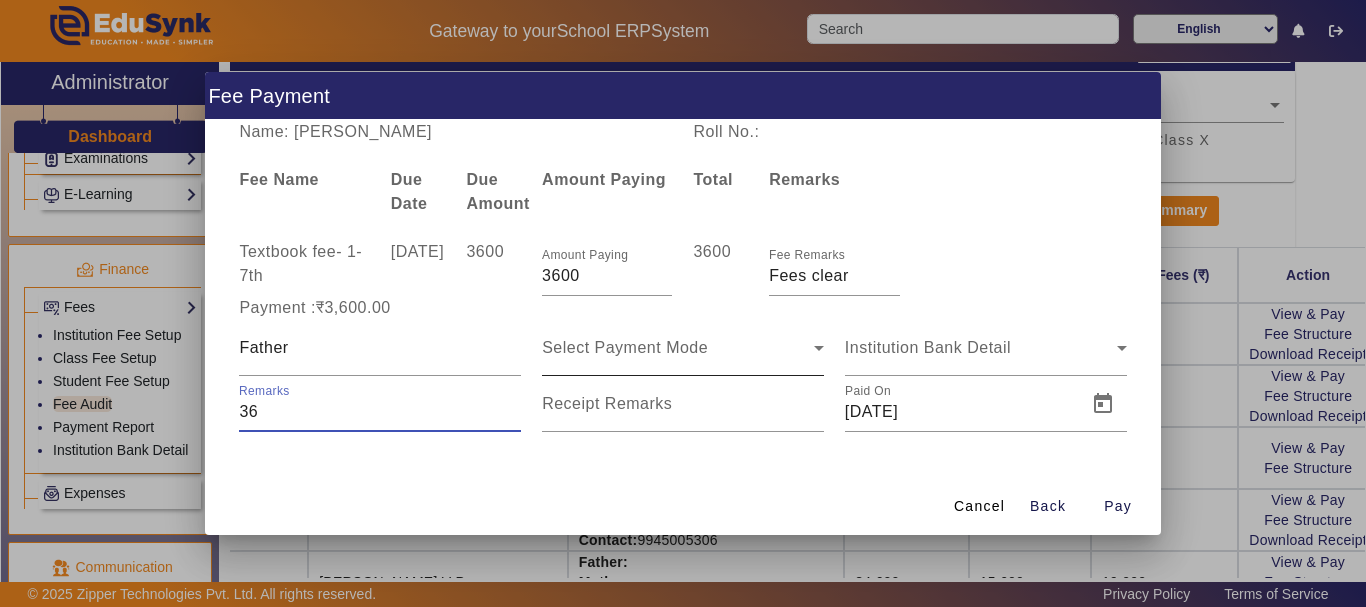 type on "36" 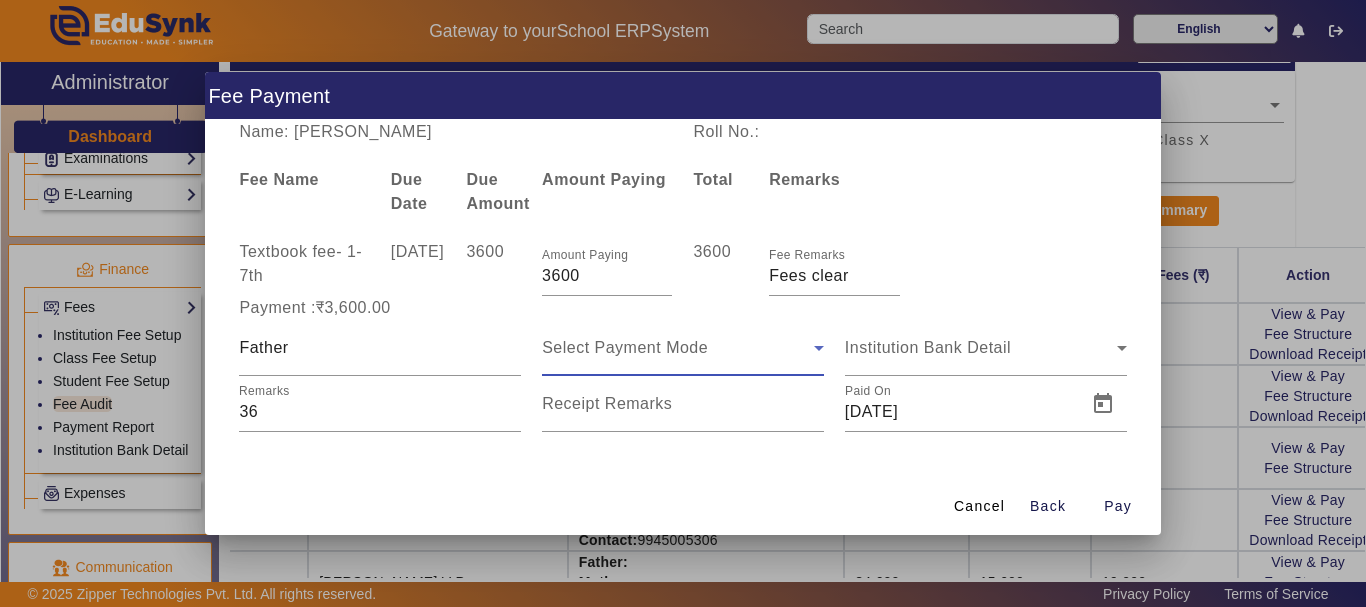 click on "Select Payment Mode" at bounding box center (678, 348) 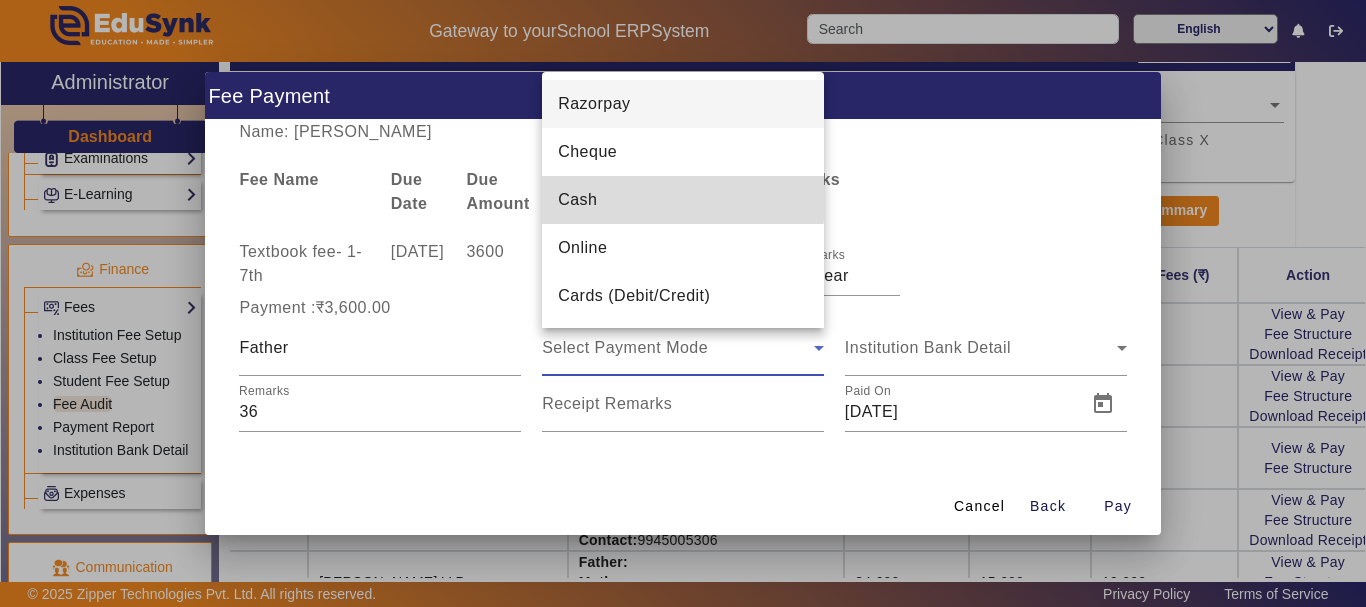 click on "Cash" at bounding box center [577, 200] 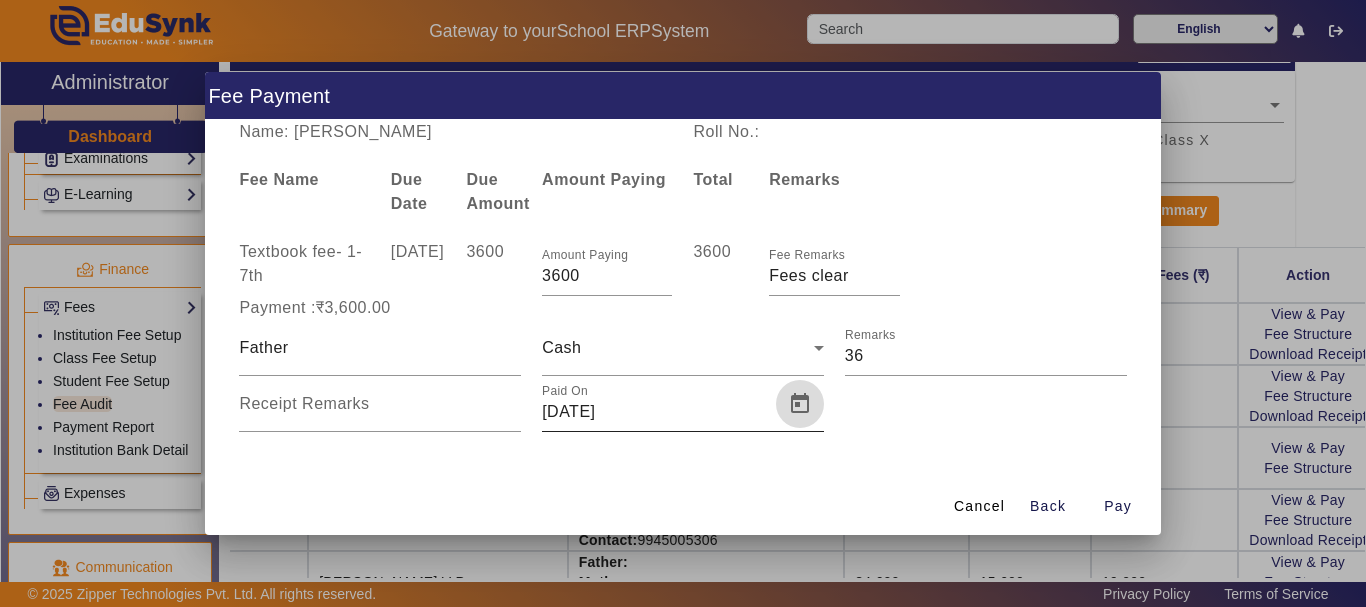 click at bounding box center (800, 404) 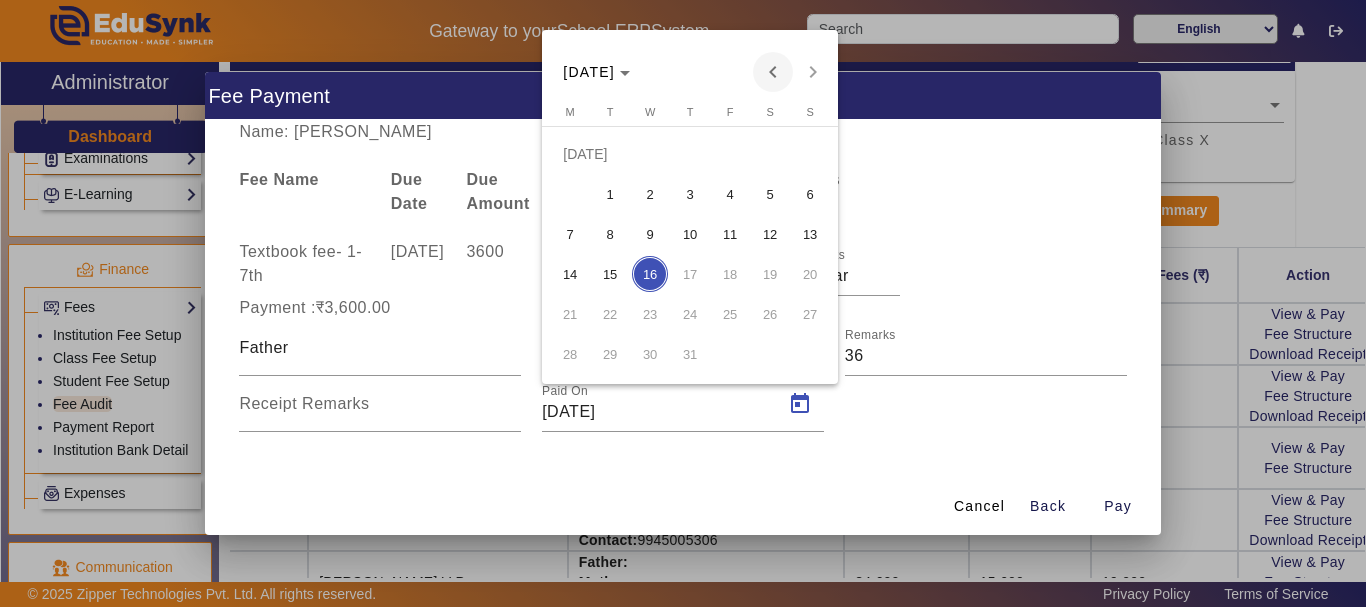 click at bounding box center (773, 72) 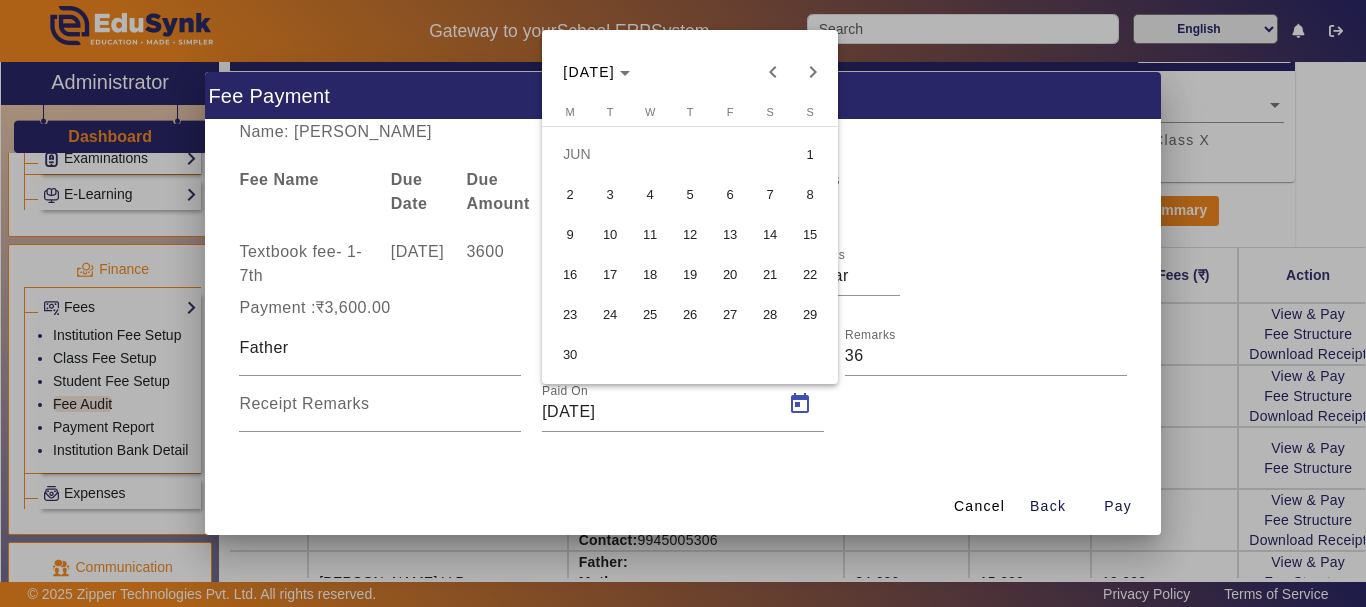 click on "6" at bounding box center [730, 194] 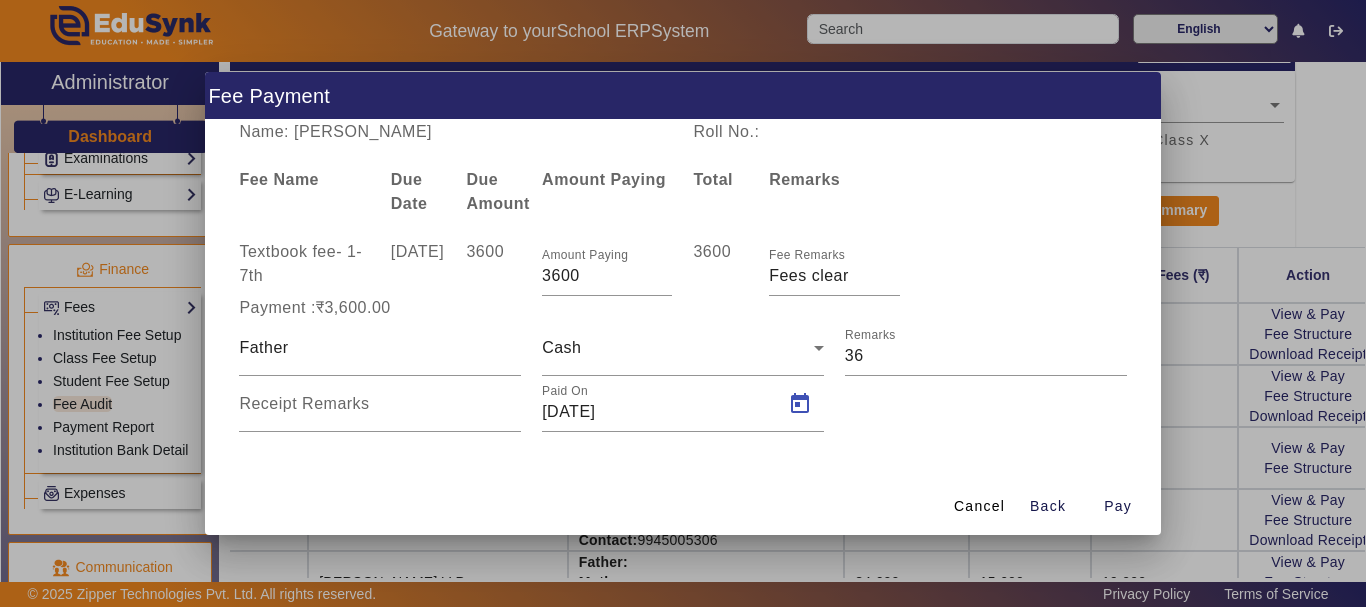 type on "[DATE]" 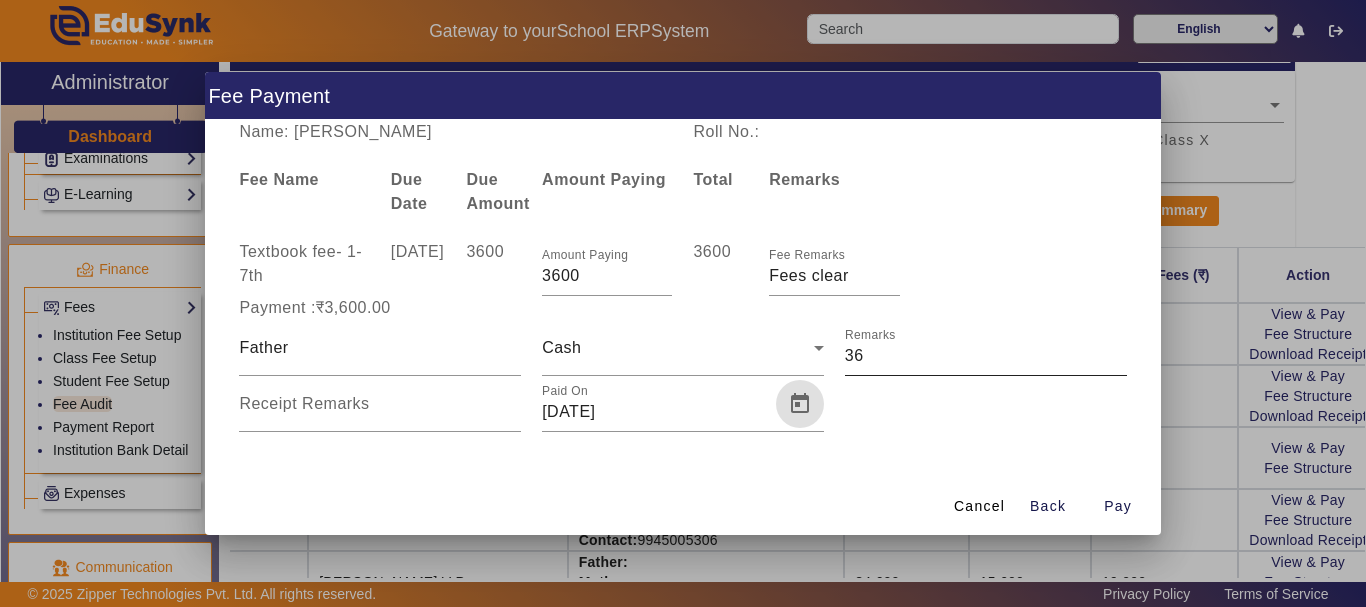 click on "Remarks" at bounding box center [986, 356] 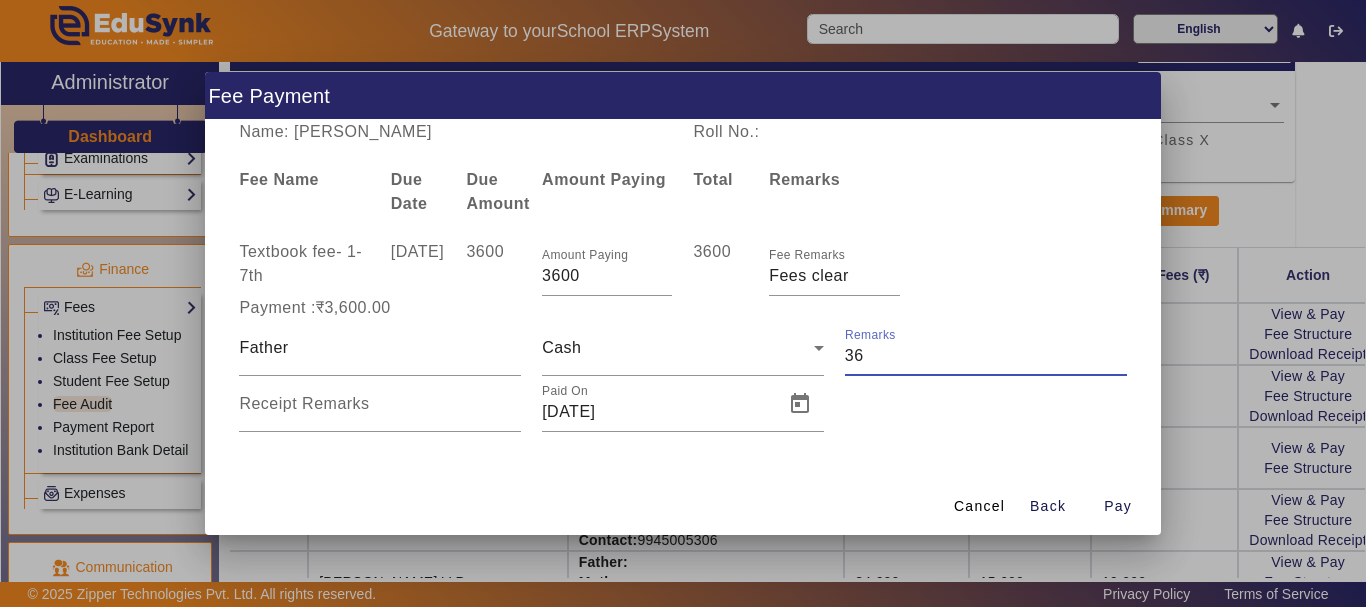 type on "3" 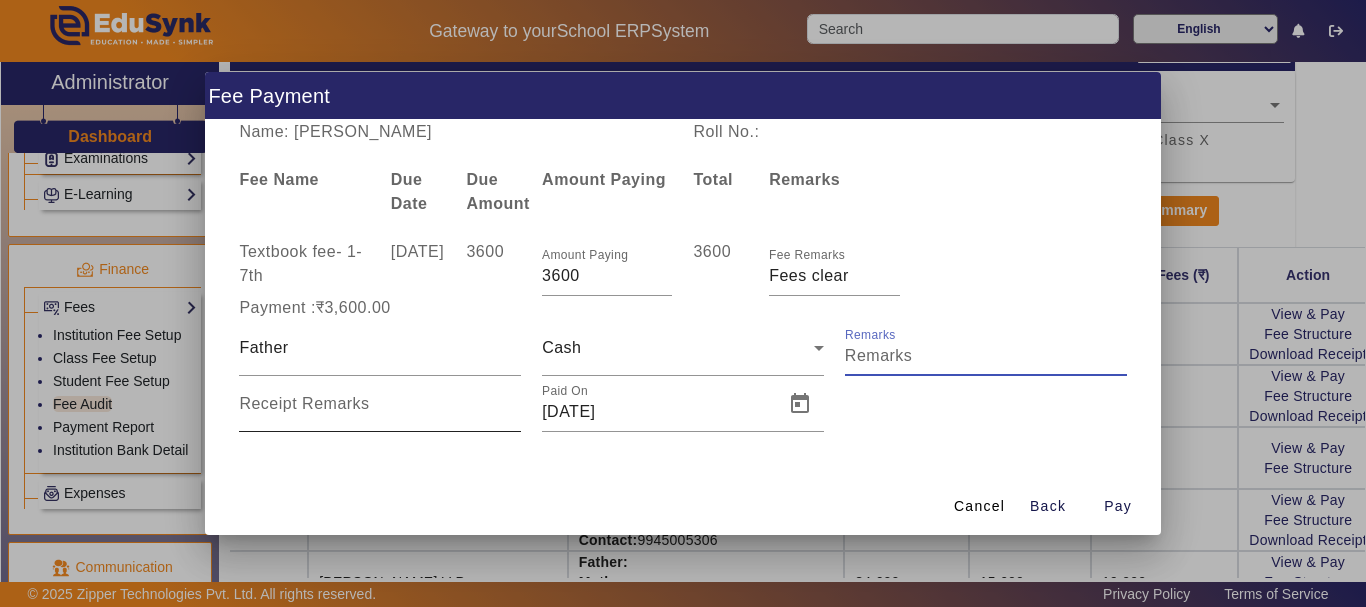 type 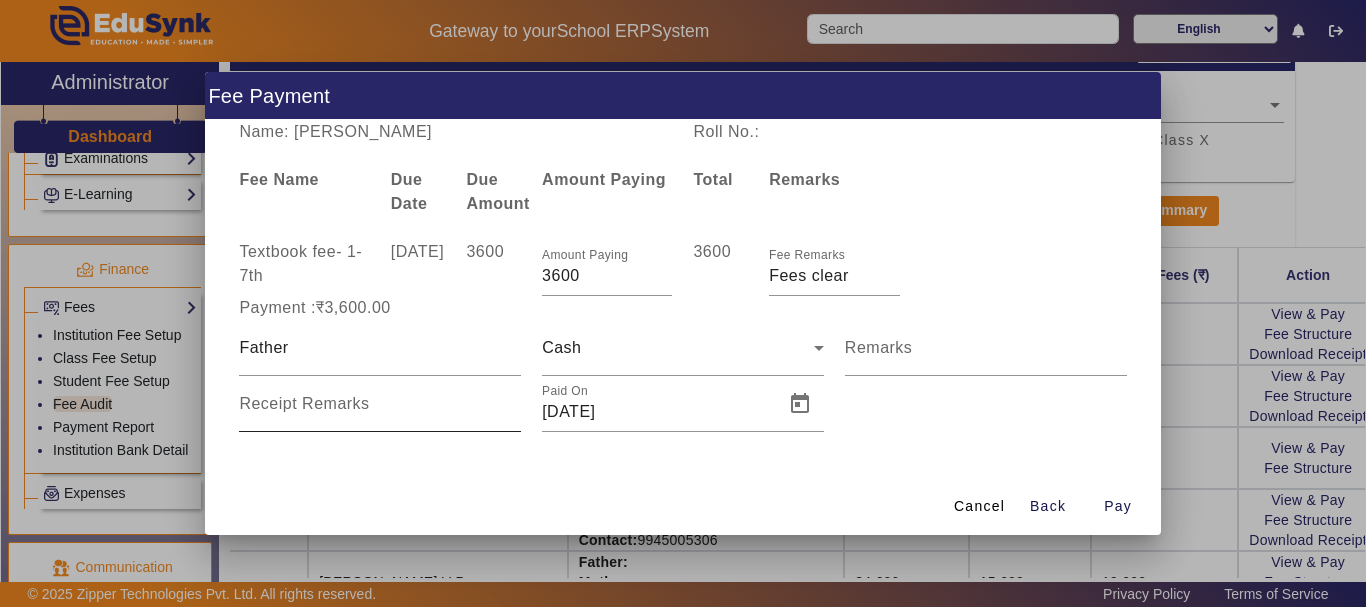 click on "Receipt Remarks" at bounding box center (304, 403) 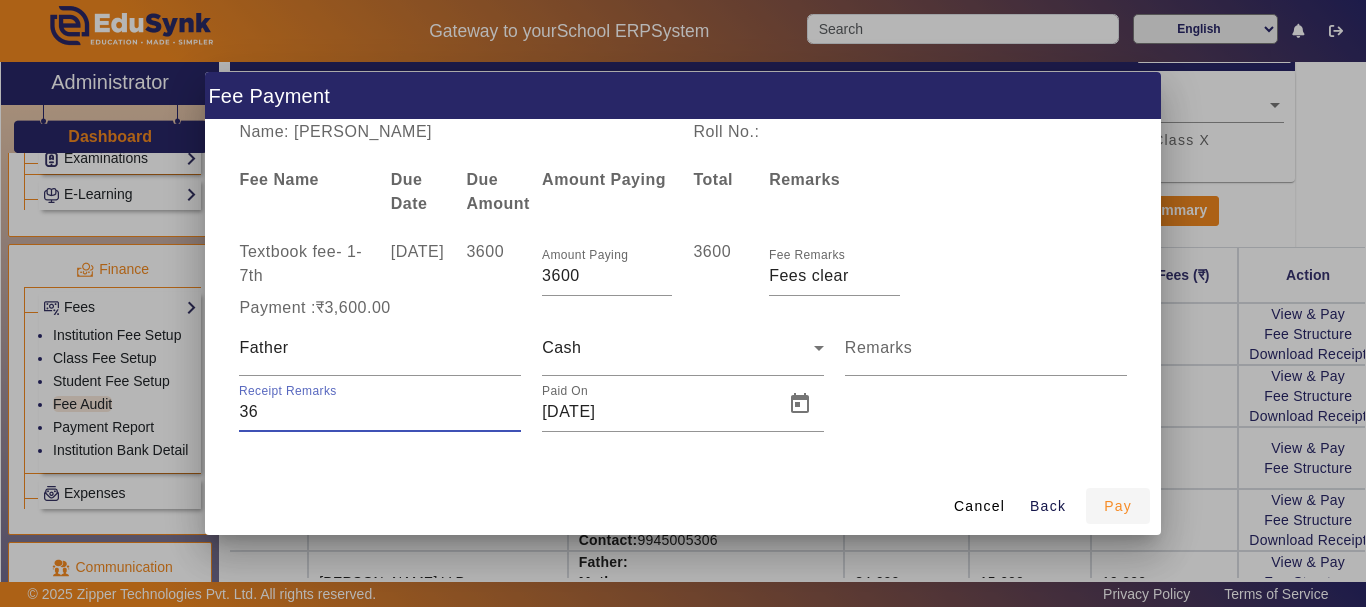 type on "36" 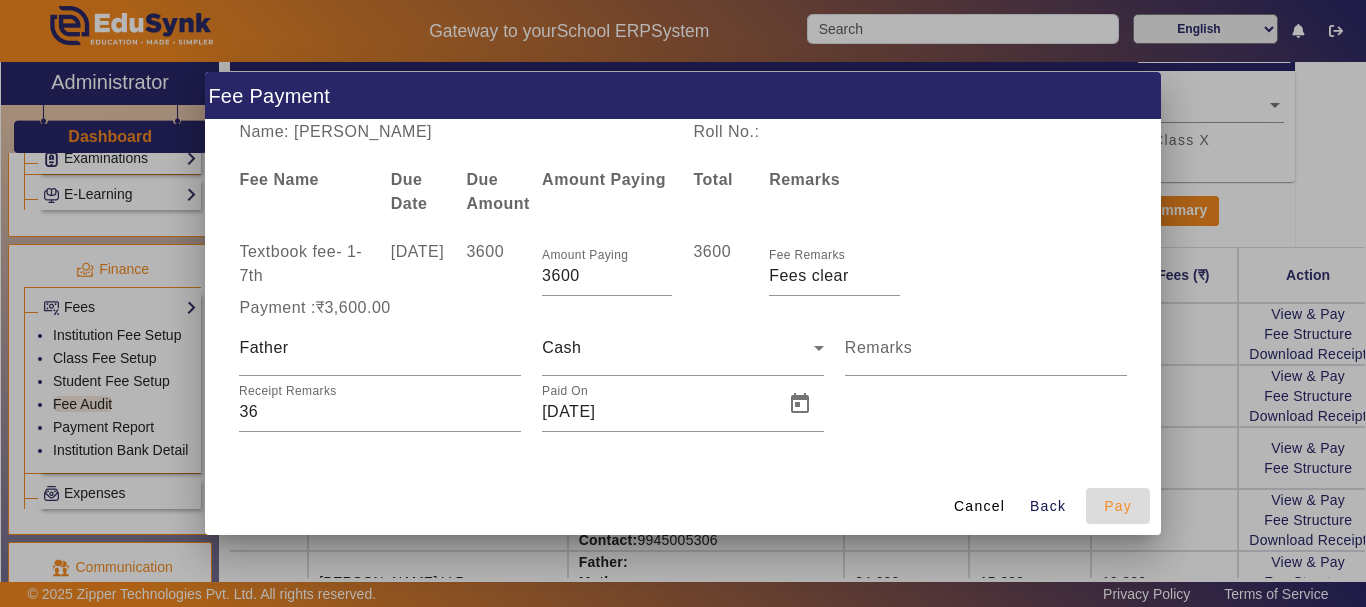 click on "Pay" at bounding box center (1118, 506) 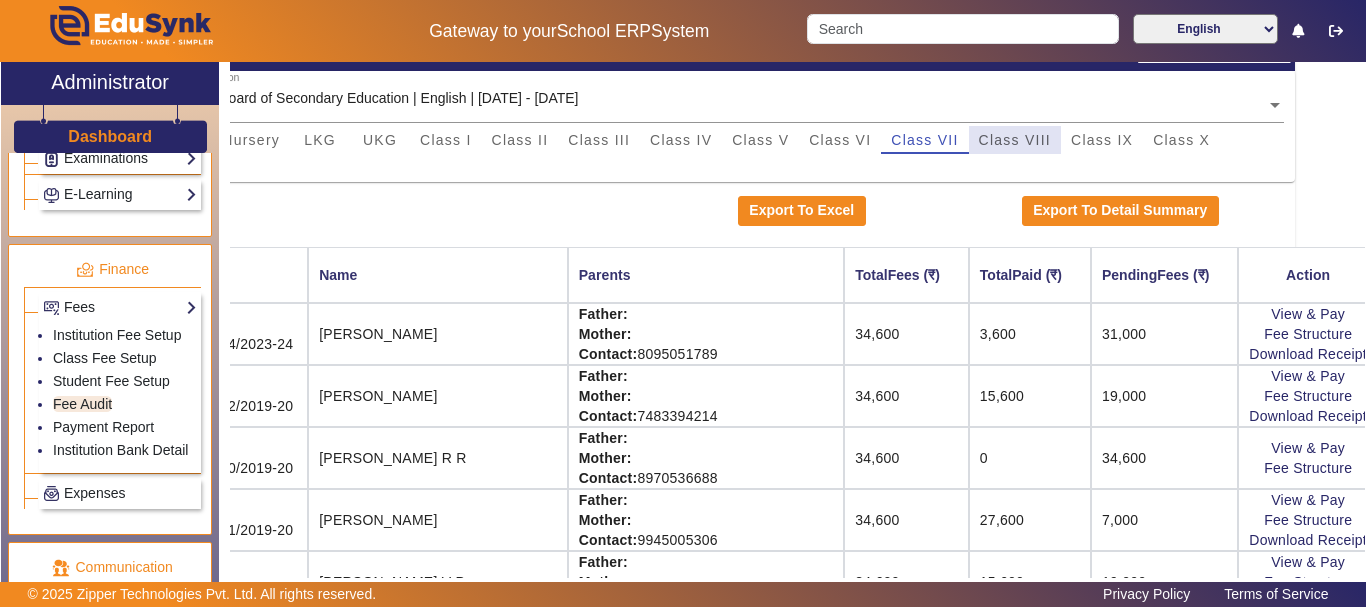 click on "Class VIII" at bounding box center [1015, 140] 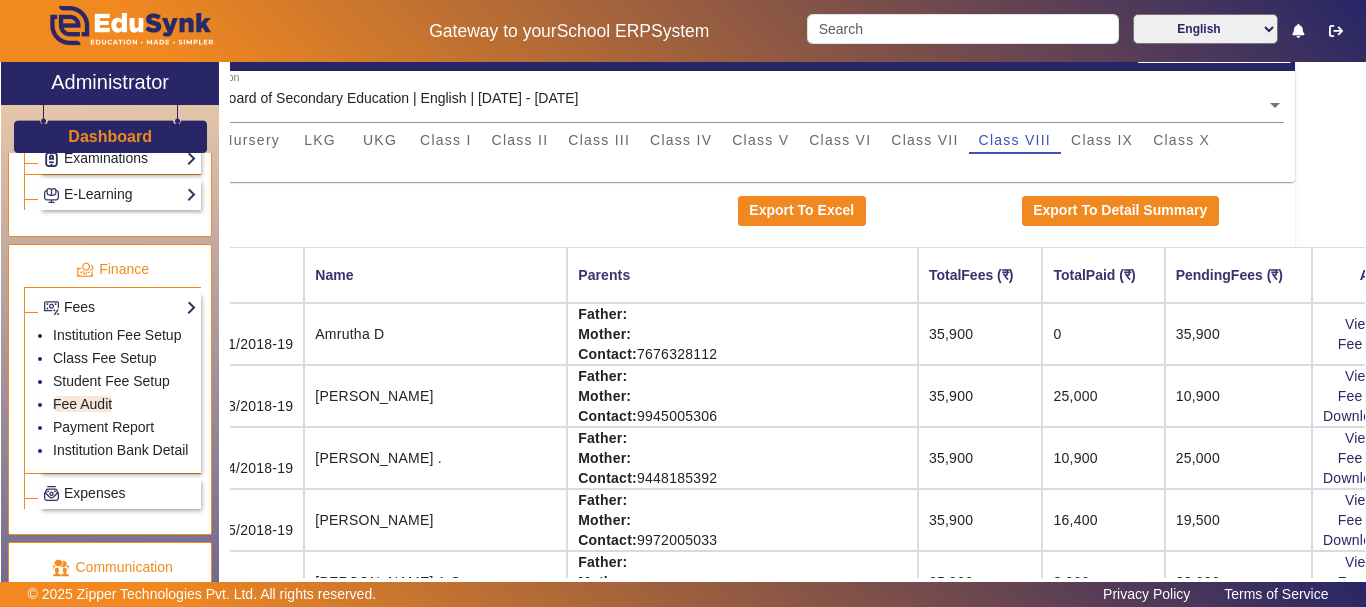 scroll, scrollTop: 155, scrollLeft: 0, axis: vertical 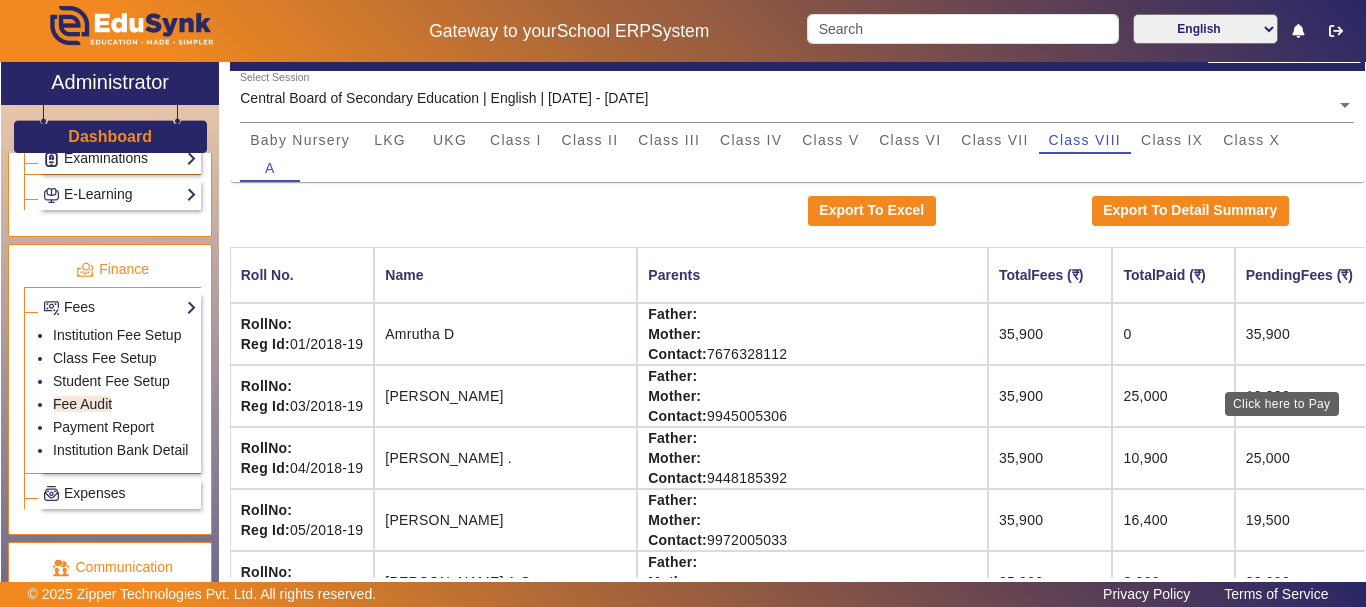click on "View & Pay" 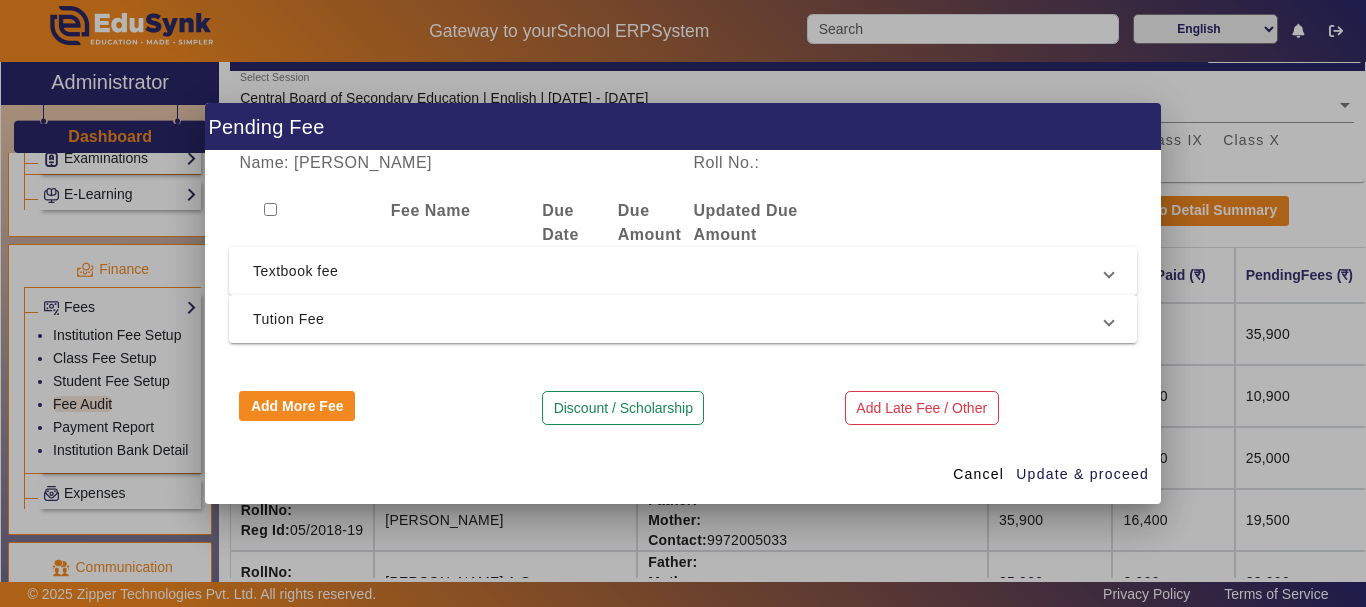 click on "Textbook fee" at bounding box center (679, 271) 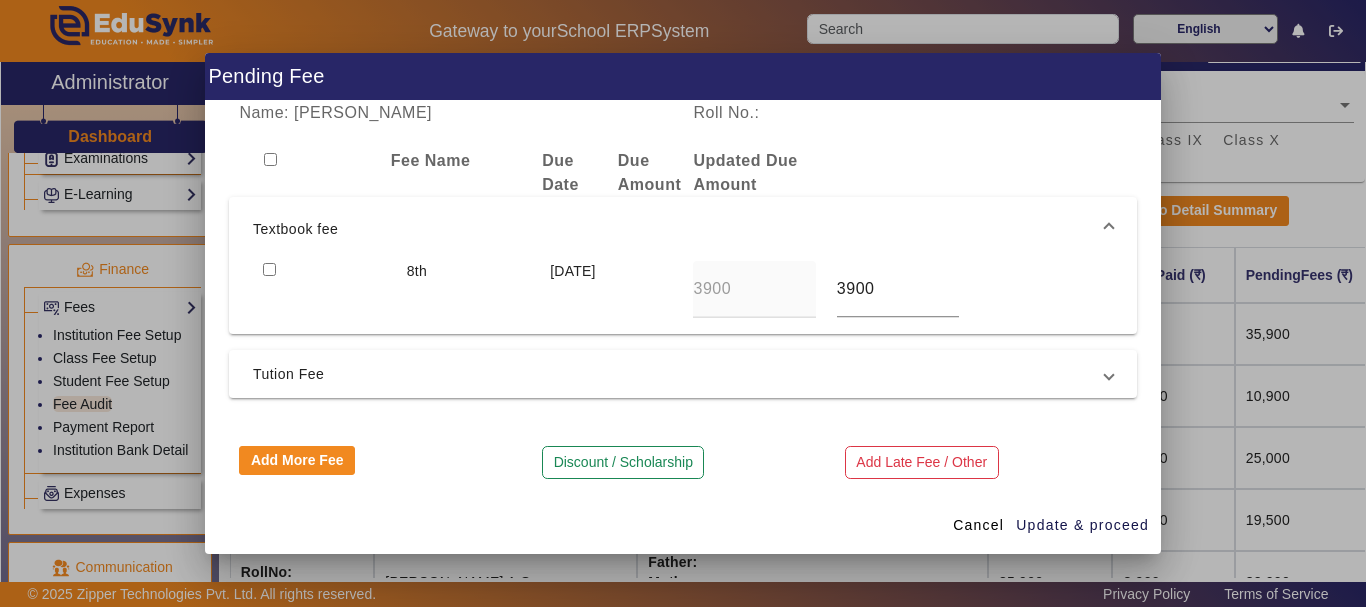 click at bounding box center [269, 269] 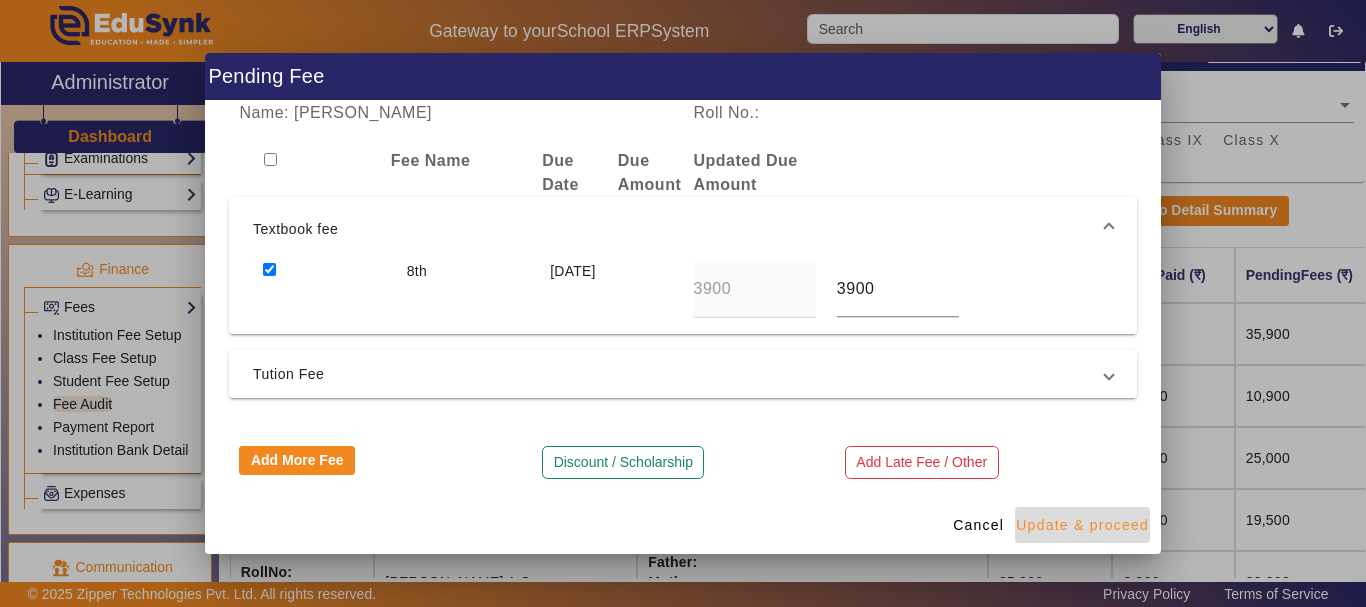 click on "Update & proceed" at bounding box center [1082, 525] 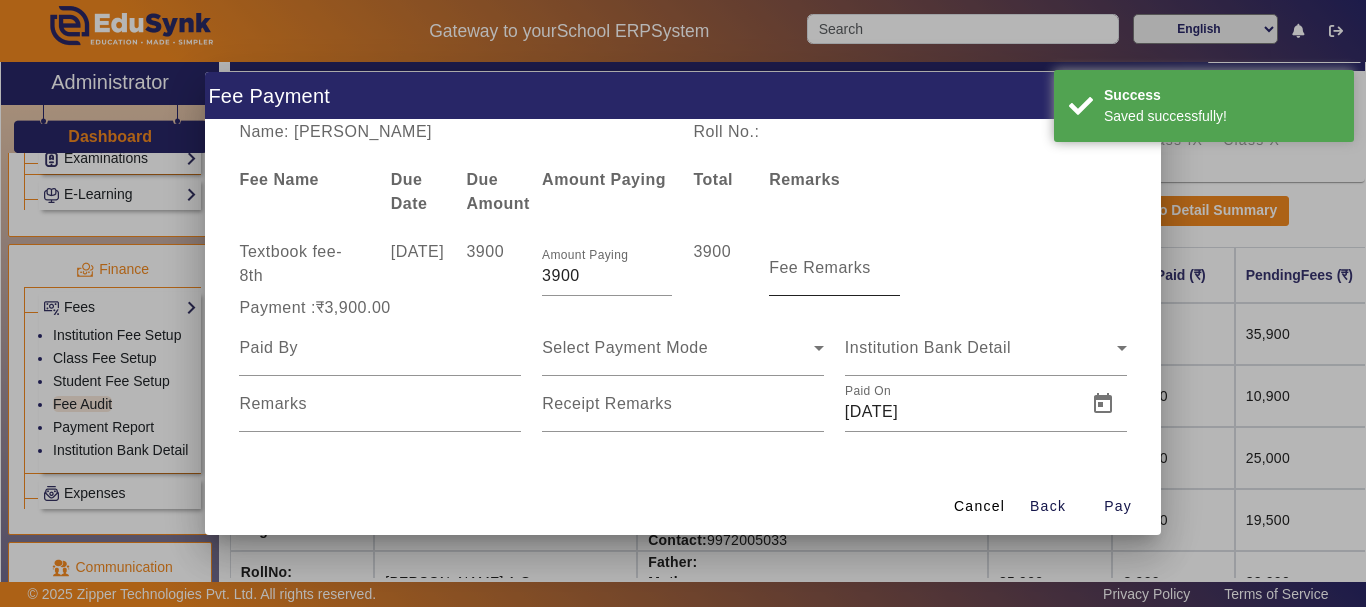 click on "Fee Remarks" at bounding box center [834, 268] 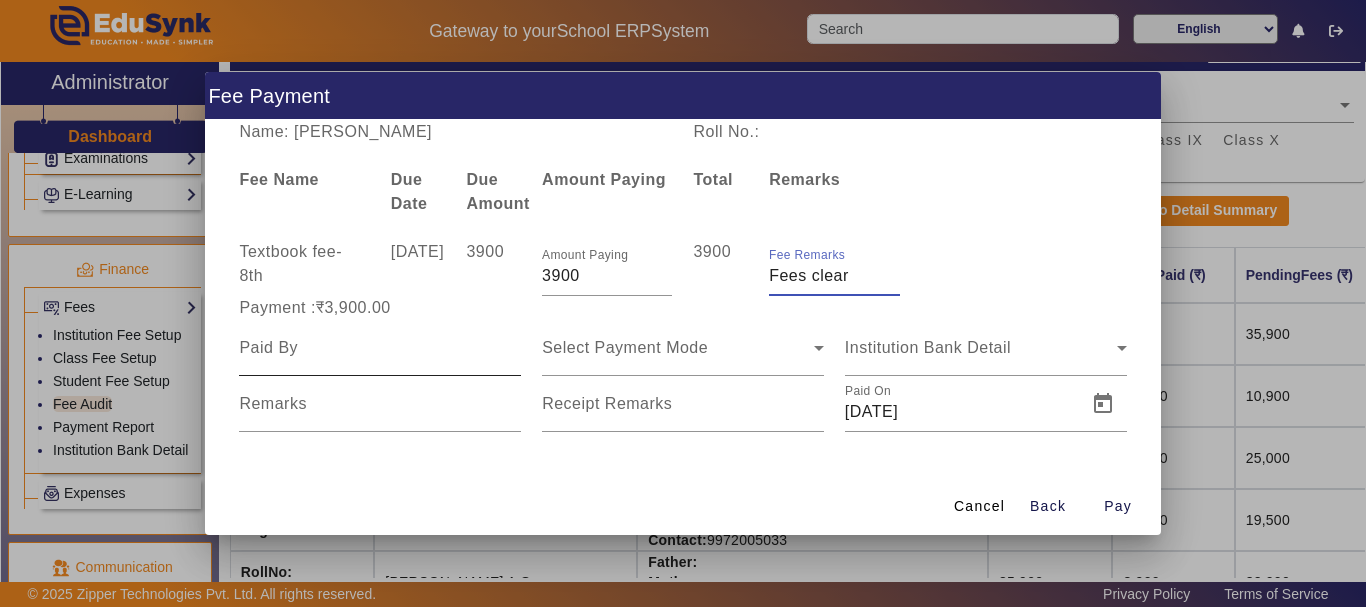 type on "Fees clear" 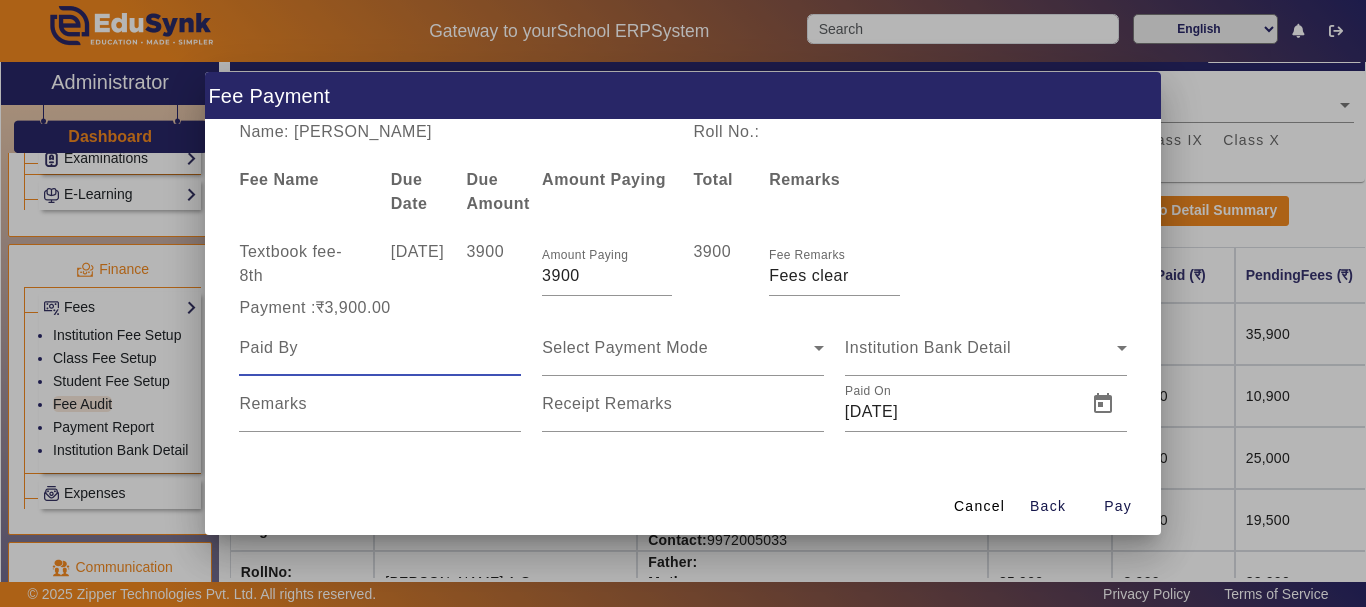click at bounding box center (380, 348) 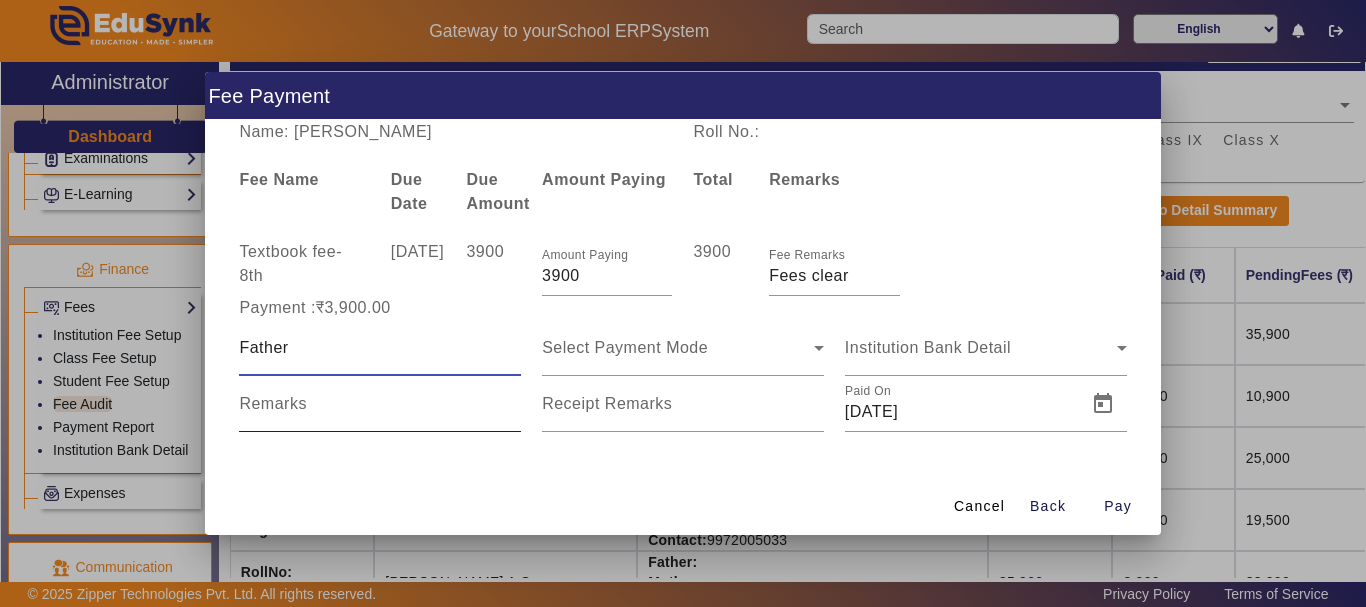 type on "Father" 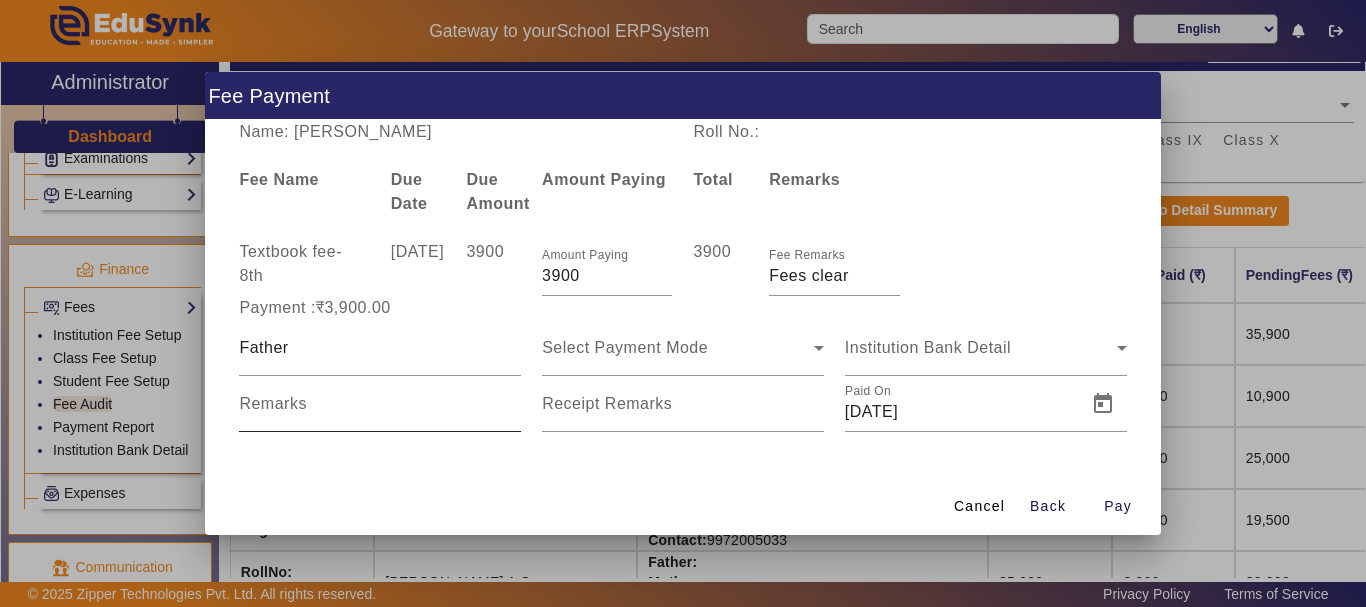 click on "Remarks" at bounding box center [273, 403] 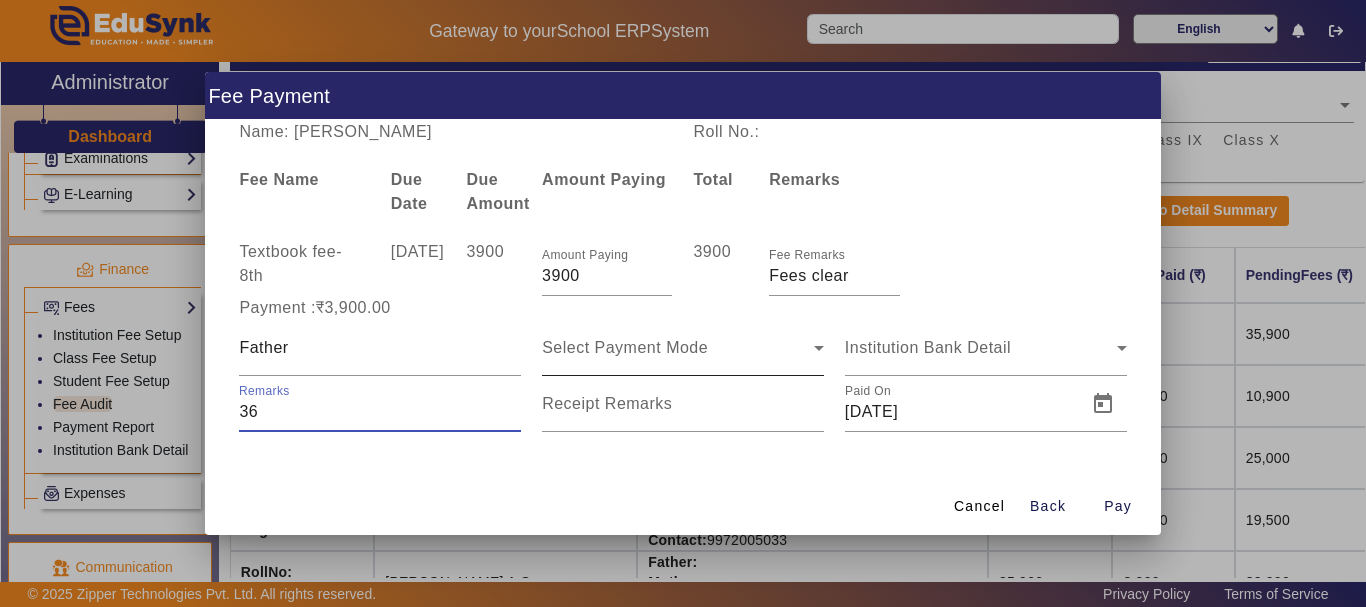 type on "36" 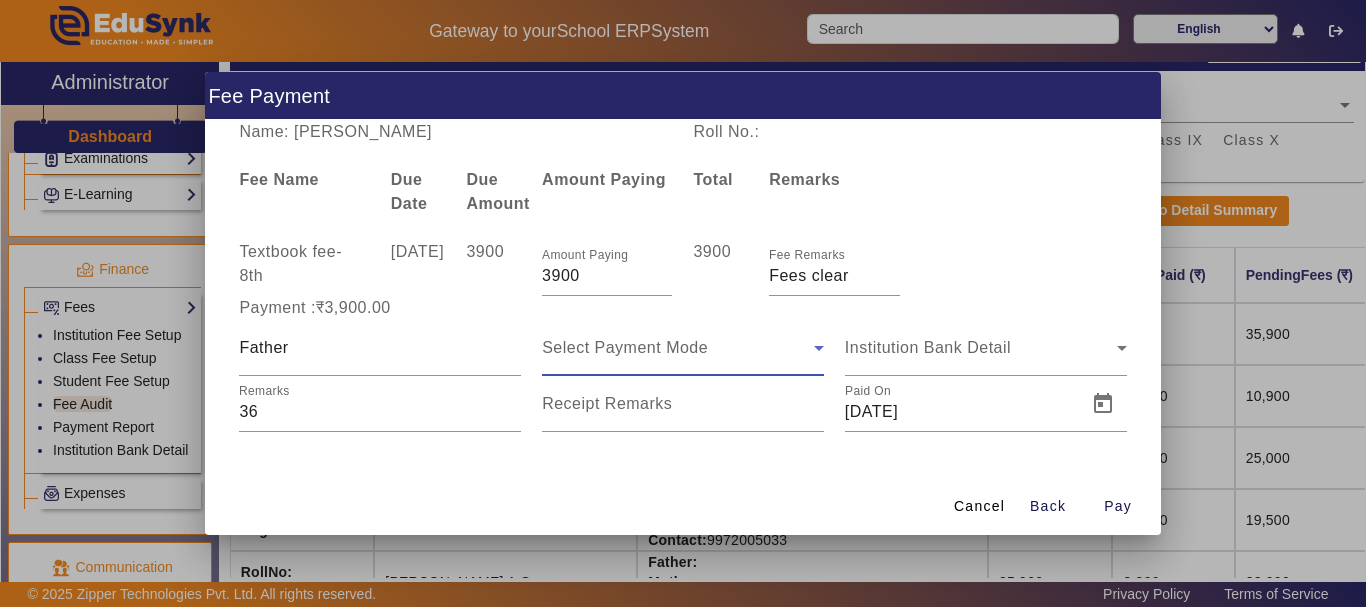 click on "Select Payment Mode" at bounding box center (678, 348) 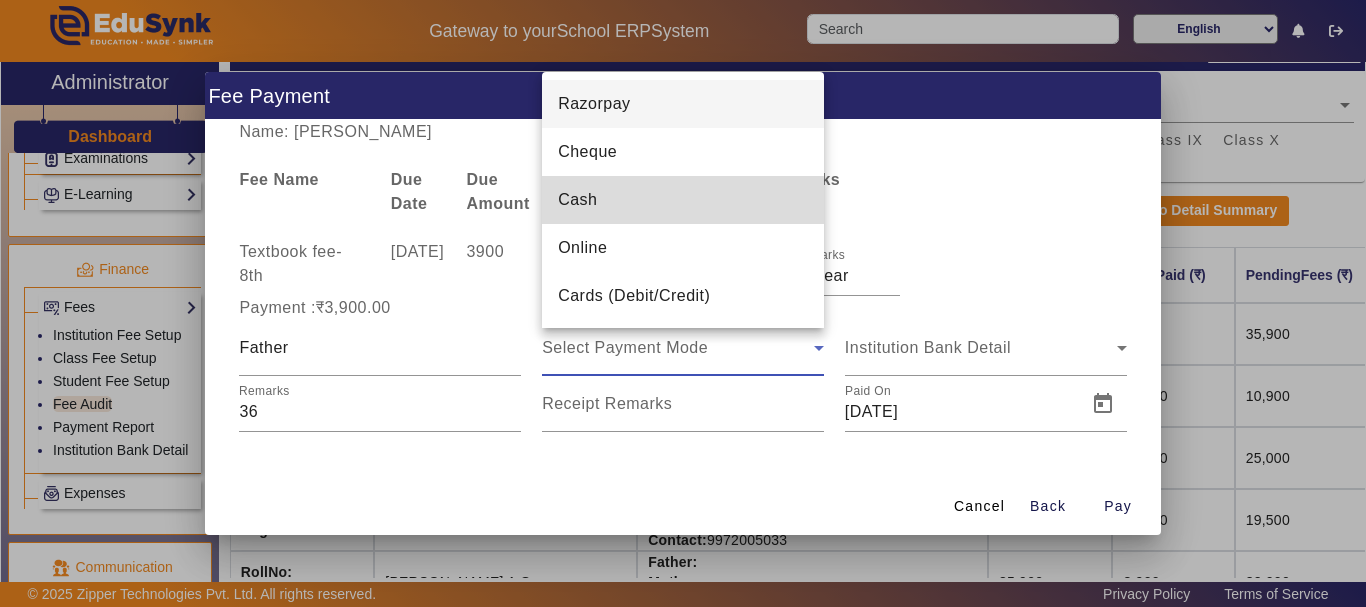 click on "Cash" at bounding box center [577, 200] 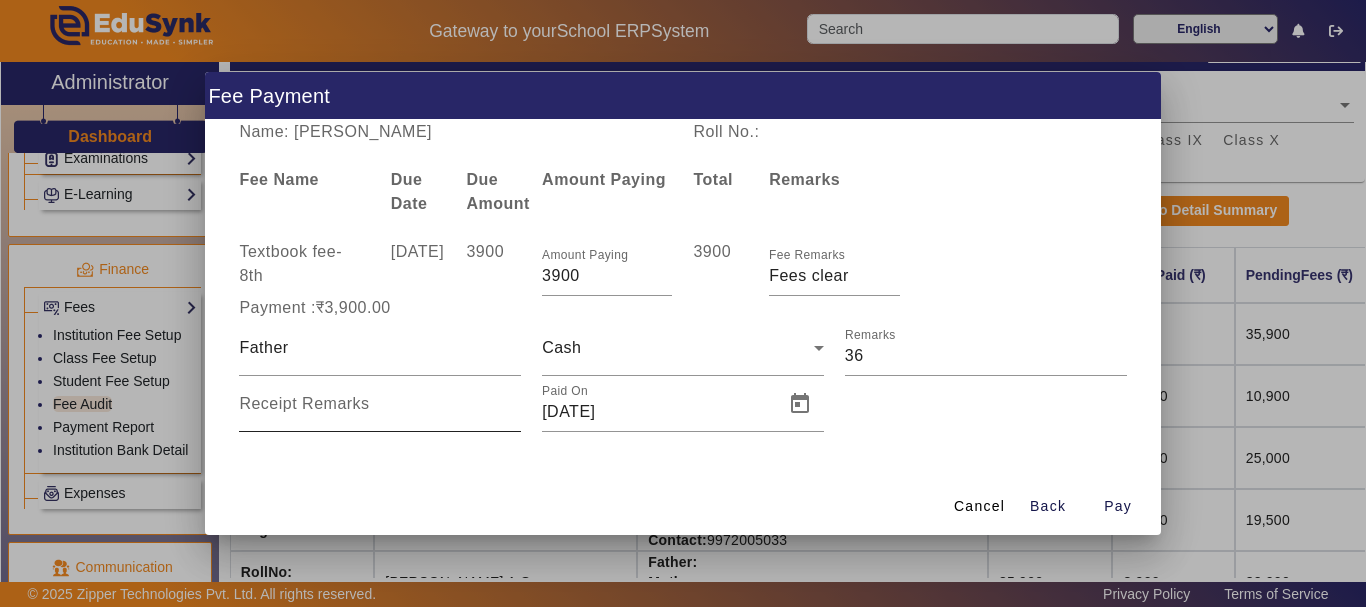 click on "Receipt Remarks" at bounding box center (304, 403) 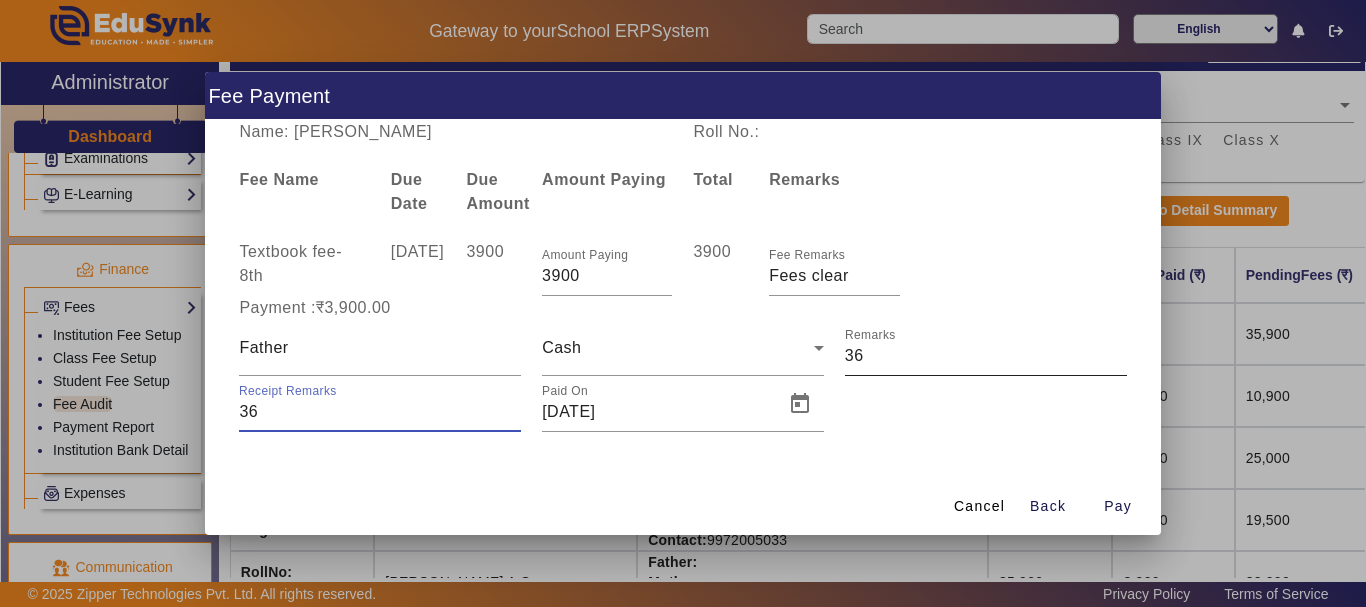 type on "36" 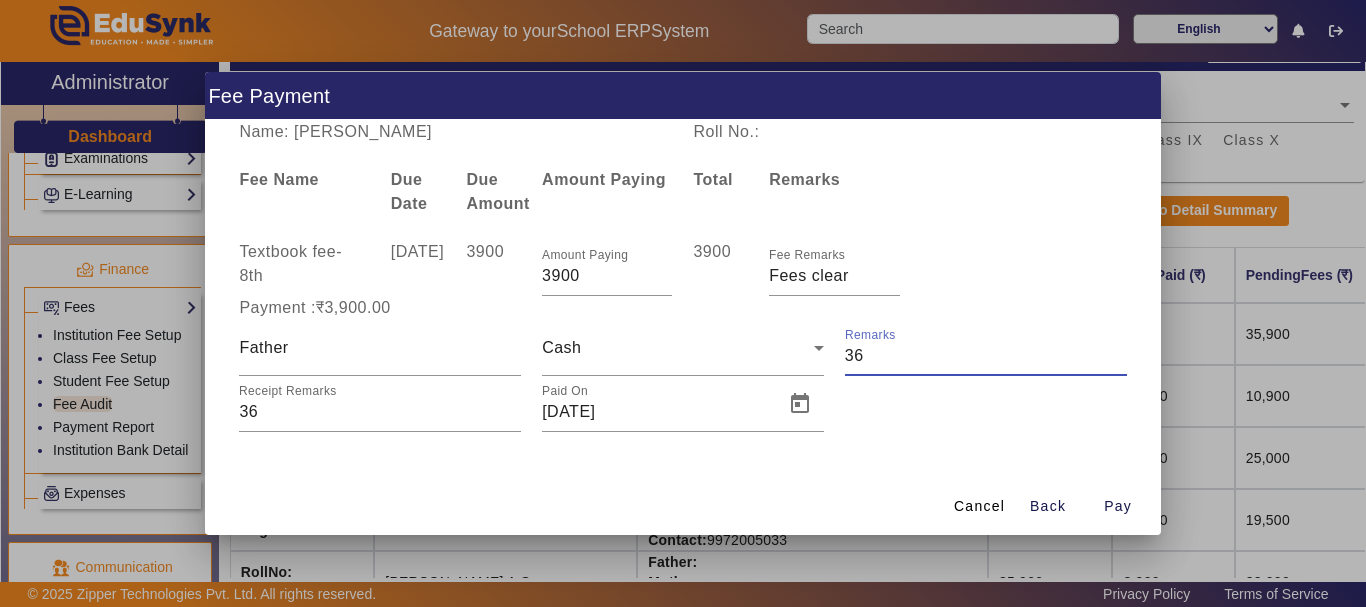 click on "Remarks" at bounding box center [986, 356] 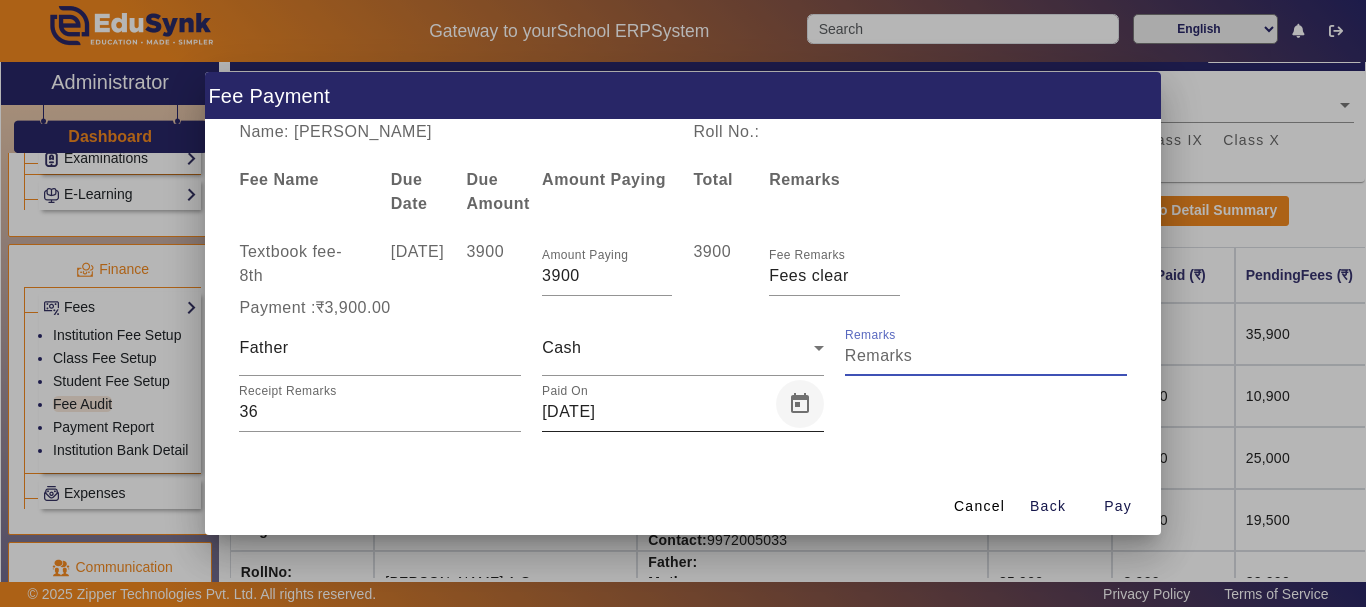 type 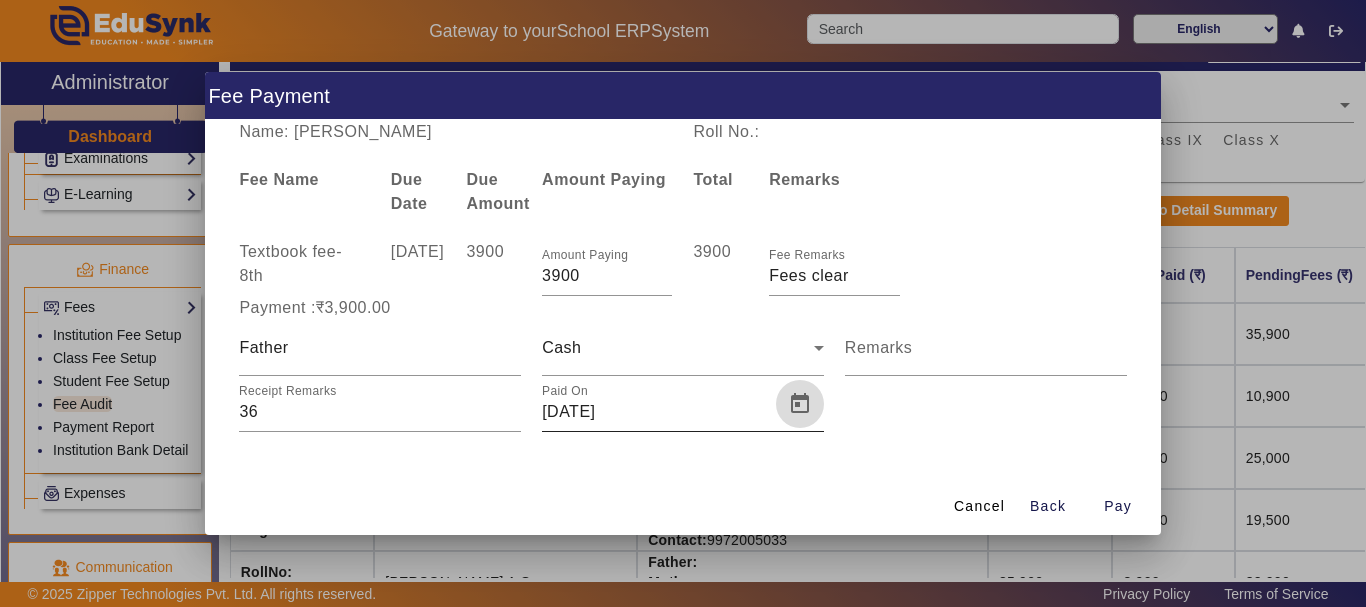 click at bounding box center [800, 404] 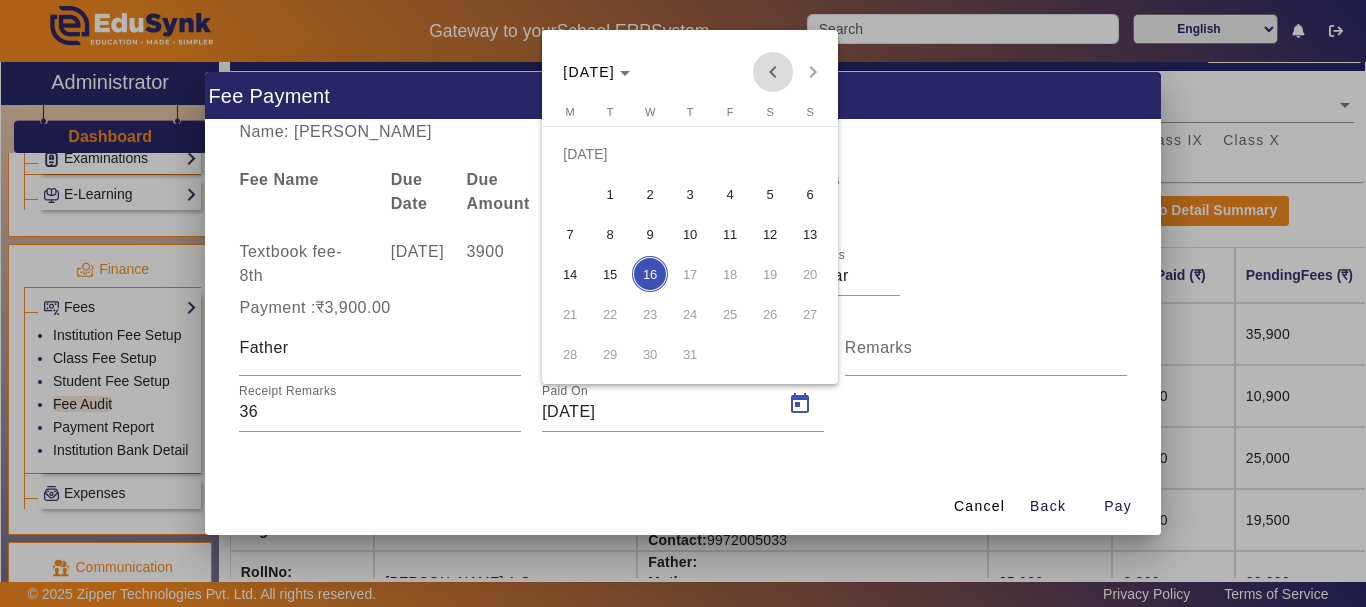 click at bounding box center [773, 72] 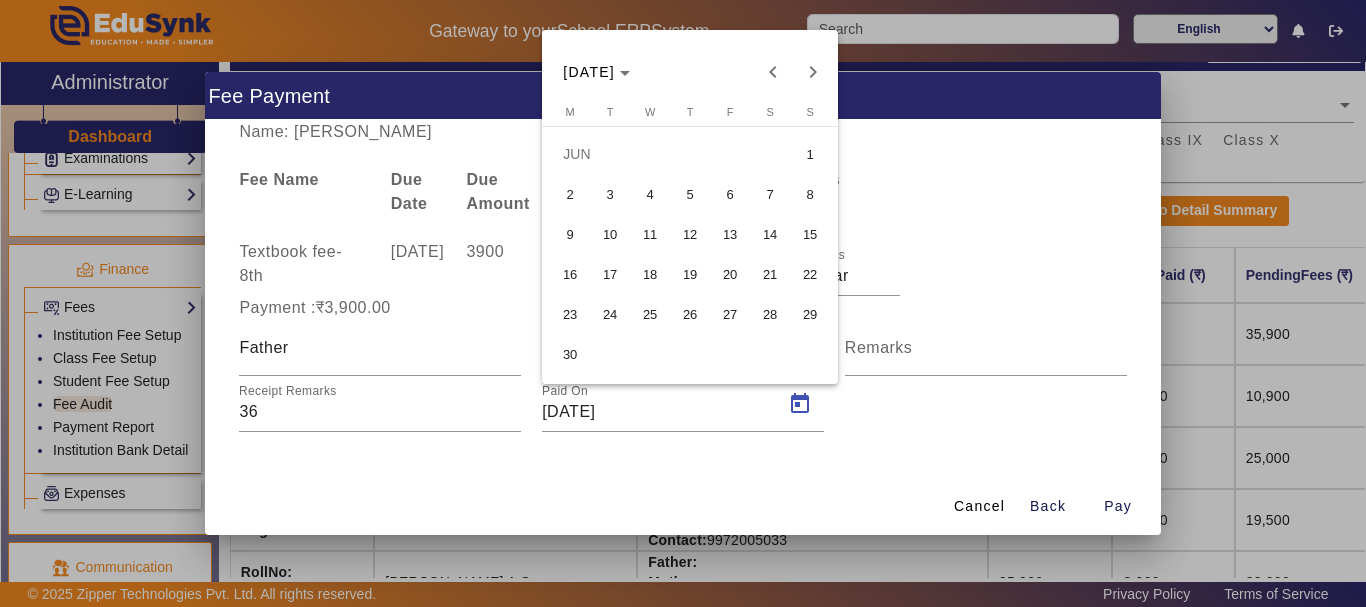 click on "6" at bounding box center (730, 194) 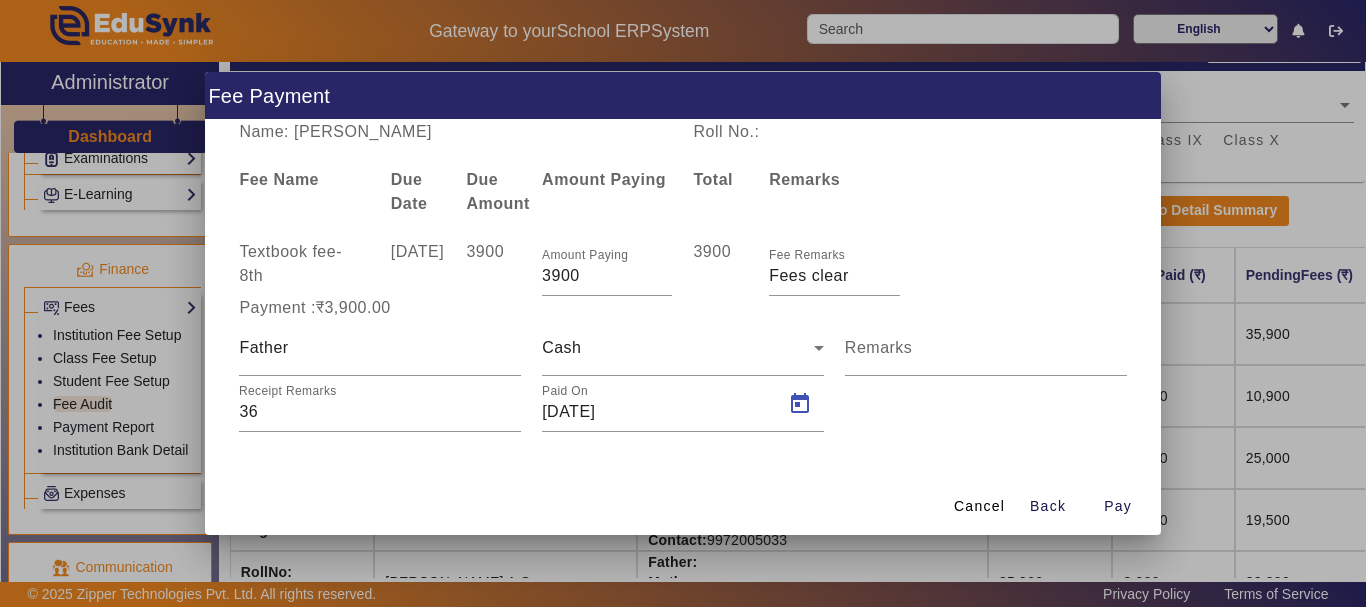 type on "[DATE]" 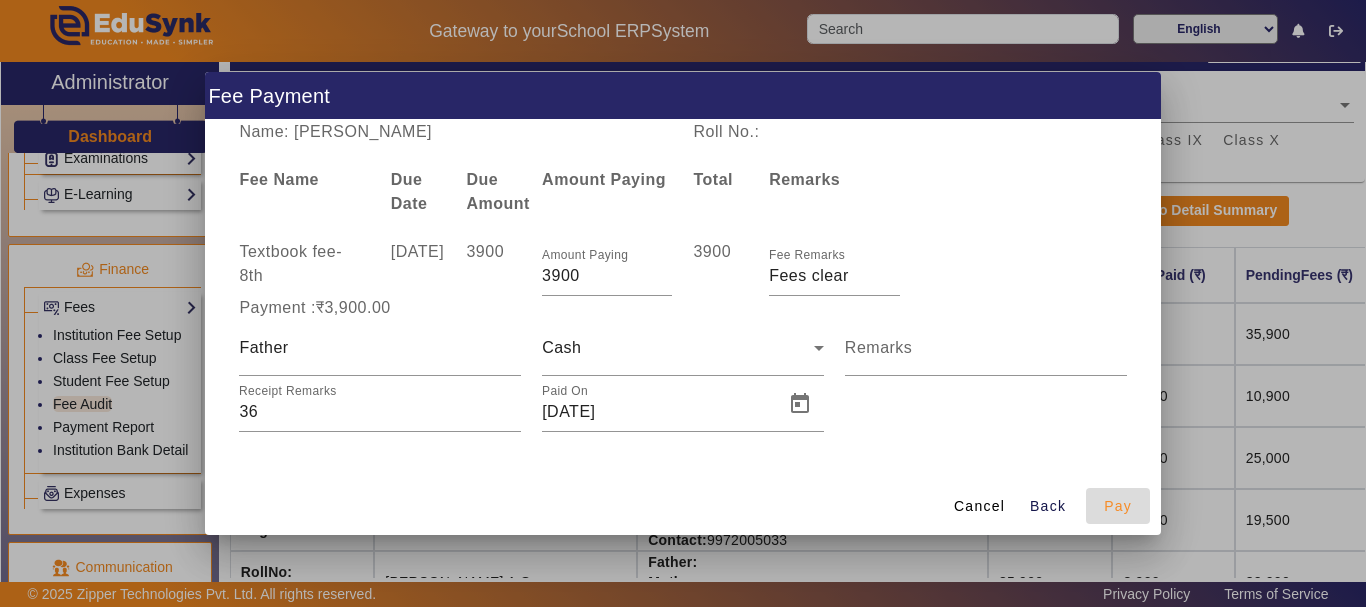 click on "Pay" at bounding box center [1118, 506] 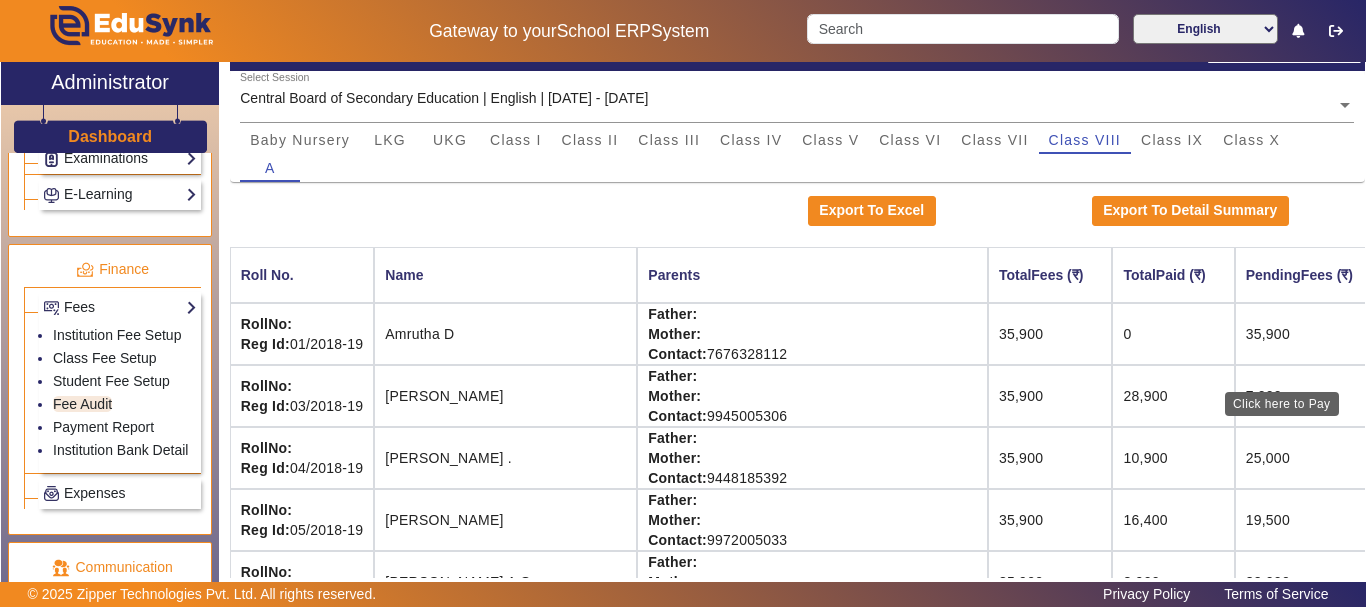 click on "View & Pay" 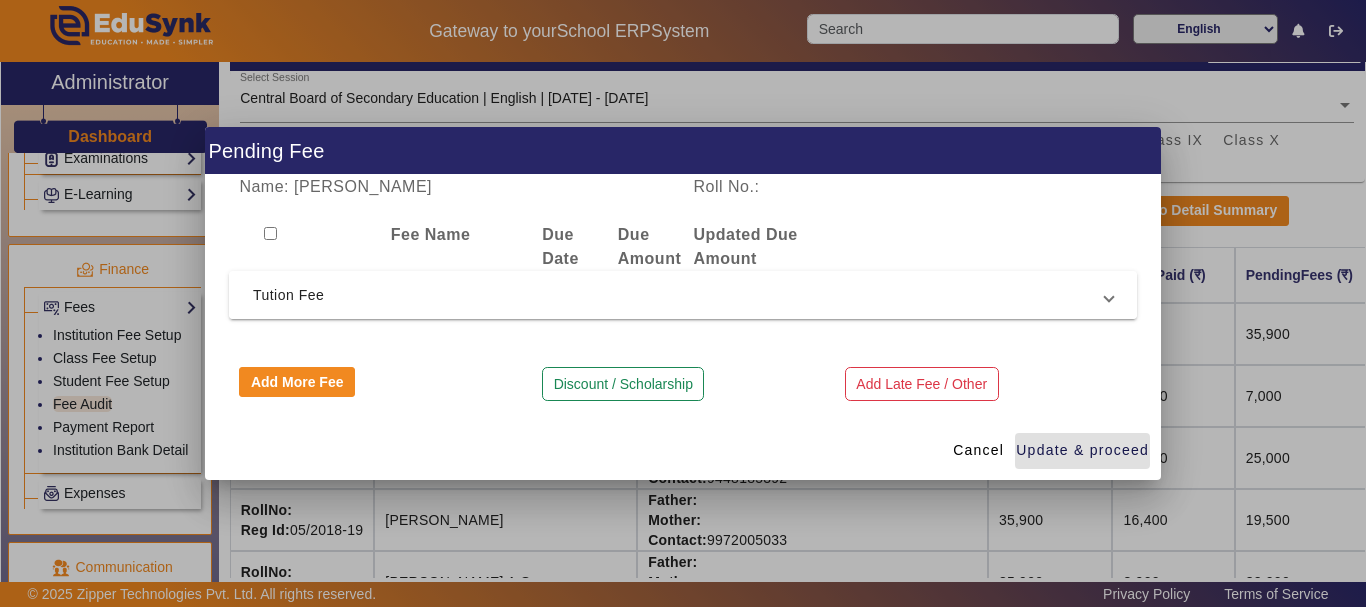 click on "Tution Fee" at bounding box center (679, 295) 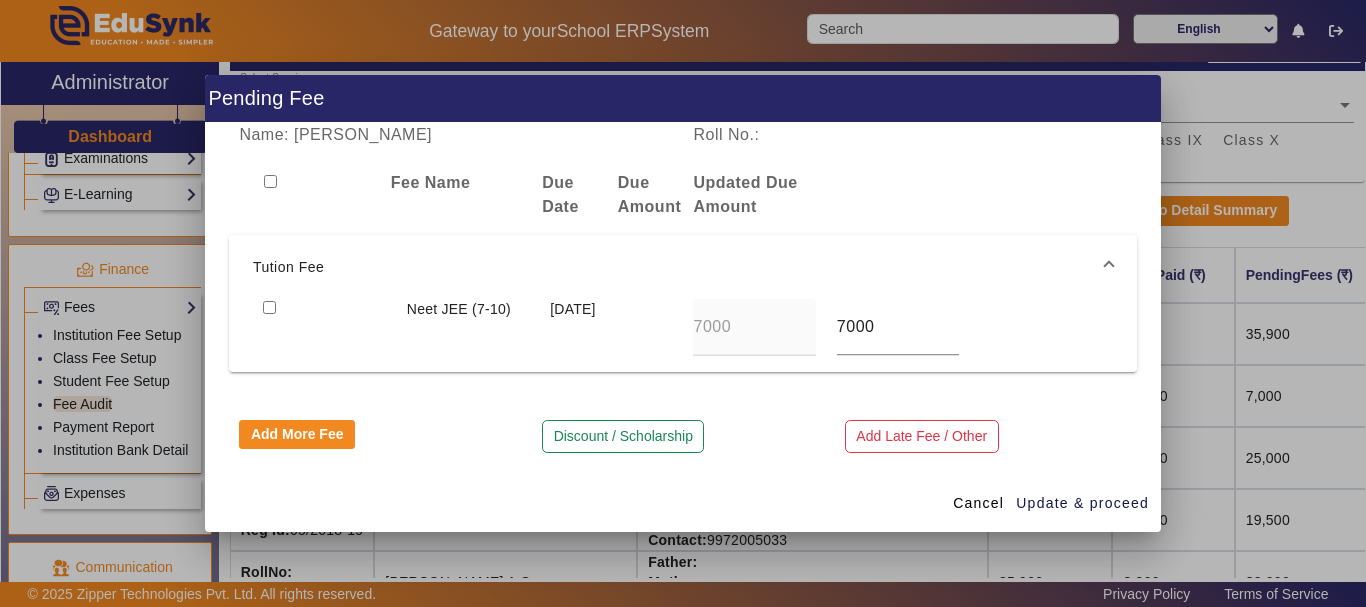 click at bounding box center [269, 307] 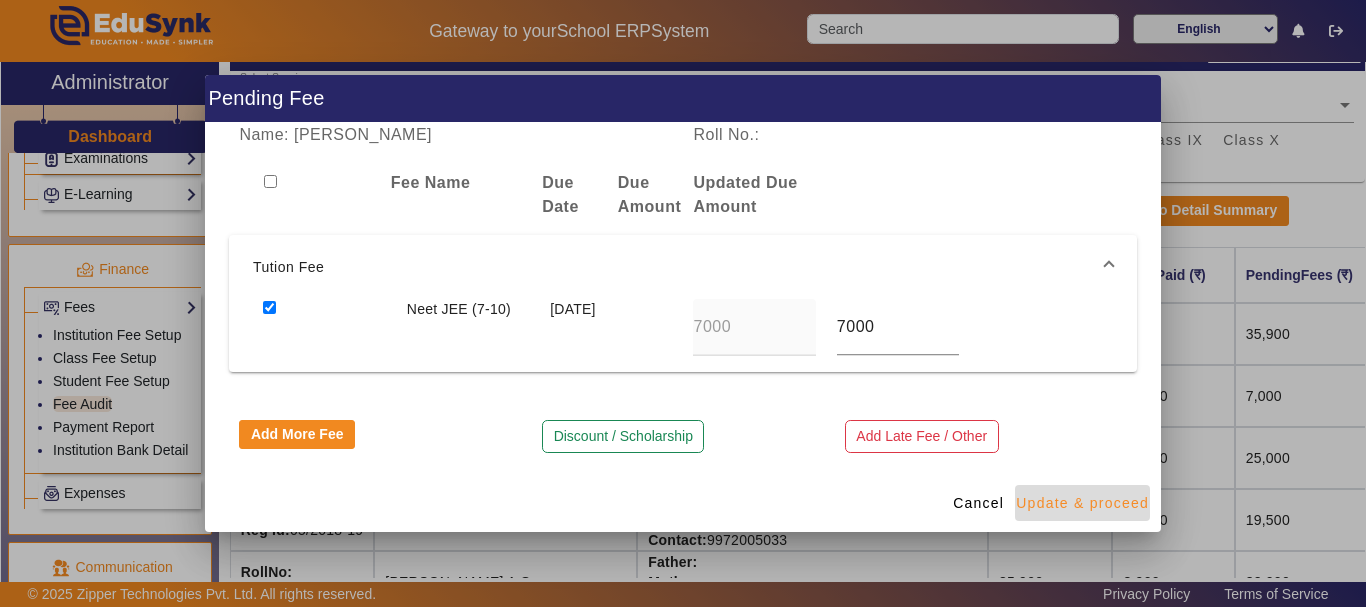 click at bounding box center (1082, 503) 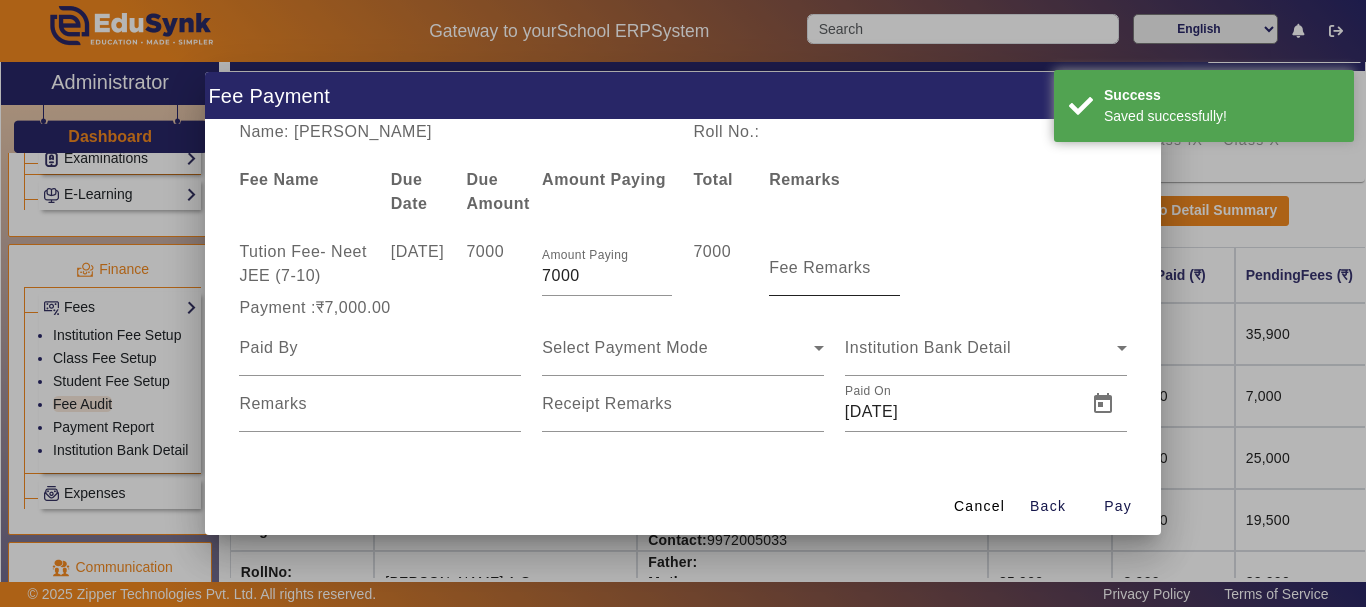 click on "Fee Remarks" at bounding box center [820, 267] 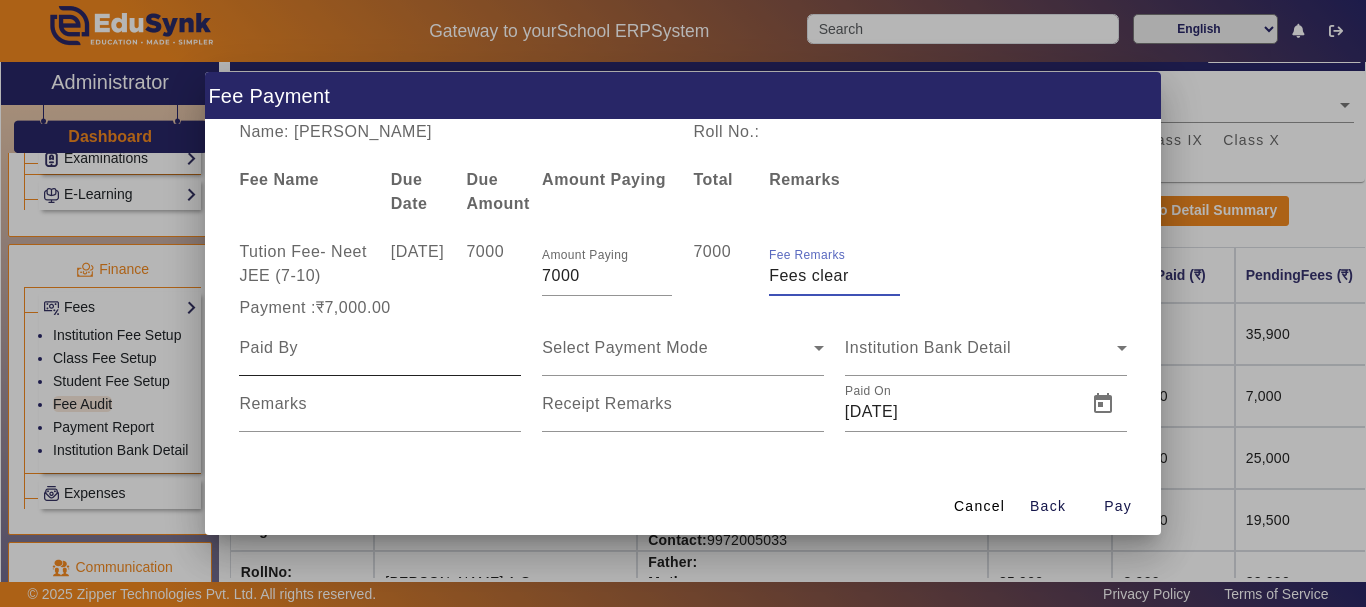 type on "Fees clear" 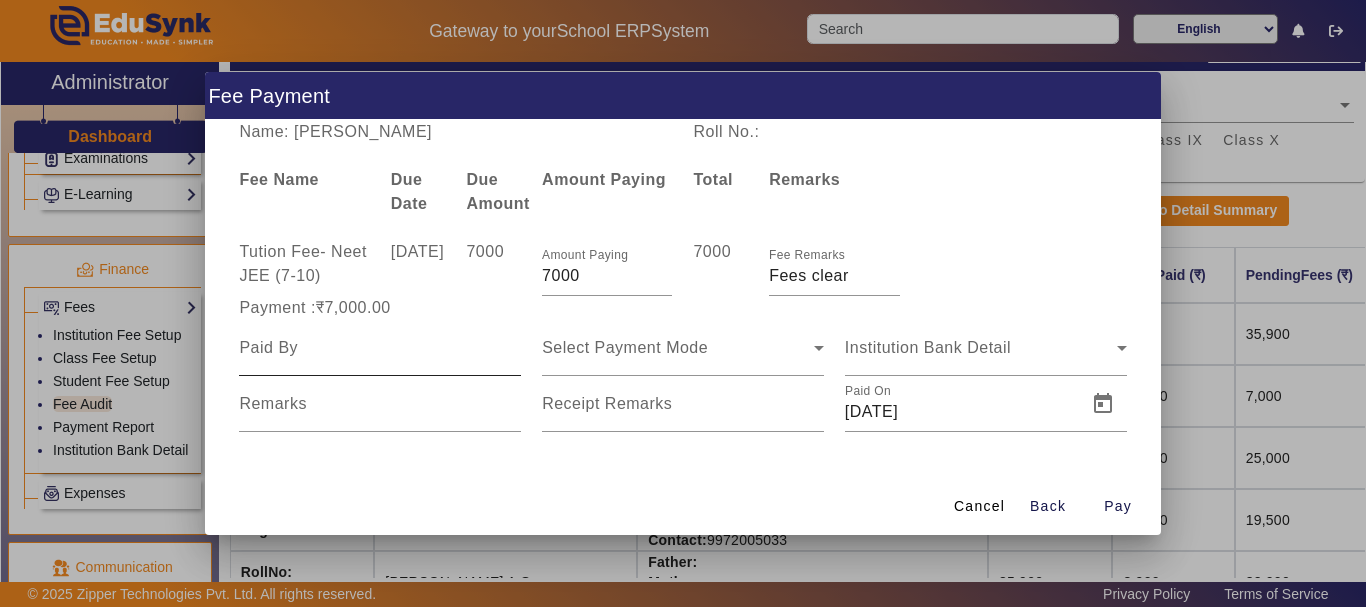 click at bounding box center [380, 348] 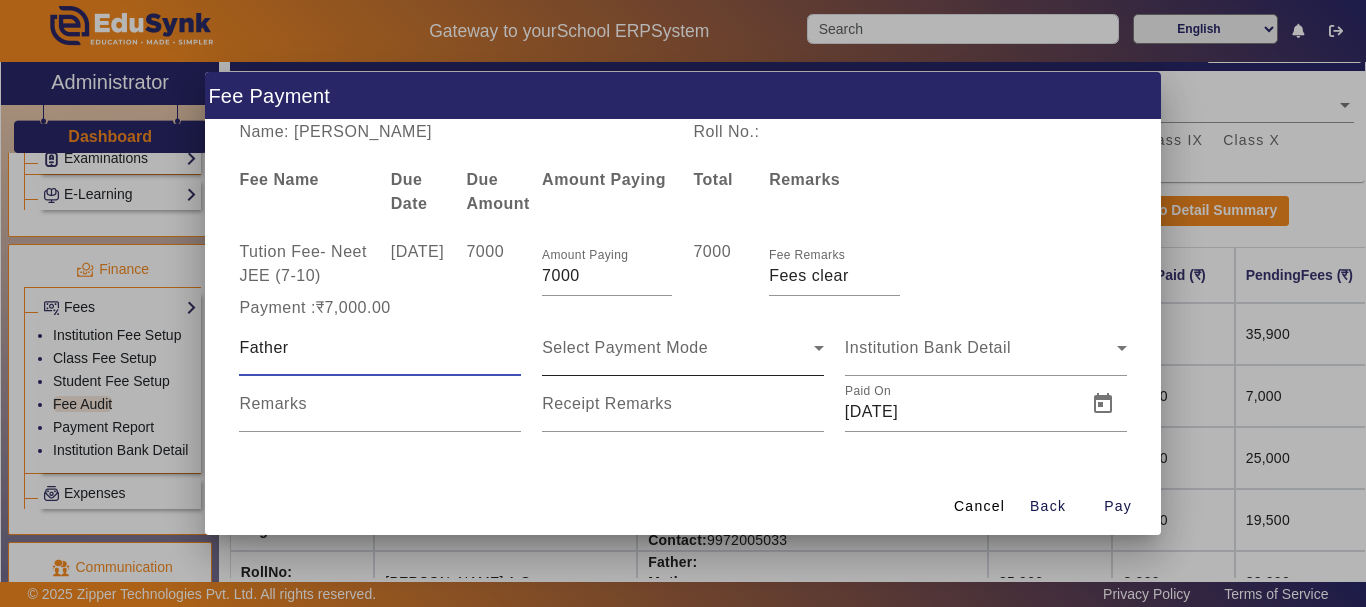 type on "Father" 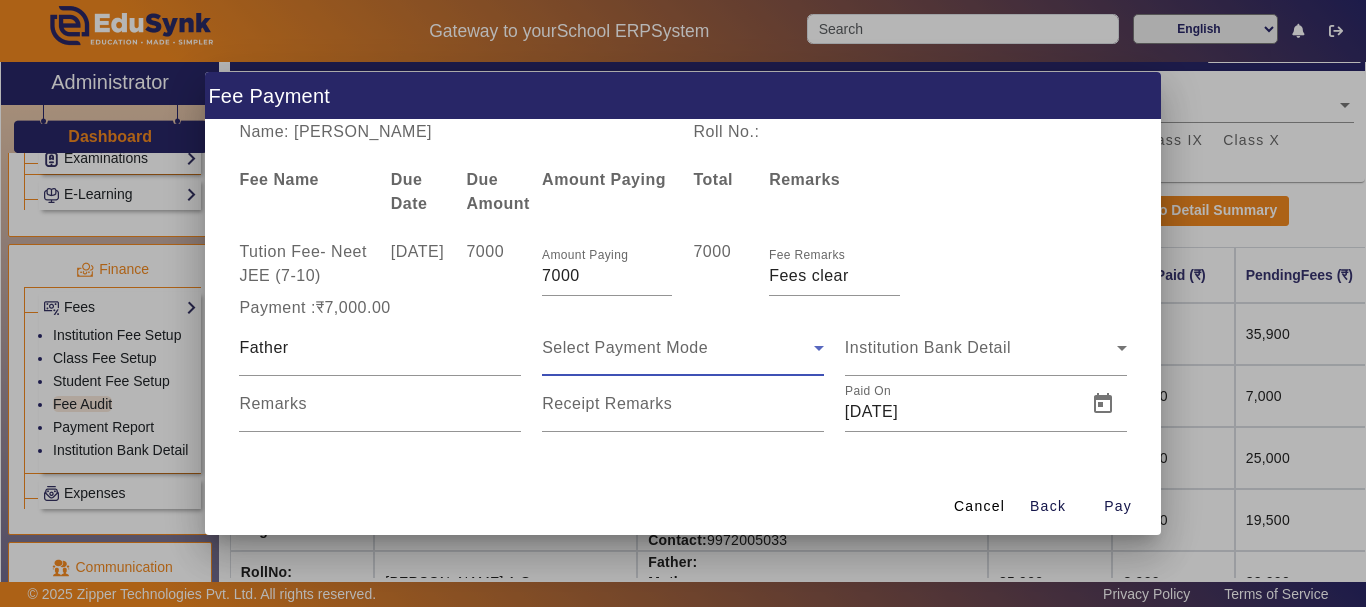click on "Select Payment Mode" at bounding box center (625, 347) 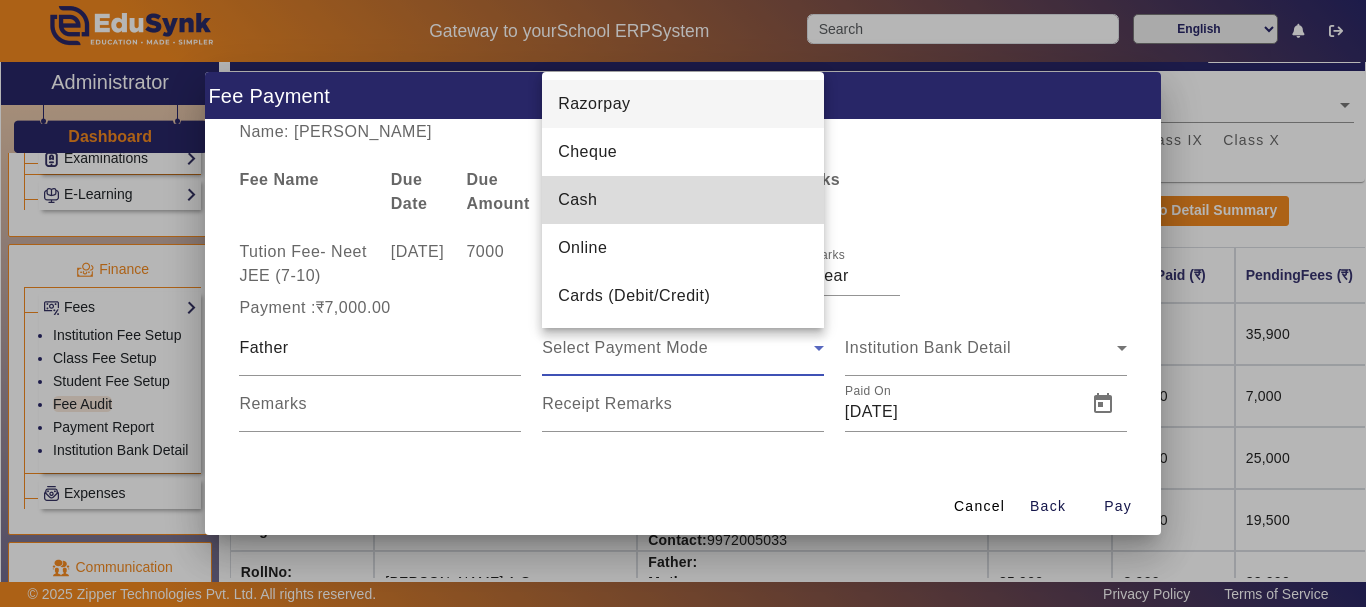 click on "Cash" at bounding box center (683, 200) 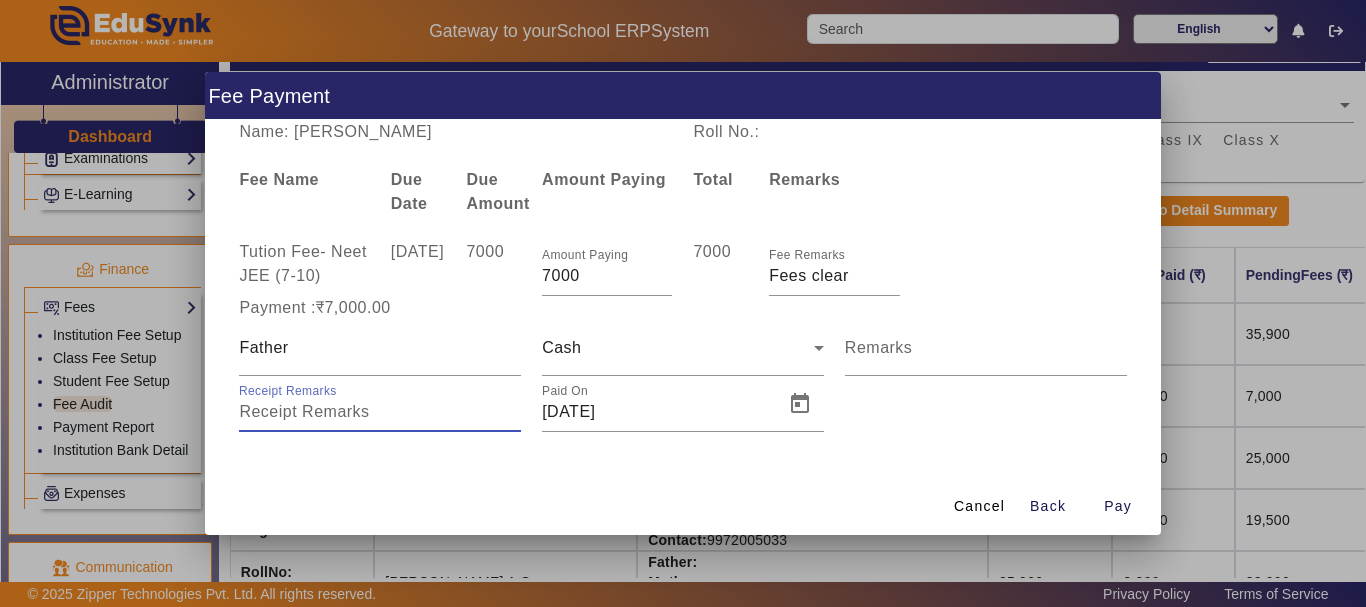 click on "Receipt Remarks" at bounding box center [380, 412] 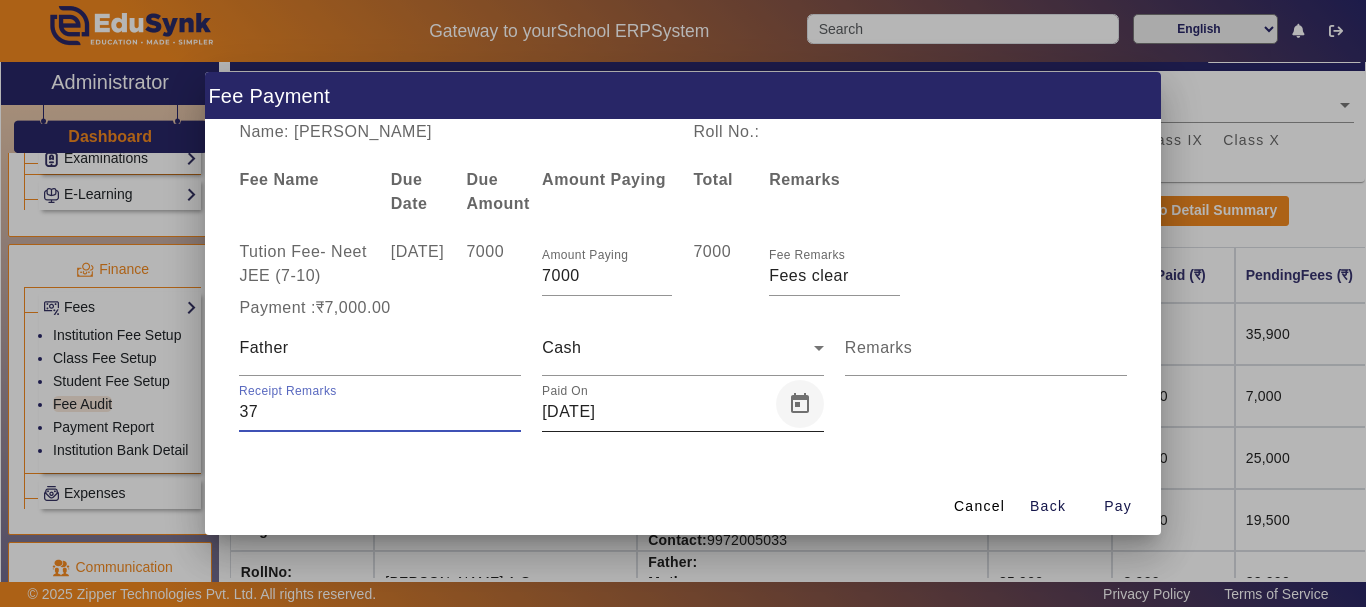 type on "37" 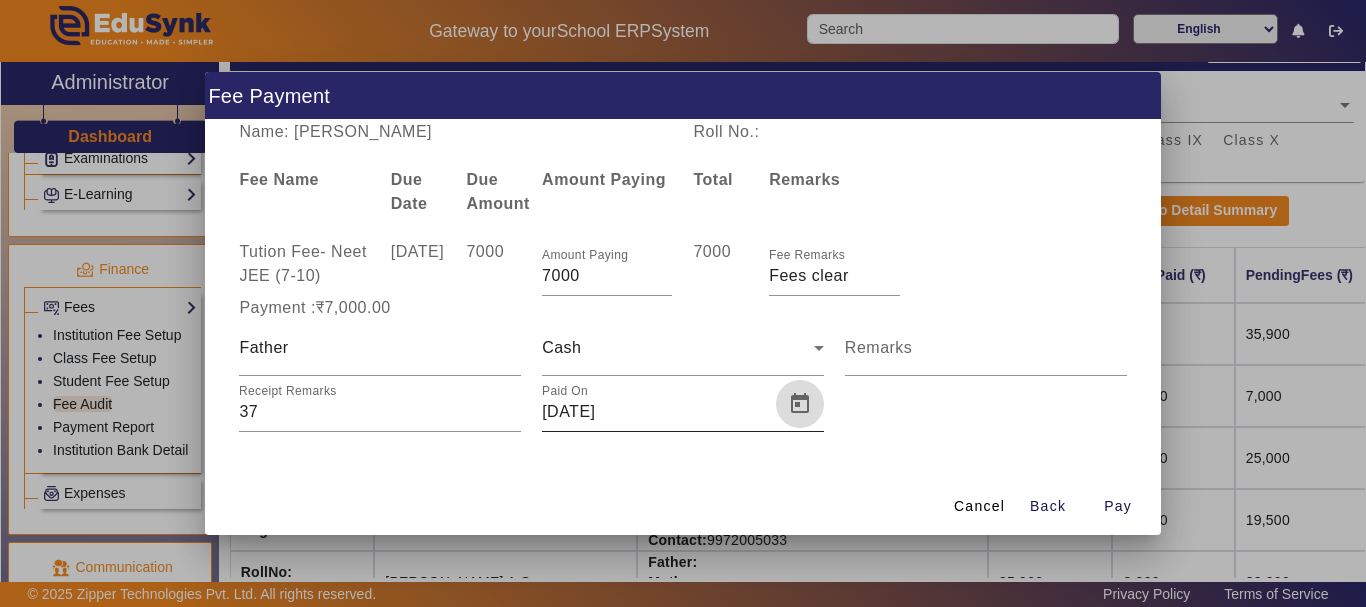 click at bounding box center [800, 404] 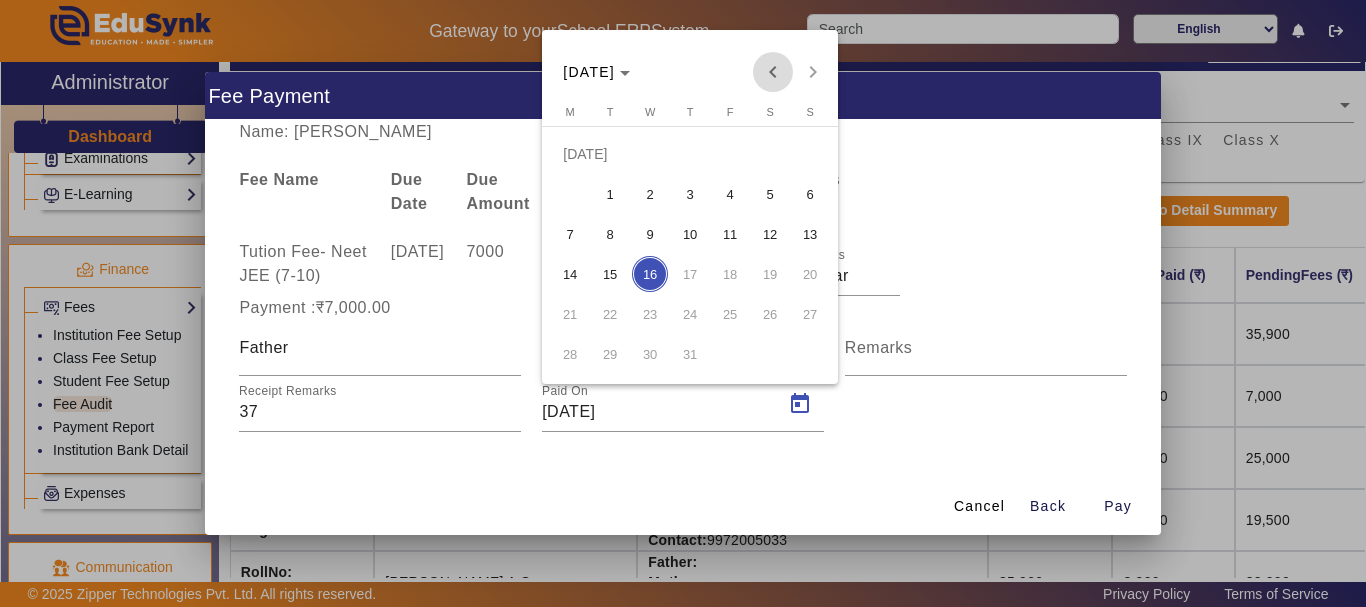 click at bounding box center [773, 72] 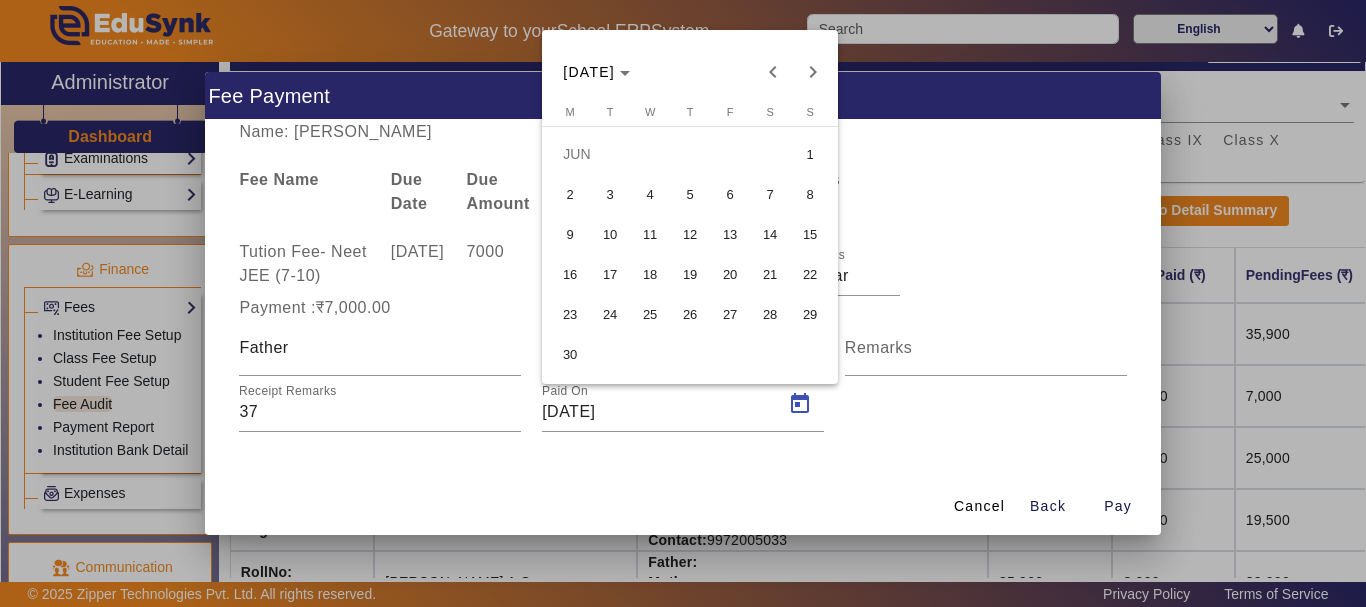 click on "6" at bounding box center (730, 194) 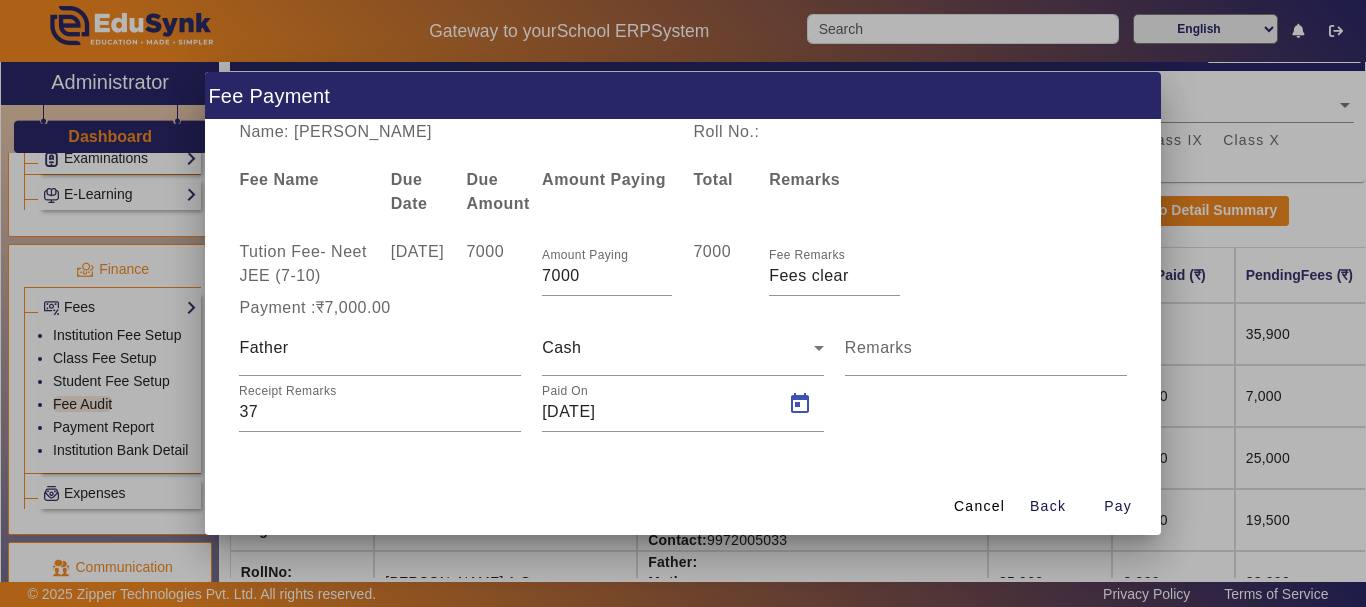 type on "[DATE]" 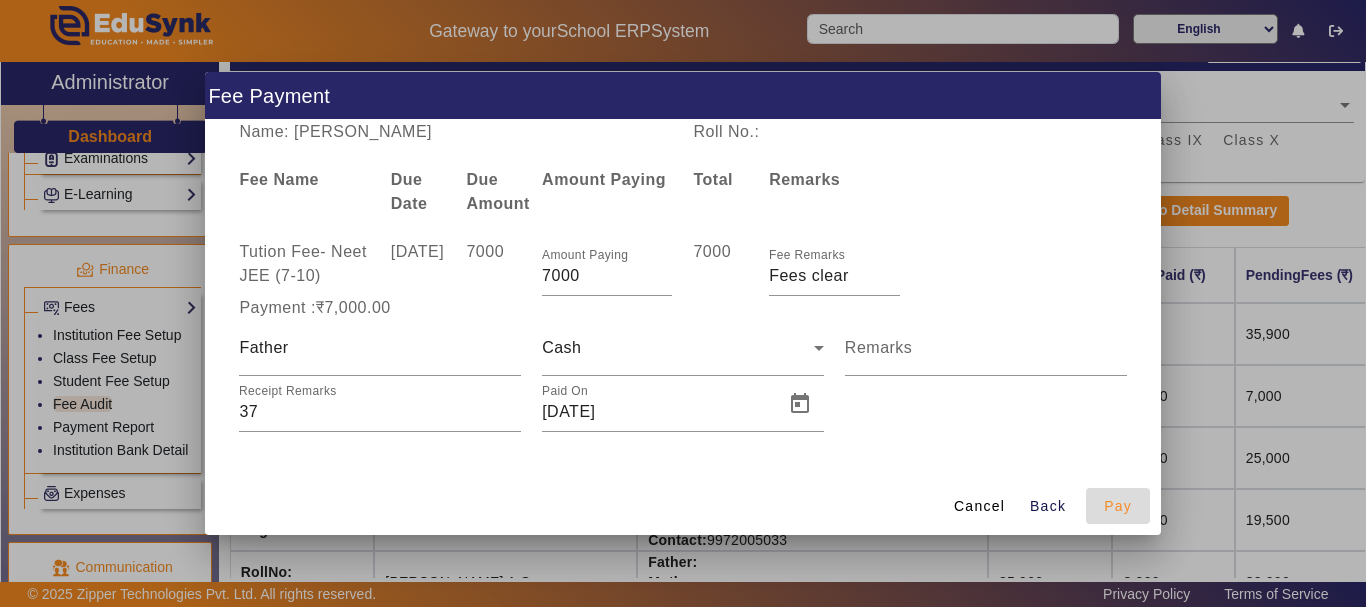 click on "Pay" at bounding box center (1118, 506) 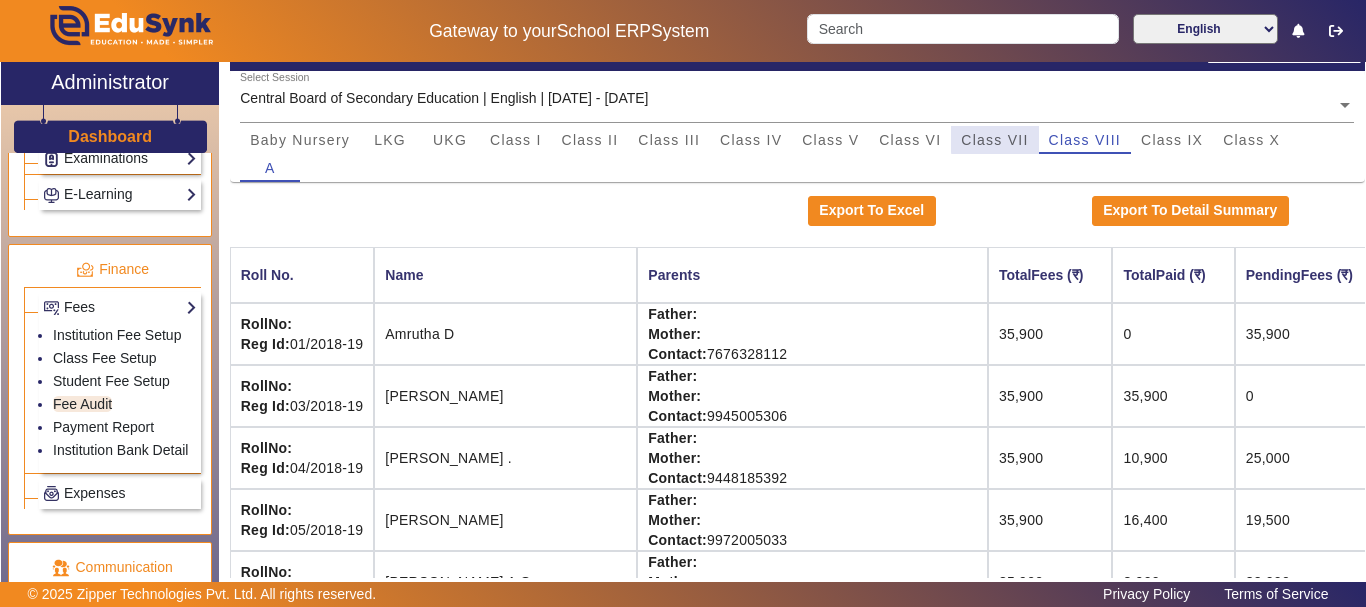 click on "Class VII" at bounding box center [994, 140] 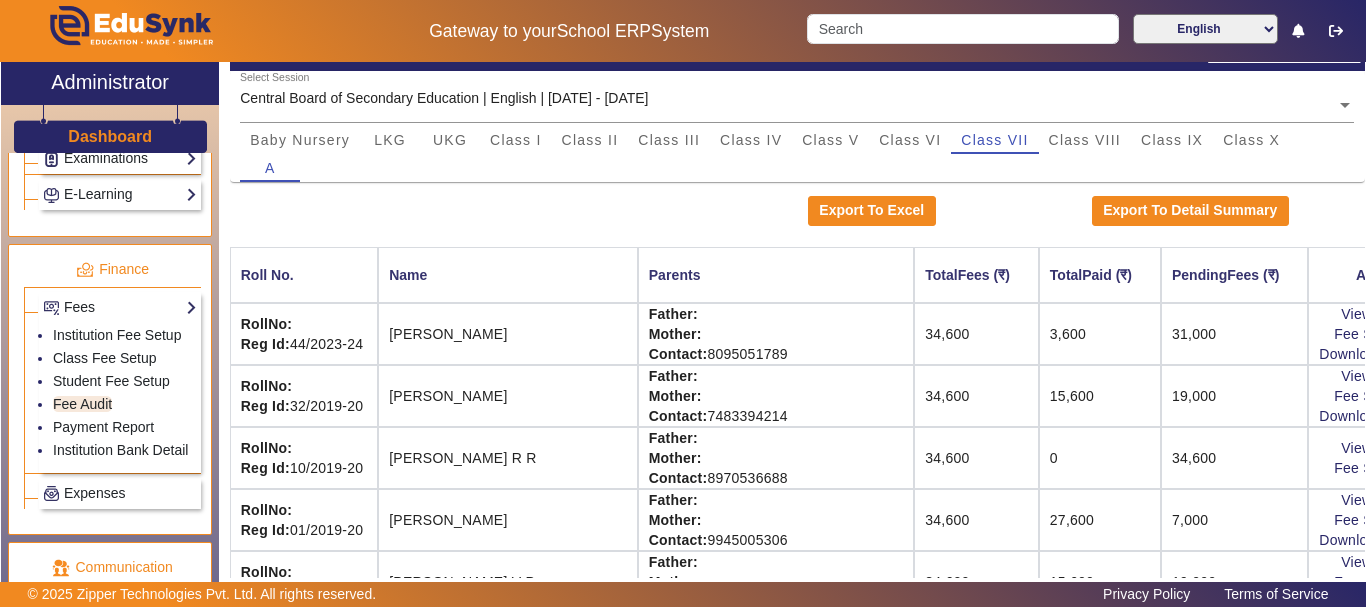 scroll, scrollTop: 155, scrollLeft: 40, axis: both 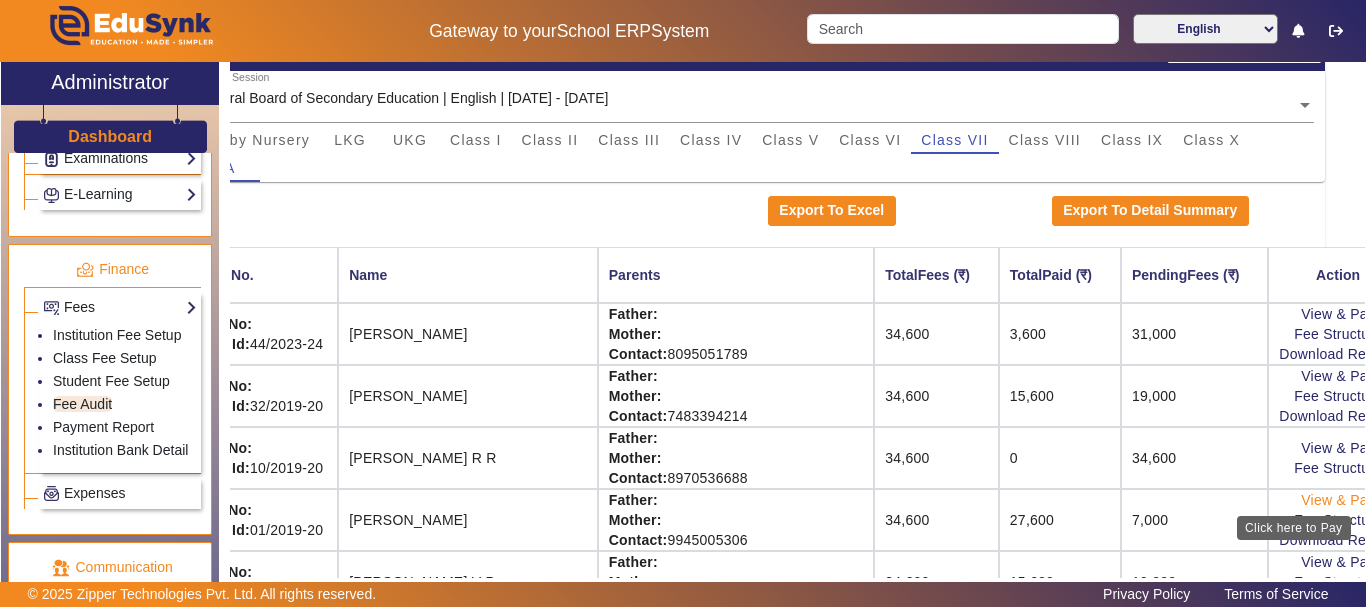 click on "View & Pay" 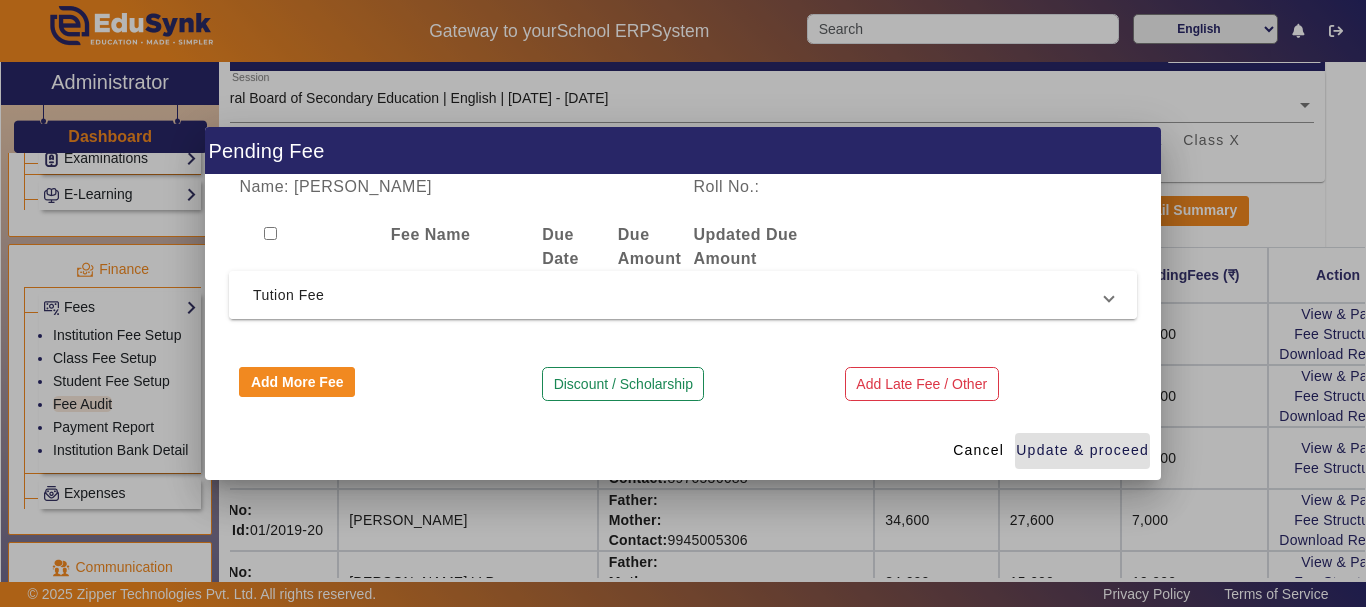 click on "Tution Fee" at bounding box center (679, 295) 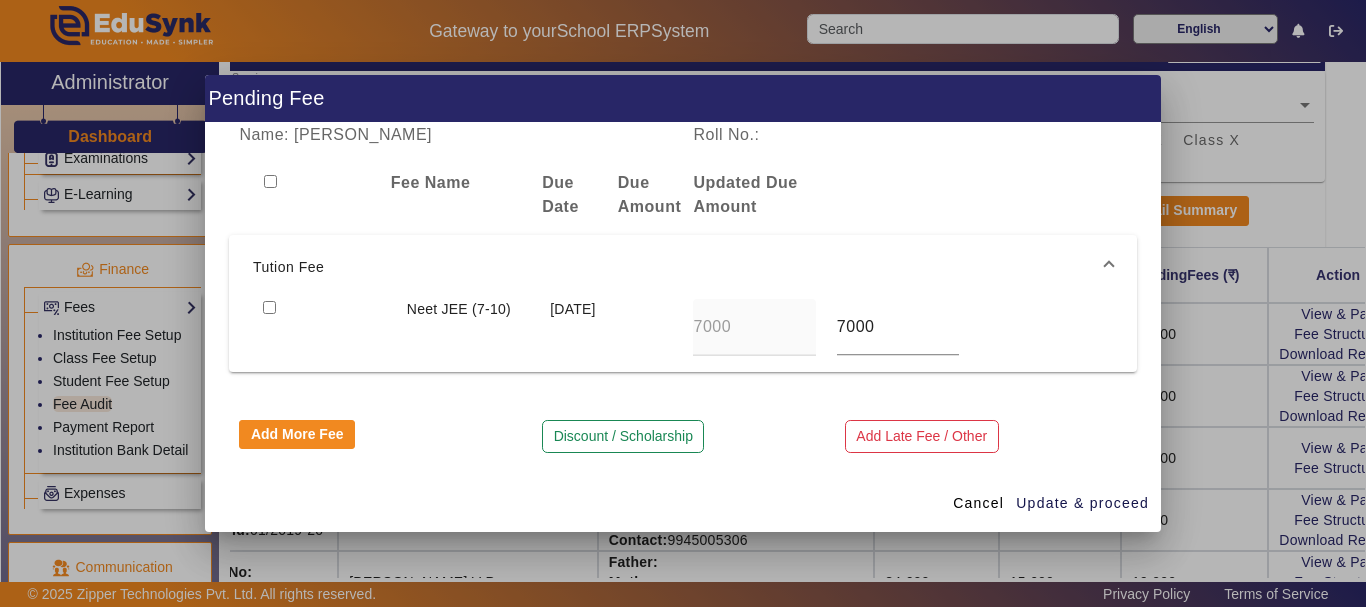 click at bounding box center (269, 307) 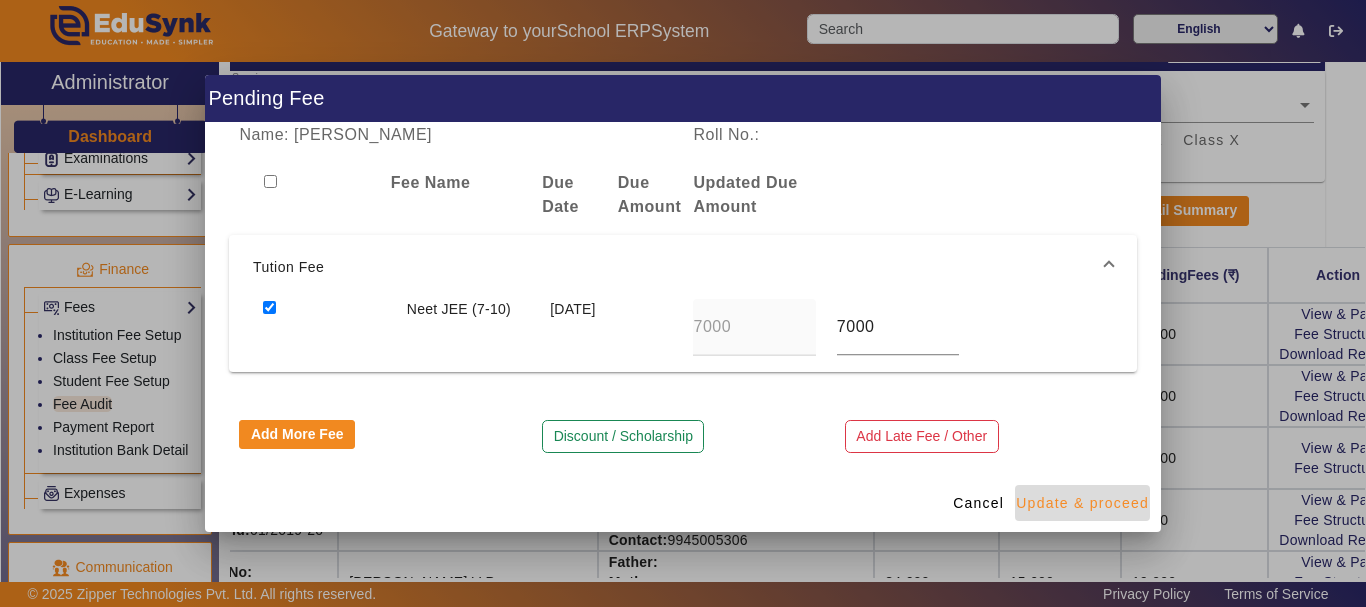 click on "Update & proceed" at bounding box center [1082, 503] 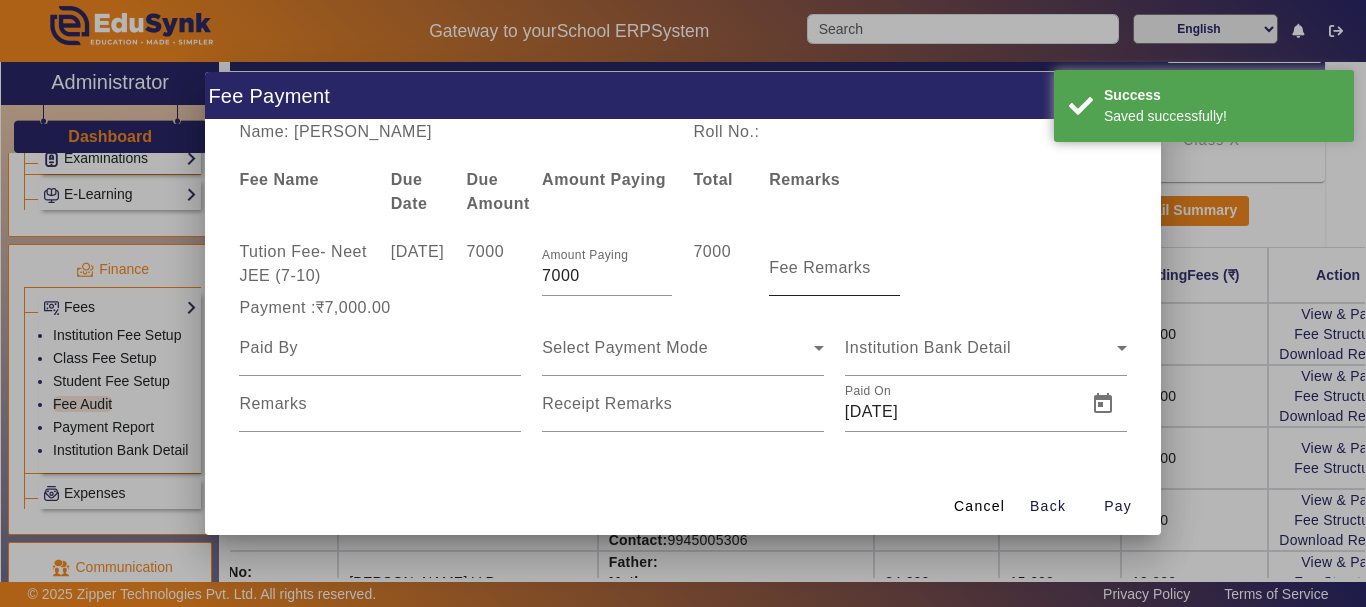click on "Fee Remarks" at bounding box center (834, 276) 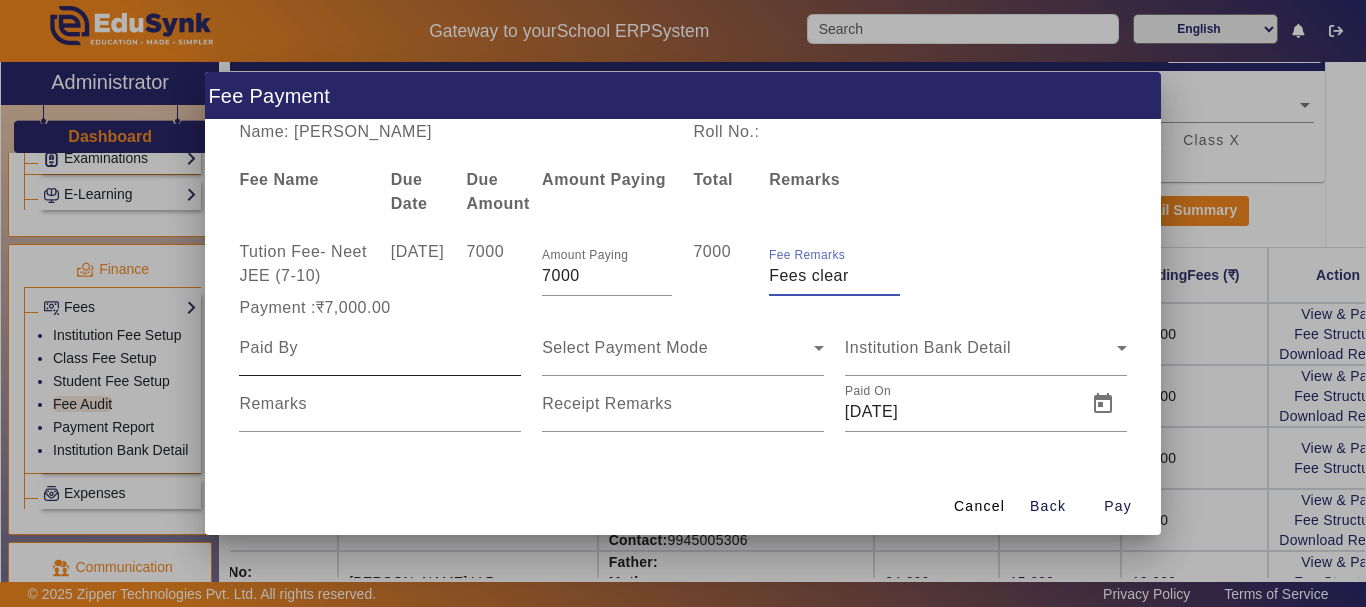 type on "Fees clear" 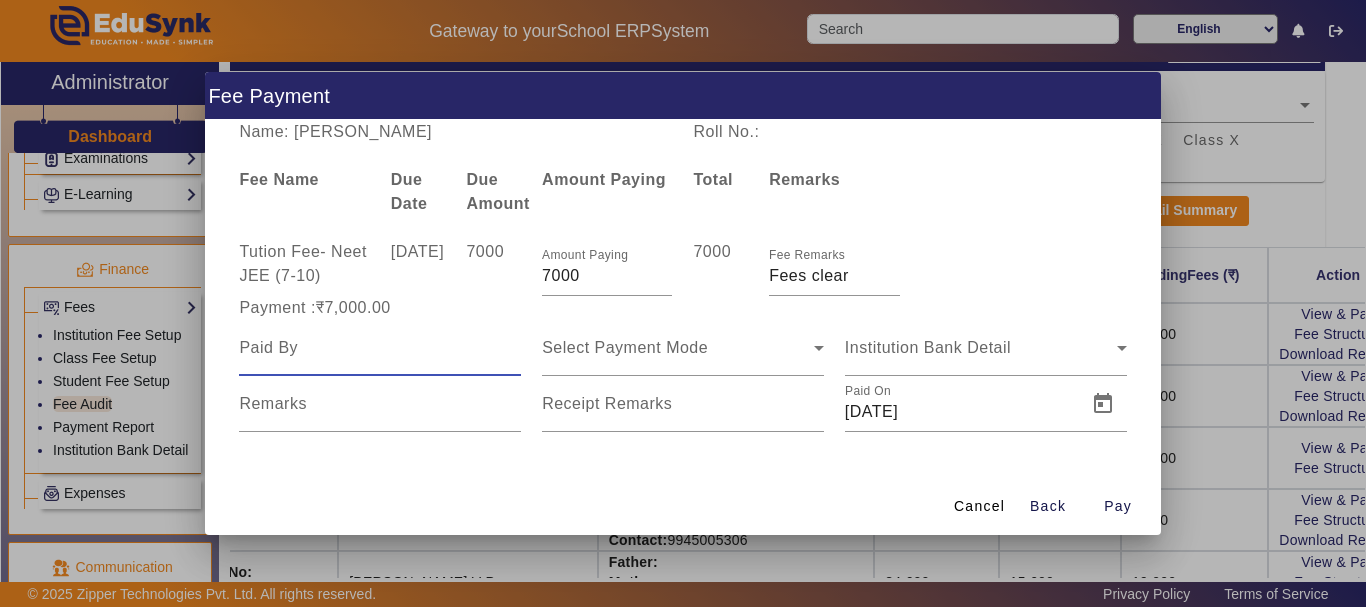click at bounding box center (380, 348) 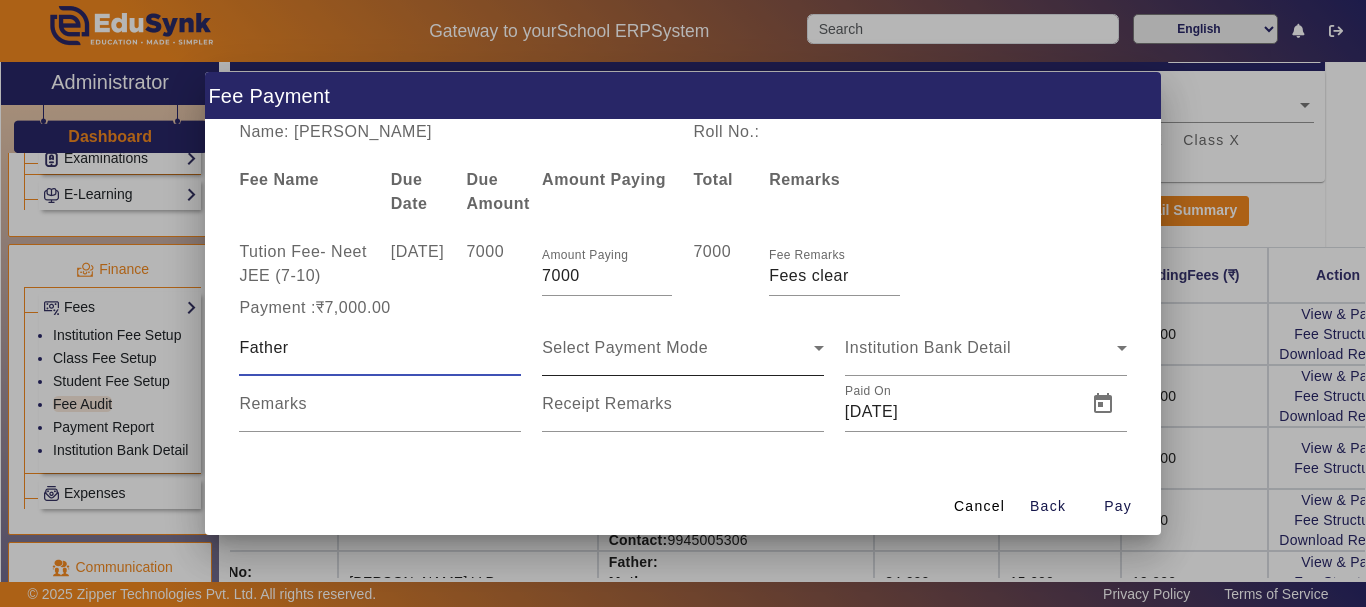 type on "Father" 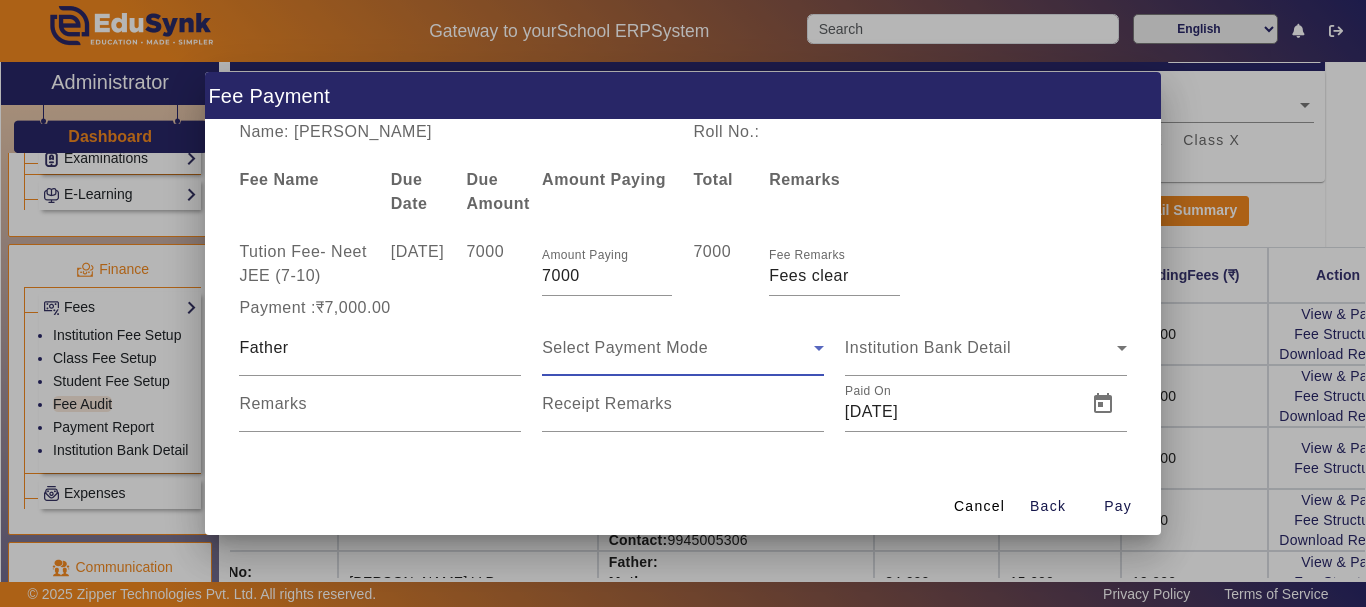 click on "Select Payment Mode" at bounding box center [625, 347] 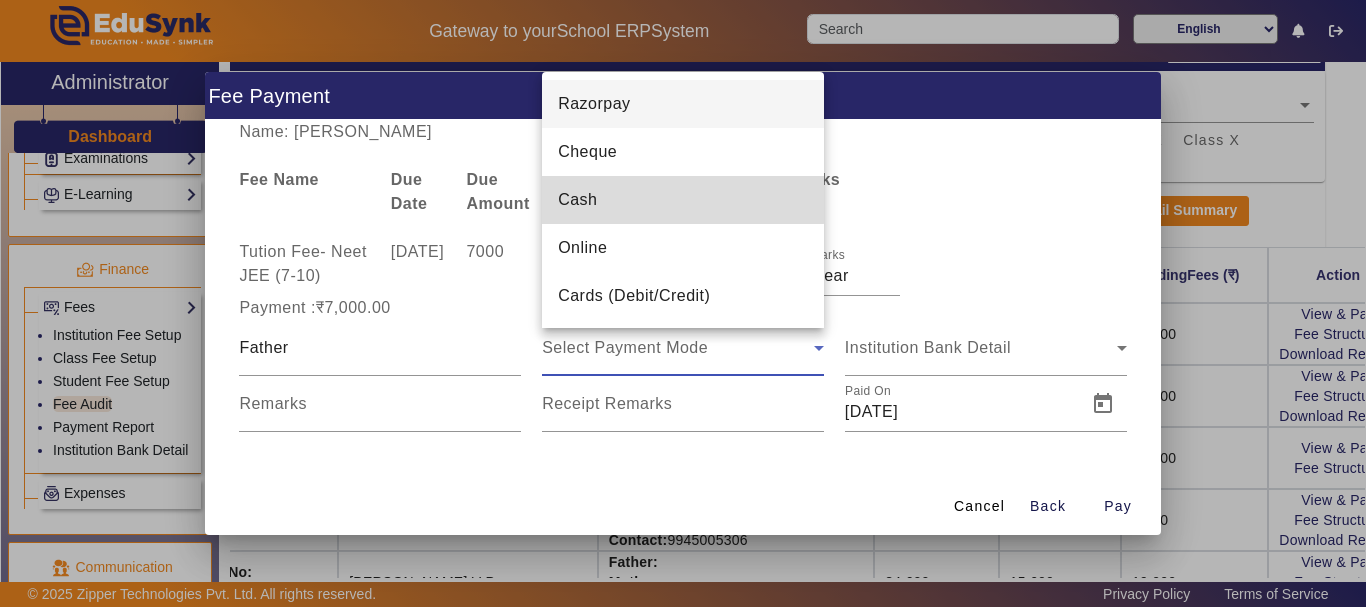 click on "Cash" at bounding box center (683, 200) 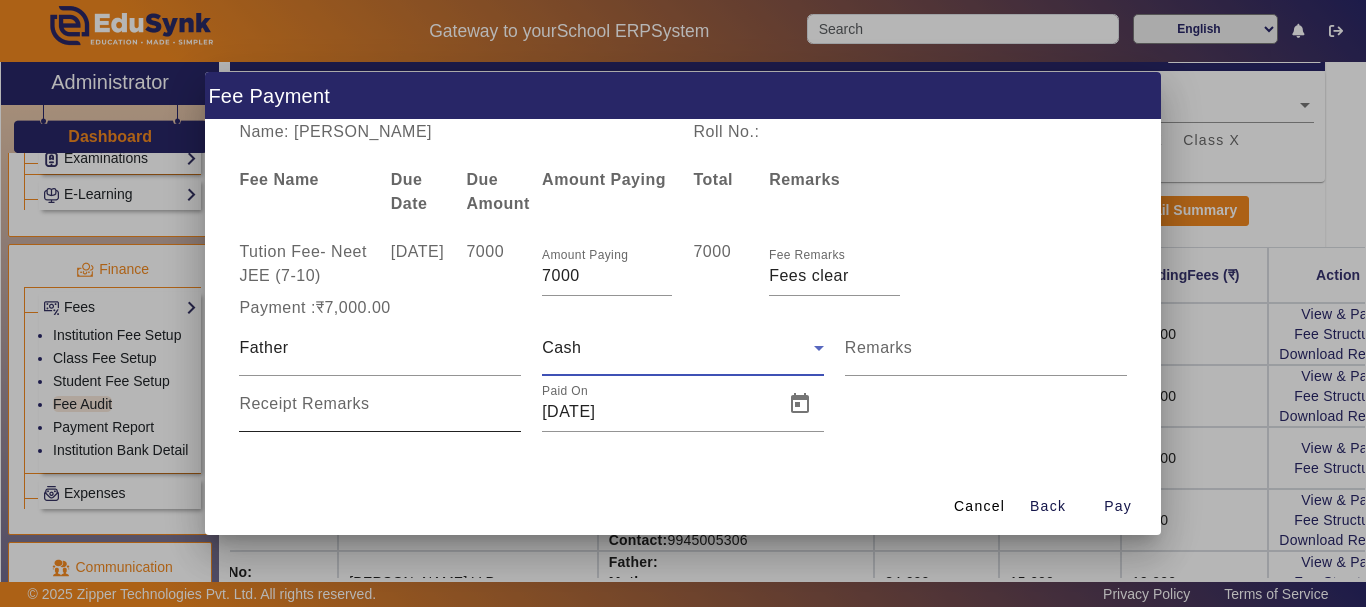 click on "Receipt Remarks" at bounding box center (380, 412) 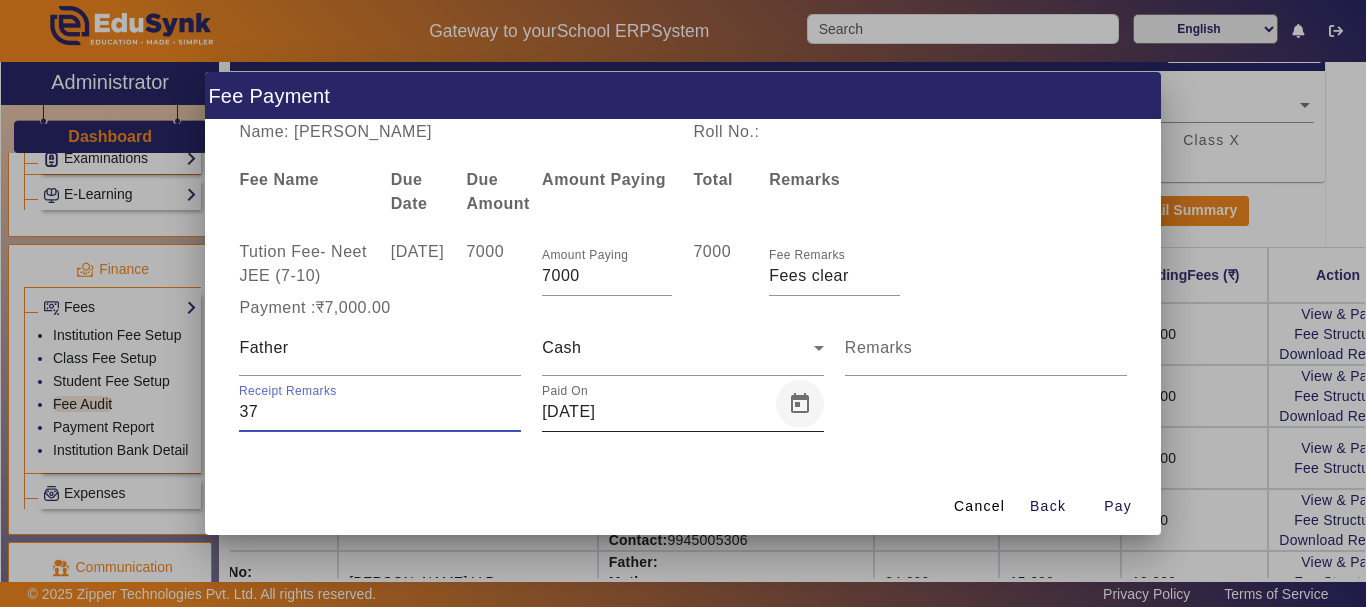 type on "37" 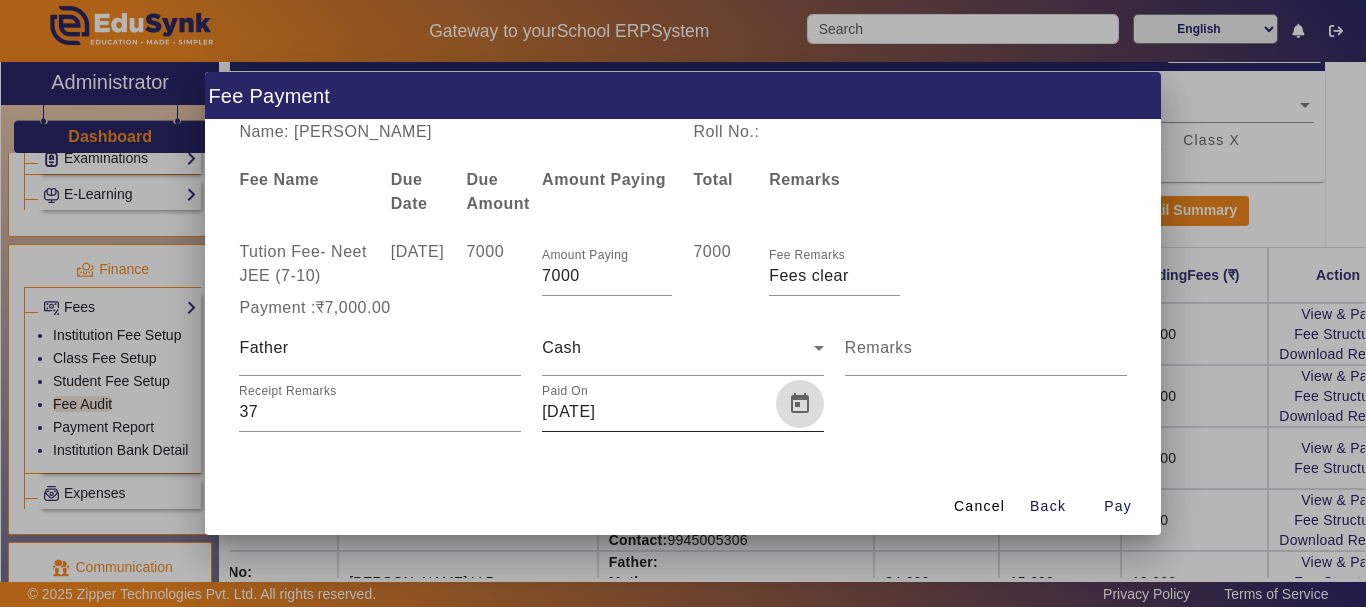 click at bounding box center (800, 404) 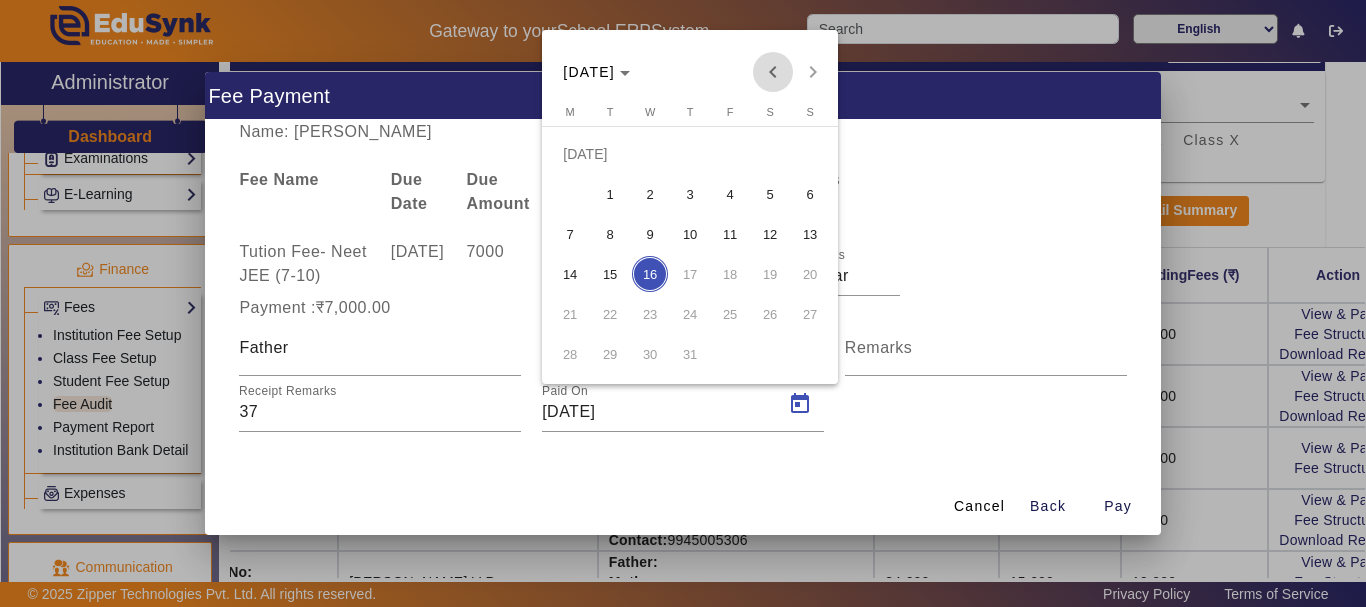click at bounding box center [773, 72] 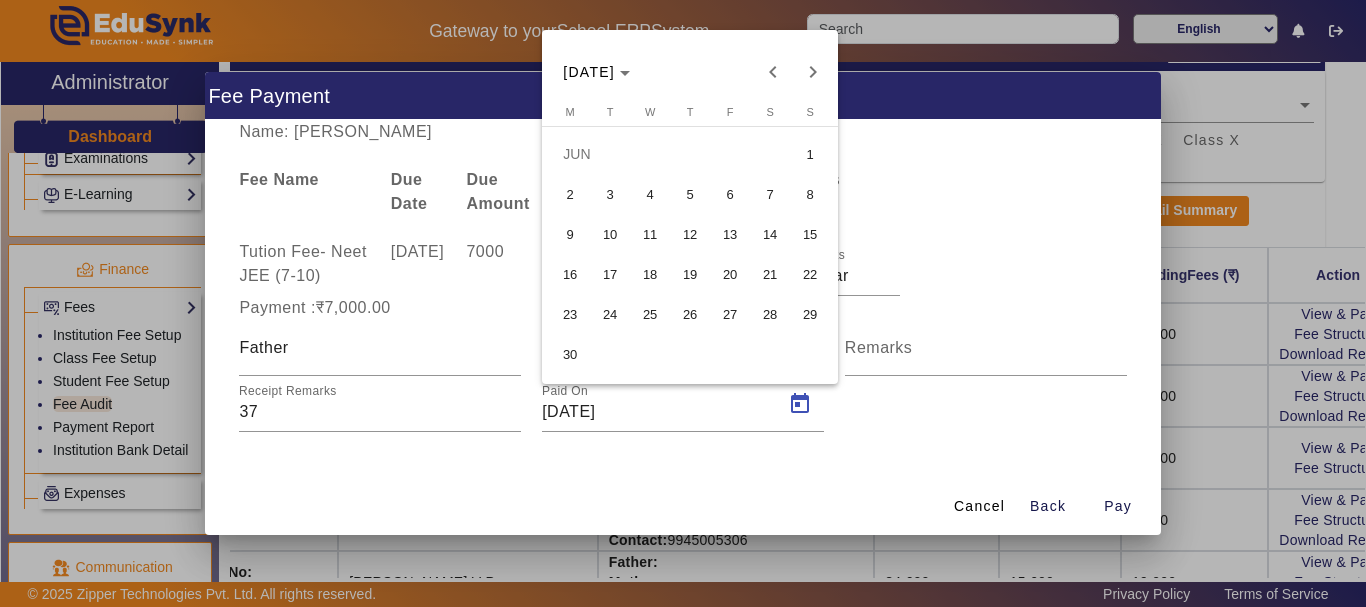 click on "6" at bounding box center (730, 194) 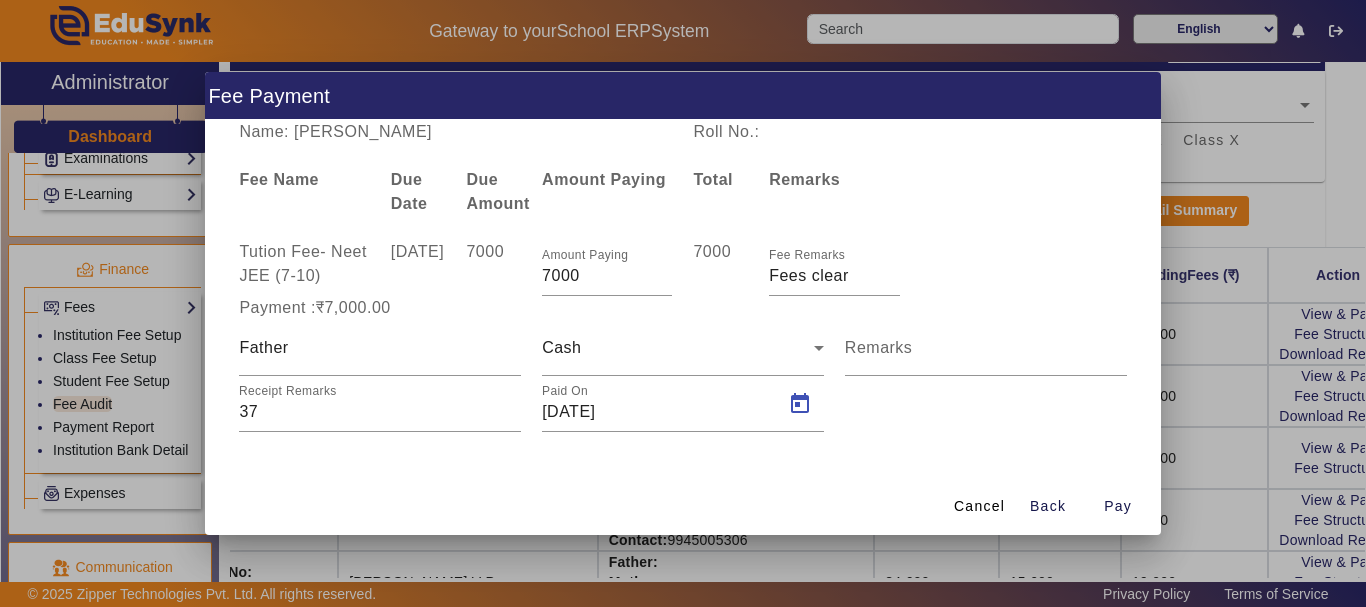 type on "[DATE]" 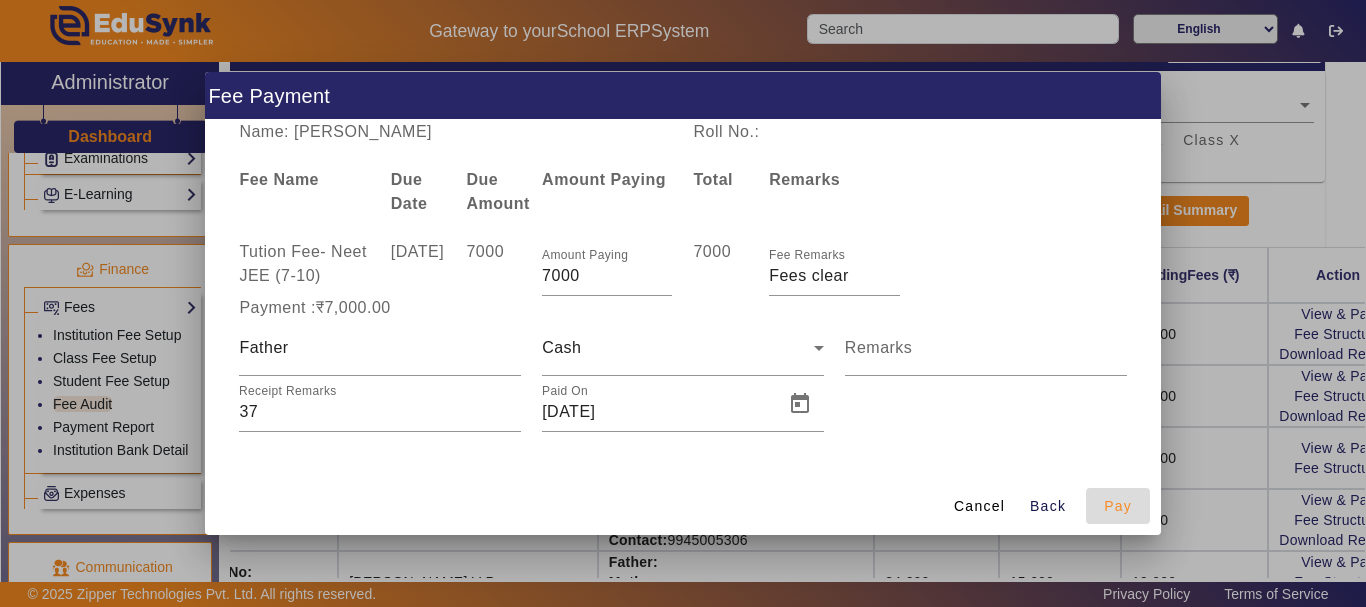 click on "Pay" at bounding box center (1118, 506) 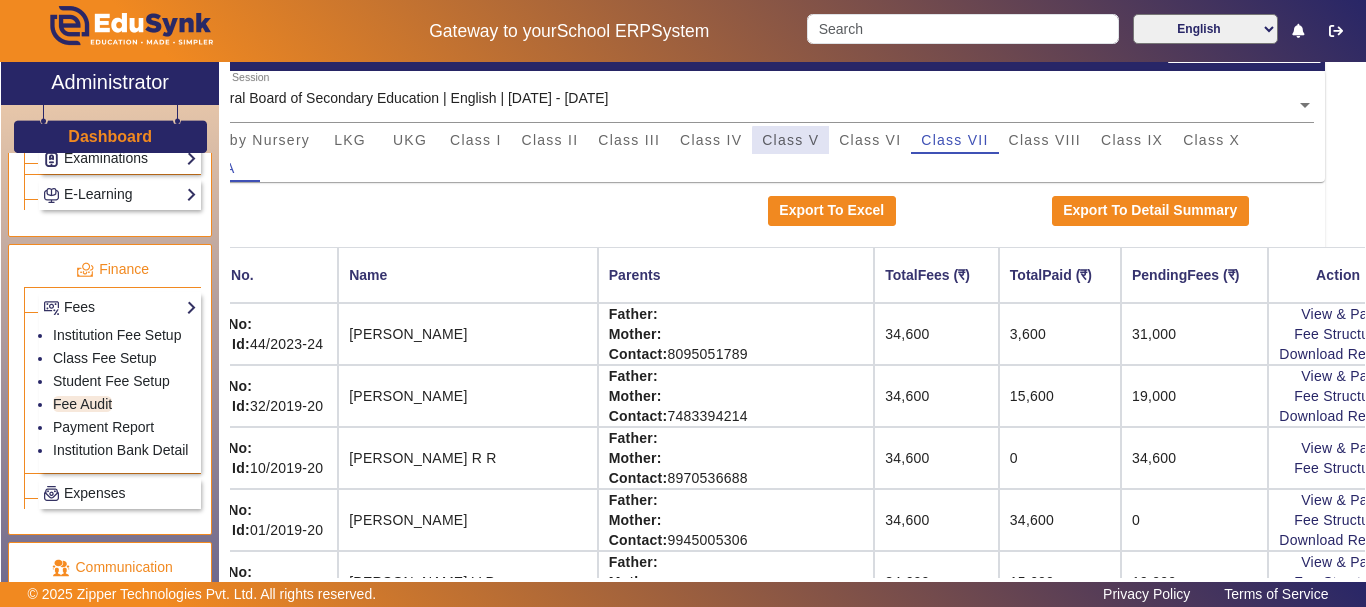 click on "Class V" at bounding box center (790, 140) 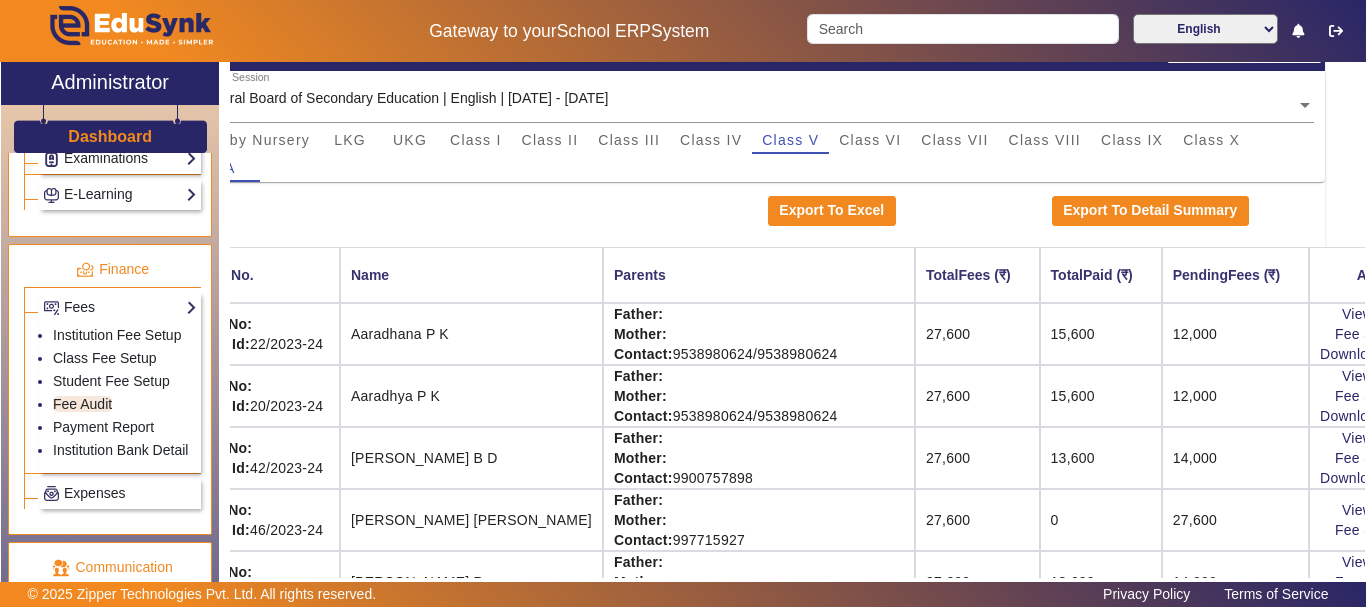 scroll, scrollTop: 155, scrollLeft: 0, axis: vertical 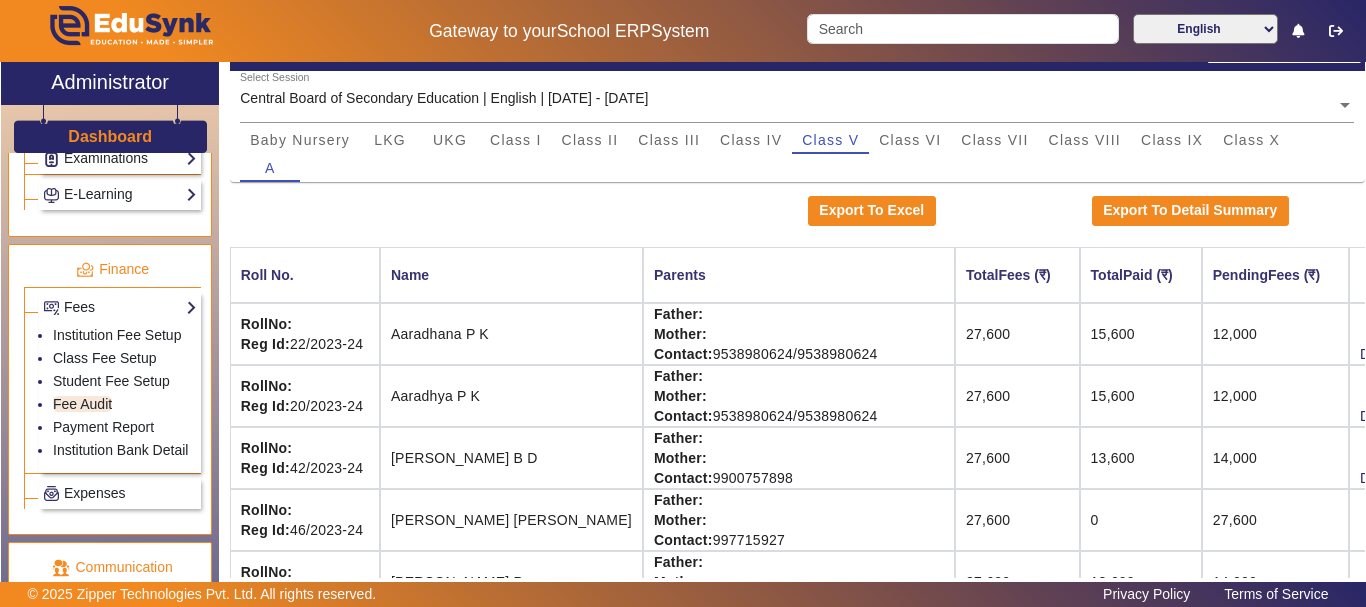 click on "[PERSON_NAME] Vidyalaya   Student Fee Audit   Switch To Session Mode  Select Session  Central Board of Secondary Education | English | [DATE] - [DATE]  × Baby Nursery LKG UKG Class I Class II Class III Class IV Class V Class VI Class VII Class VIII Class IX Class X A  Export To Excel   Export To Detail Summary  Roll No. Name Parents TotalFees (₹) TotalPaid (₹) PendingFees (₹) Action RollNo: Reg Id: 22/2023-24  Aaradhana   P K Father:    Mother:    Contact: [PHONE_NUMBER]/9538980624  27,600 15,600 12,000  View & Pay   Fee Structure  Download Receipt RollNo: Reg Id: 20/2023-24  Aaradhya  P K Father:    Mother:    Contact: [PHONE_NUMBER]/9538980624  27,600 15,600 12,000  View & Pay   Fee Structure  Download Receipt RollNo: Reg Id: 42/2023-24  [PERSON_NAME] B D Father:    Mother:    Contact: 9900757898  27,600 13,600 14,000  View & Pay   Fee Structure  Download Receipt RollNo: Reg Id: 46/2023-24  [PERSON_NAME]  [PERSON_NAME] Father:    Mother:    Contact: 997715927  27,600 0 27,600  View & Pay   Fee Structure  RollNo:" 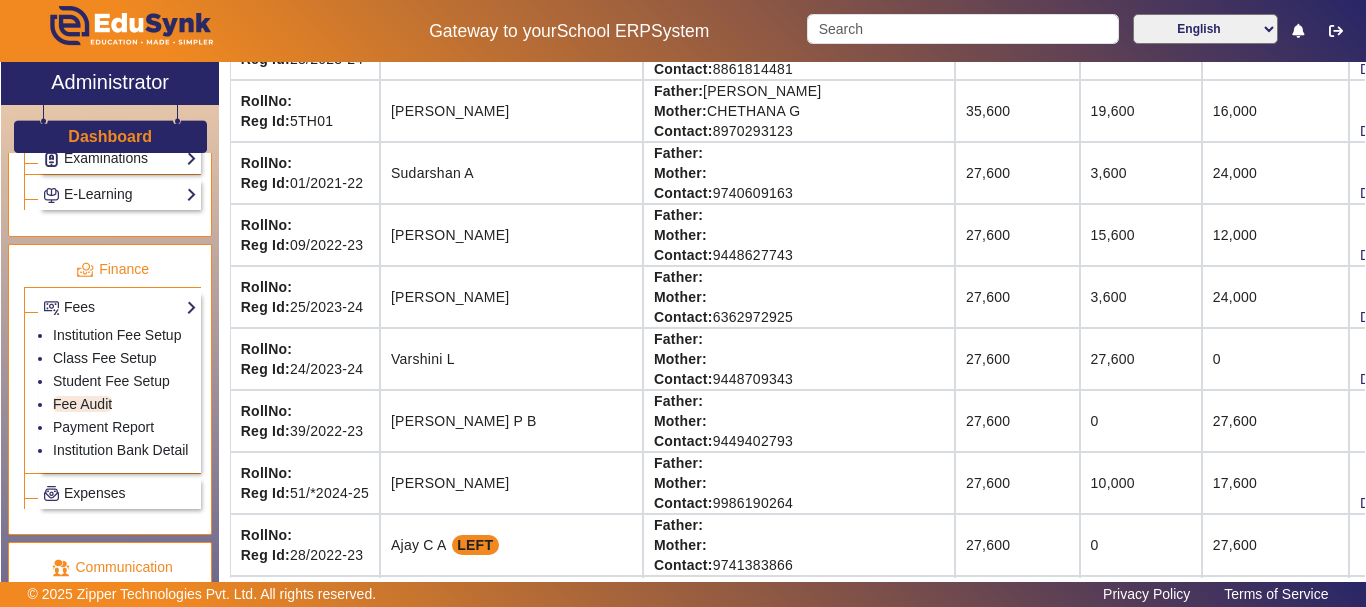 scroll, scrollTop: 1968, scrollLeft: 0, axis: vertical 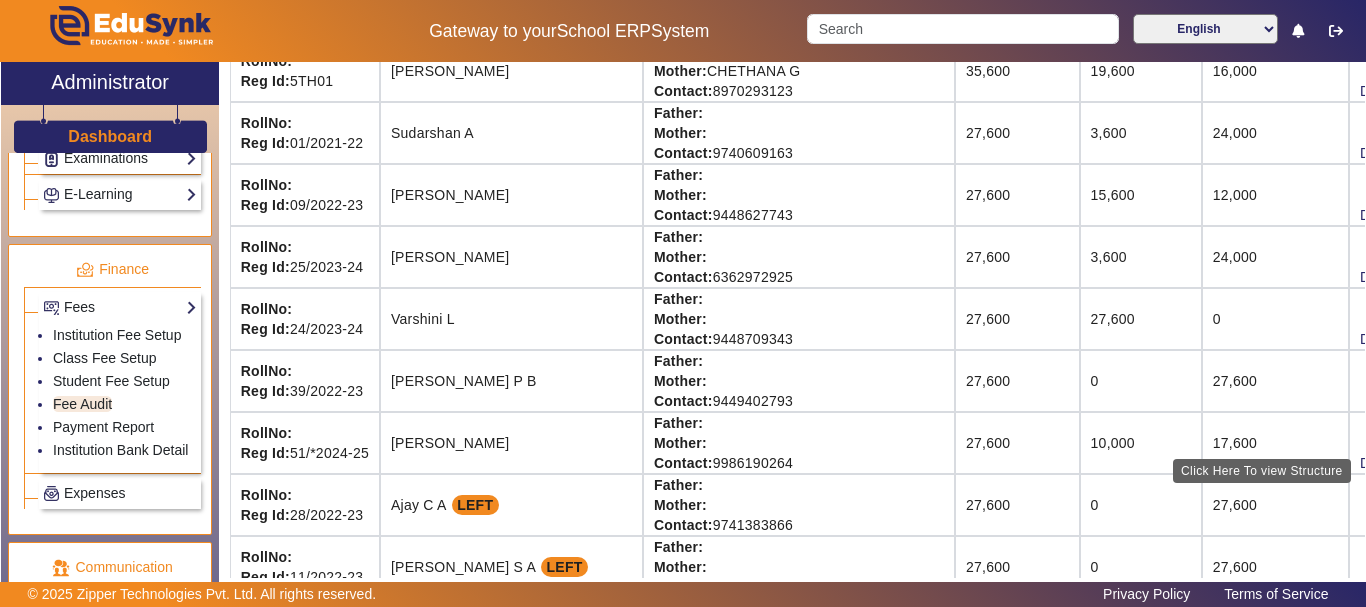 click on "Fee Structure" 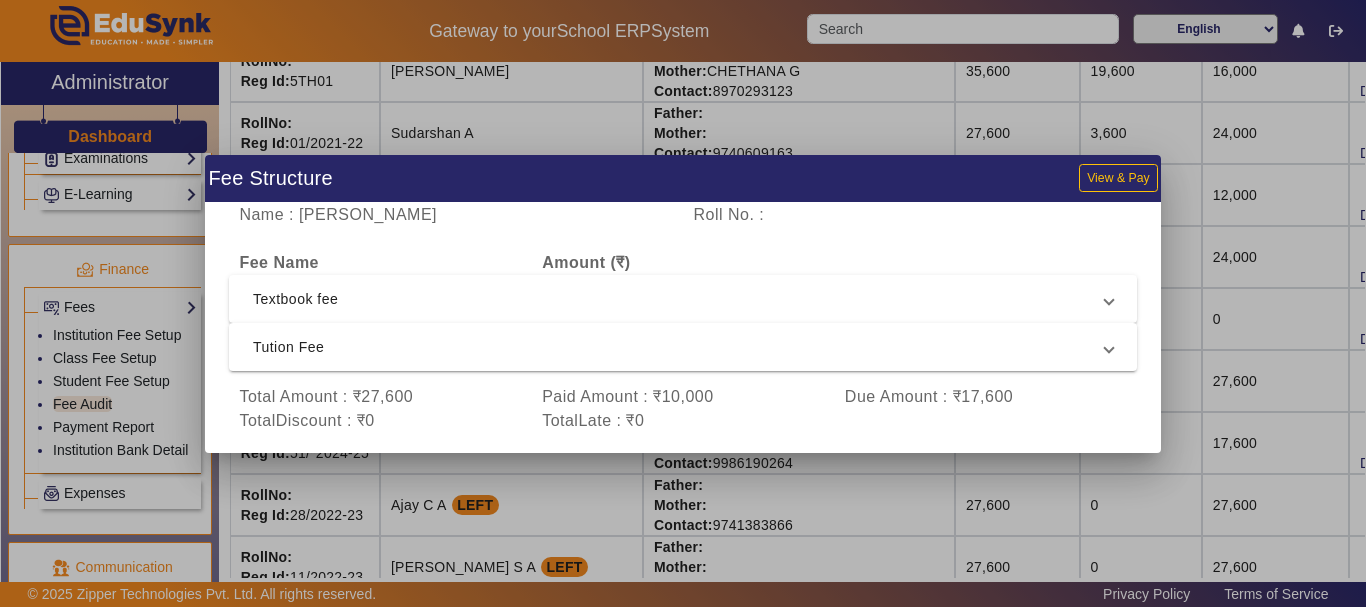 click at bounding box center (683, 303) 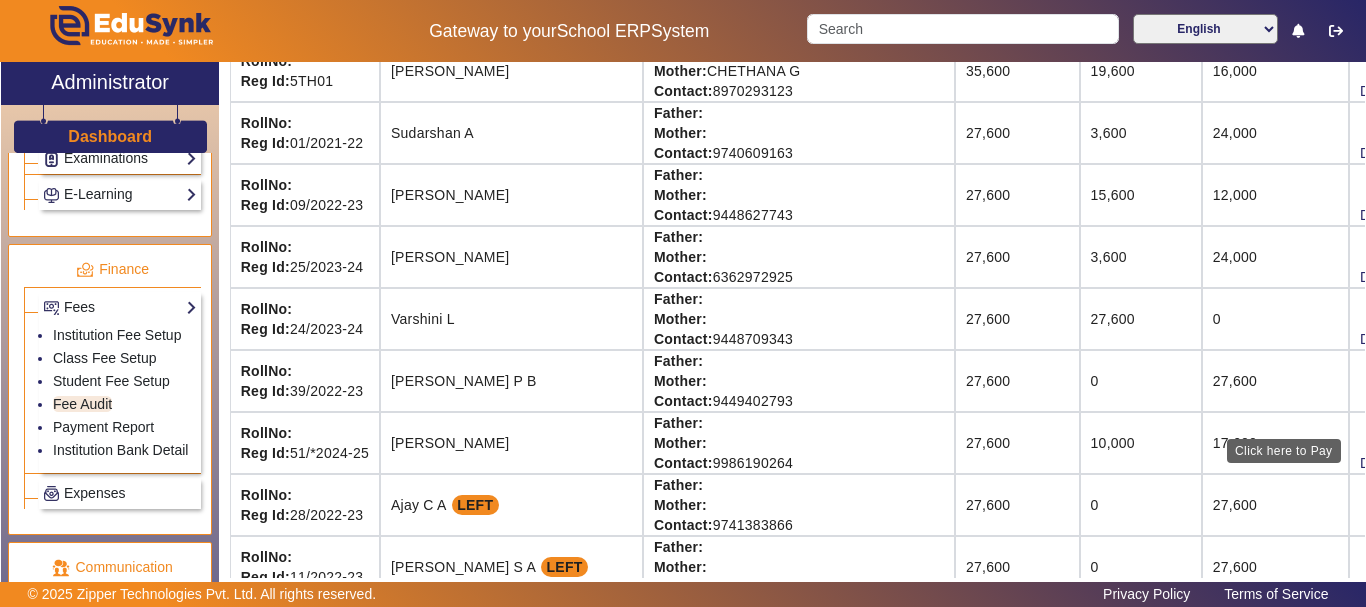 click on "View & Pay" 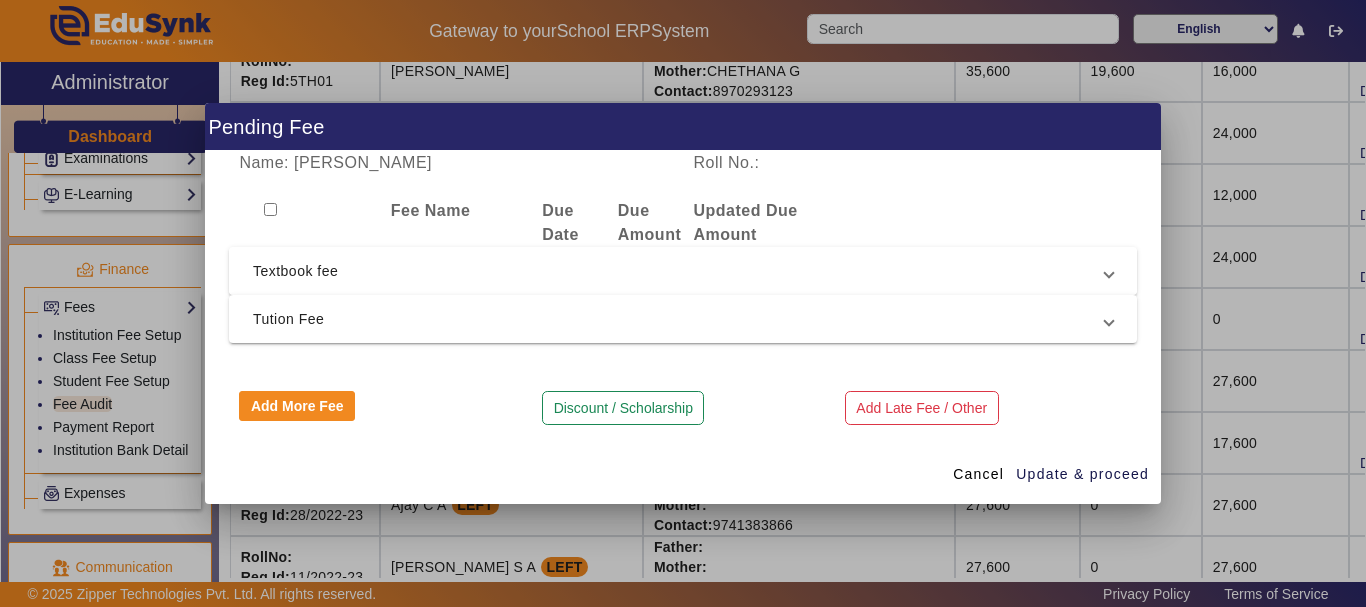 click on "Textbook fee" at bounding box center (679, 271) 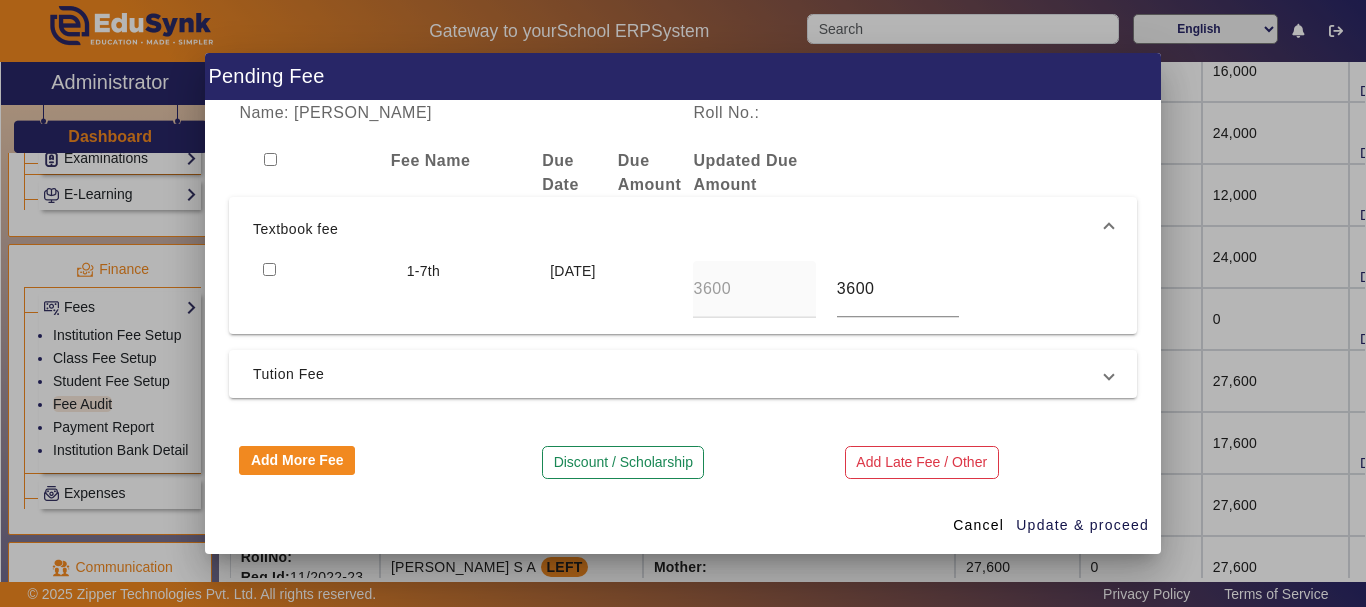 click at bounding box center [269, 269] 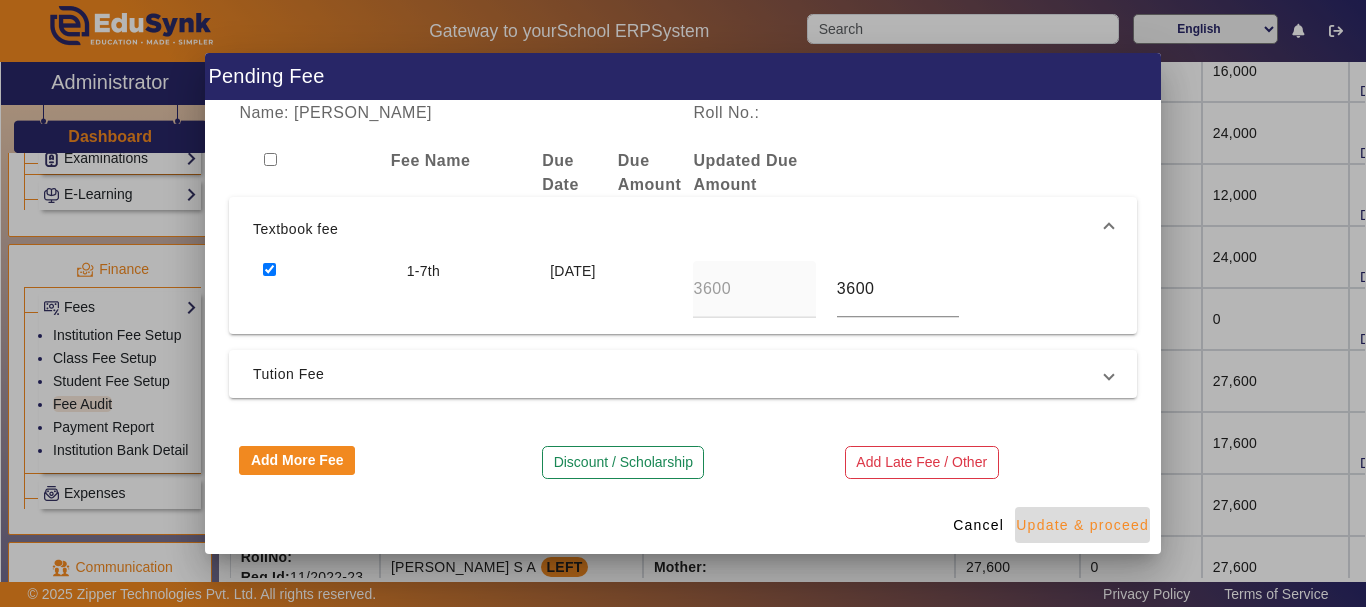 click on "Update & proceed" at bounding box center [1082, 525] 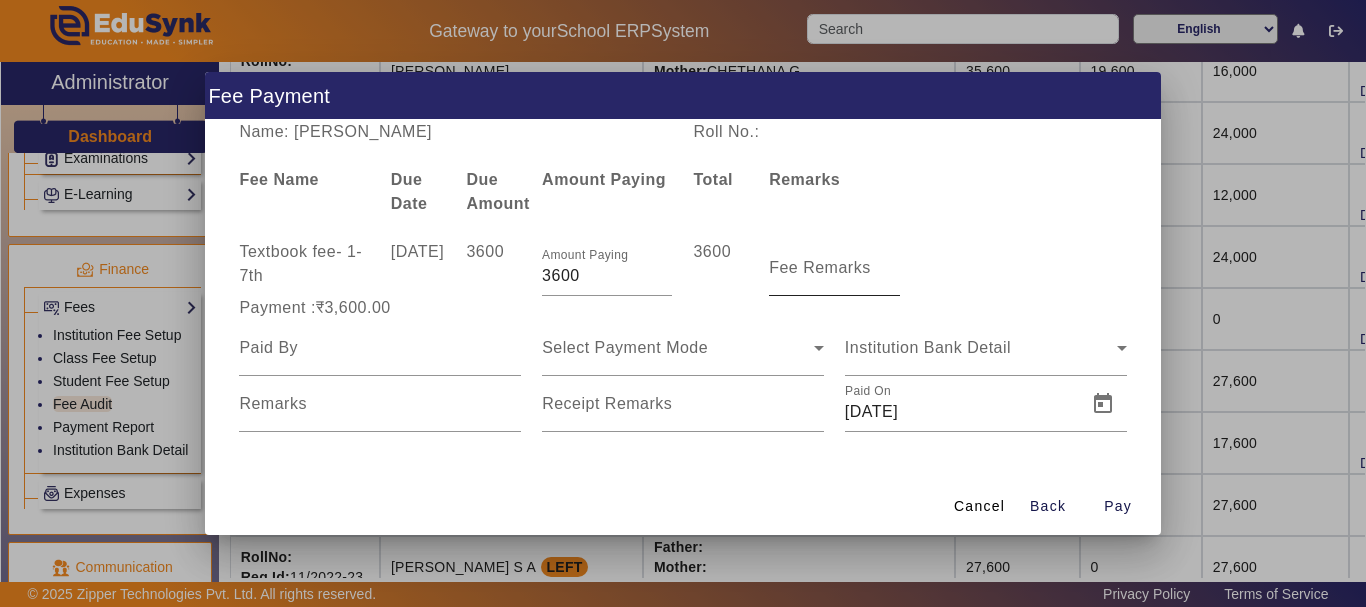 click on "Fee Remarks" at bounding box center (820, 267) 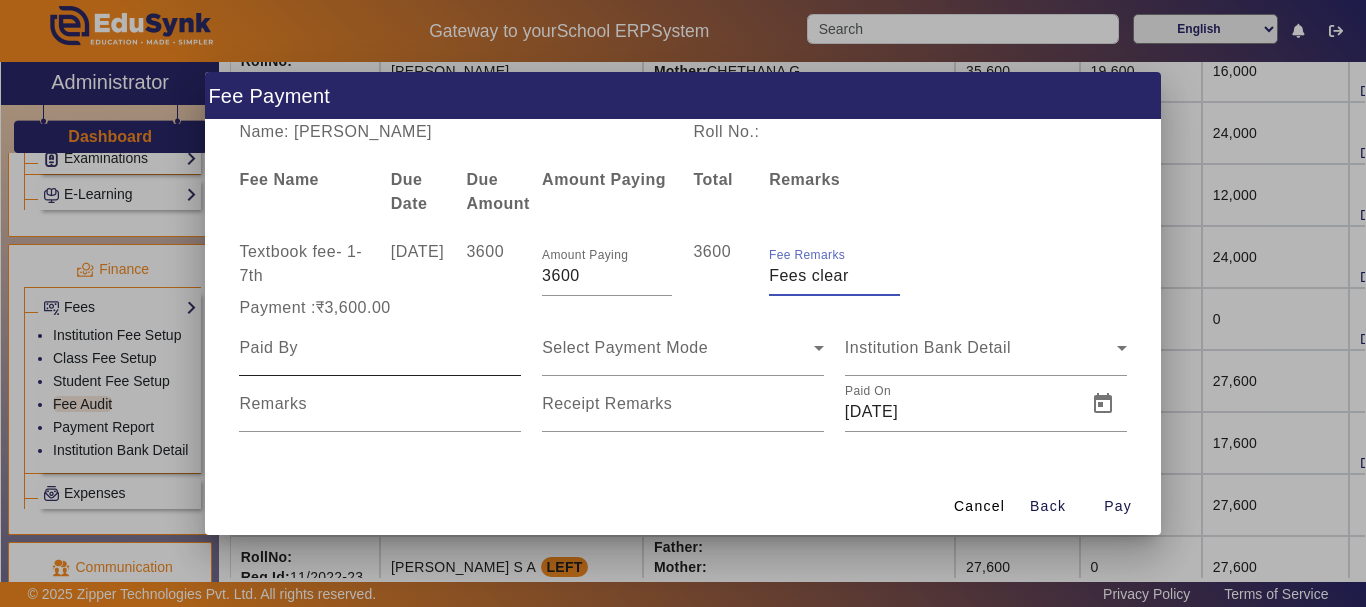 type on "Fees clear" 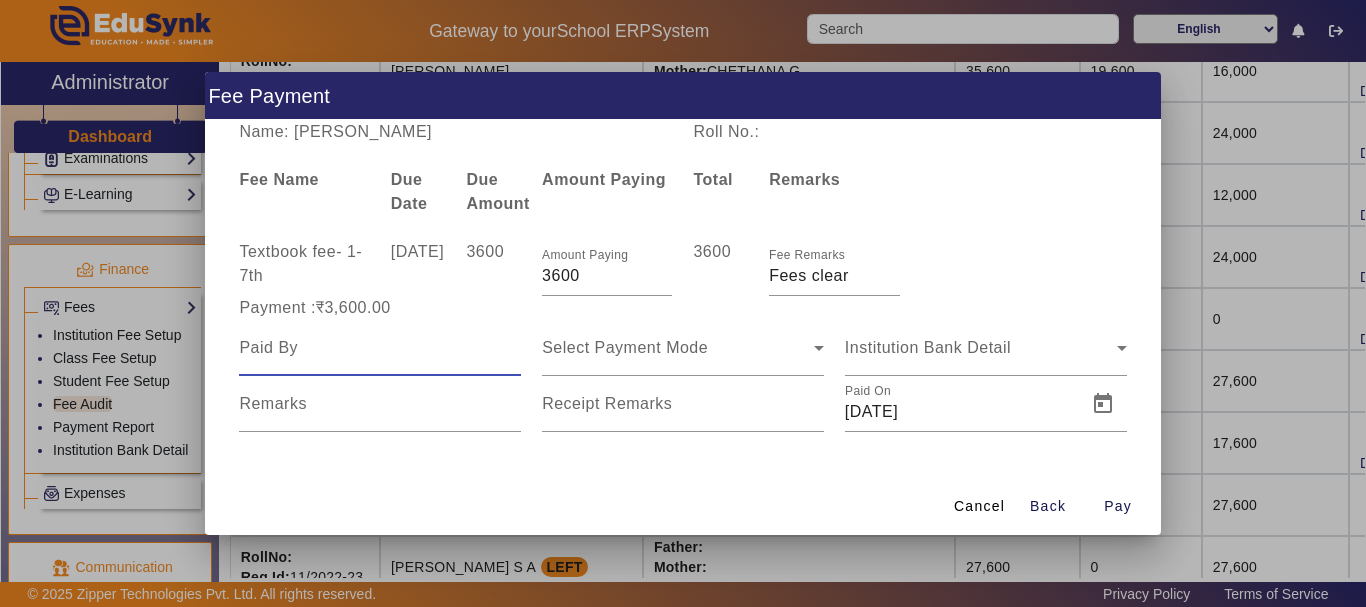 click at bounding box center (380, 348) 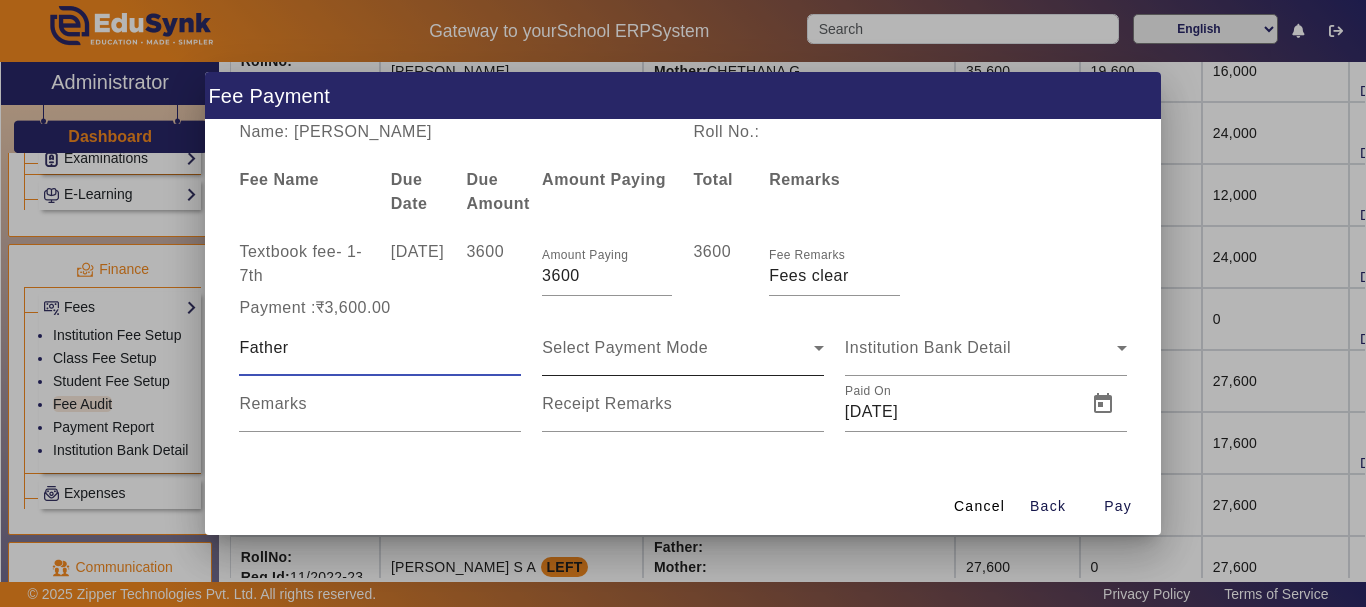 type on "Father" 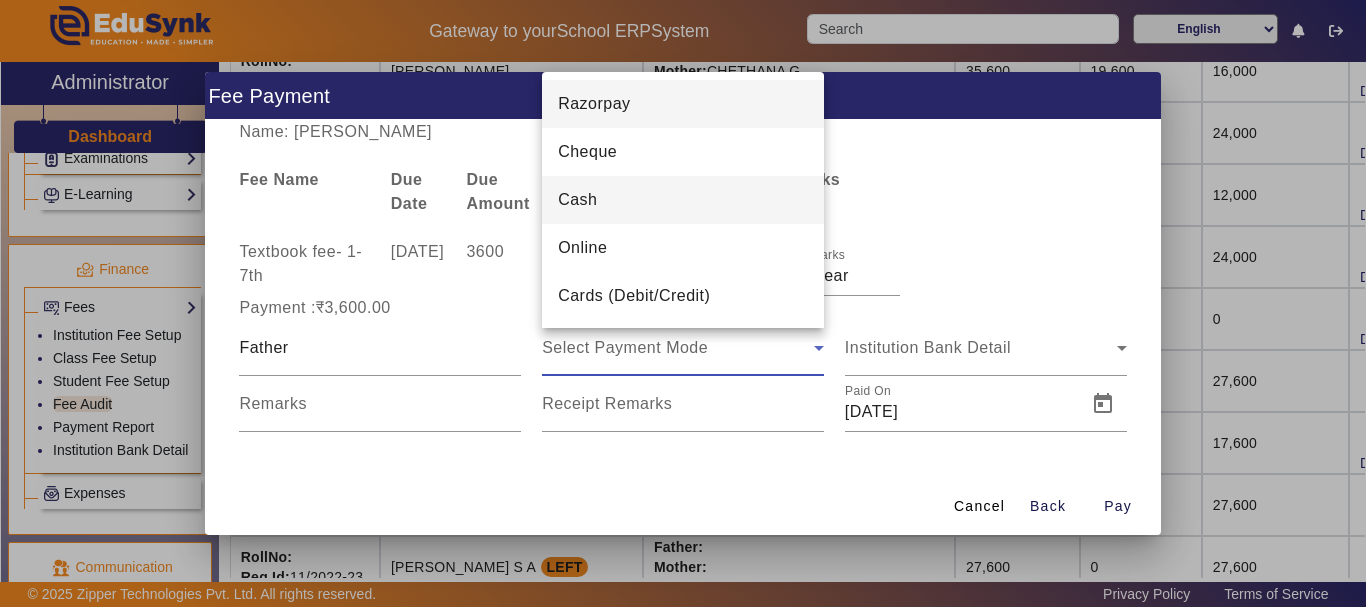 click on "Cash" at bounding box center (577, 200) 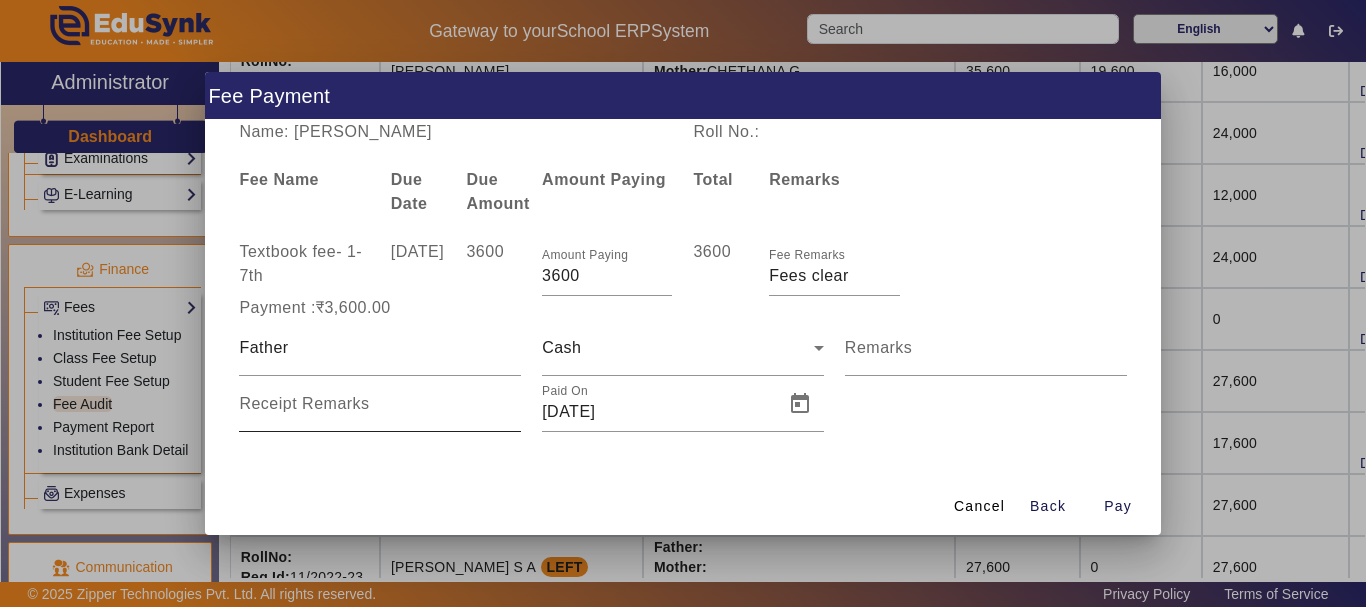 click on "Receipt Remarks" at bounding box center (304, 403) 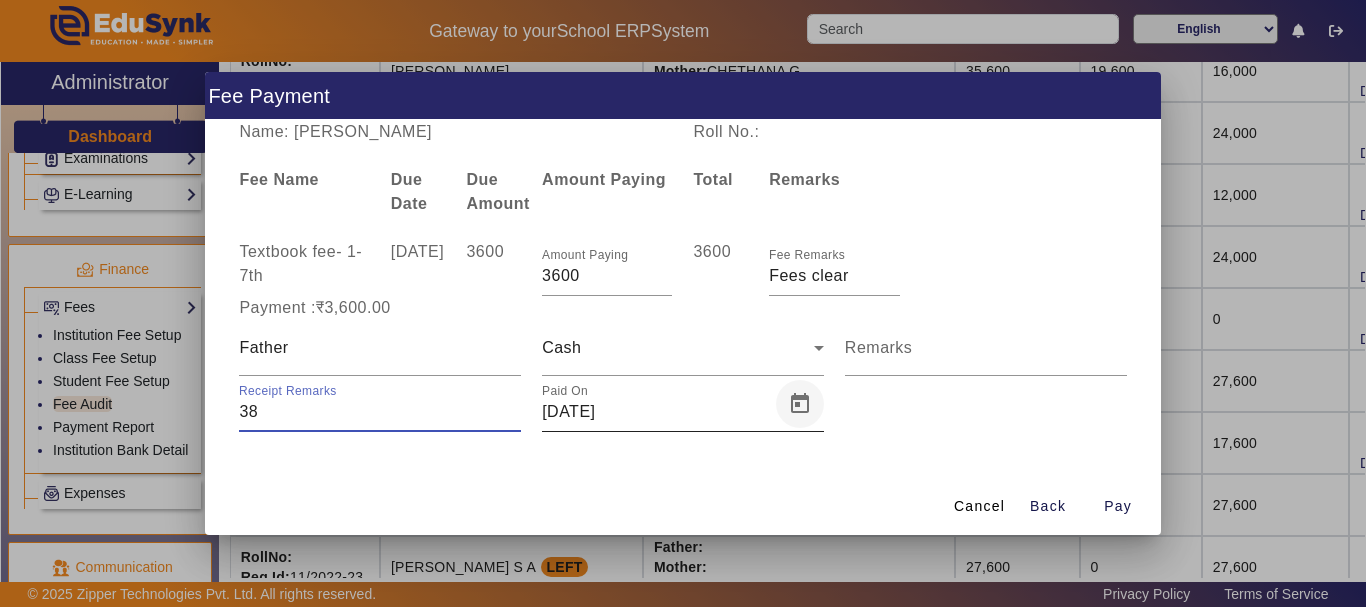 type on "38" 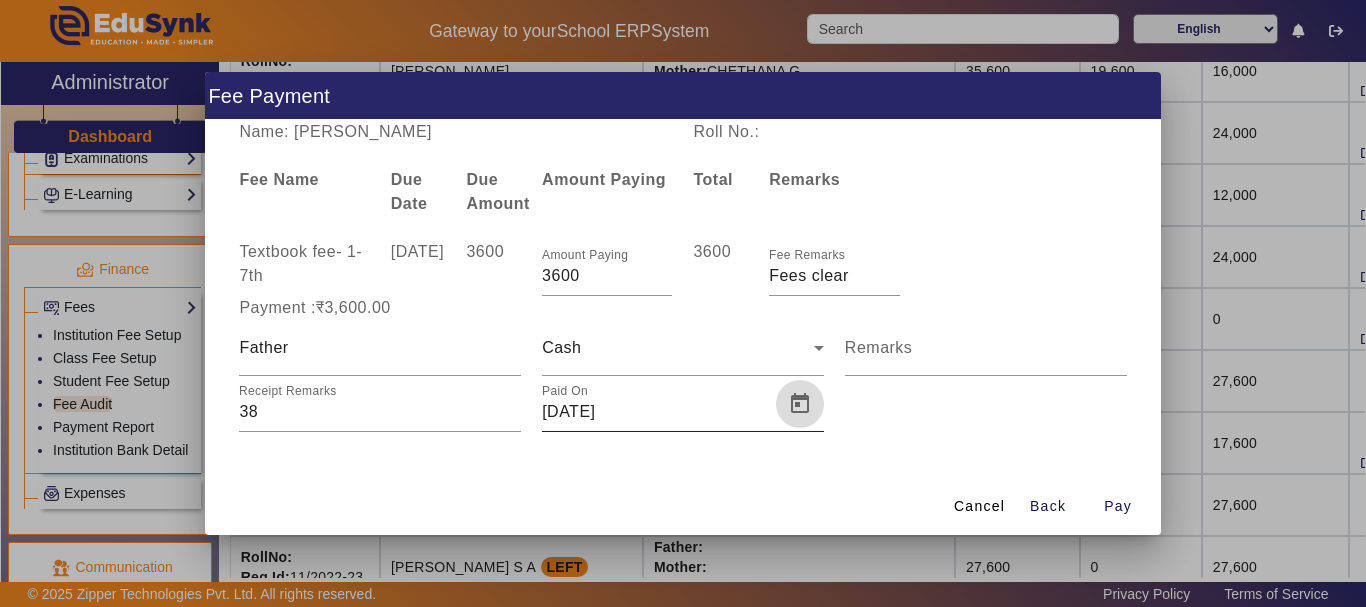 click at bounding box center (800, 404) 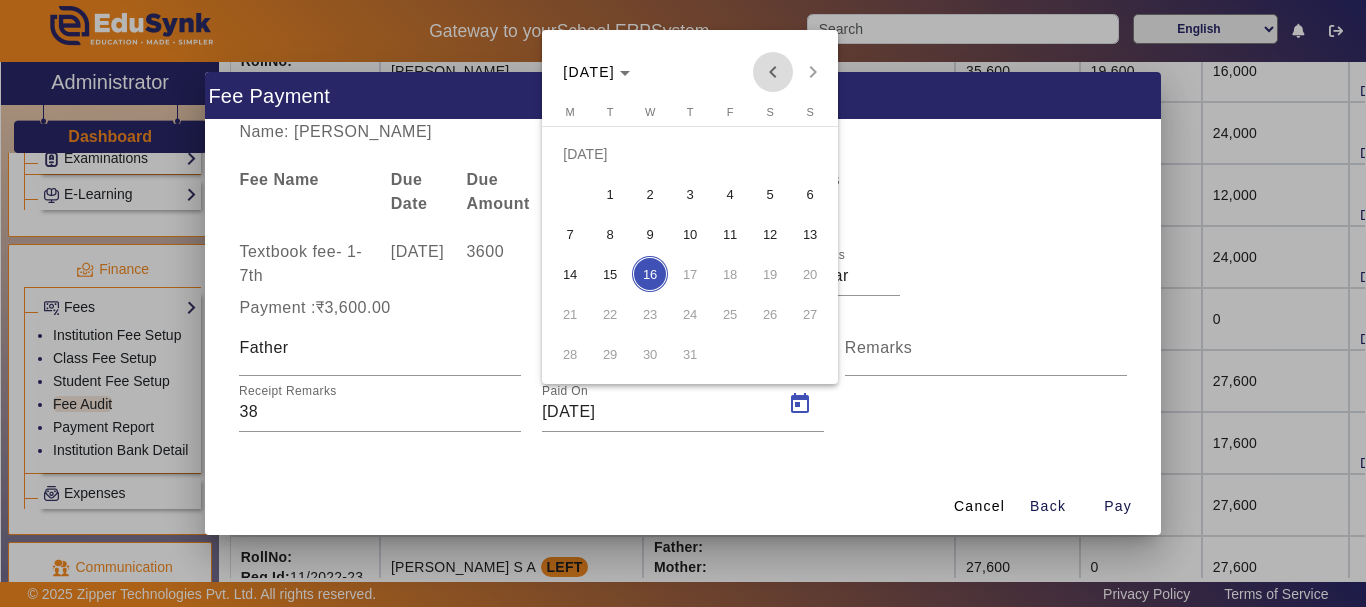click at bounding box center (773, 72) 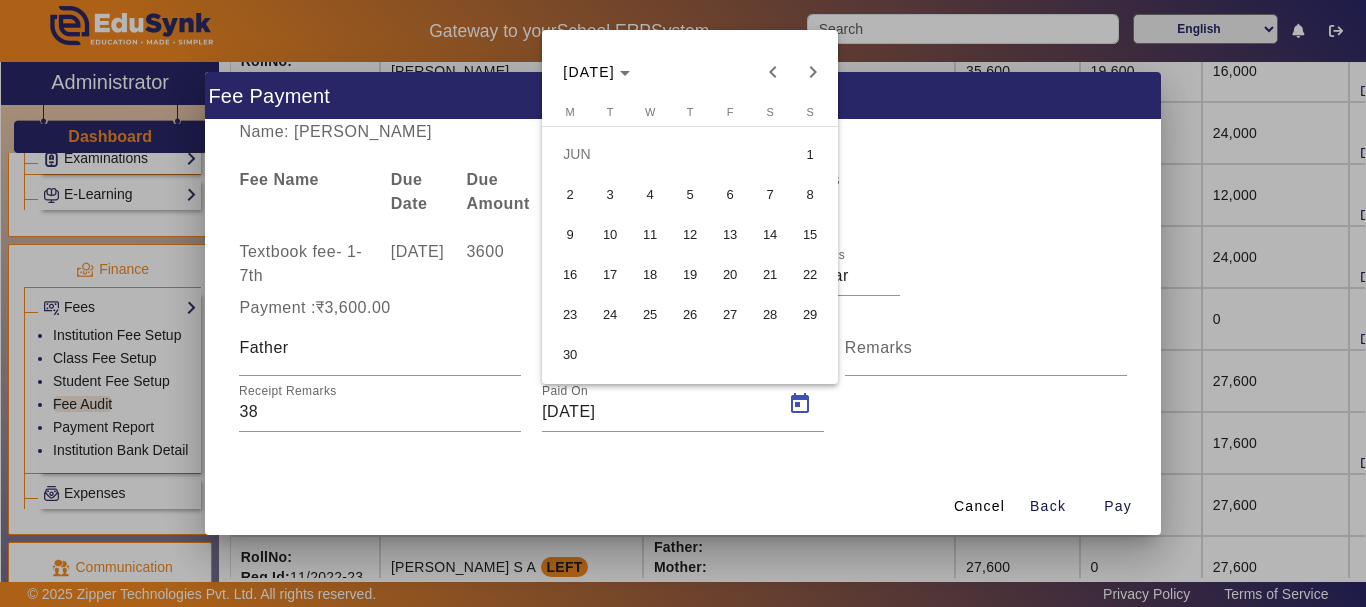 click on "6" at bounding box center [730, 194] 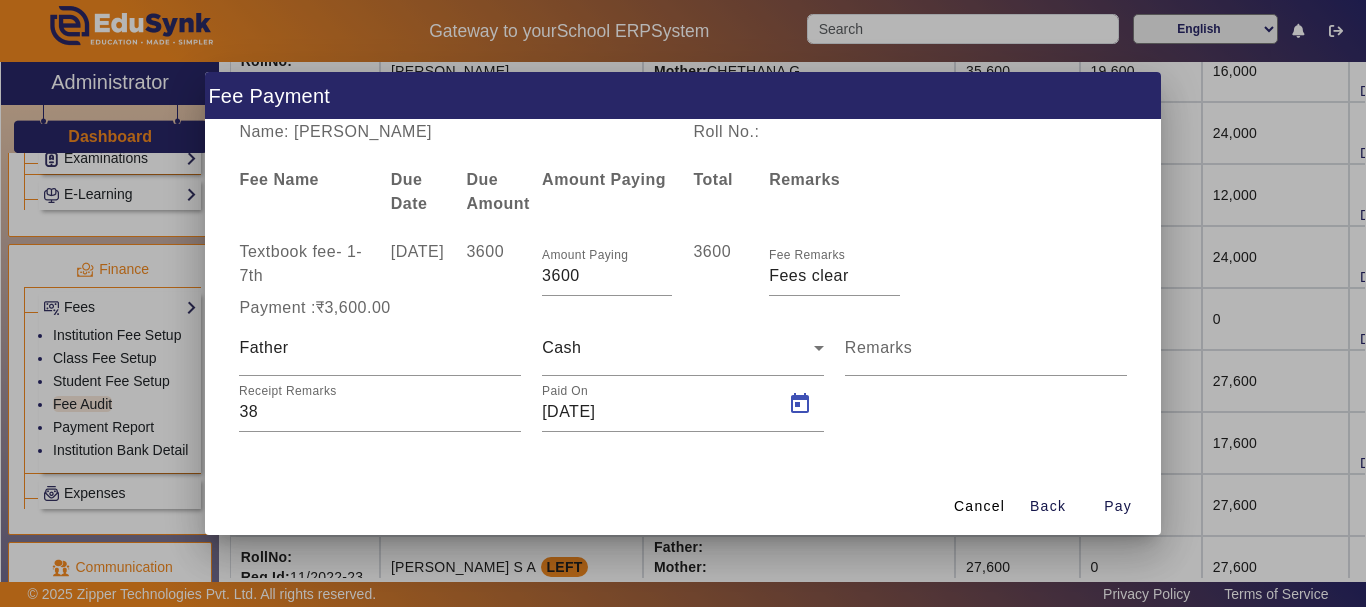 type on "[DATE]" 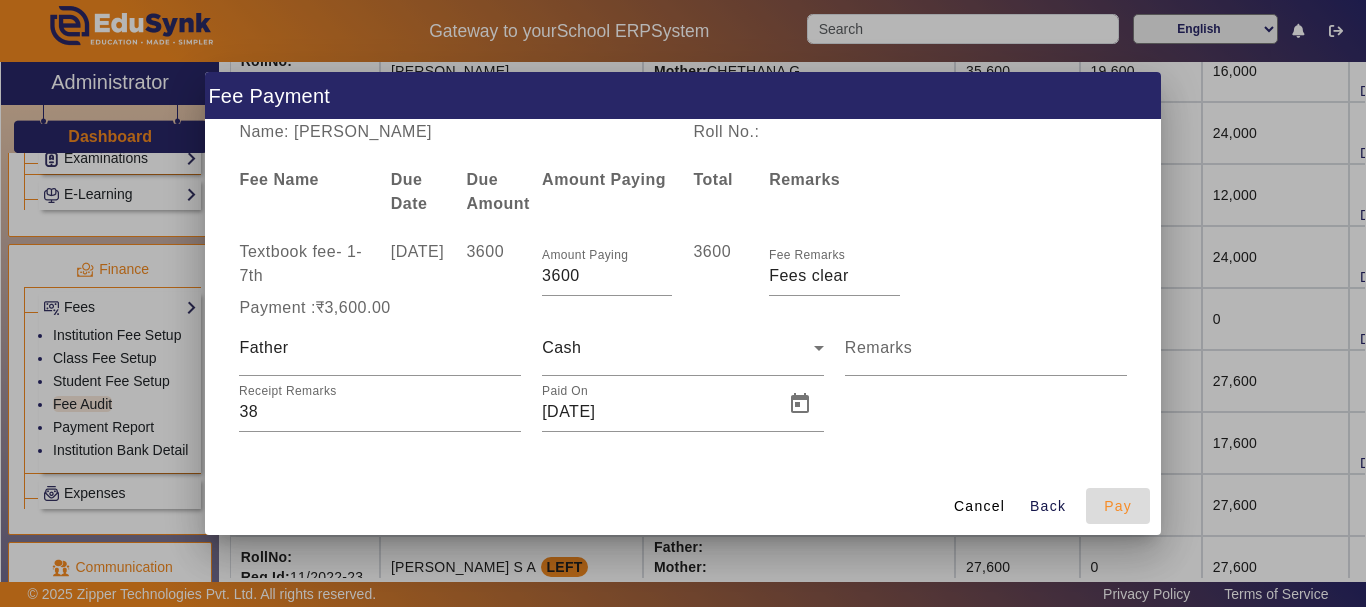 click on "Pay" at bounding box center [1118, 506] 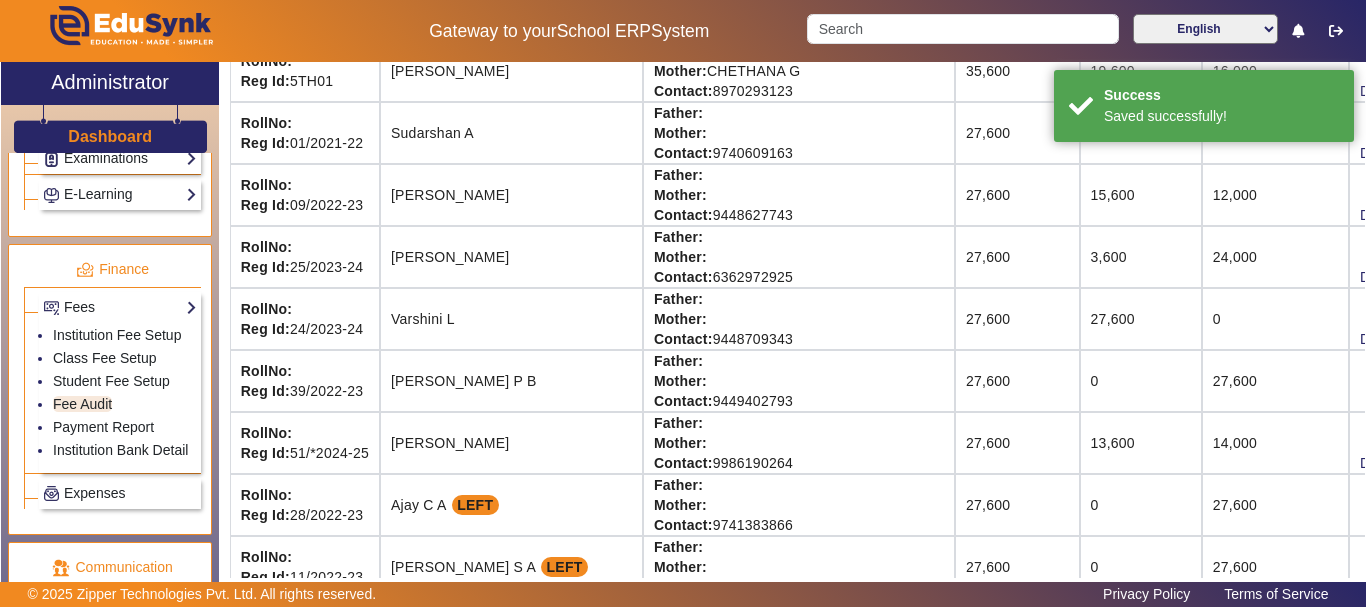 scroll, scrollTop: 46, scrollLeft: 0, axis: vertical 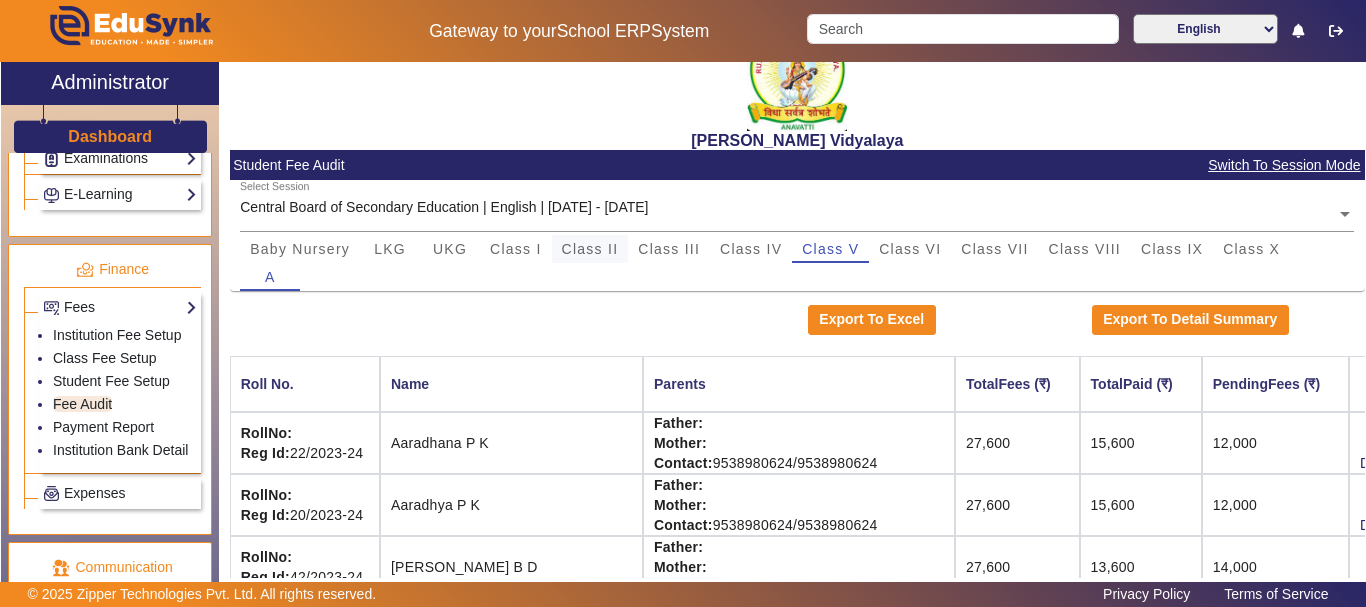 click on "Class II" at bounding box center (590, 249) 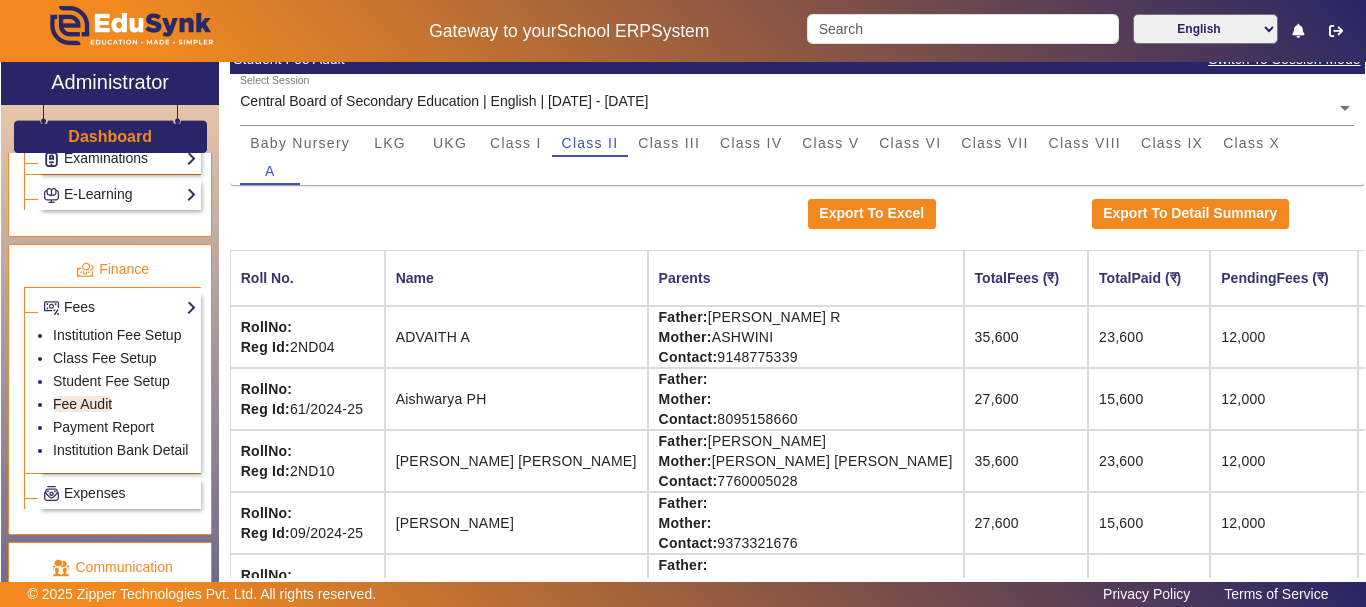 scroll, scrollTop: 166, scrollLeft: 0, axis: vertical 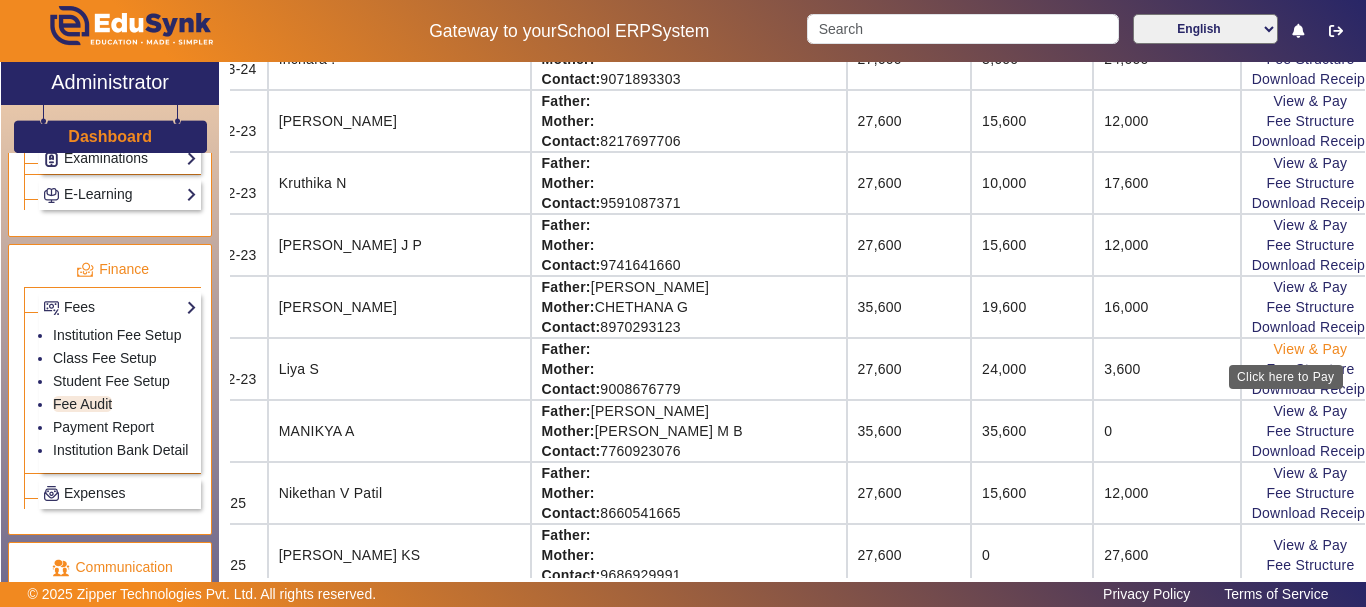 click on "View & Pay" 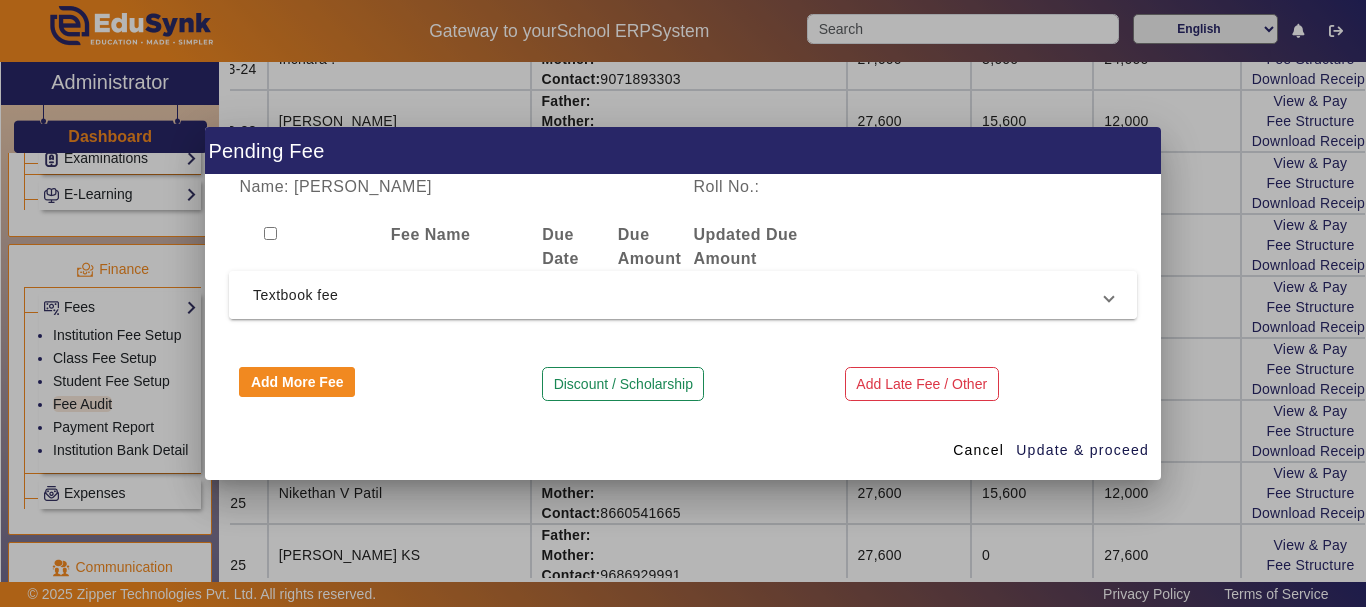 click on "Textbook fee" at bounding box center [679, 295] 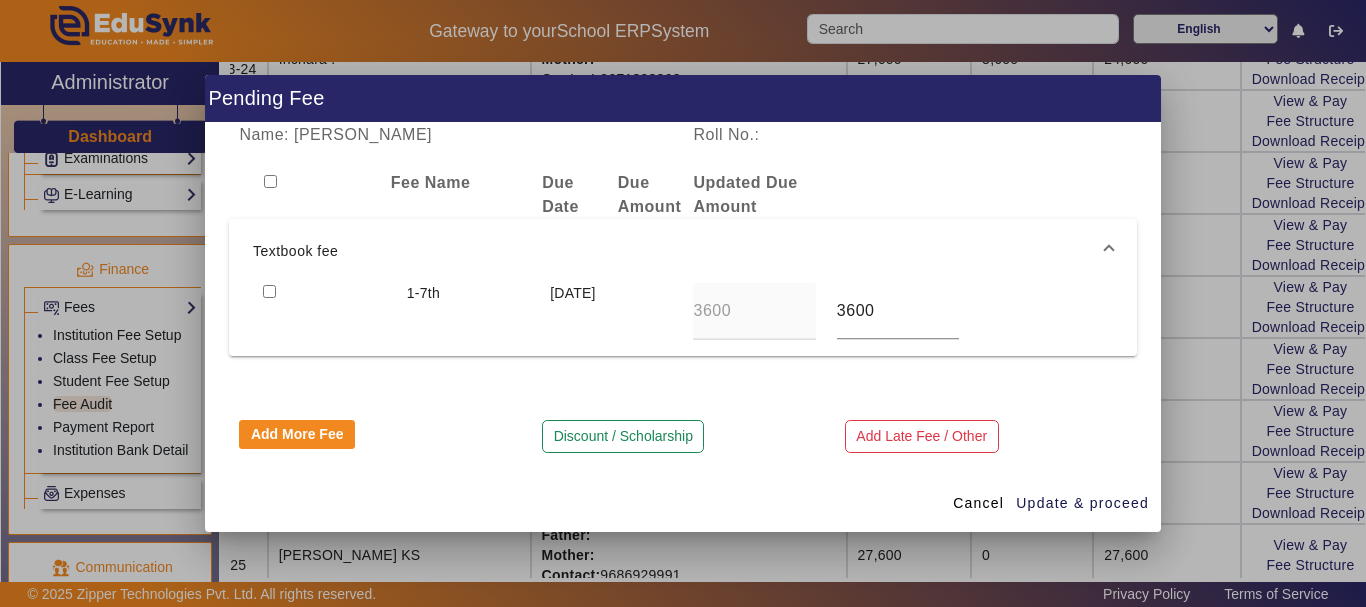 click at bounding box center [269, 291] 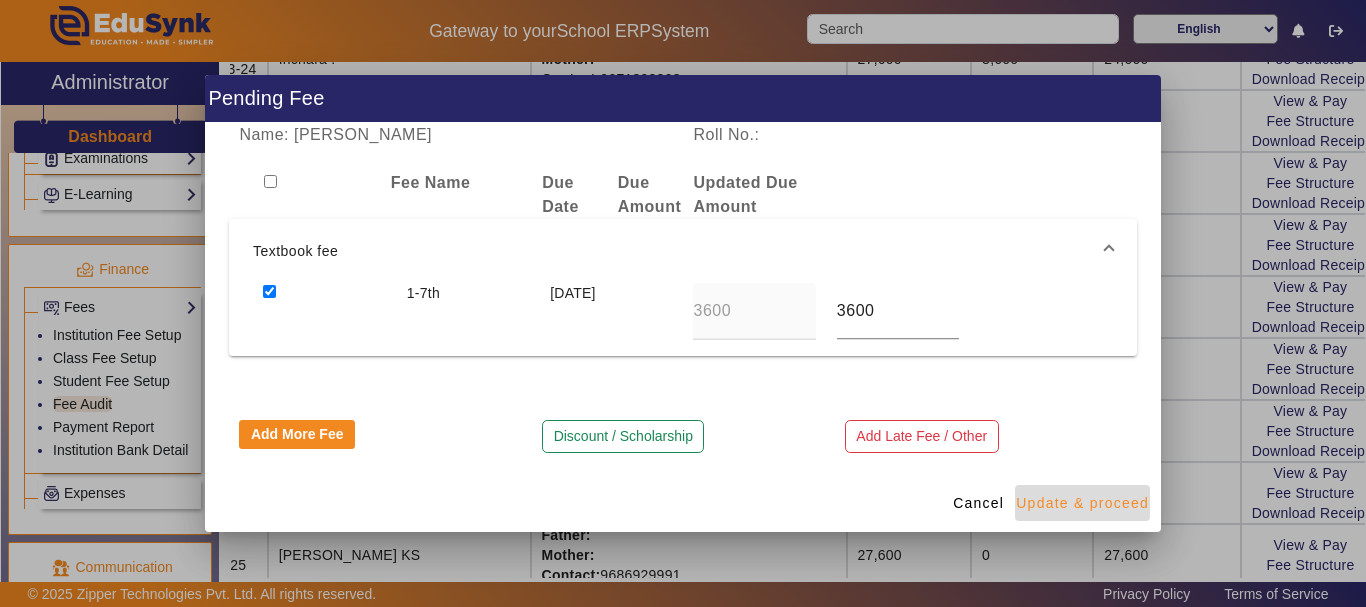 click on "Update & proceed" at bounding box center (1082, 503) 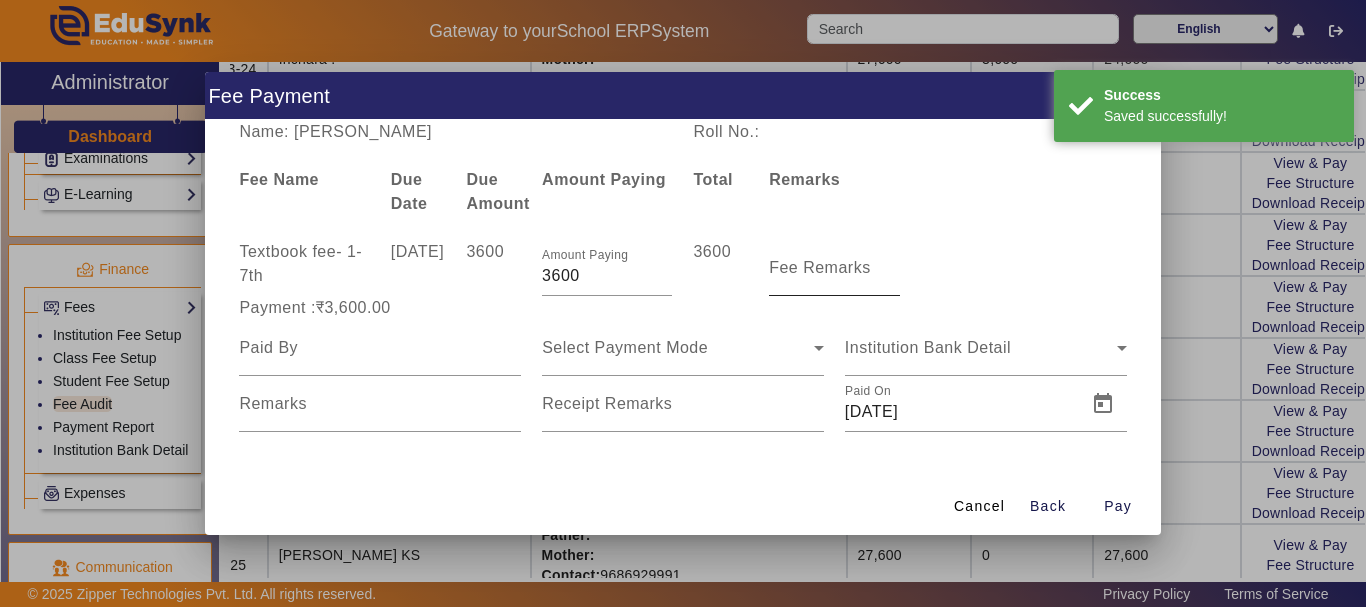 click on "Fee Remarks" at bounding box center [834, 268] 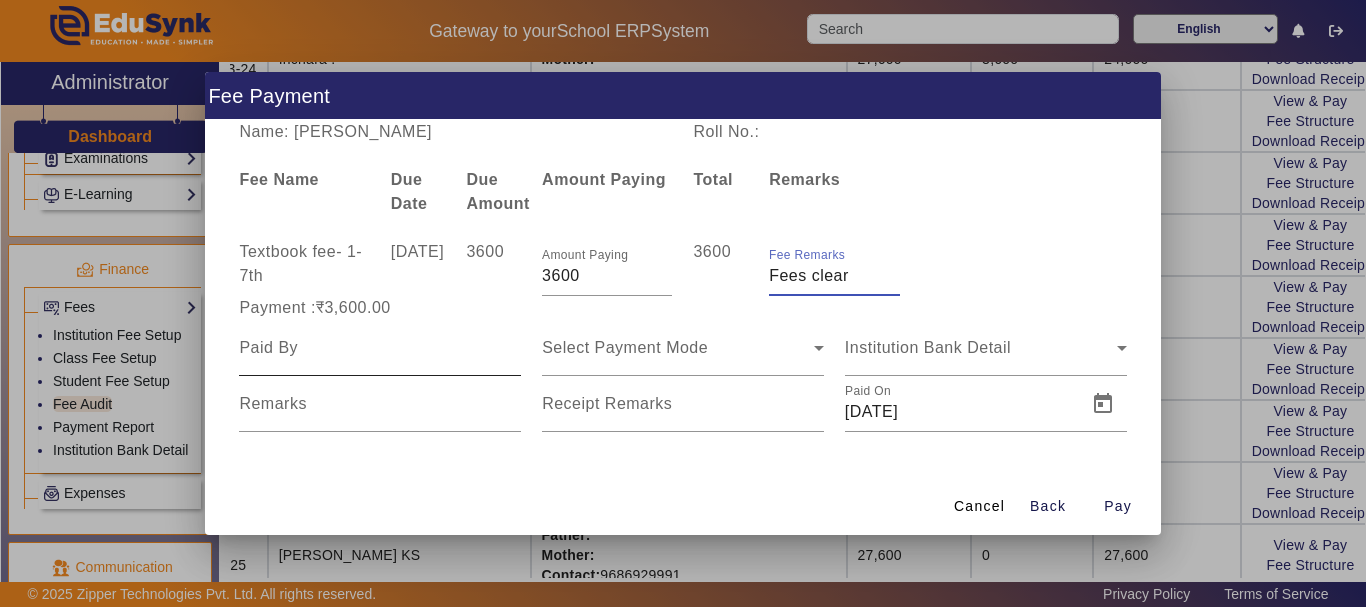 type on "Fees clear" 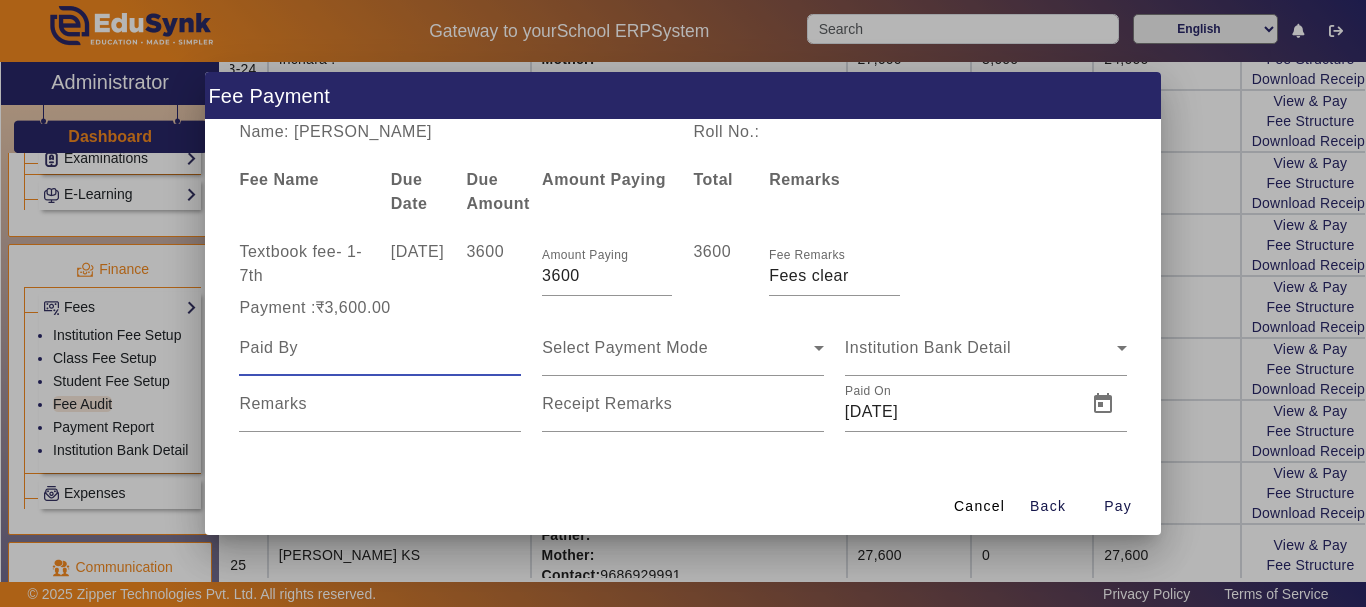 click at bounding box center [380, 348] 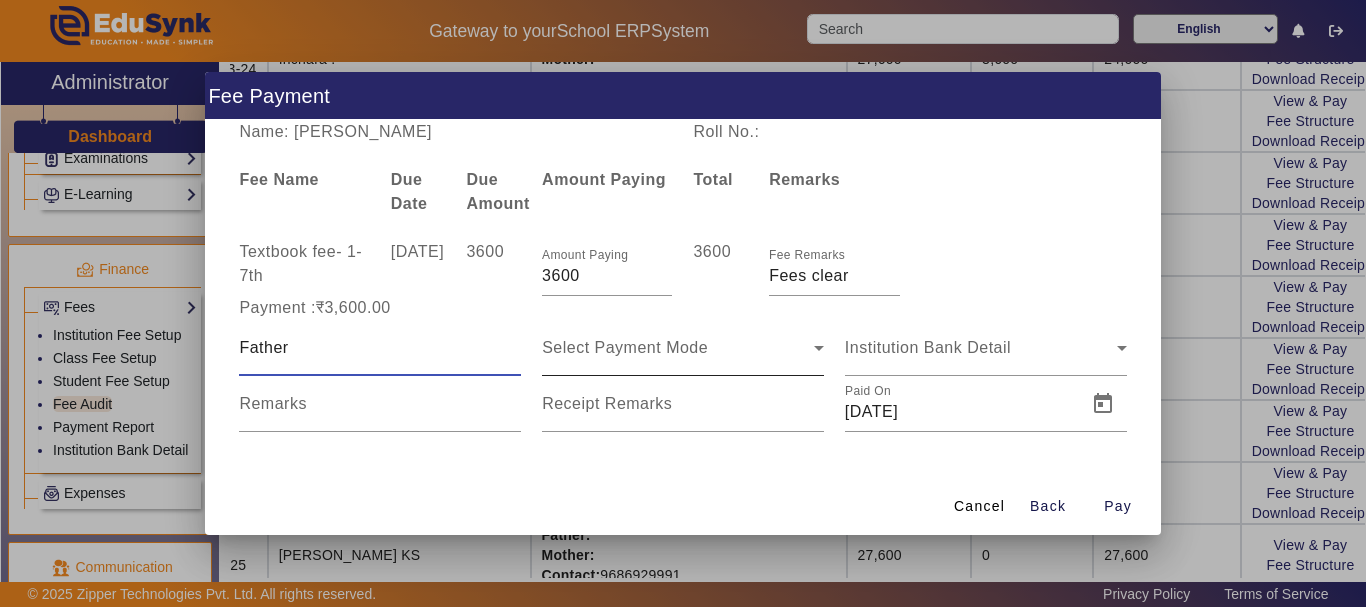 type on "Father" 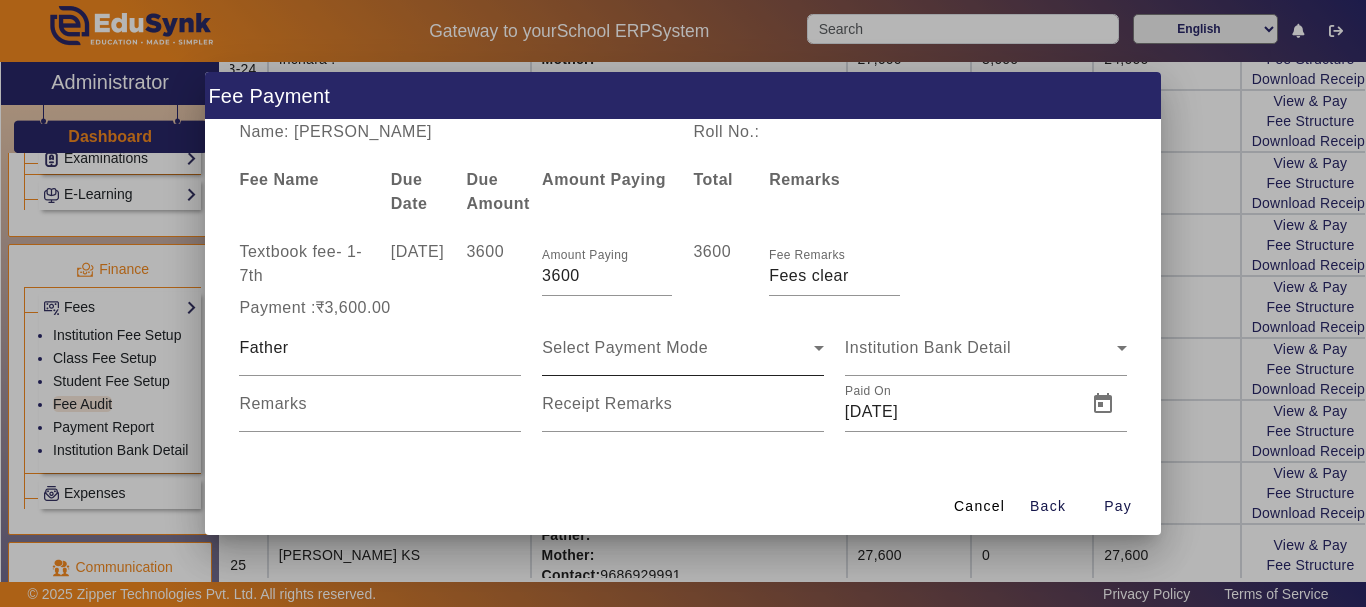 click on "Select Payment Mode" at bounding box center (683, 348) 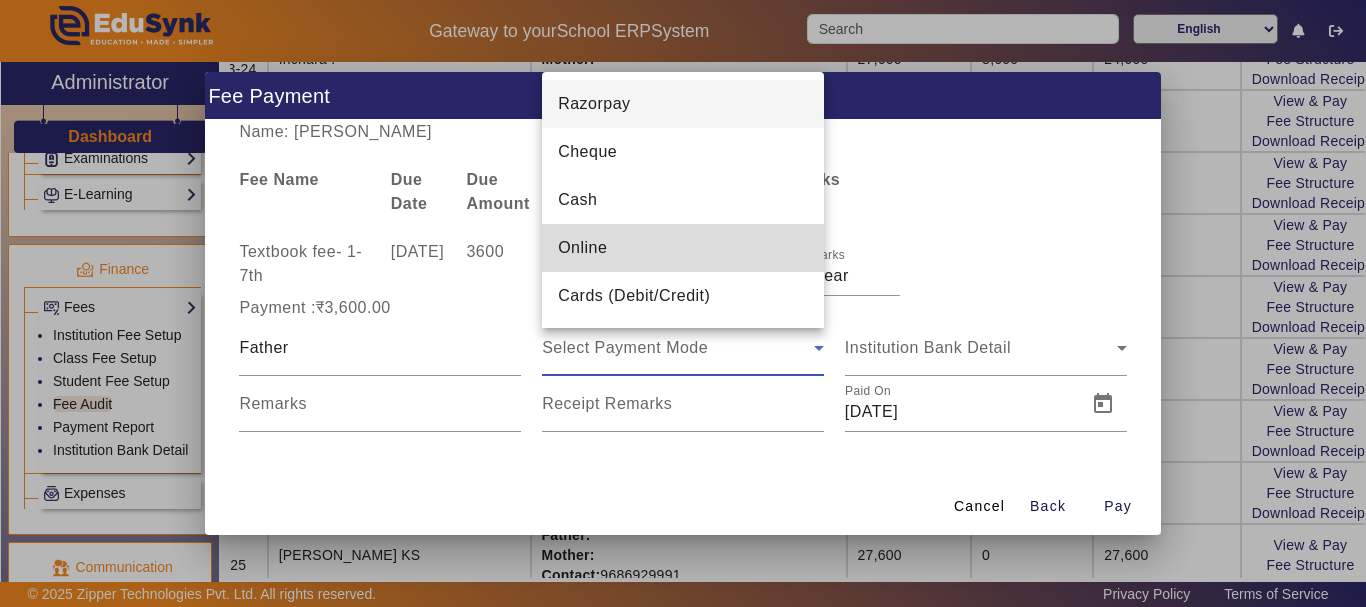 click on "Online" at bounding box center (582, 248) 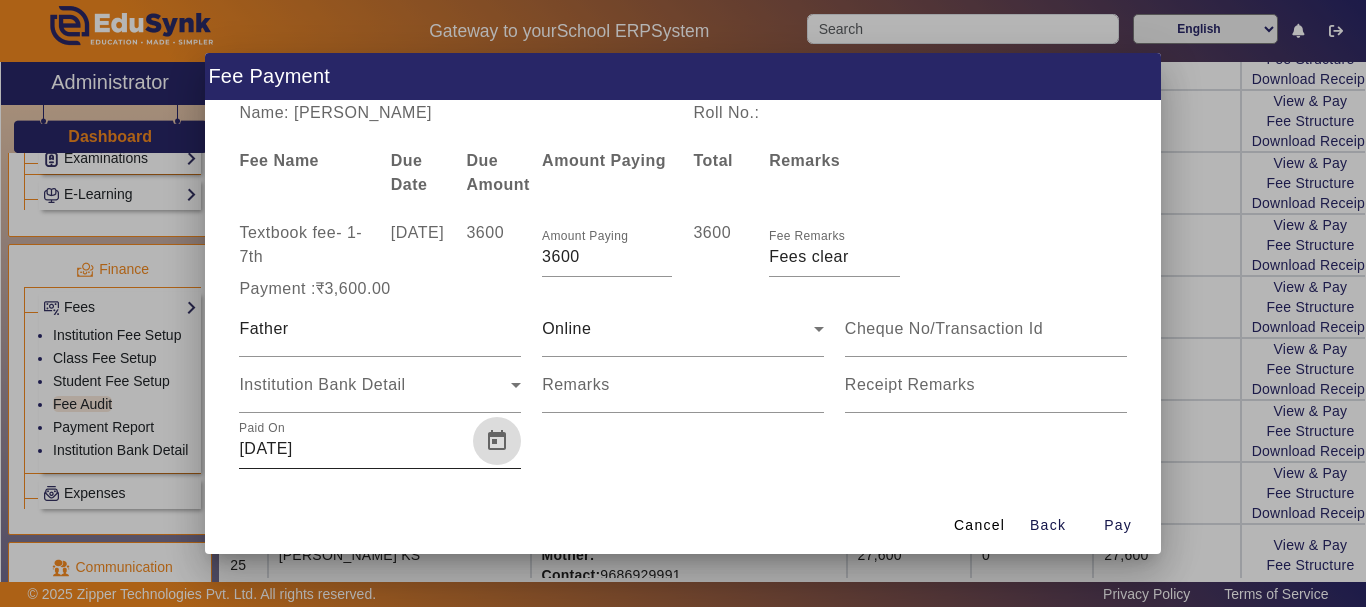 click at bounding box center [497, 441] 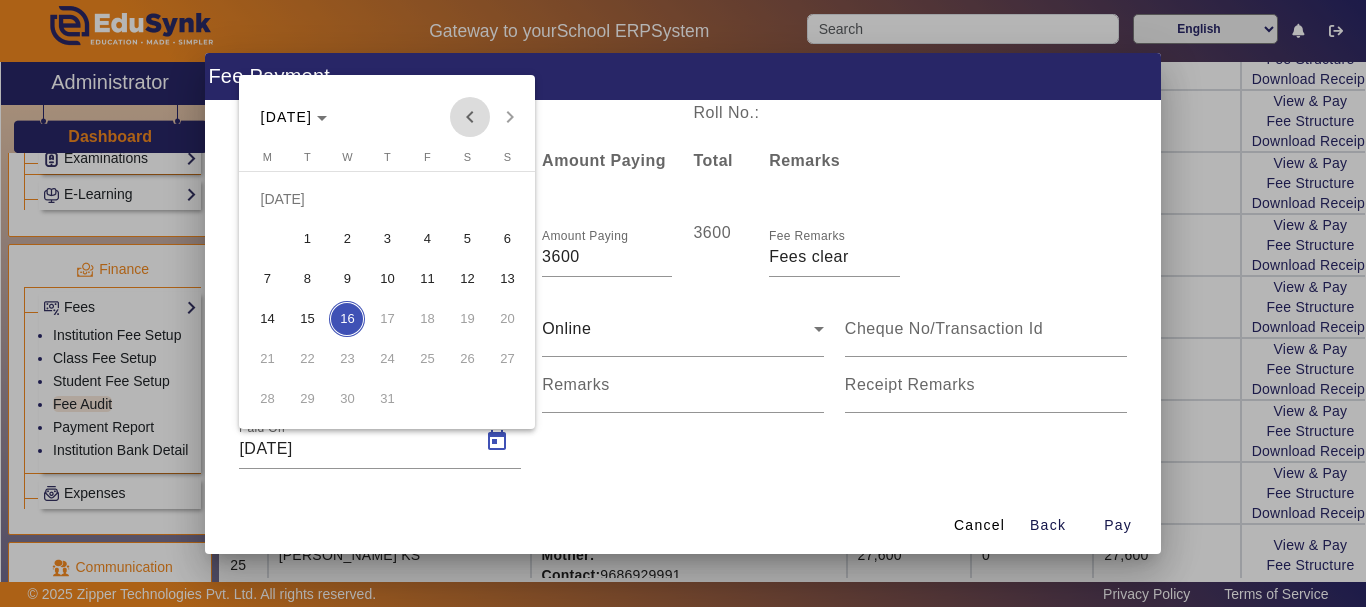 click at bounding box center (470, 117) 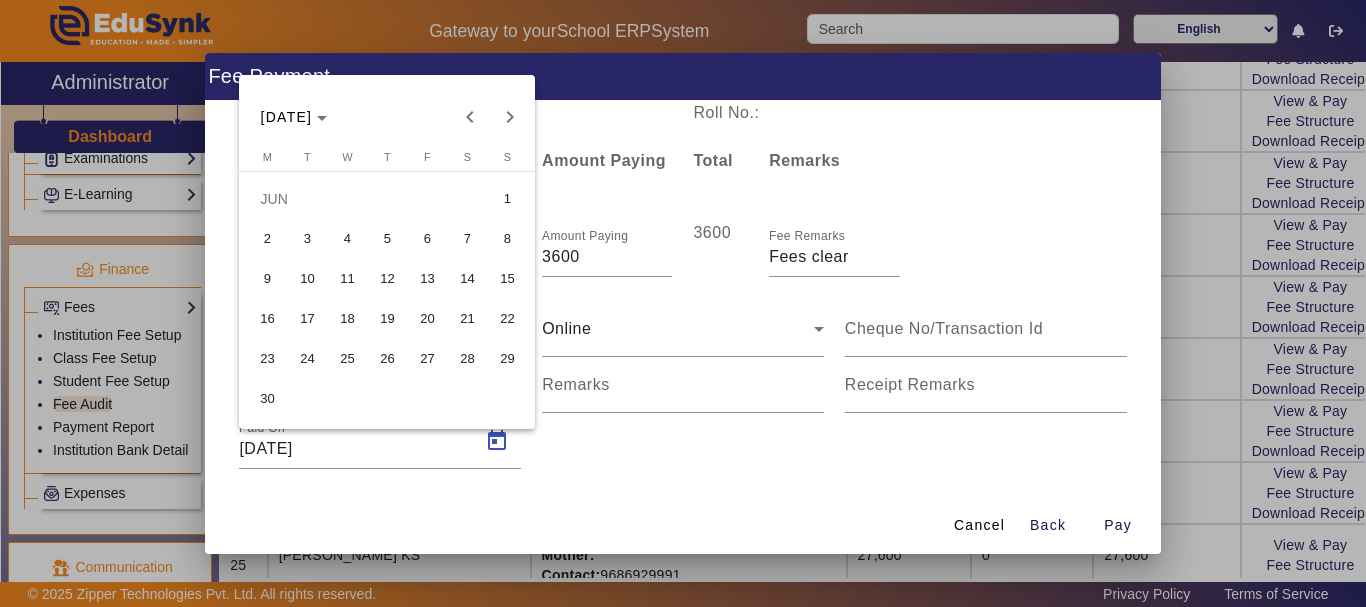 click on "6" at bounding box center (427, 239) 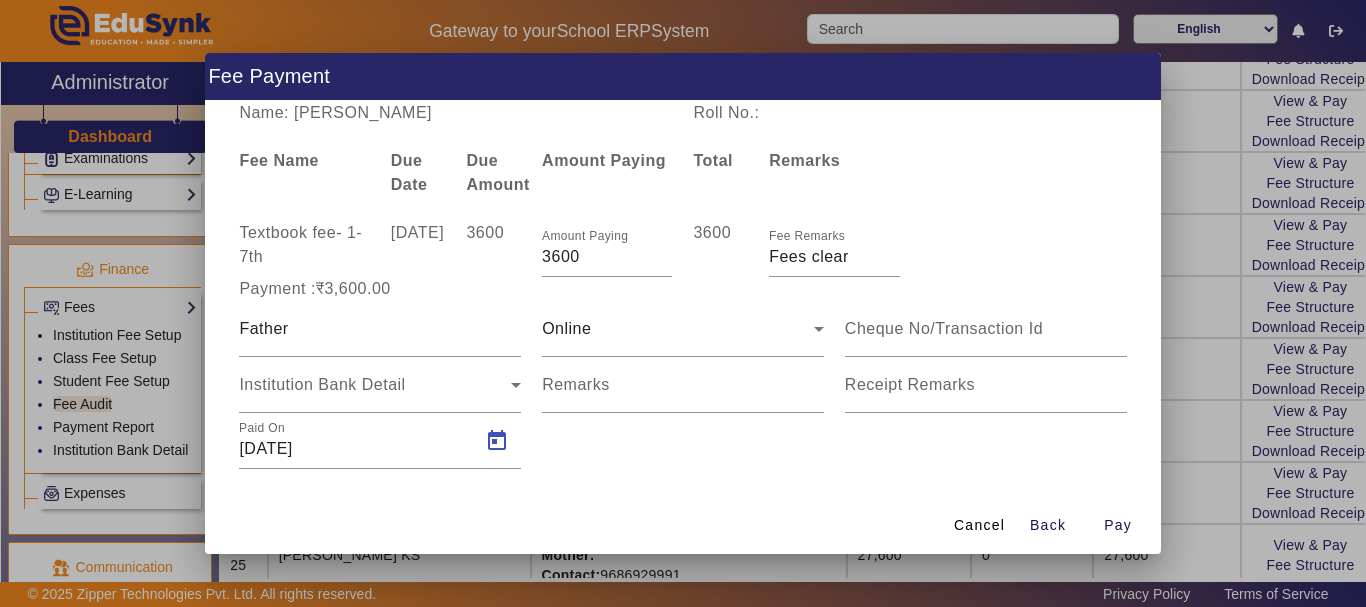 type on "[DATE]" 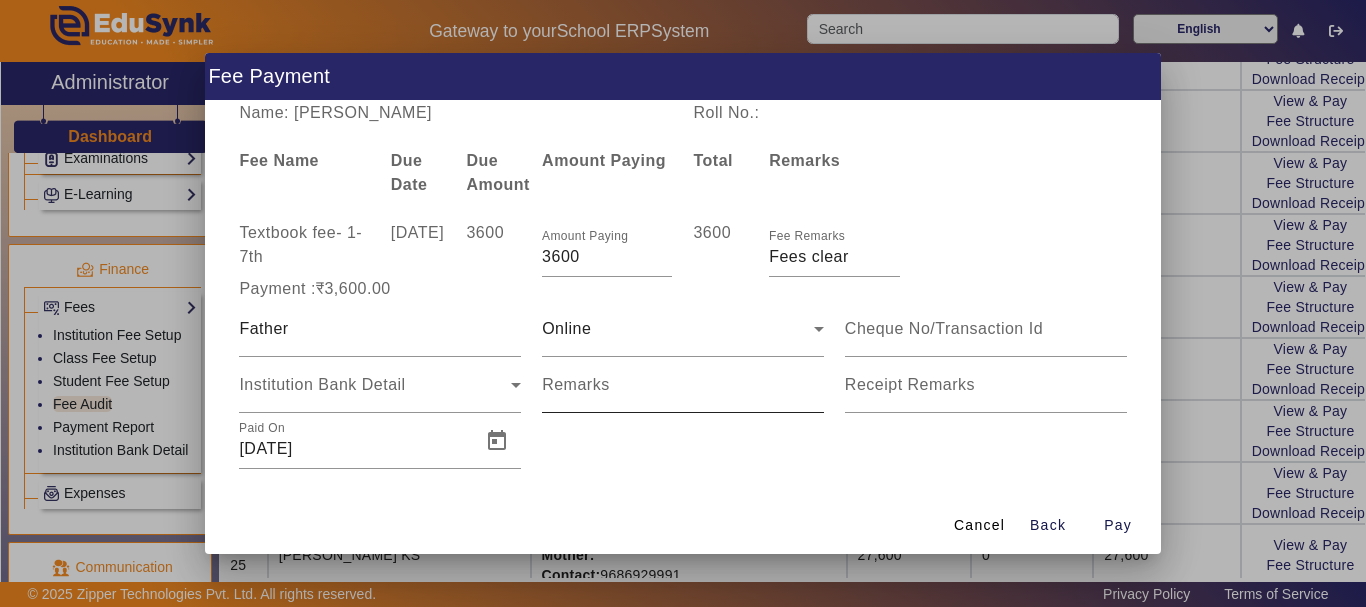 click on "Remarks" at bounding box center [576, 384] 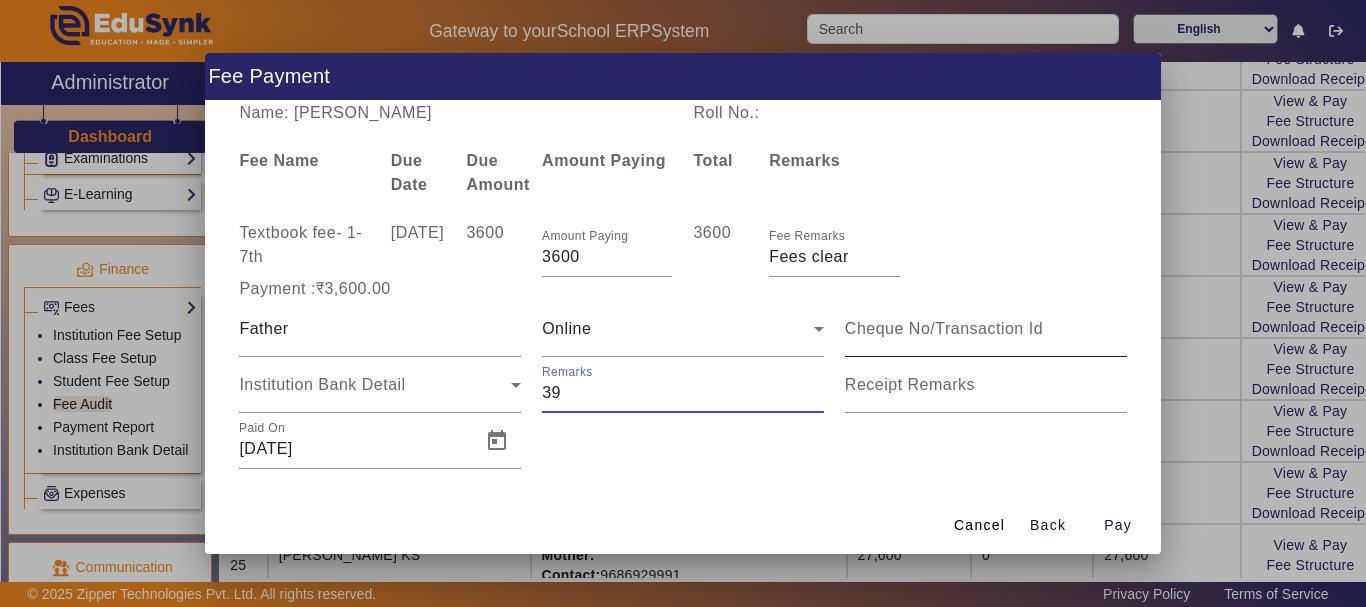 type on "39" 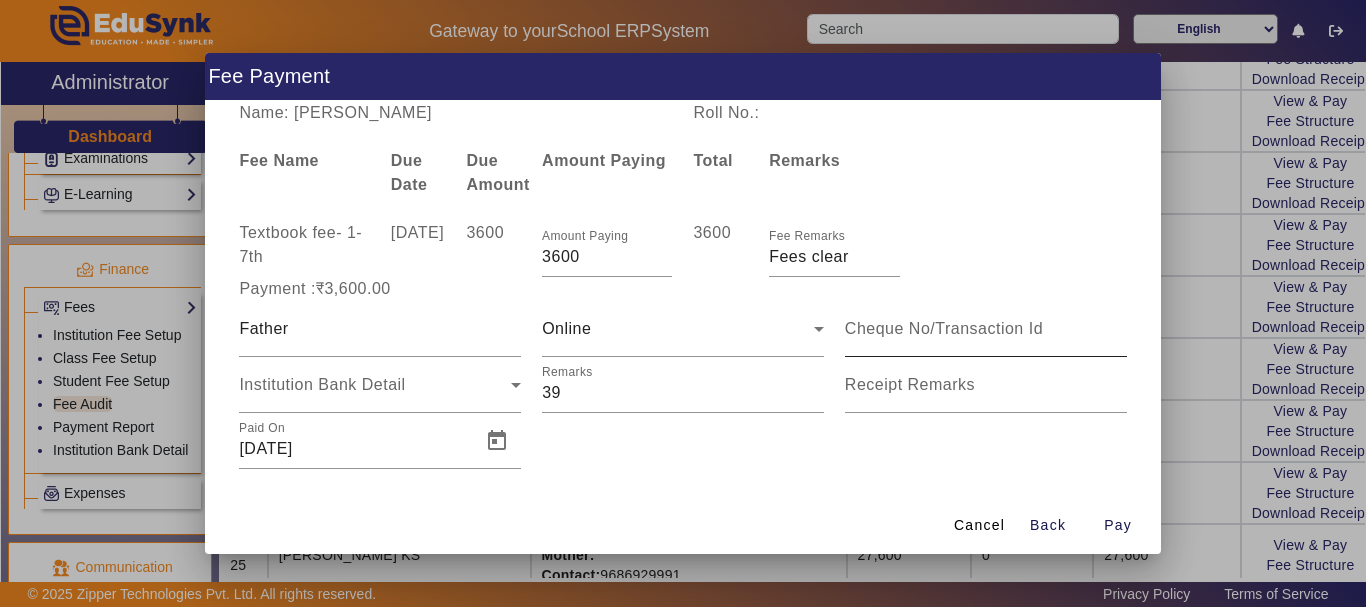 click at bounding box center [986, 329] 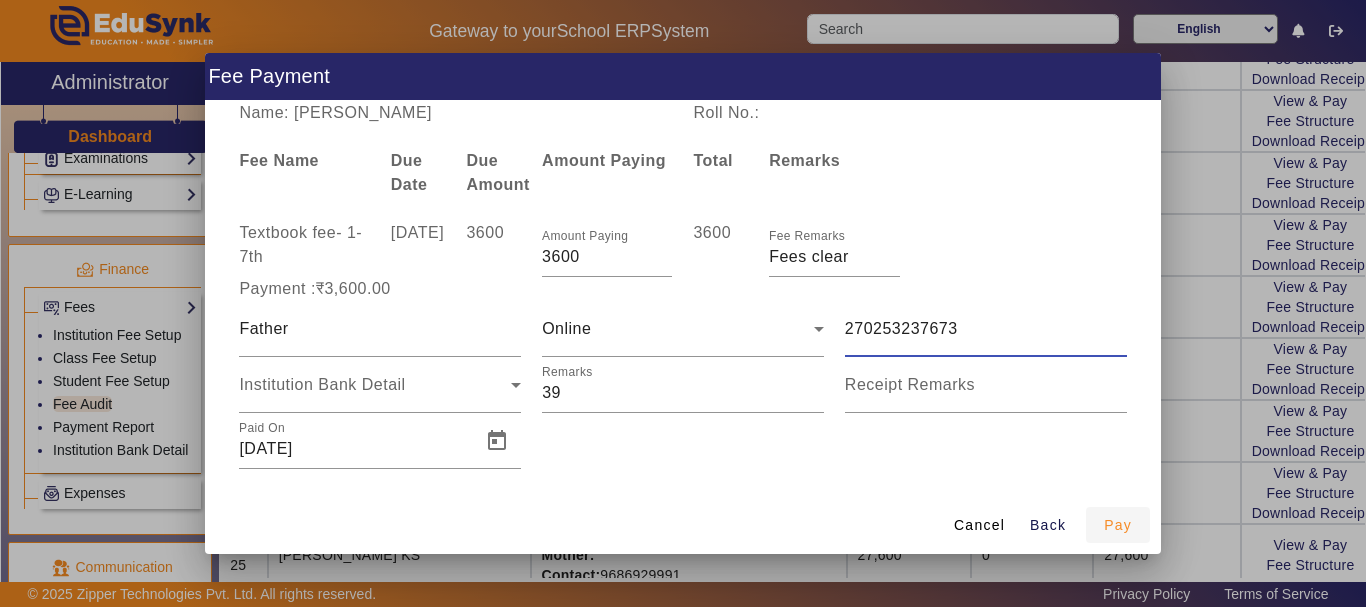 type on "270253237673" 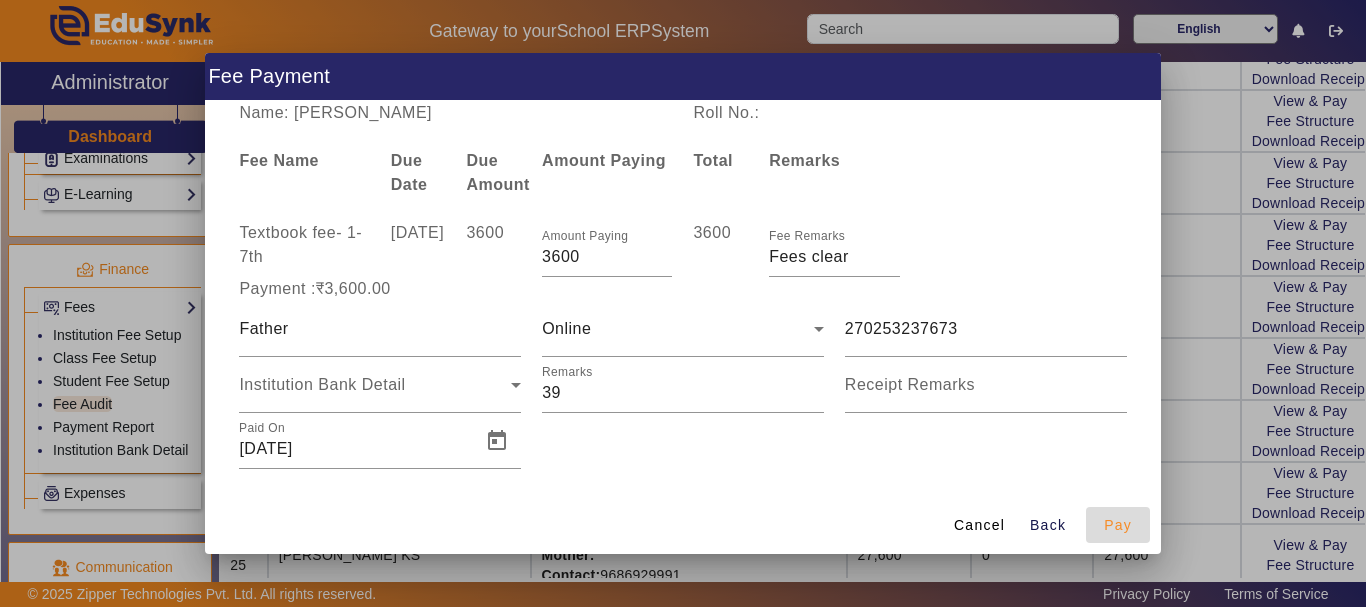 click on "Pay" at bounding box center (1118, 525) 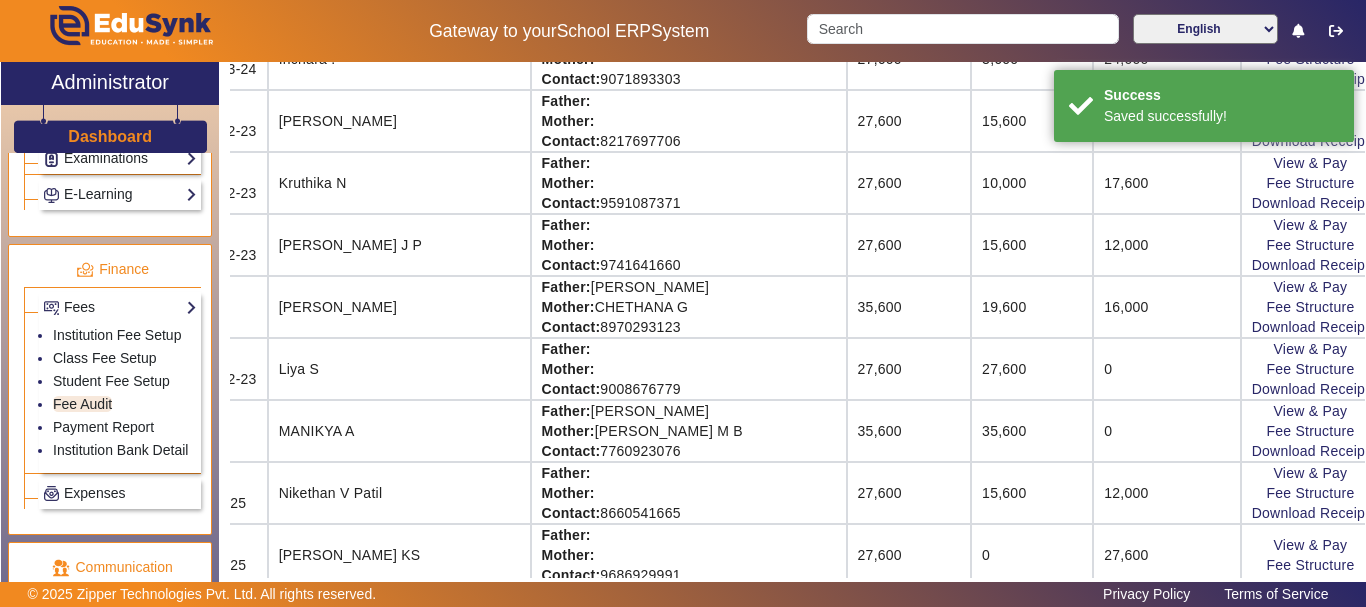 scroll, scrollTop: 120, scrollLeft: 117, axis: both 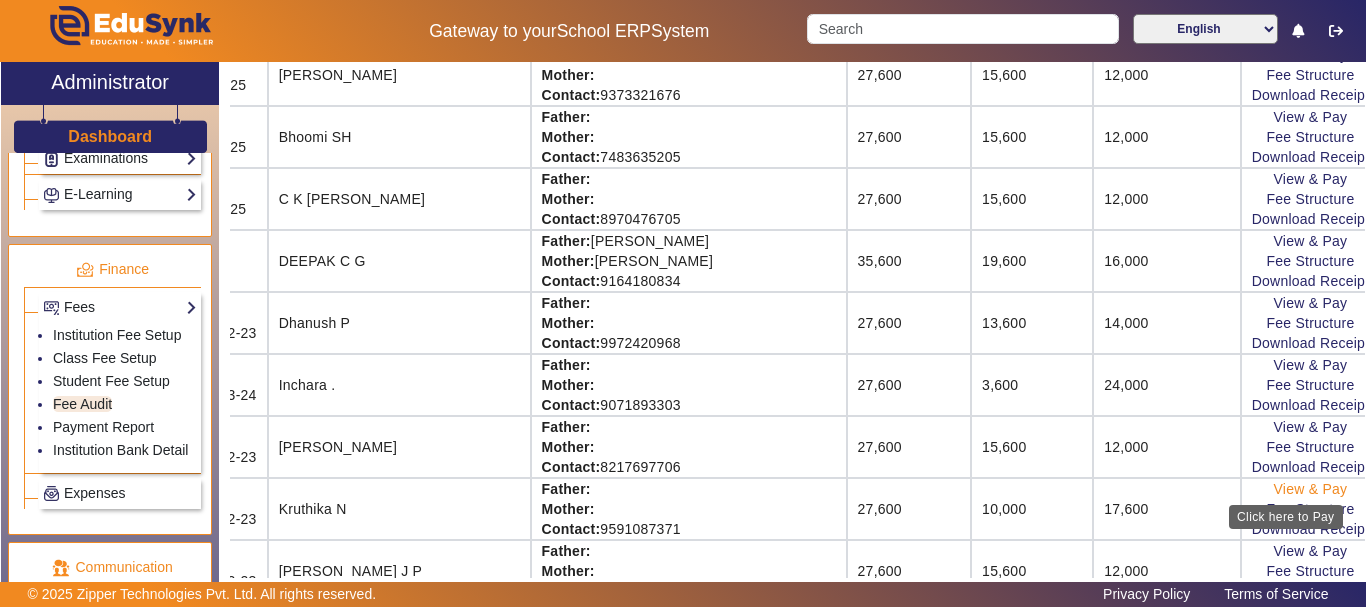 click on "View & Pay" 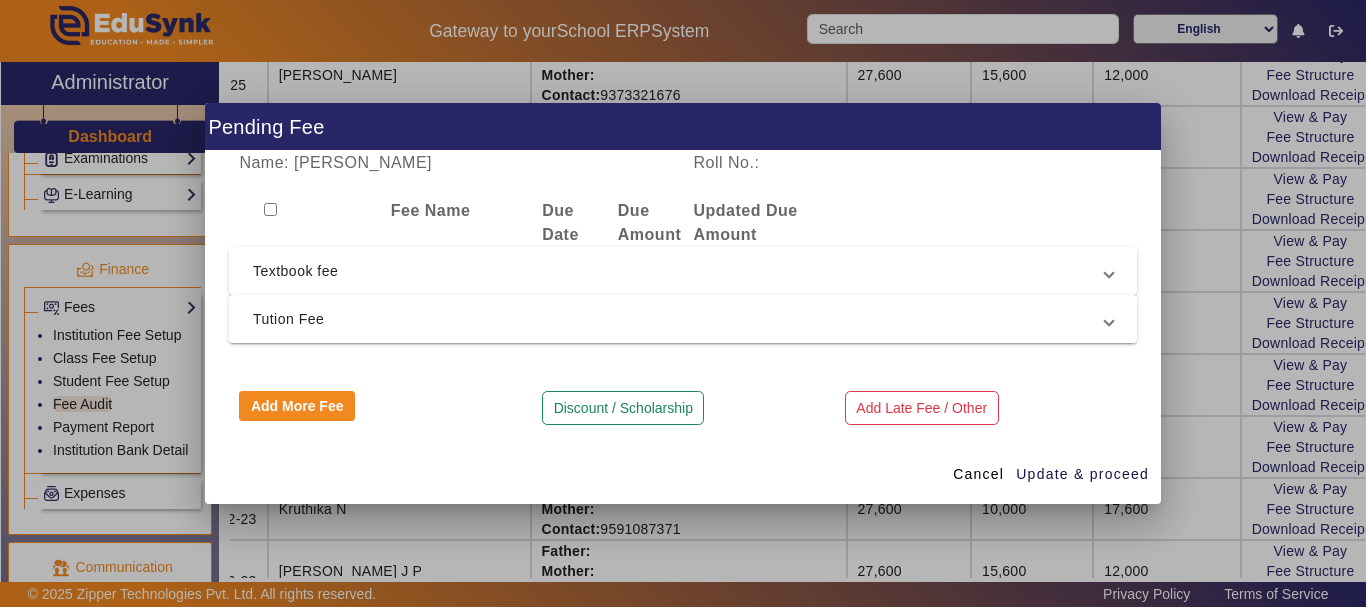 click on "Textbook fee" at bounding box center [683, 271] 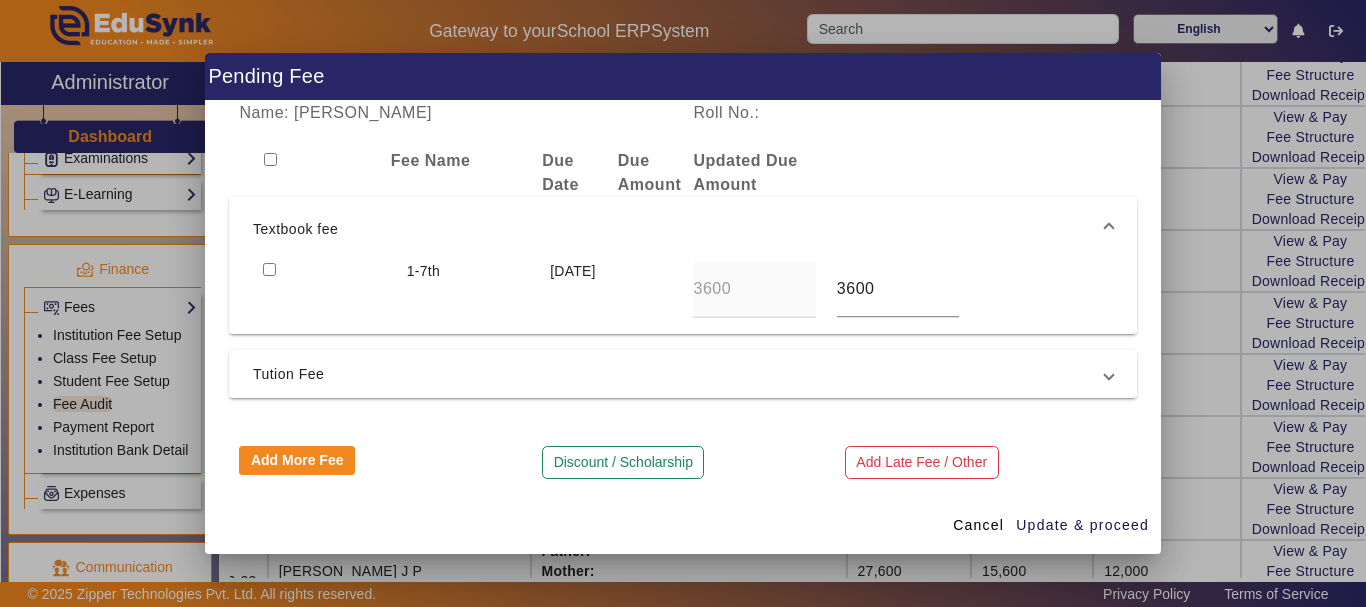 click at bounding box center [269, 269] 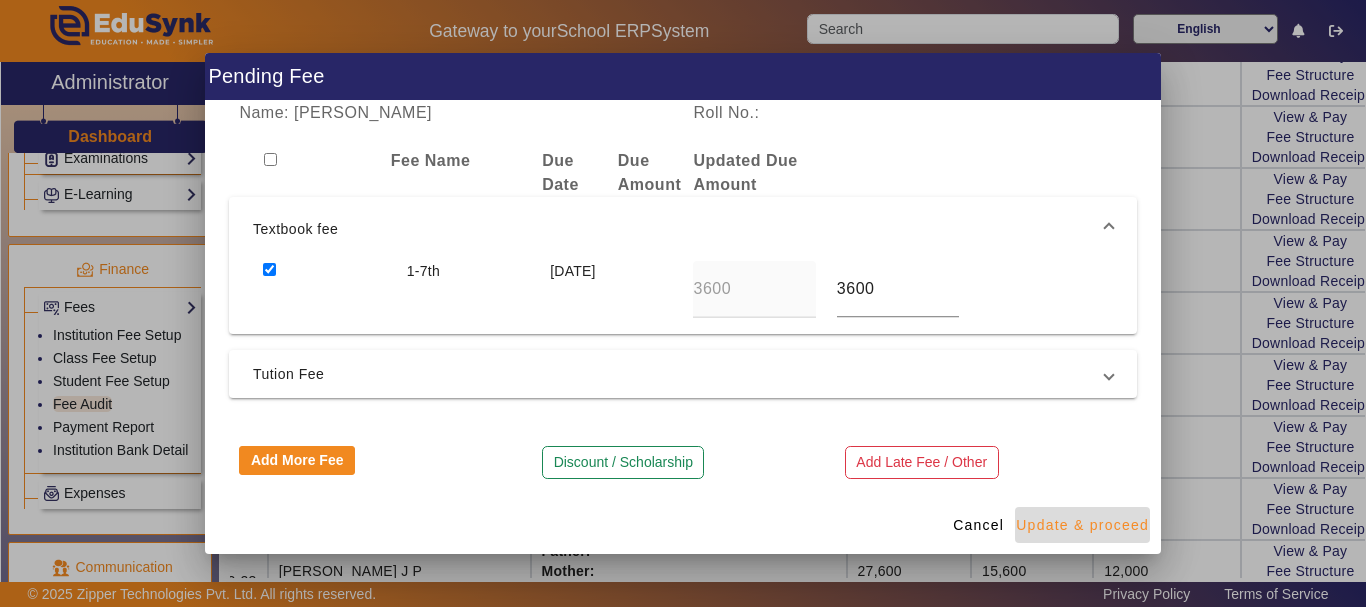 click on "Update & proceed" at bounding box center [1082, 525] 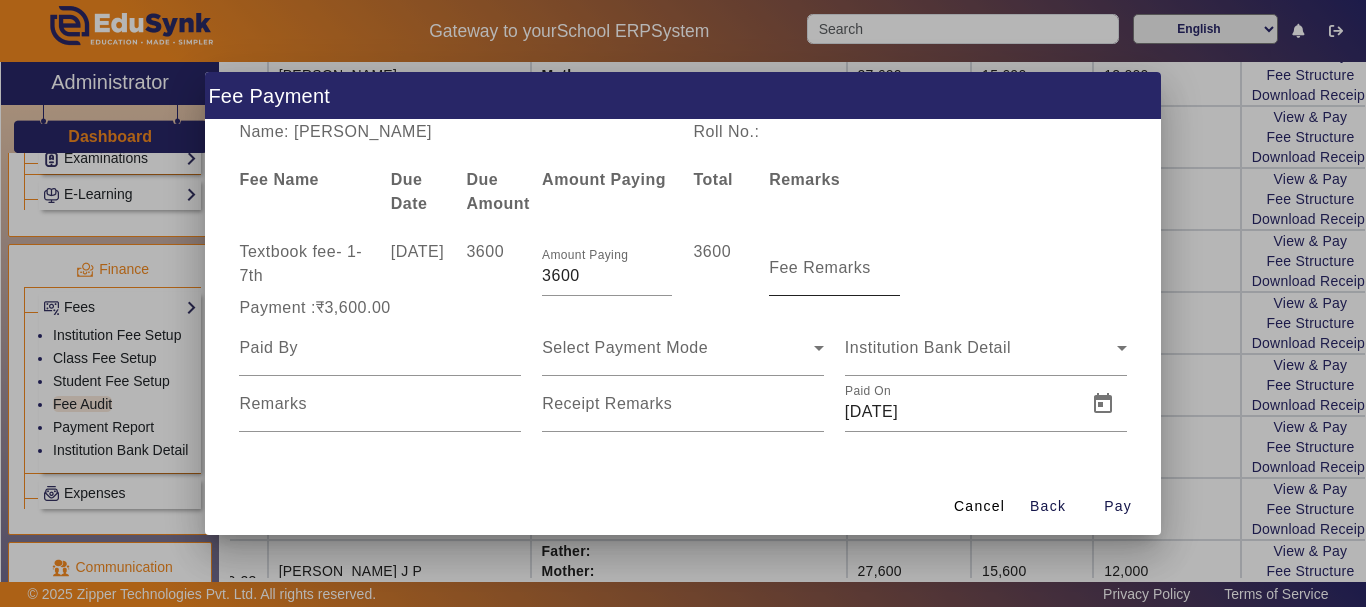 click on "Fee Remarks" at bounding box center (820, 267) 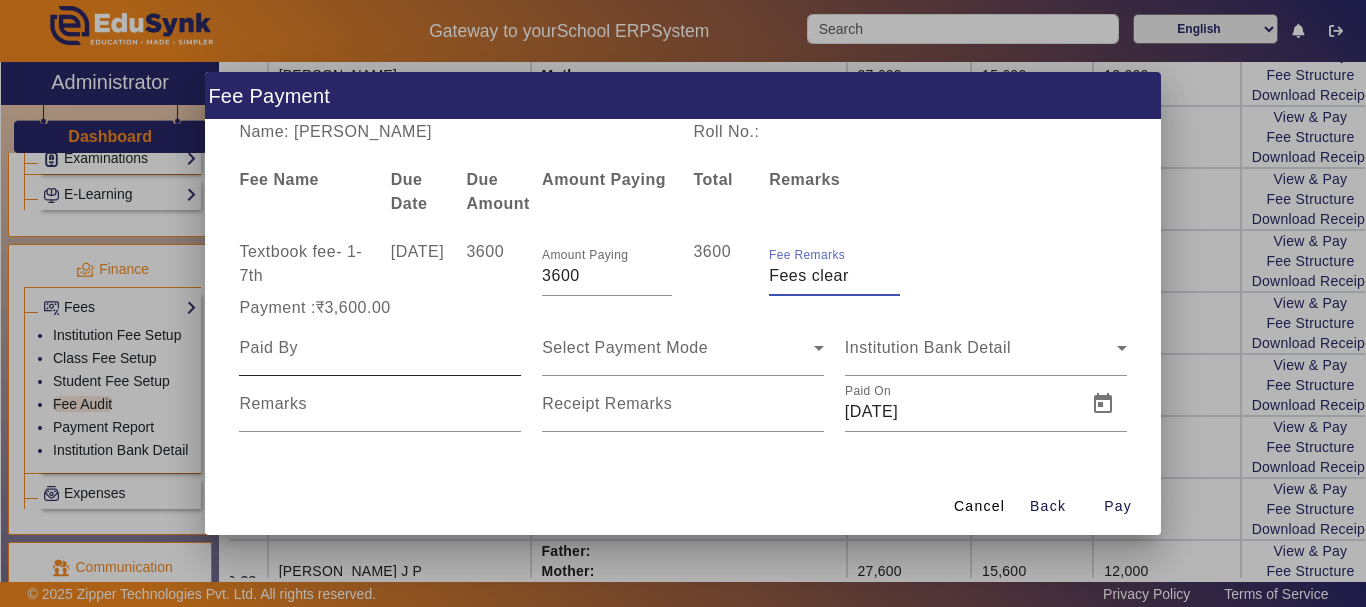 type on "Fees clear" 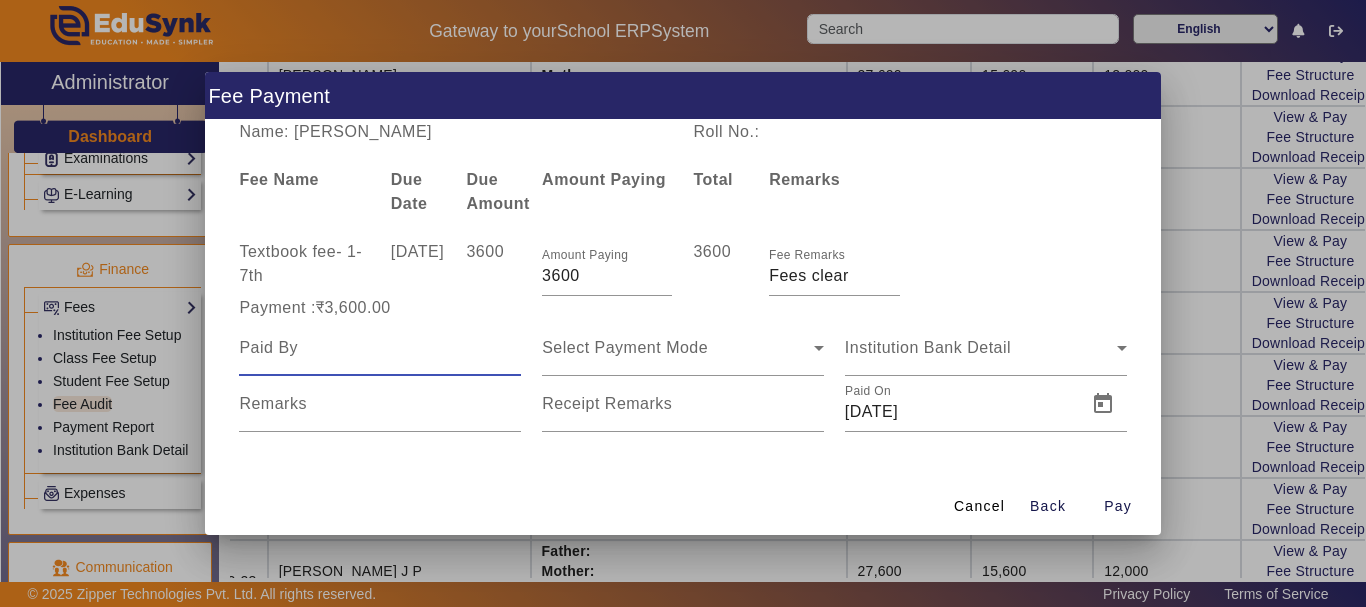 click at bounding box center (380, 348) 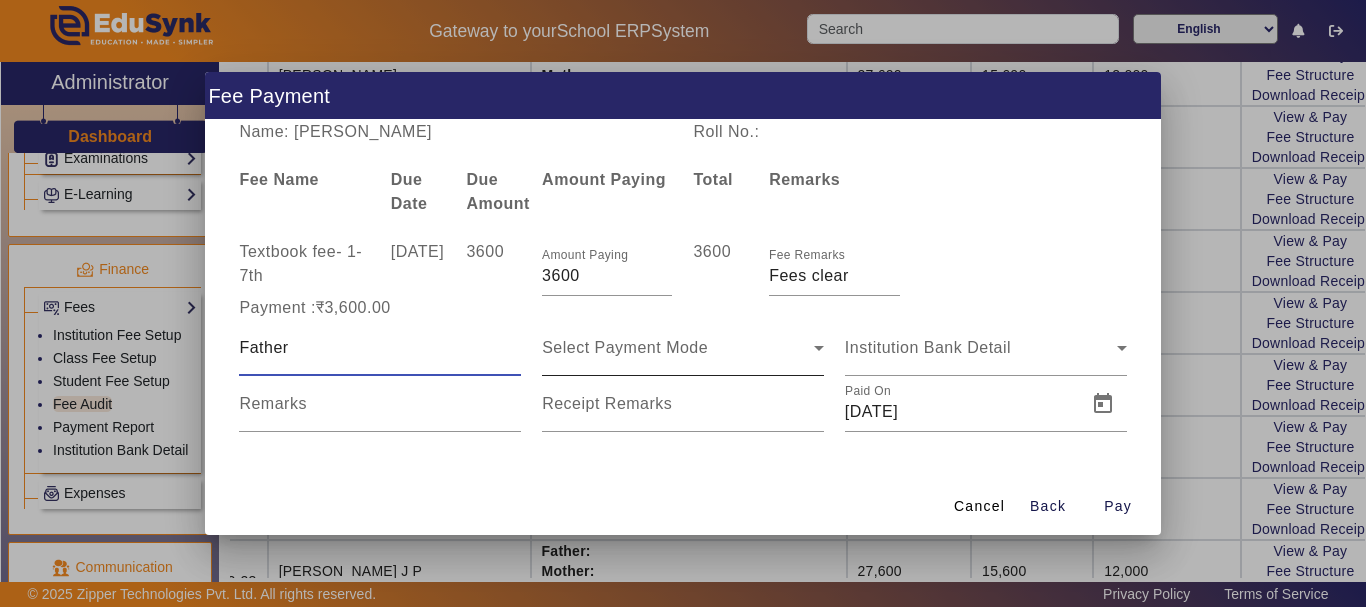 type on "Father" 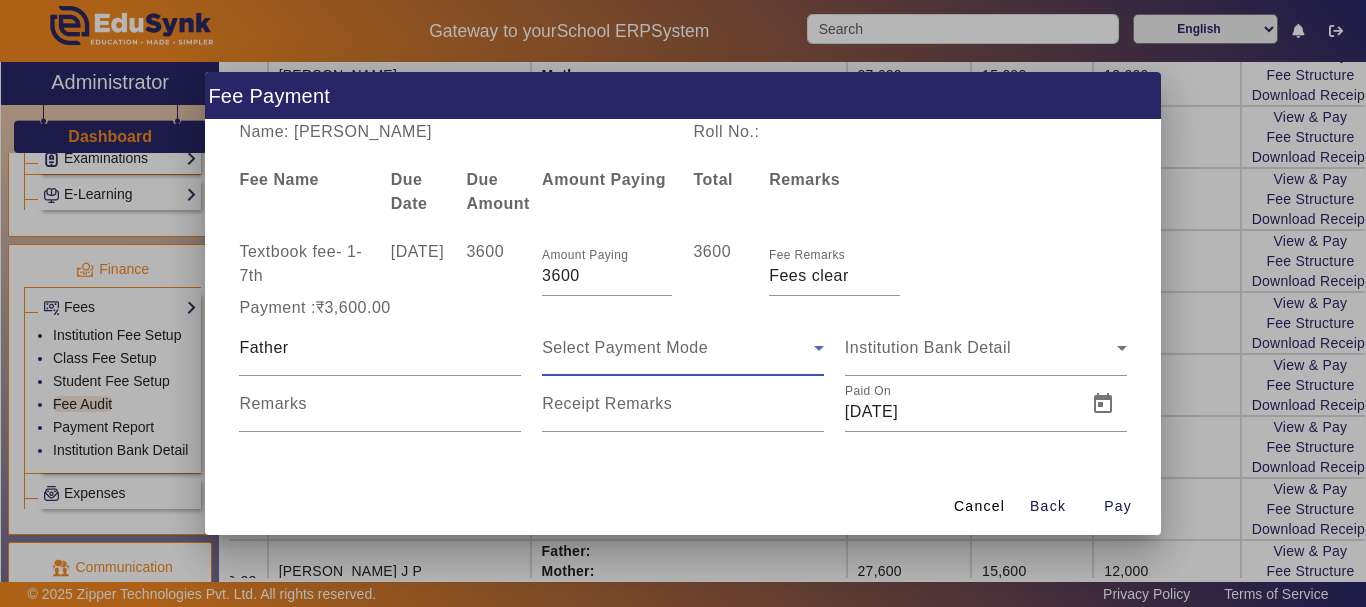 click on "Select Payment Mode" at bounding box center (625, 347) 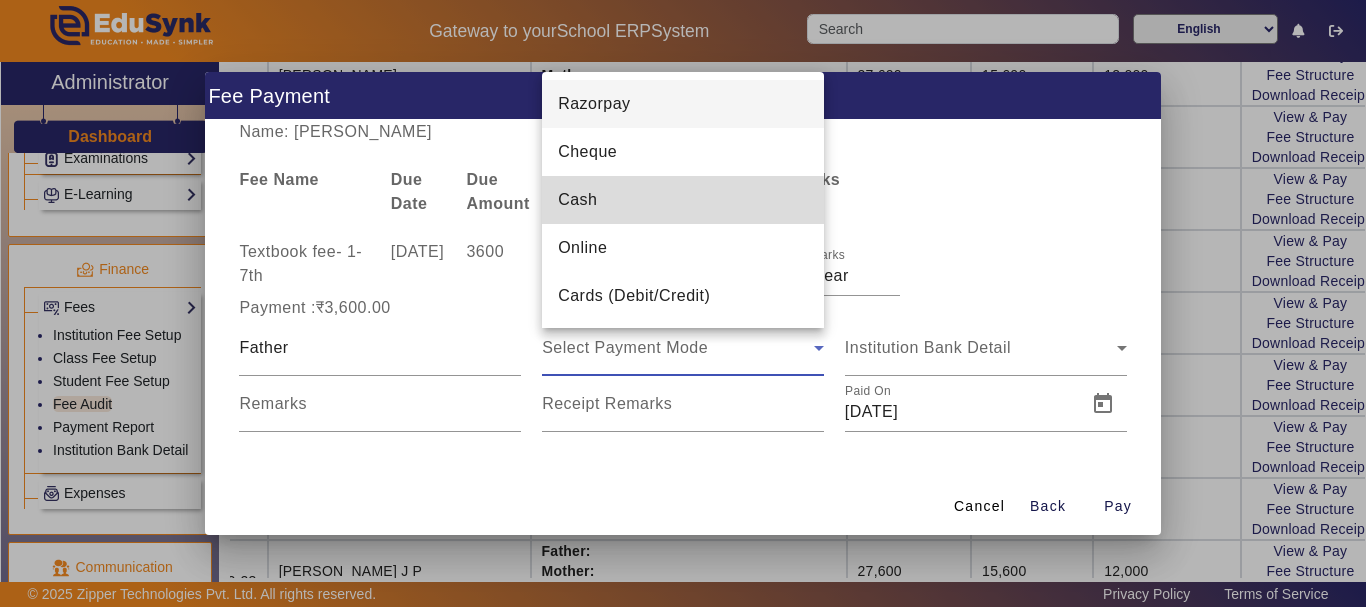 click on "Cash" at bounding box center [577, 200] 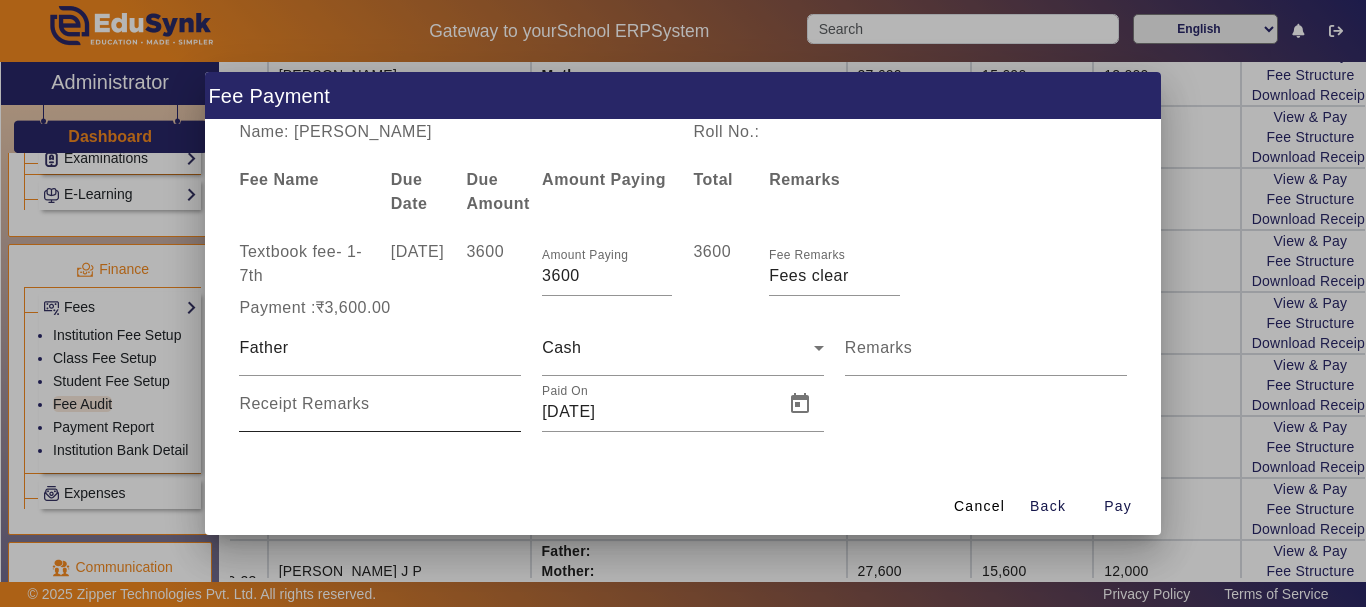 click on "Receipt Remarks" at bounding box center [304, 404] 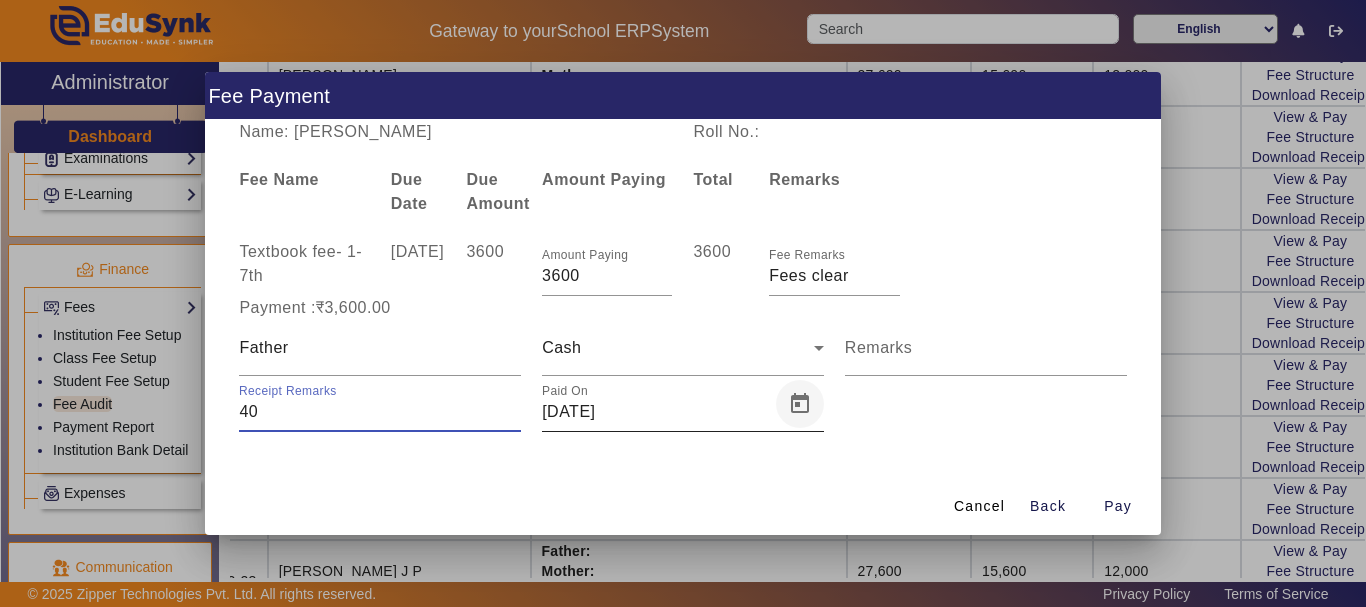 type on "40" 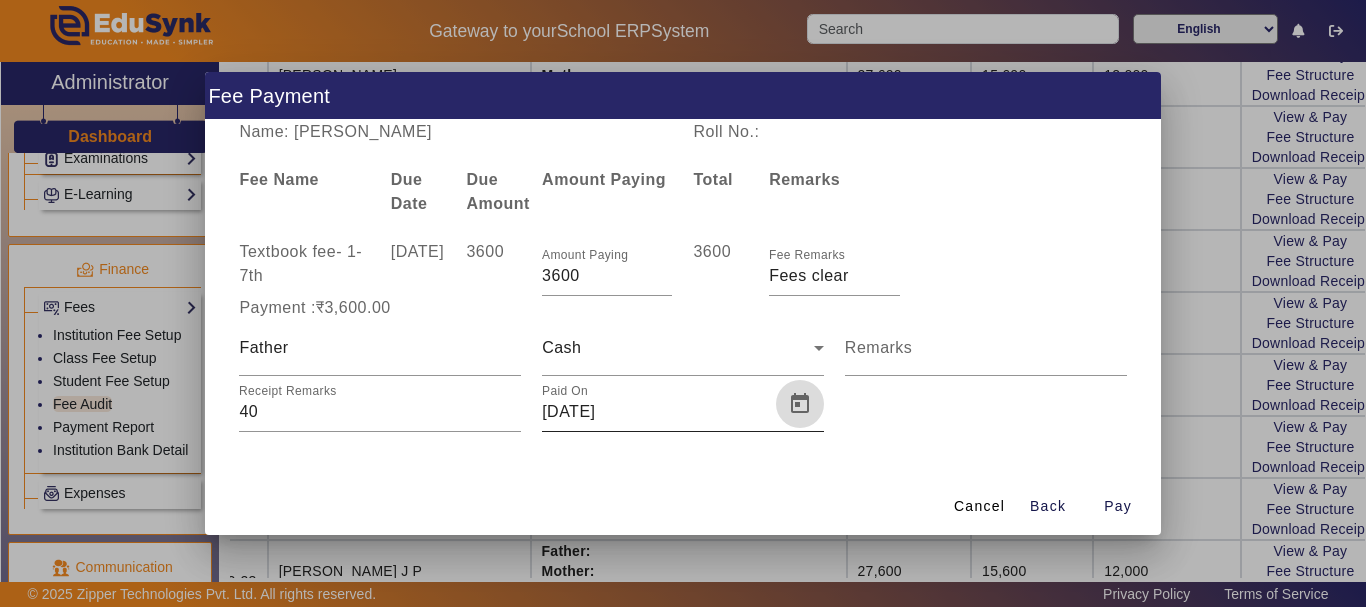 click at bounding box center [800, 404] 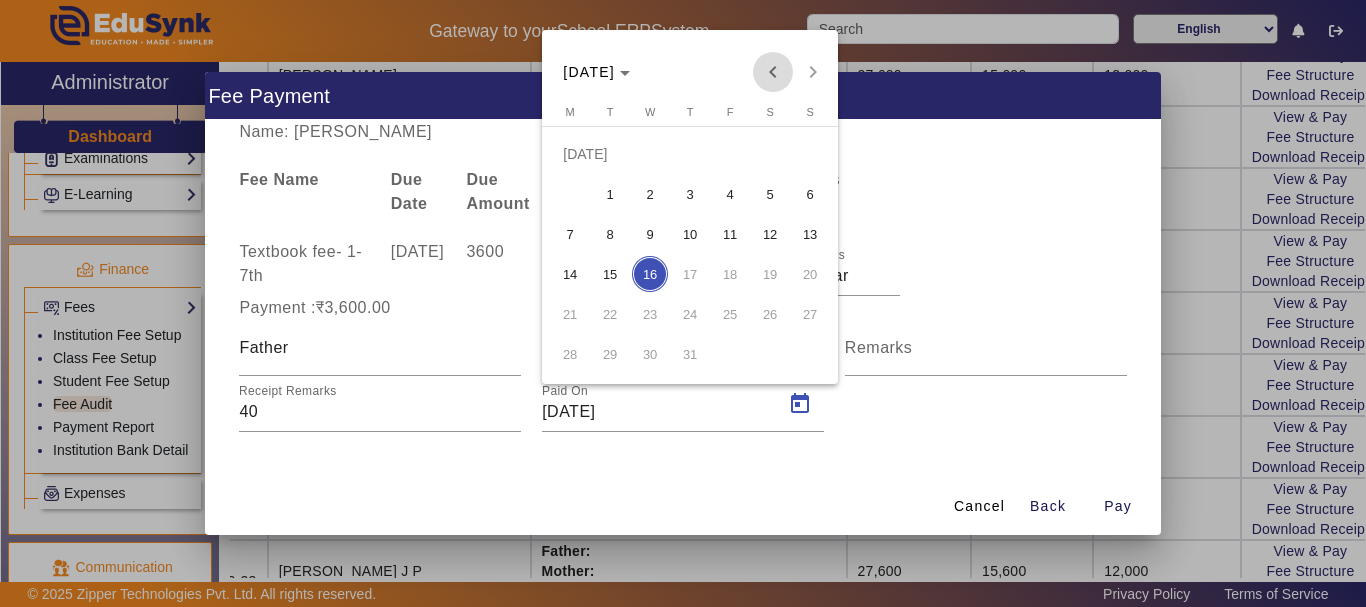 click at bounding box center [773, 72] 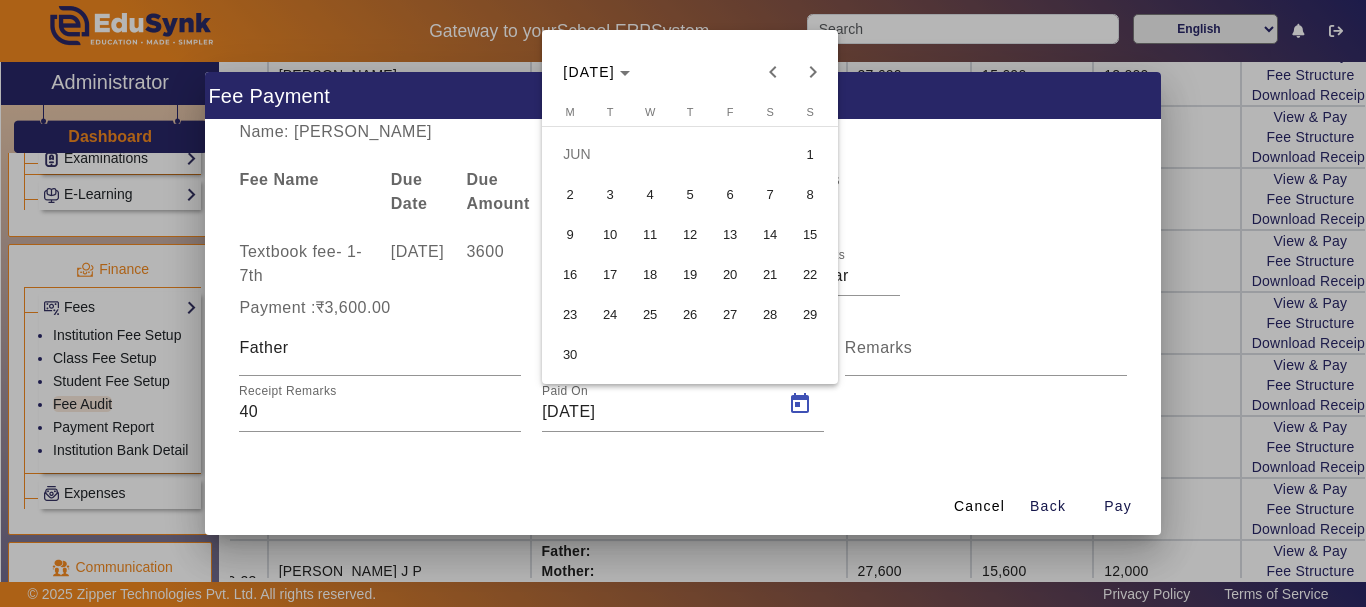click on "6" at bounding box center [730, 194] 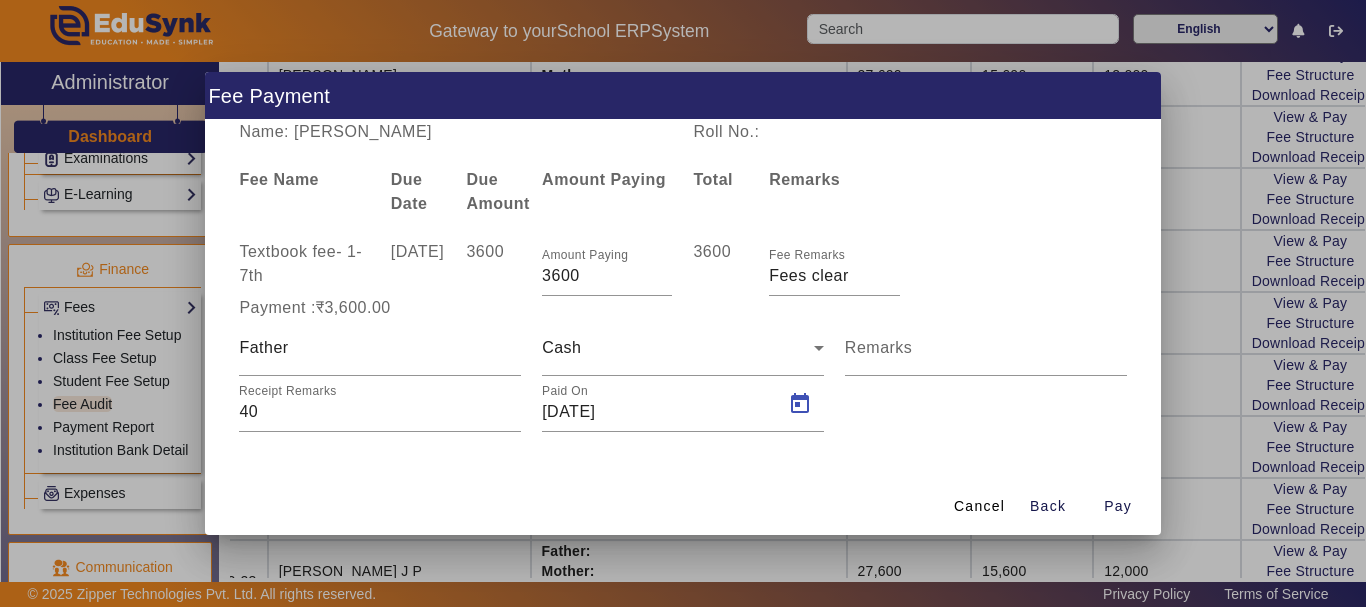 type on "[DATE]" 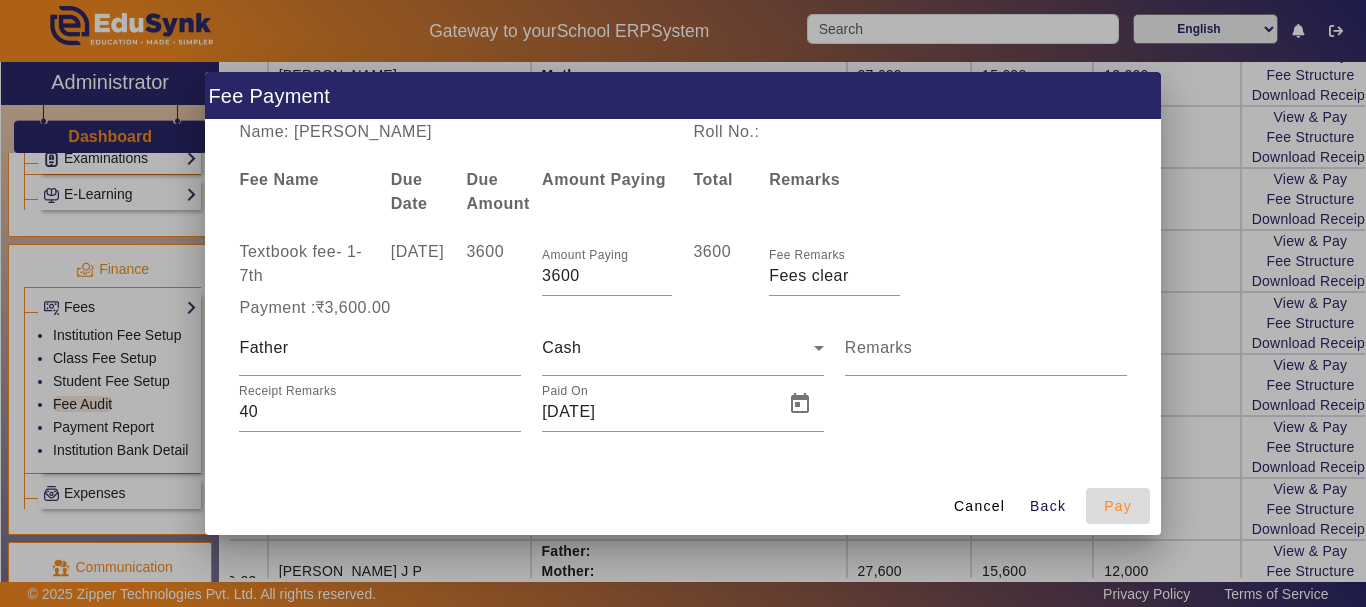click on "Pay" at bounding box center [1118, 506] 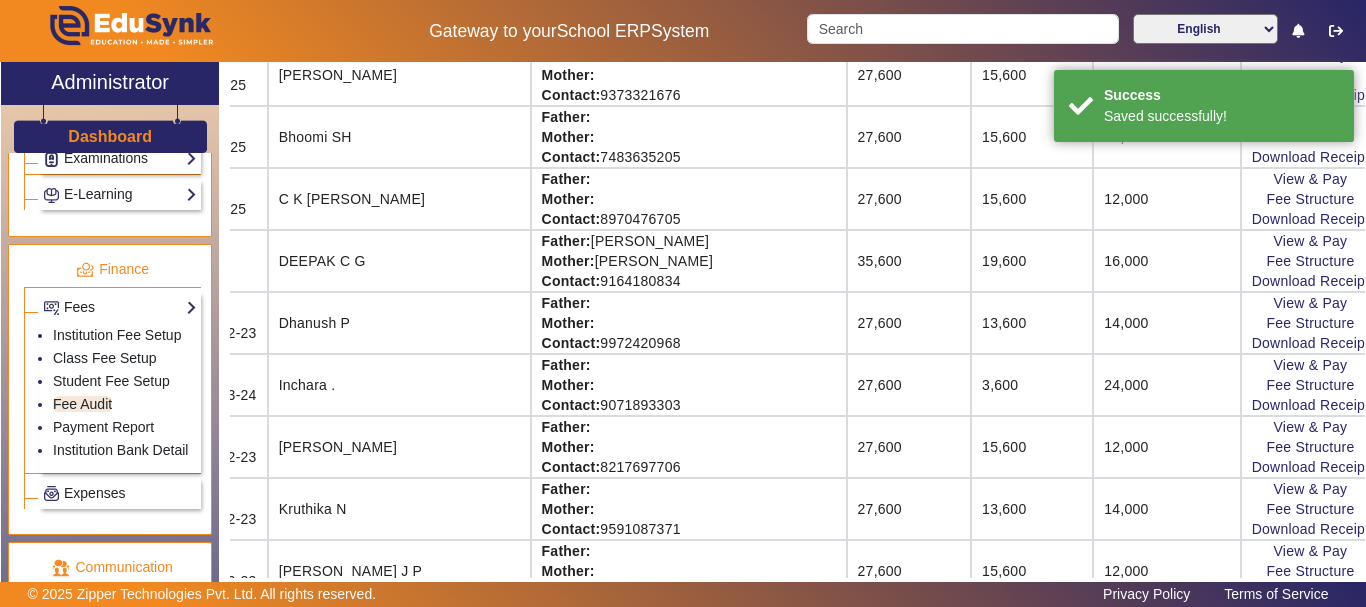 scroll, scrollTop: 0, scrollLeft: 117, axis: horizontal 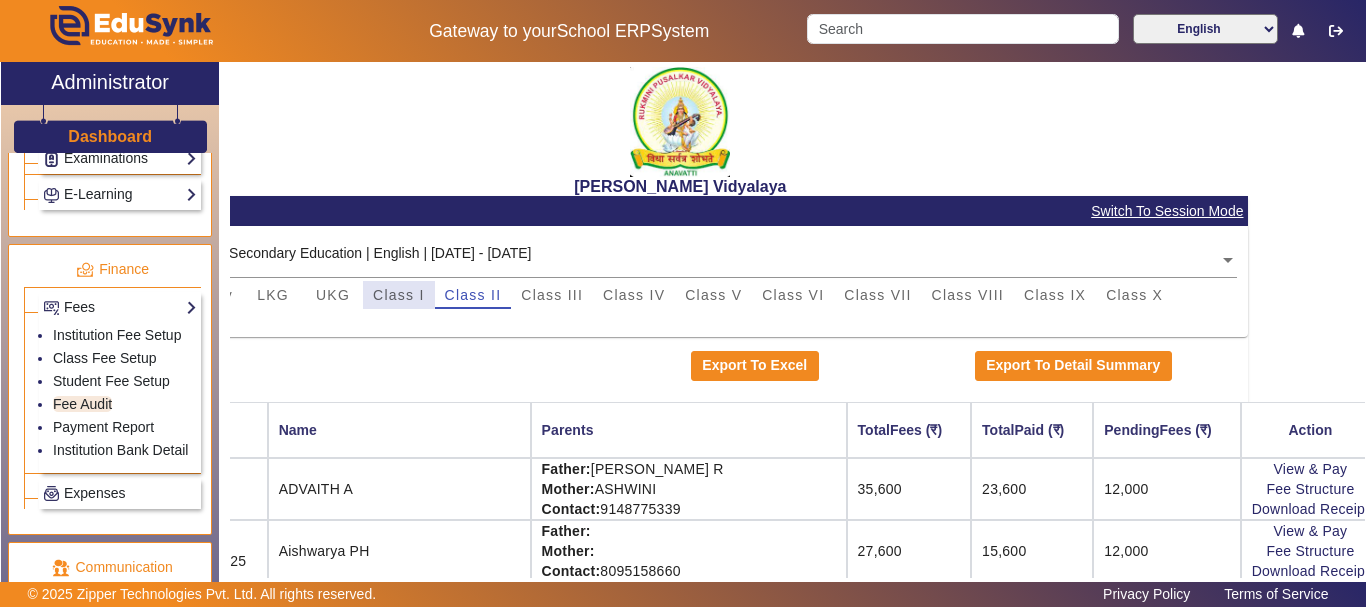 click on "Class I" at bounding box center (399, 295) 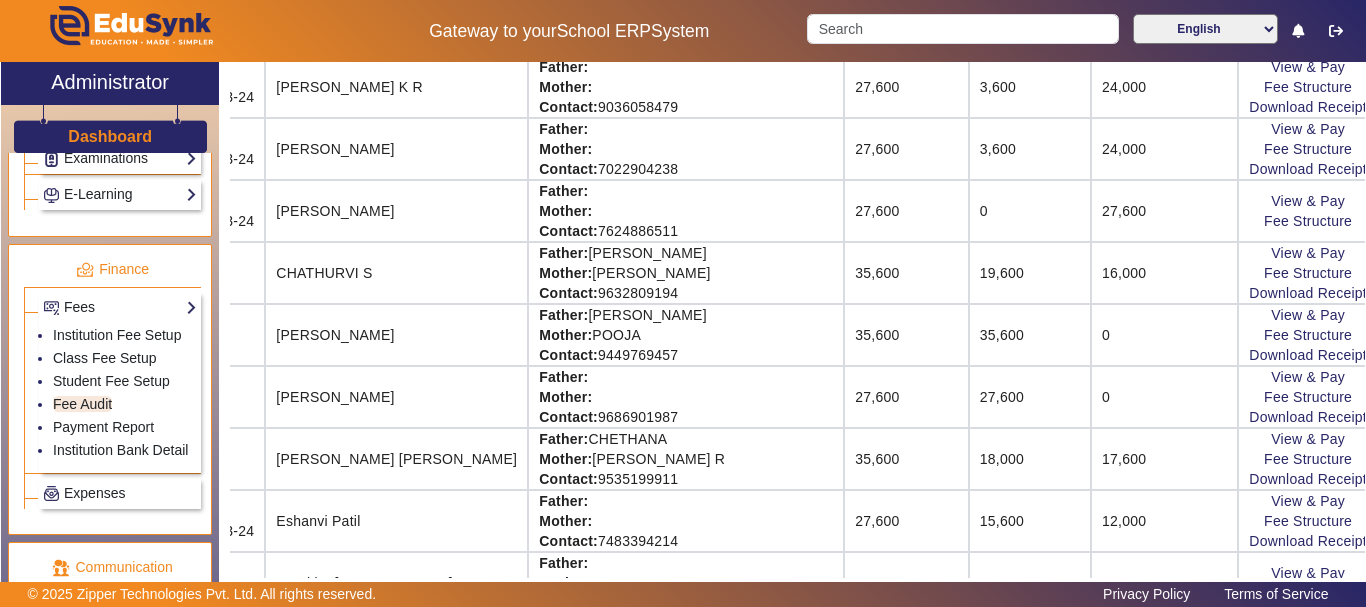 scroll, scrollTop: 814, scrollLeft: 117, axis: both 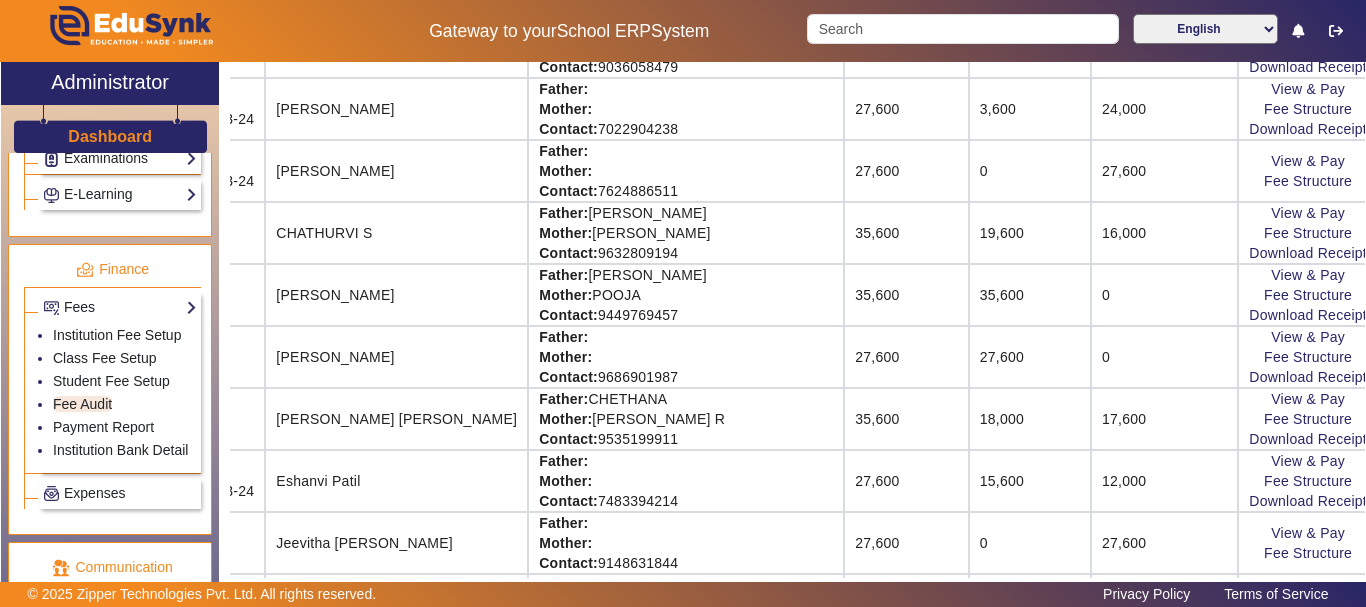 click on "[PERSON_NAME] Vidyalaya   Student Fee Audit   Switch To Session Mode  Select Session  Central Board of Secondary Education | English | [DATE] - [DATE]  × Baby Nursery LKG UKG Class I Class II Class III Class IV Class V Class VI Class VII Class VIII Class IX Class X A  Export To Excel   Export To Detail Summary  Roll No. Name Parents TotalFees (₹) TotalPaid (₹) PendingFees (₹) Action RollNo: Reg Id: 1ST 04  [PERSON_NAME]  Father: [PERSON_NAME] B  Mother: [PERSON_NAME]   Contact: 9741758775  35,600 35,600 0  View & Pay   Fee Structure  Download Receipt RollNo: Reg Id: L13/2023-24  Advita  A J Father:    Mother:    Contact: 9663650122  27,600 15,600 12,000  View & Pay   Fee Structure  Download Receipt RollNo: Reg Id: 1ST 01  AISHWARYA   C S Father: [PERSON_NAME]  C  M Mother: [PERSON_NAME] K R Contact: 9448329553  35,600 18,600 17,000  View & Pay   Fee Structure  Download Receipt RollNo: Reg Id: 1ST 06  AISIRI M  Father: [PERSON_NAME] Mother: [PERSON_NAME] R  P Contact: 9663778383  35,600 35,600 0  View & Pay   Fee Structure  0" 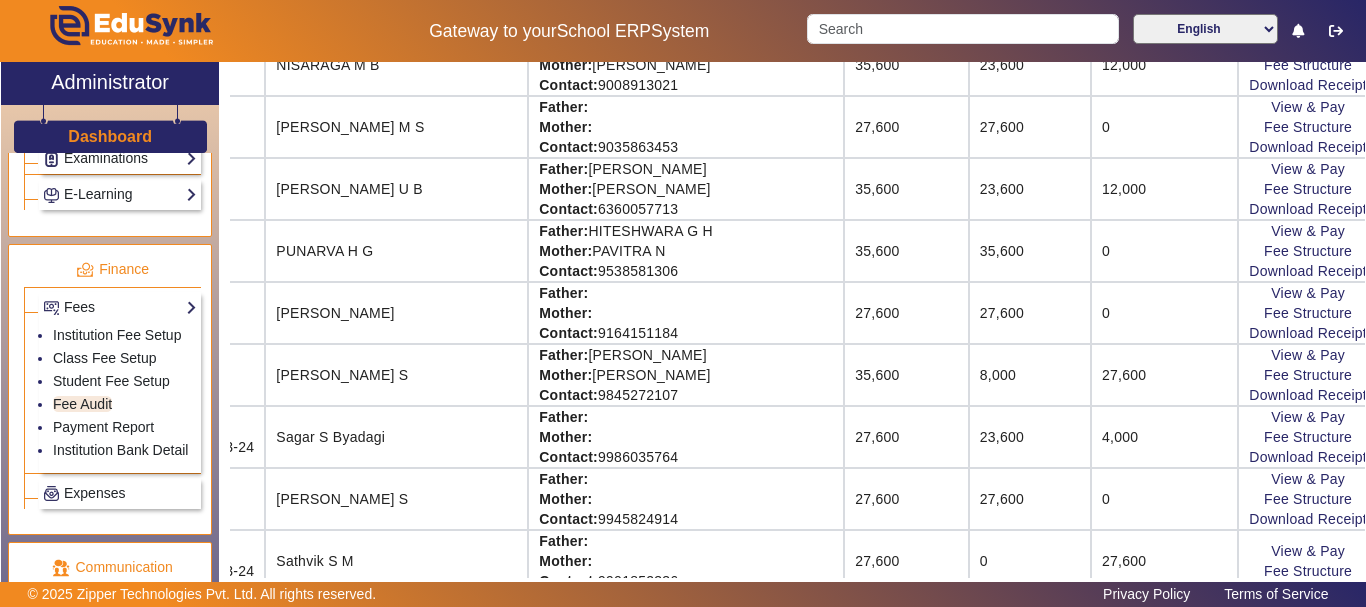 scroll, scrollTop: 1669, scrollLeft: 117, axis: both 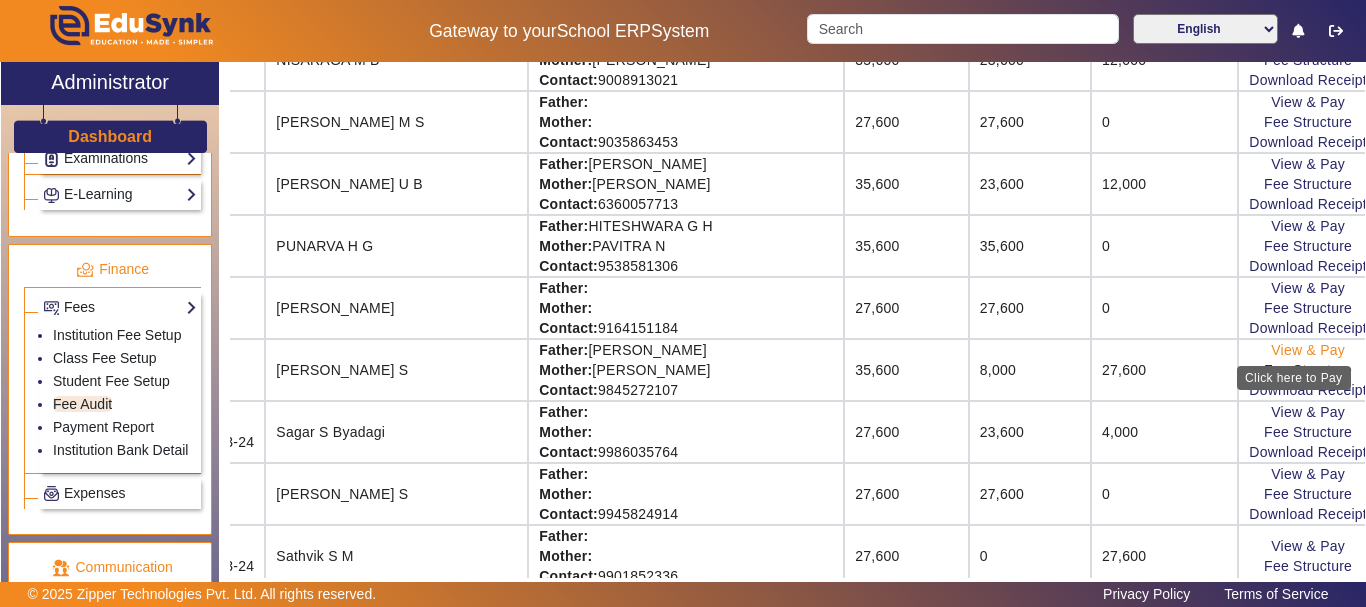 click on "View & Pay" 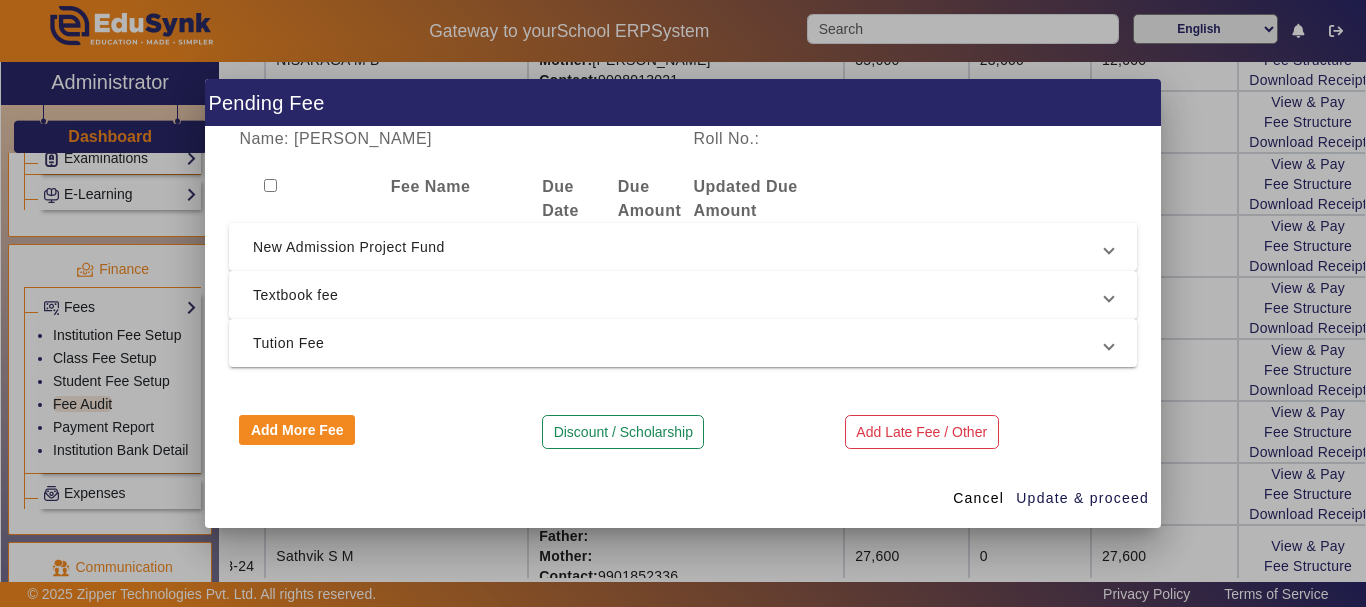 click on "Textbook fee" at bounding box center (679, 295) 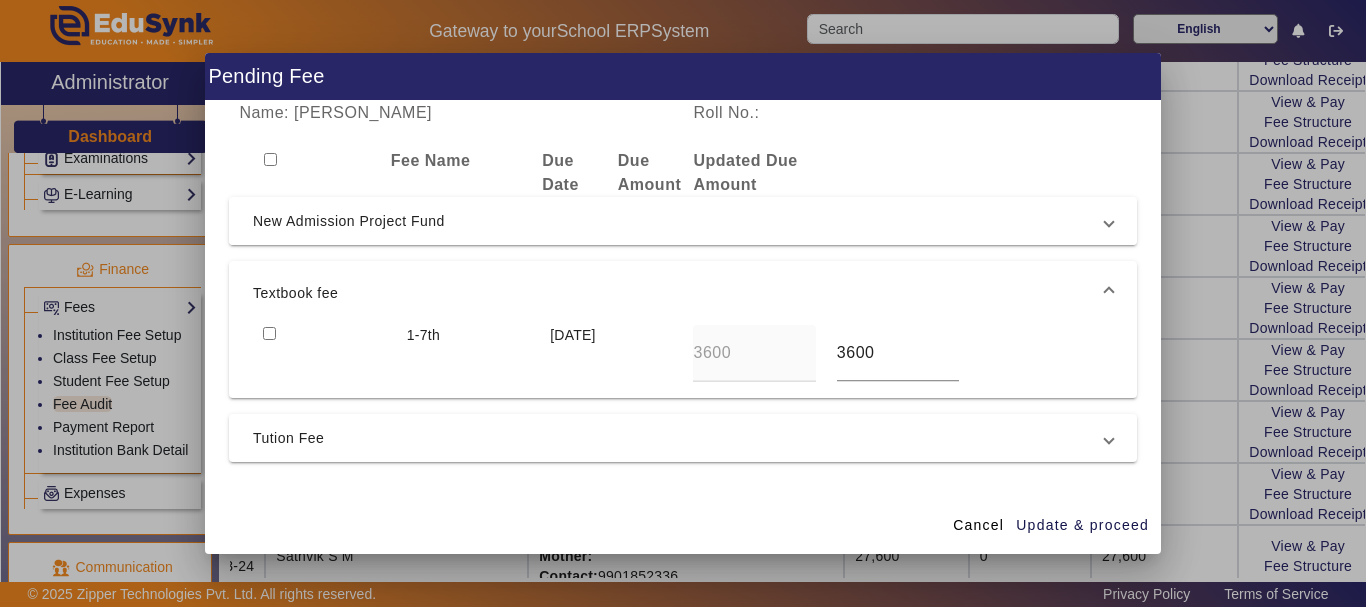 click on "New Admission Project Fund" at bounding box center (679, 221) 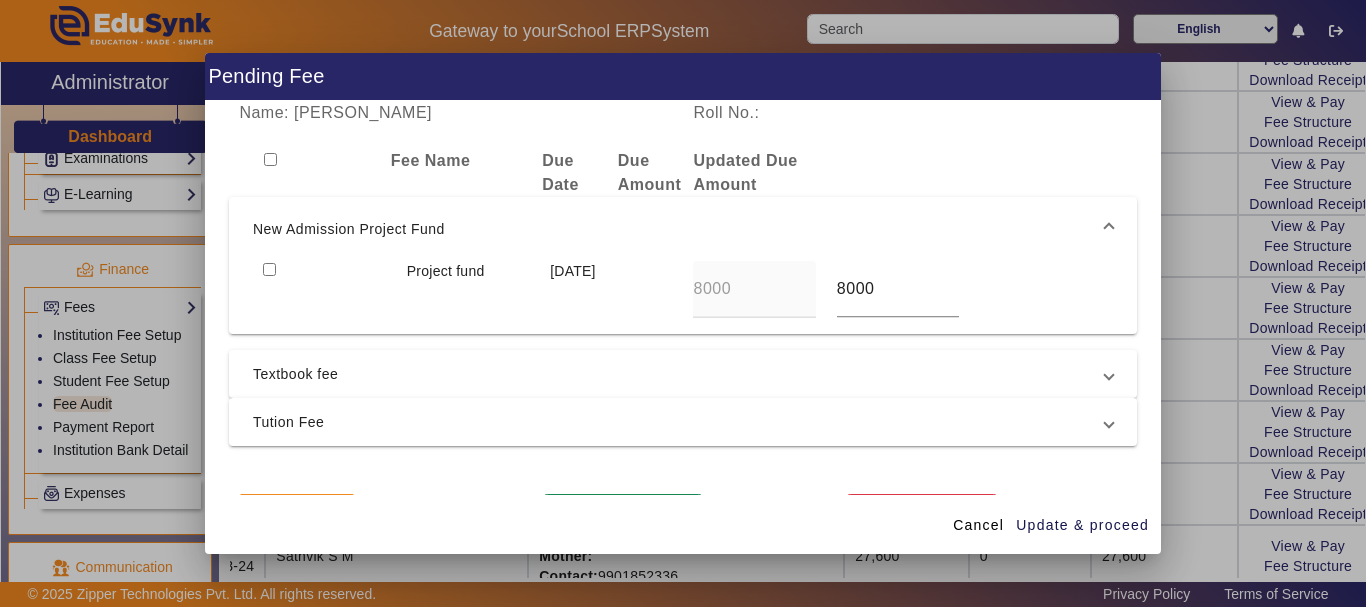 click at bounding box center (269, 269) 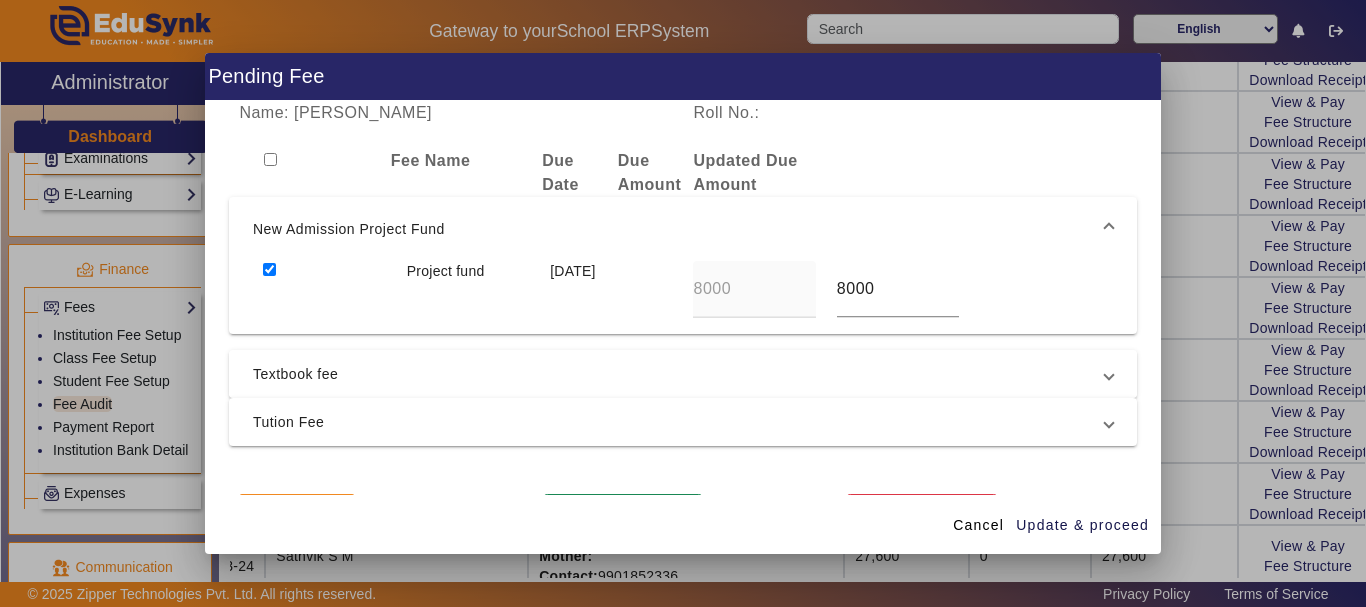 click on "Textbook fee" at bounding box center (679, 374) 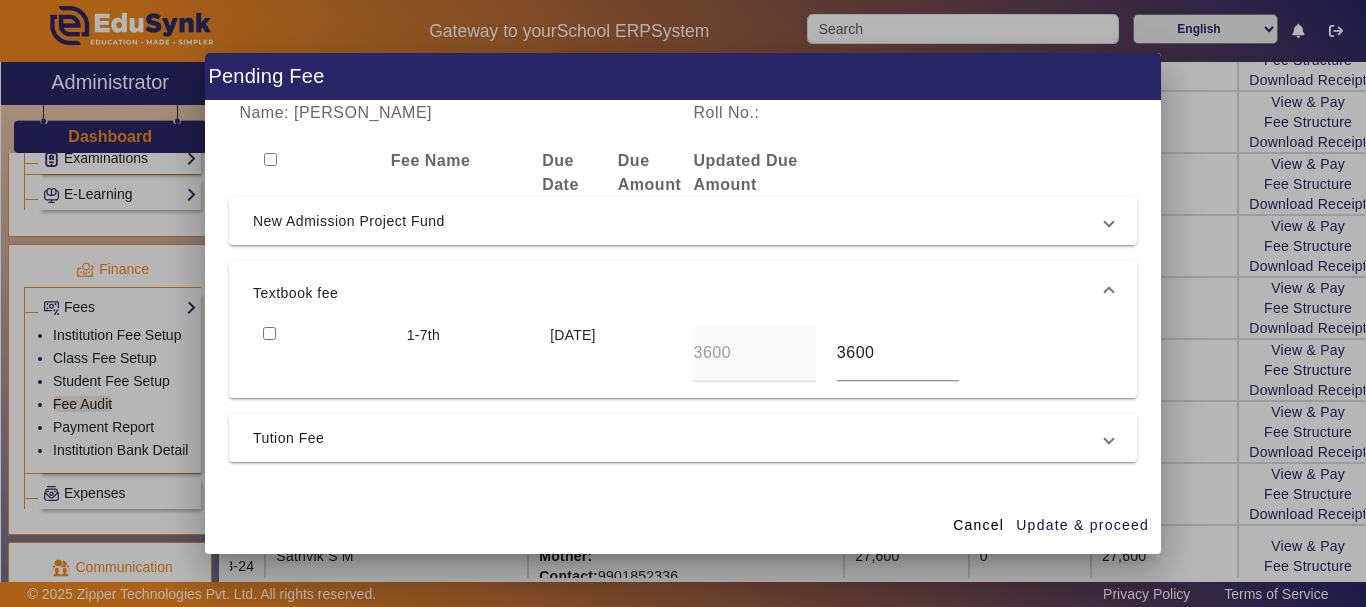 click at bounding box center (269, 333) 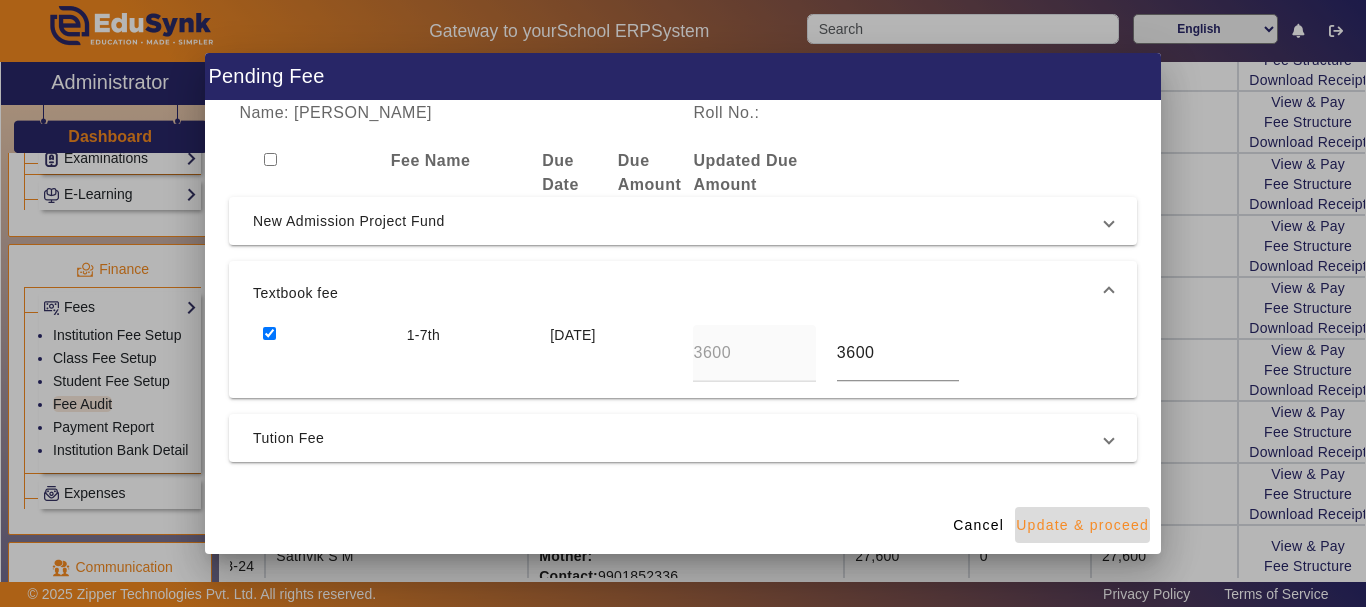 click on "Update & proceed" at bounding box center (1082, 525) 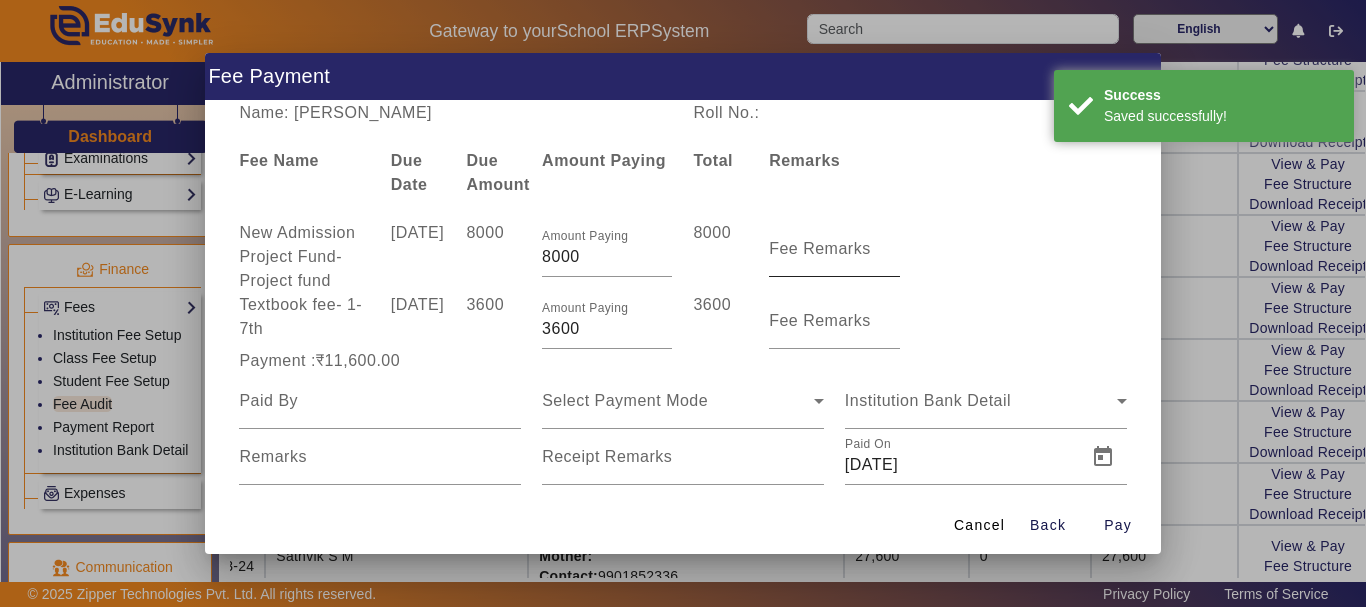 click on "Fee Remarks" at bounding box center (820, 249) 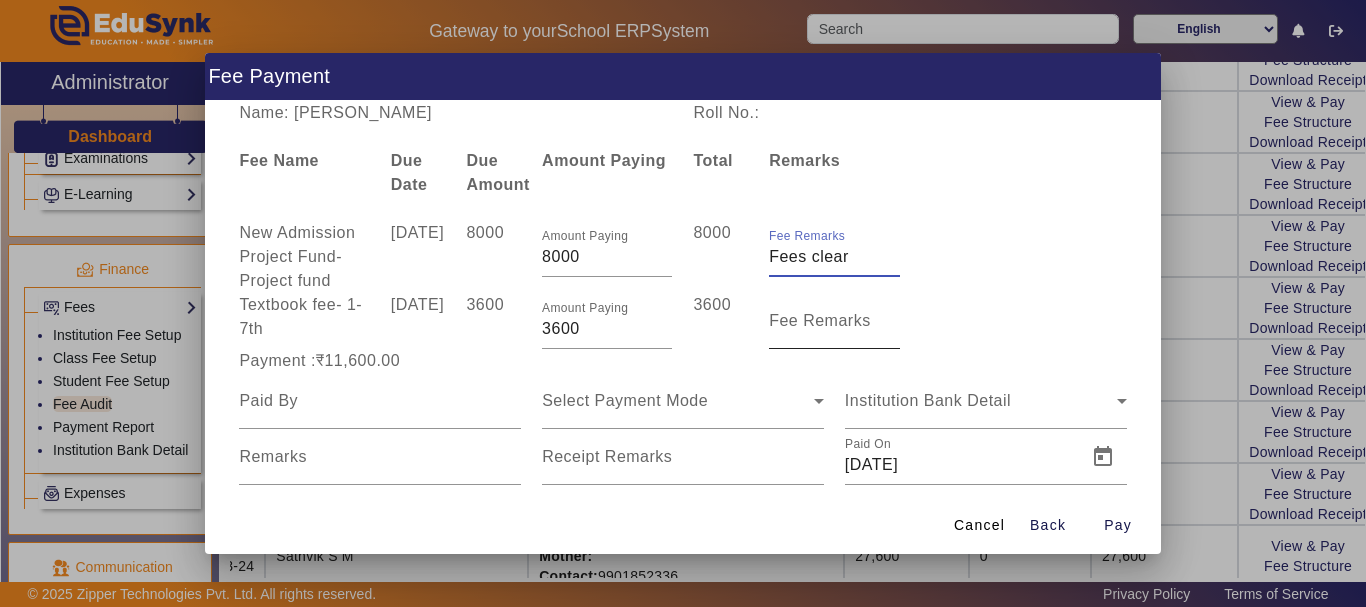type on "Fees clear" 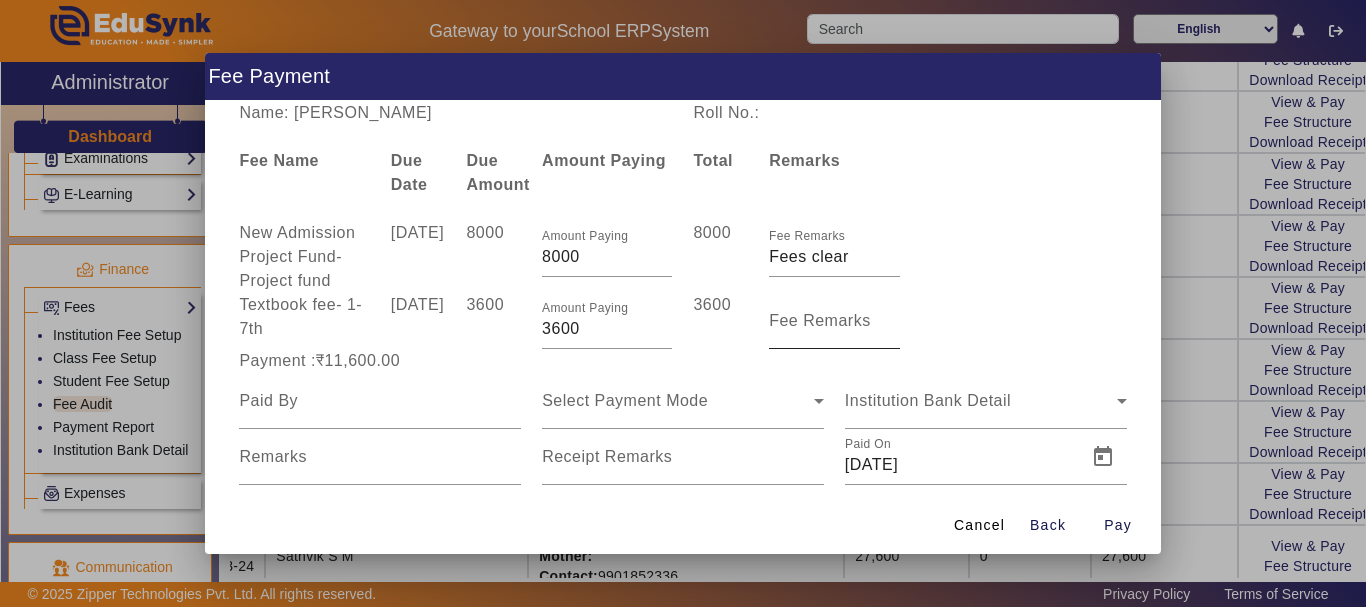 click on "Fee Remarks" at bounding box center [820, 320] 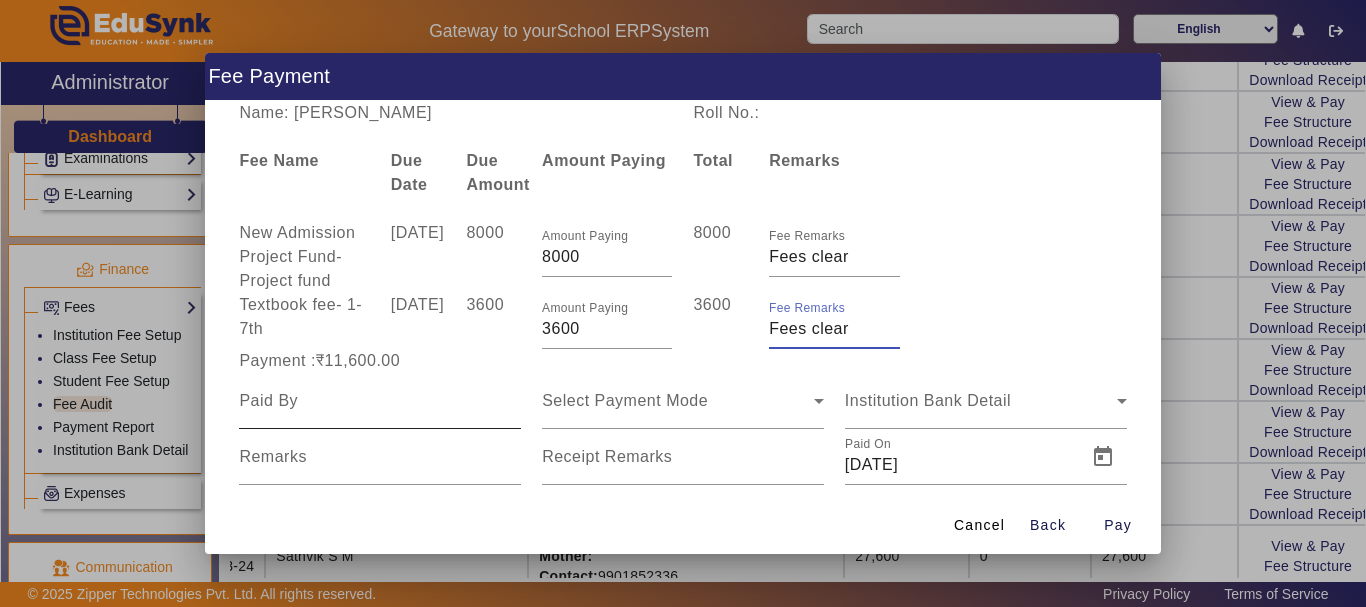 type on "Fees clear" 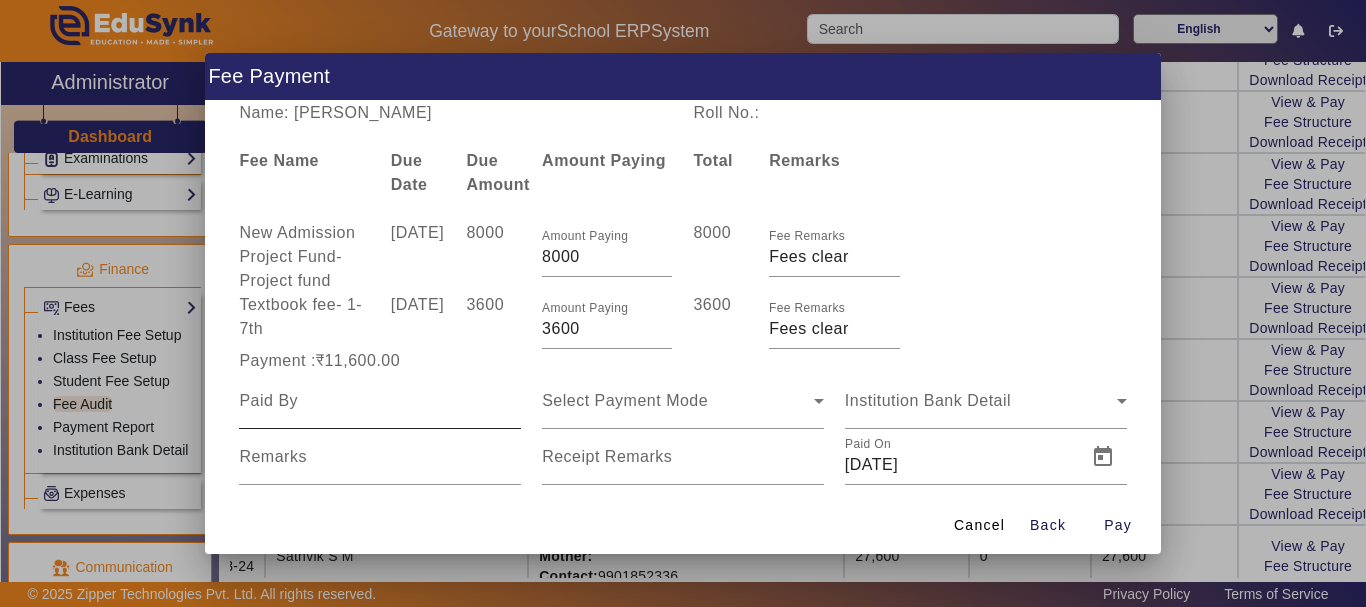 click at bounding box center [380, 401] 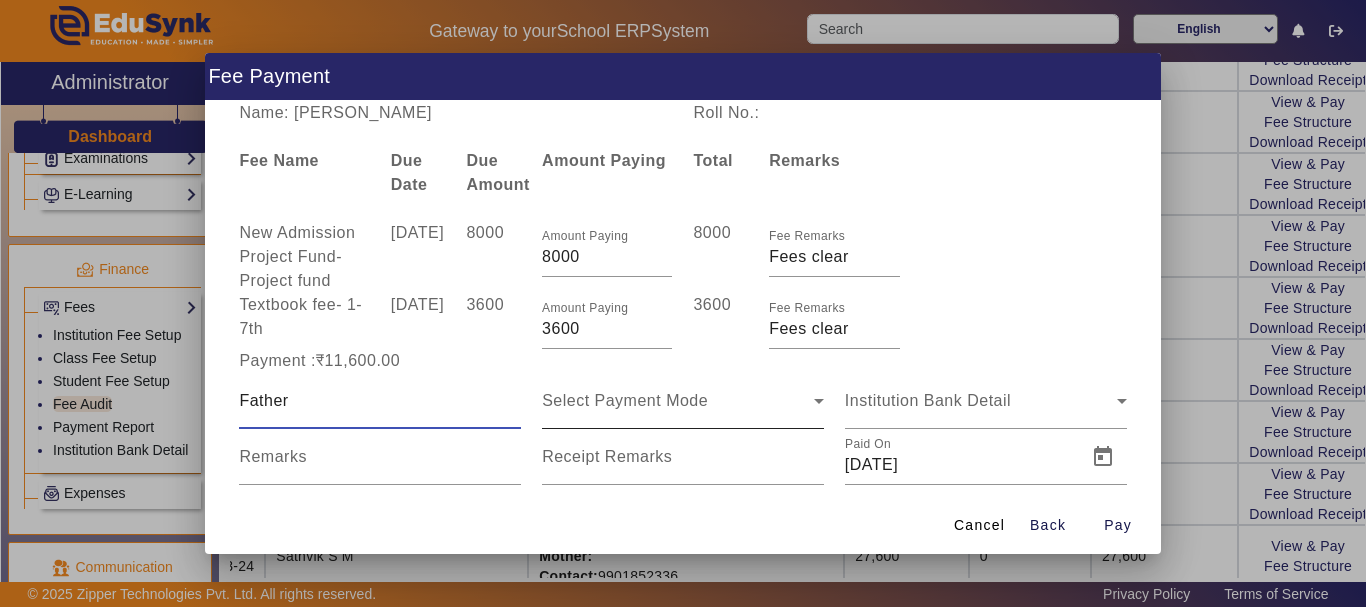 type on "Father" 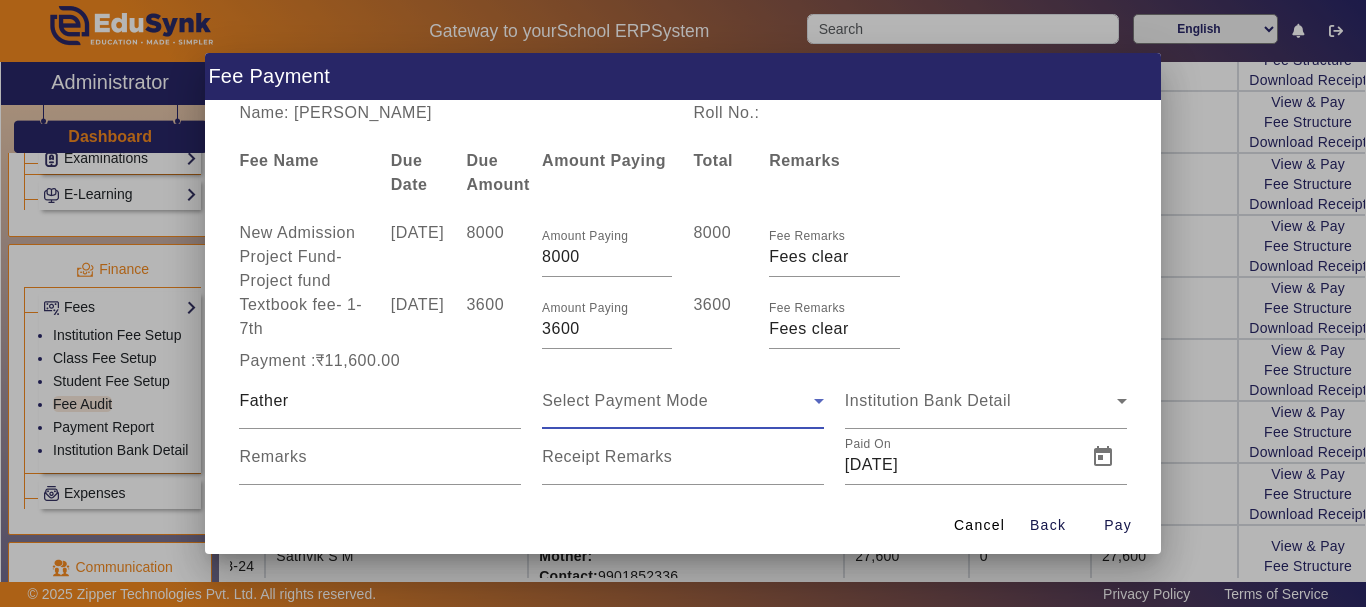 click on "Select Payment Mode" at bounding box center [625, 400] 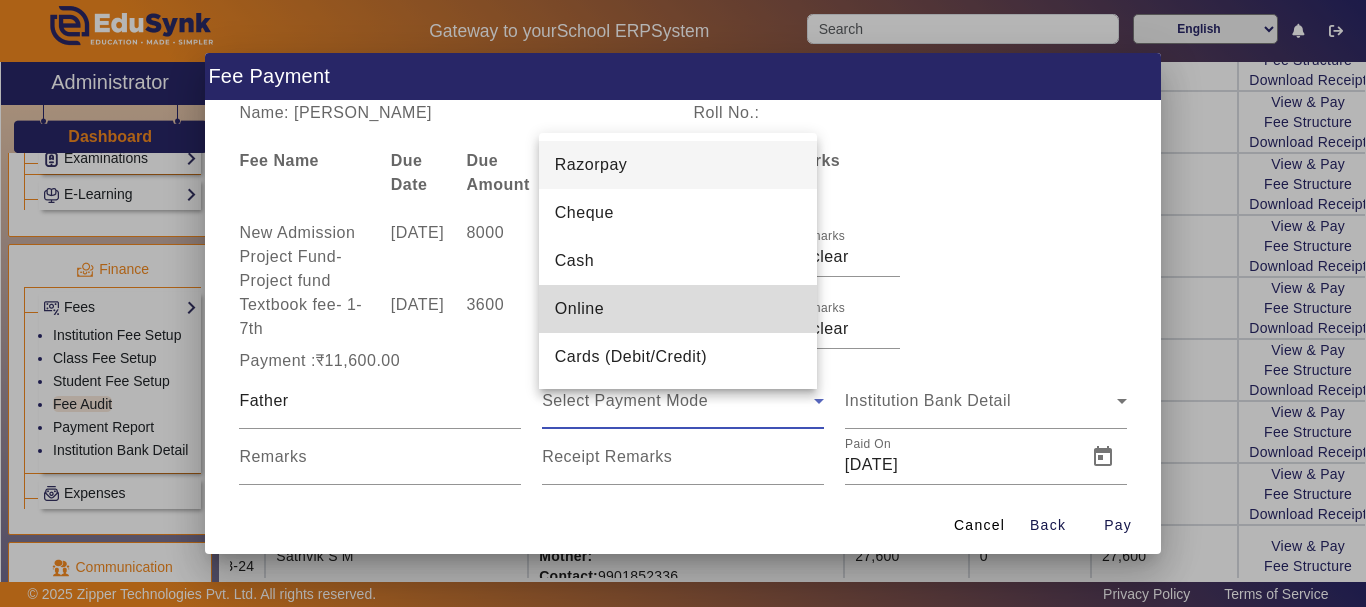 click on "Online" at bounding box center (579, 309) 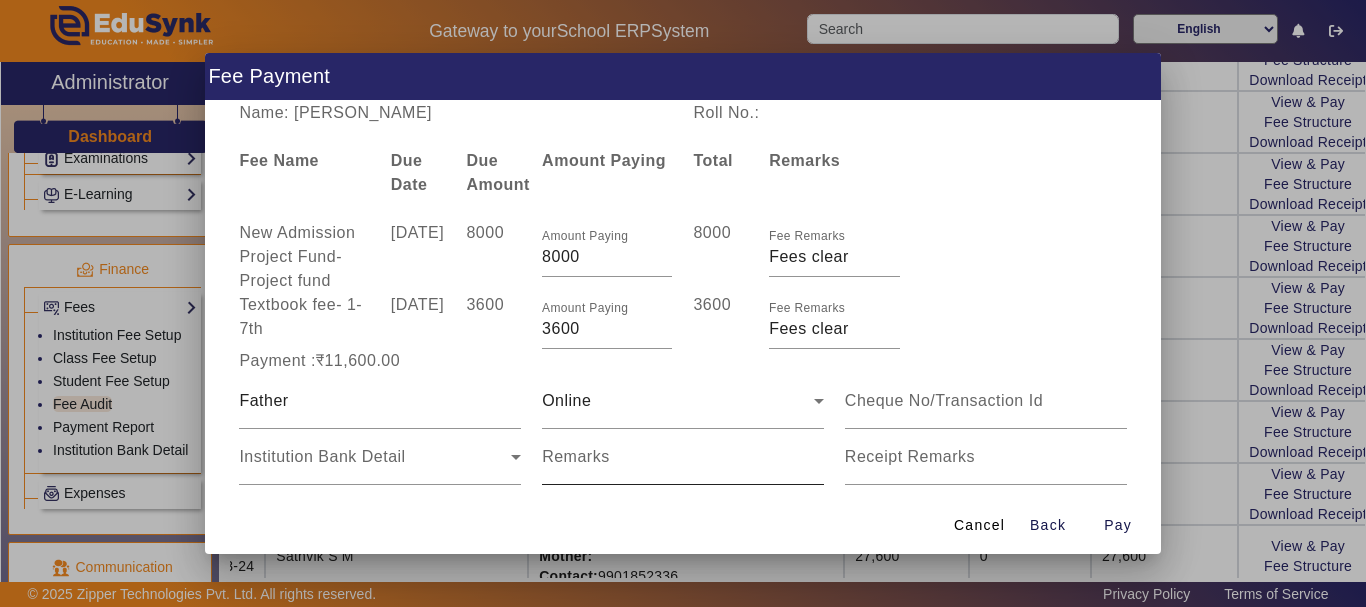 click on "Remarks" at bounding box center [576, 456] 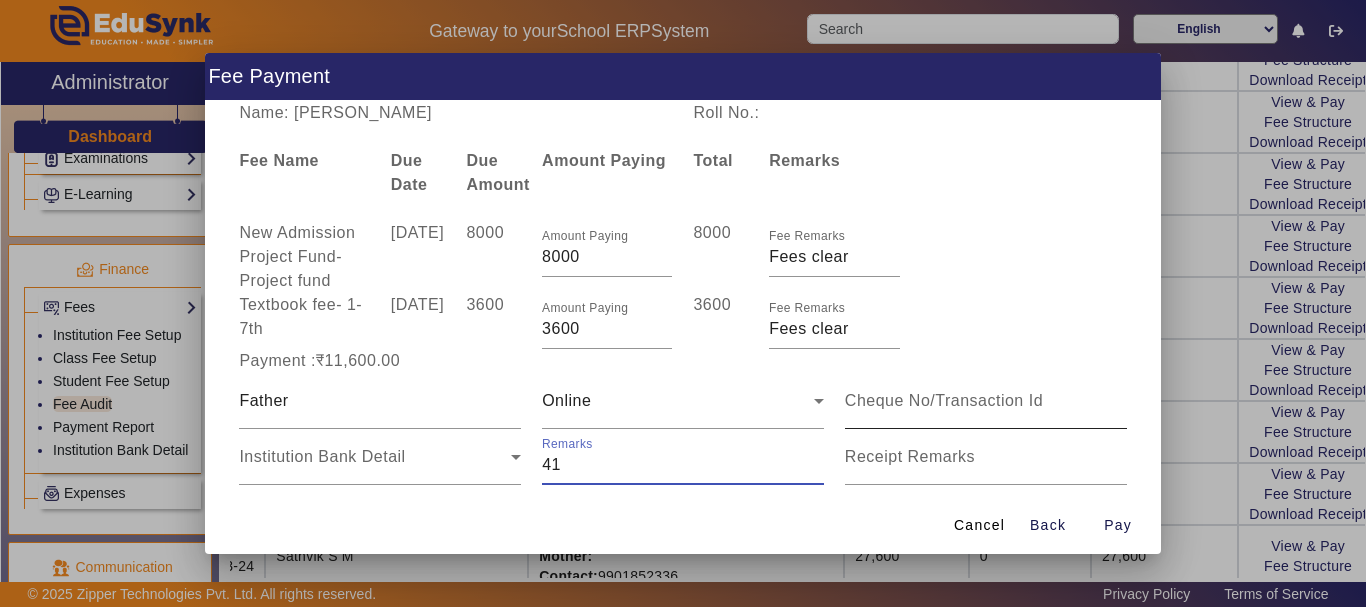 type on "41" 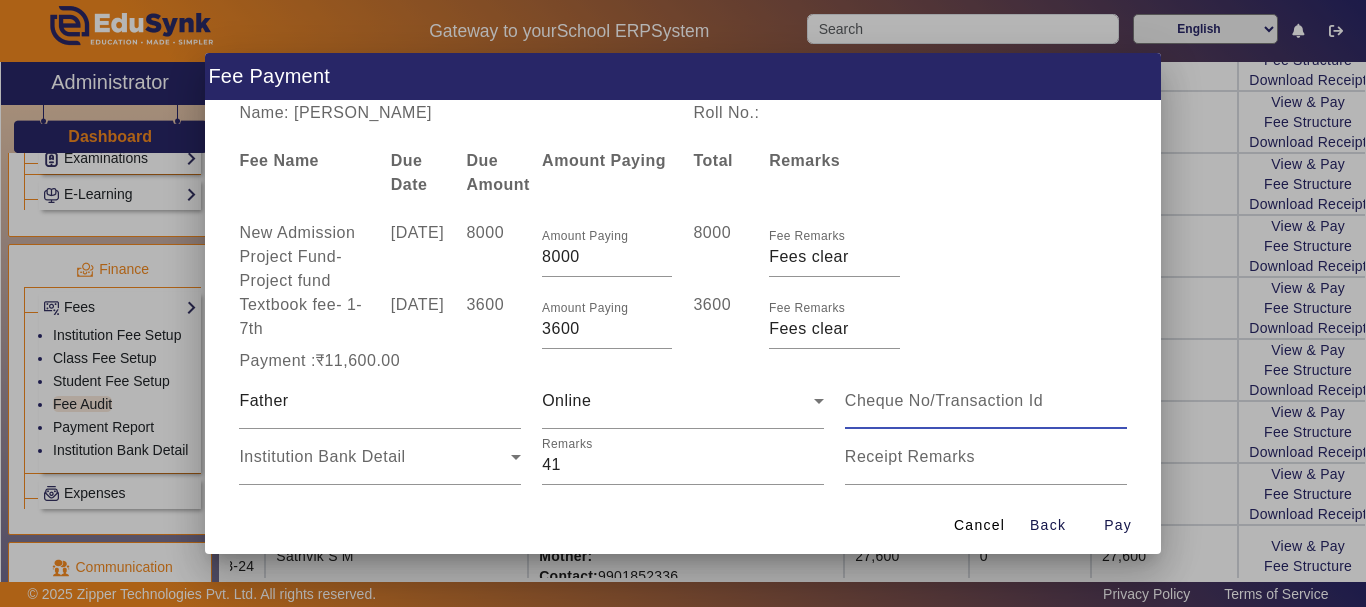 click at bounding box center (986, 401) 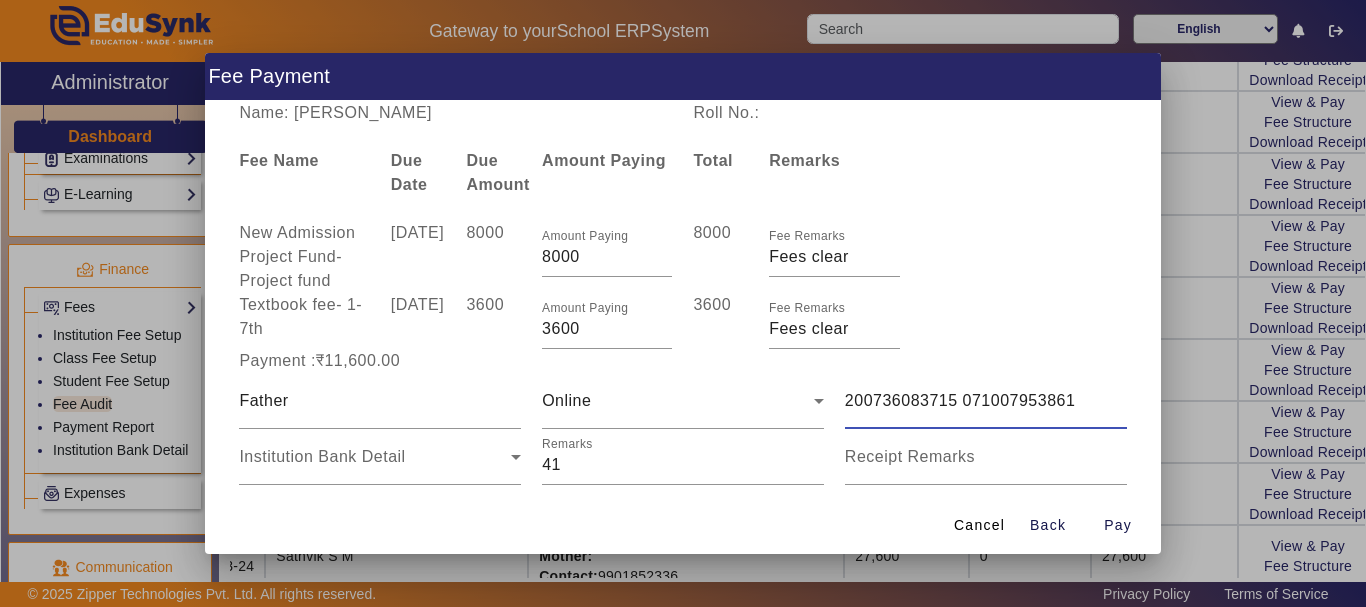 type on "200736083715 071007953861" 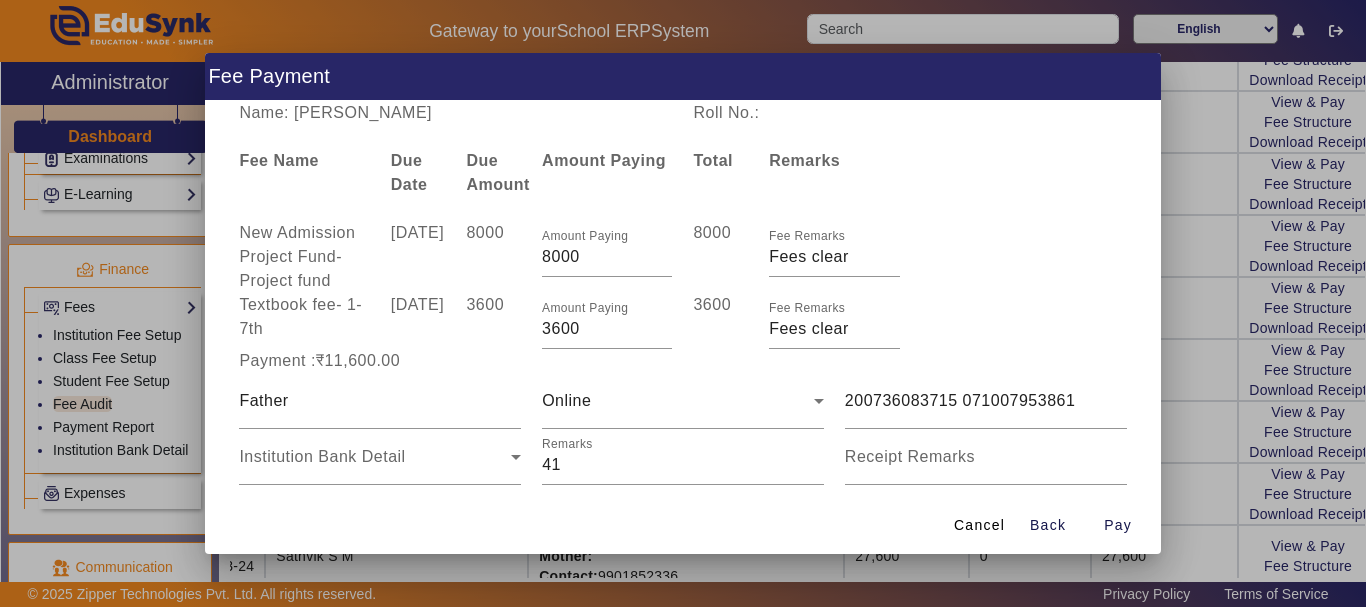 scroll, scrollTop: 40, scrollLeft: 0, axis: vertical 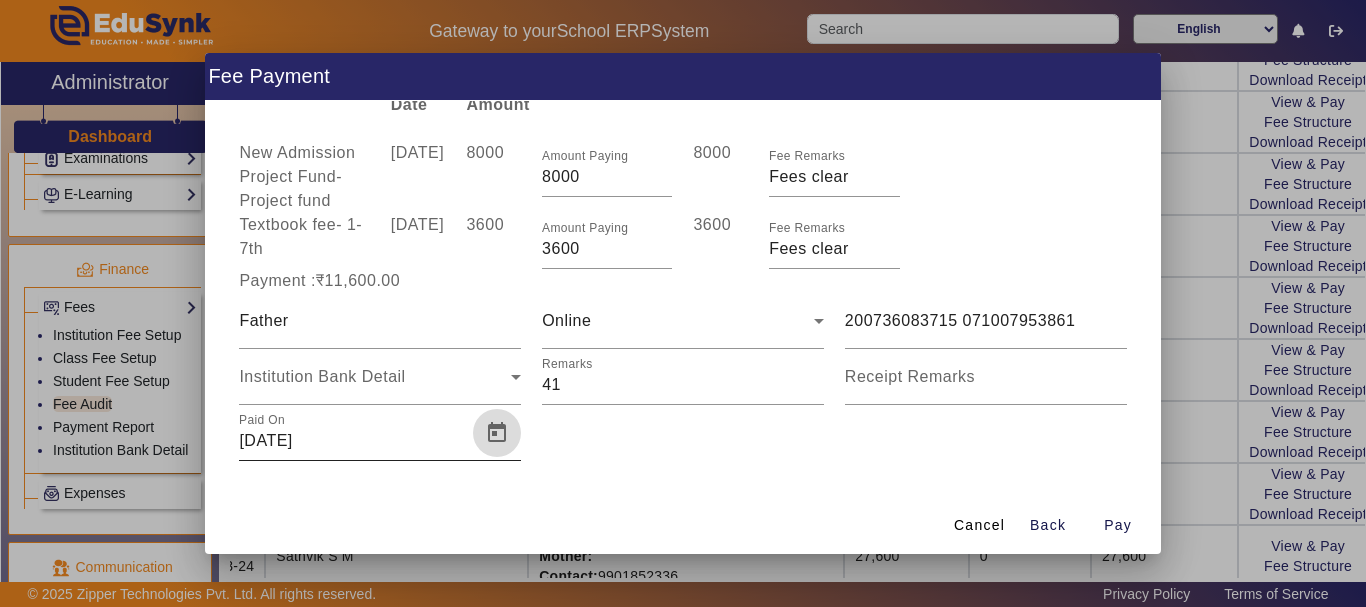 click at bounding box center [497, 433] 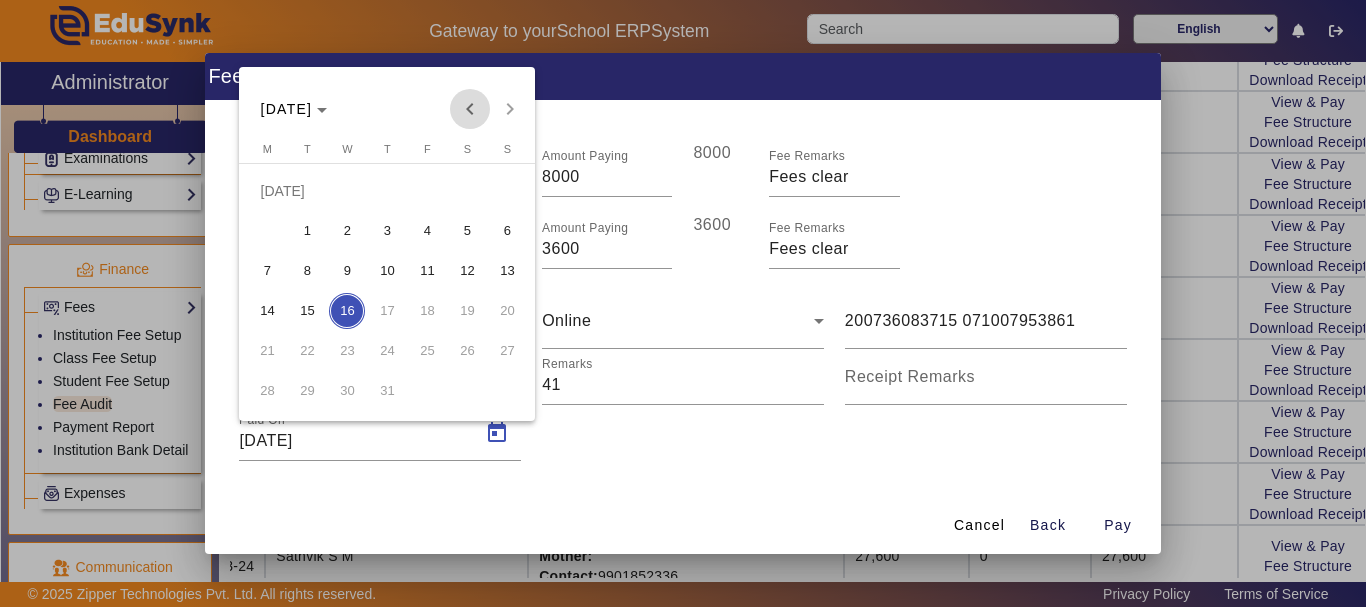 click at bounding box center [470, 109] 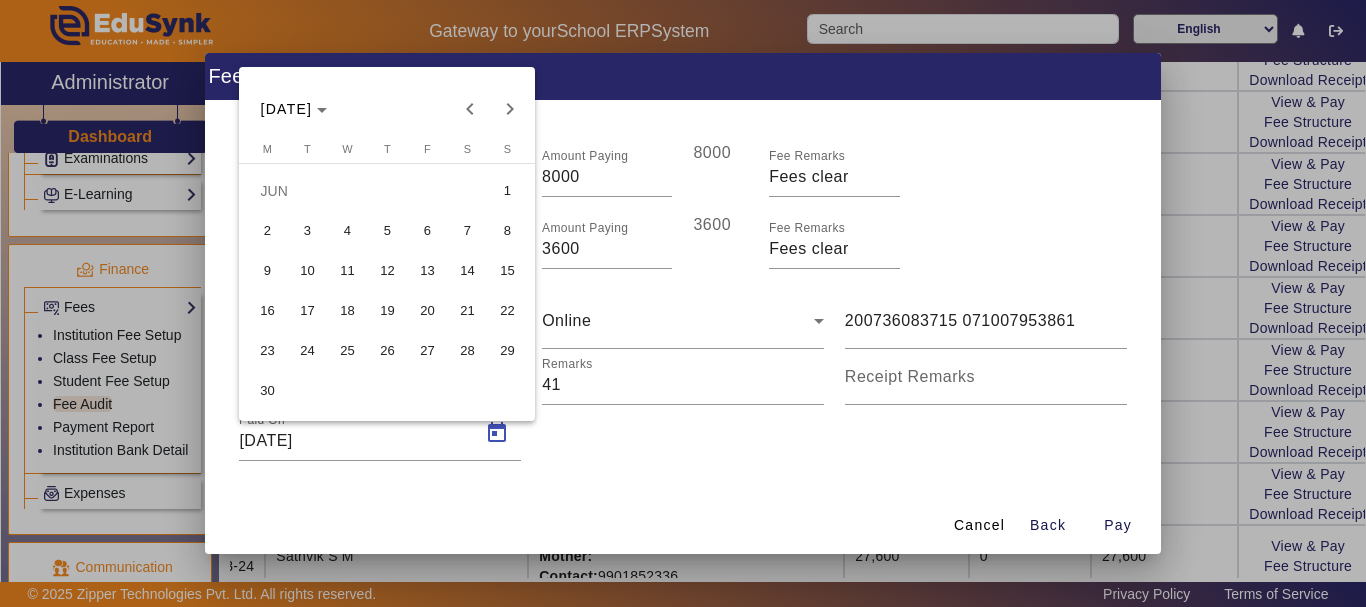 click on "9" at bounding box center [267, 271] 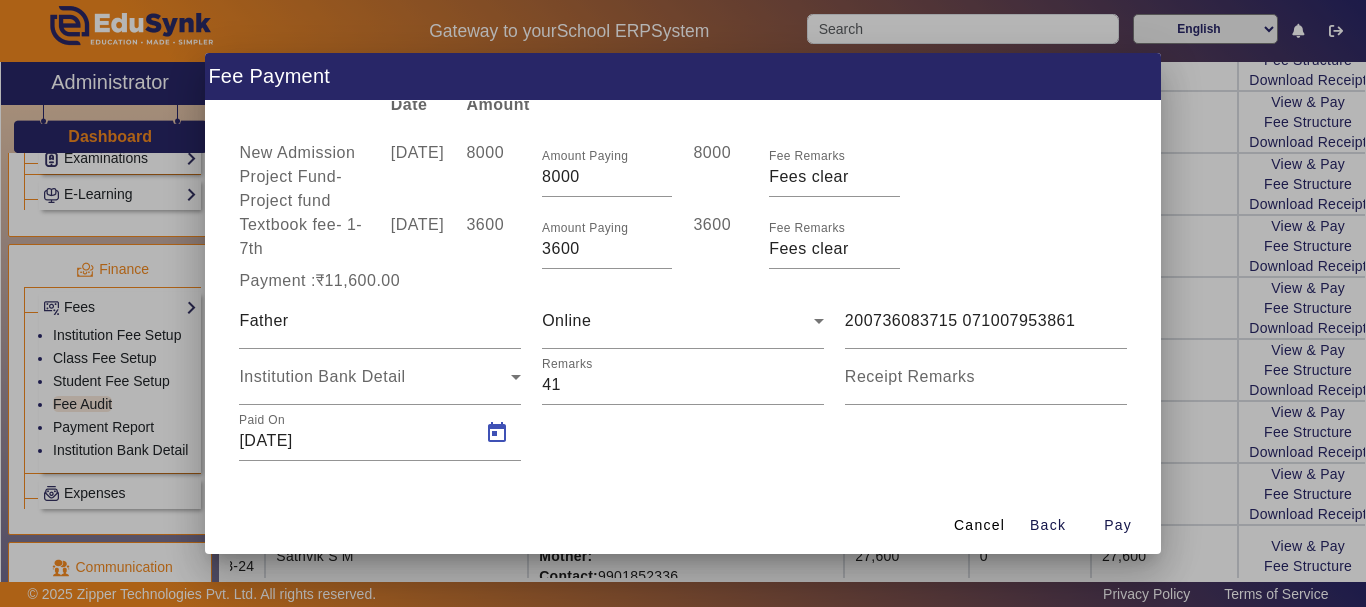 type on "[DATE]" 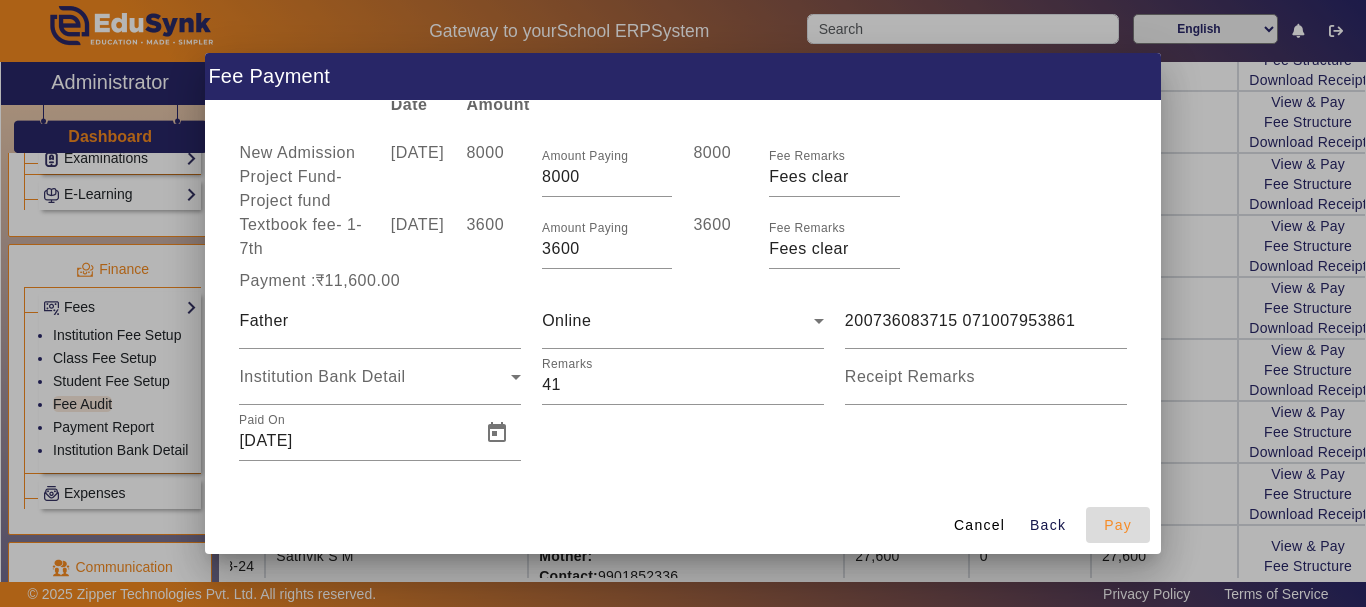 click on "Pay" at bounding box center [1118, 525] 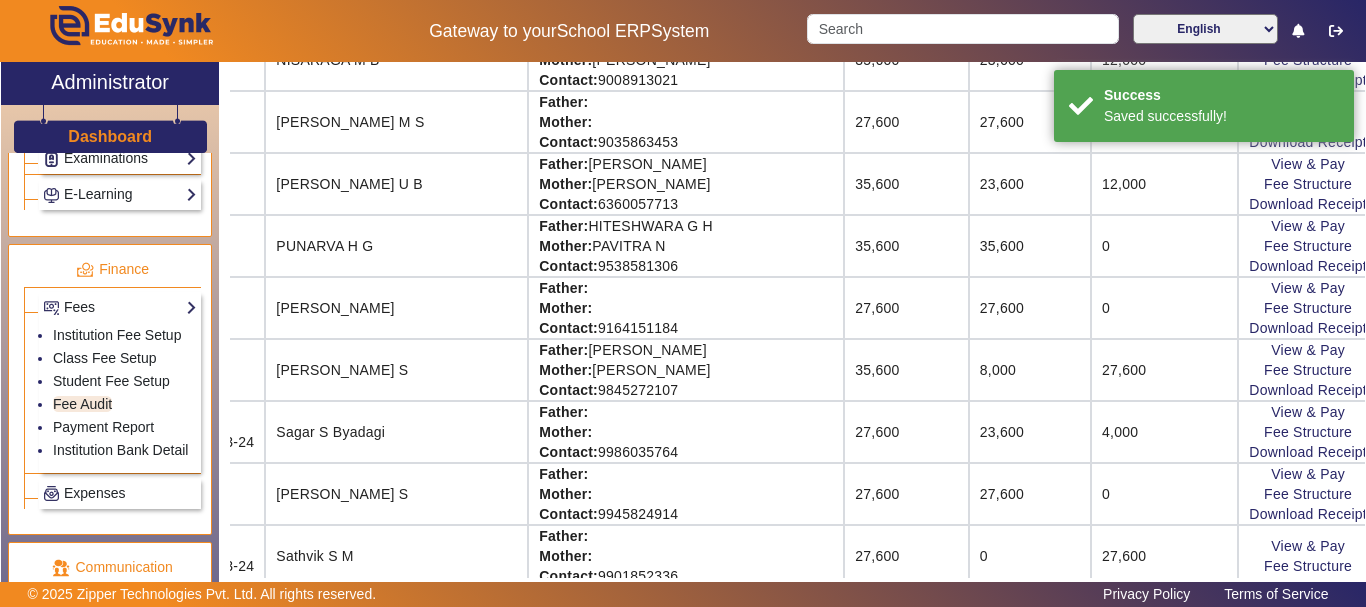scroll, scrollTop: 0, scrollLeft: 0, axis: both 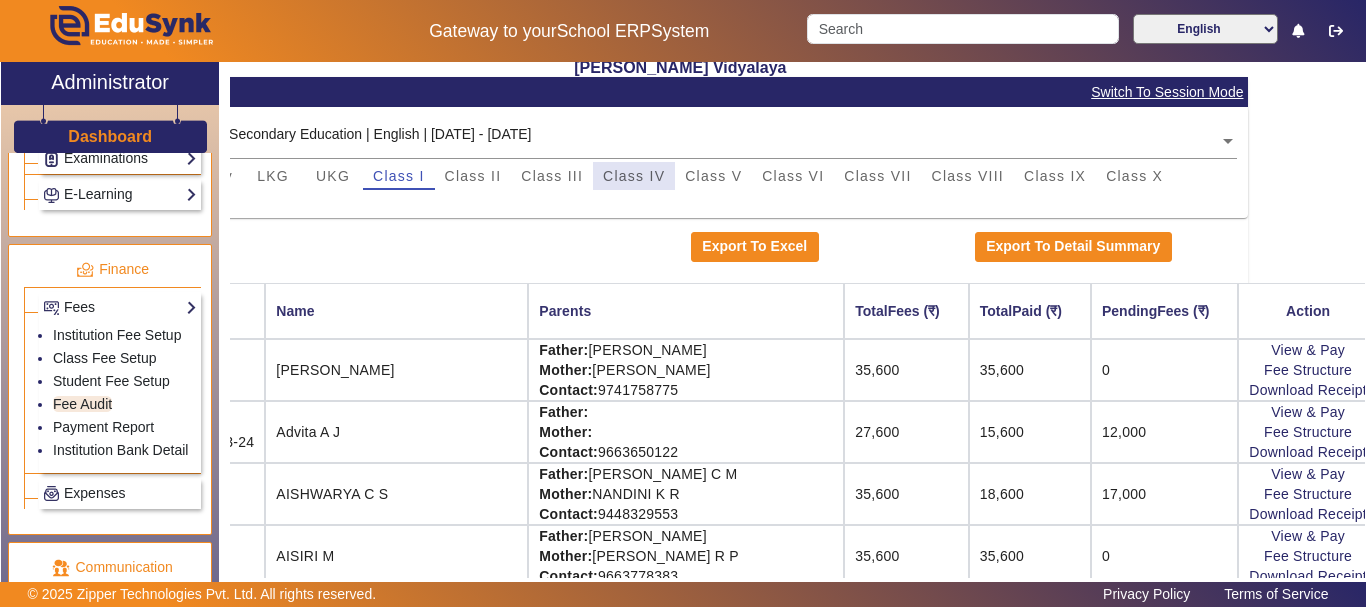 click on "Class IV" at bounding box center (634, 176) 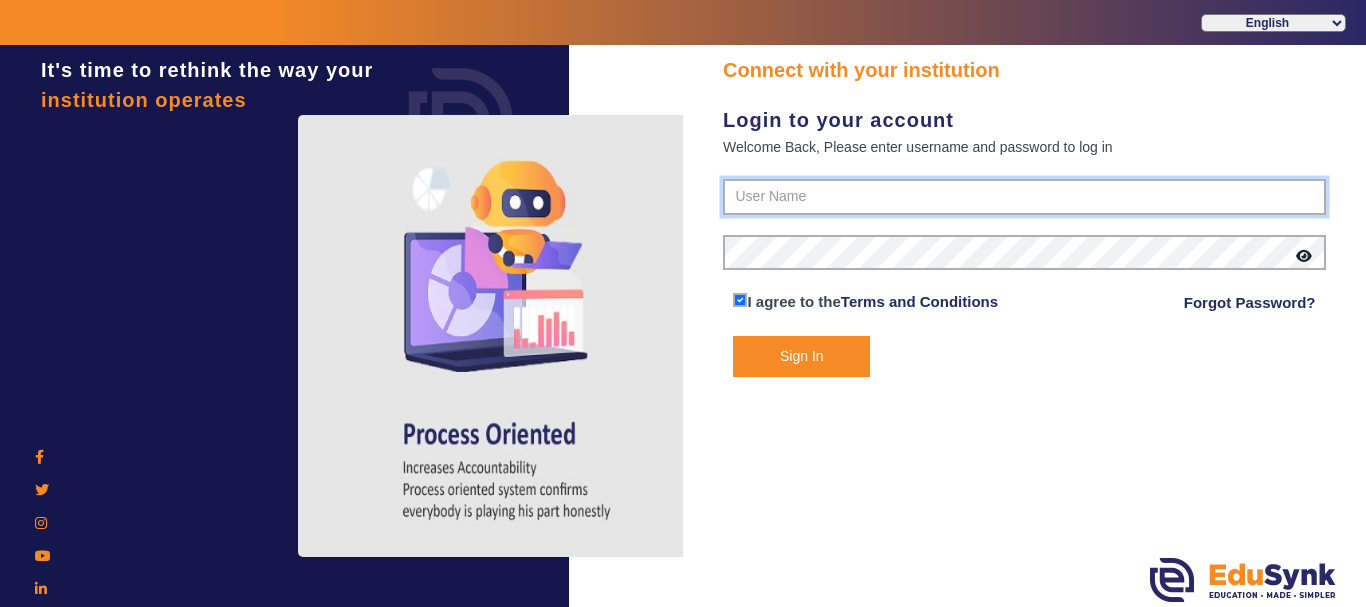 type on "1236547891" 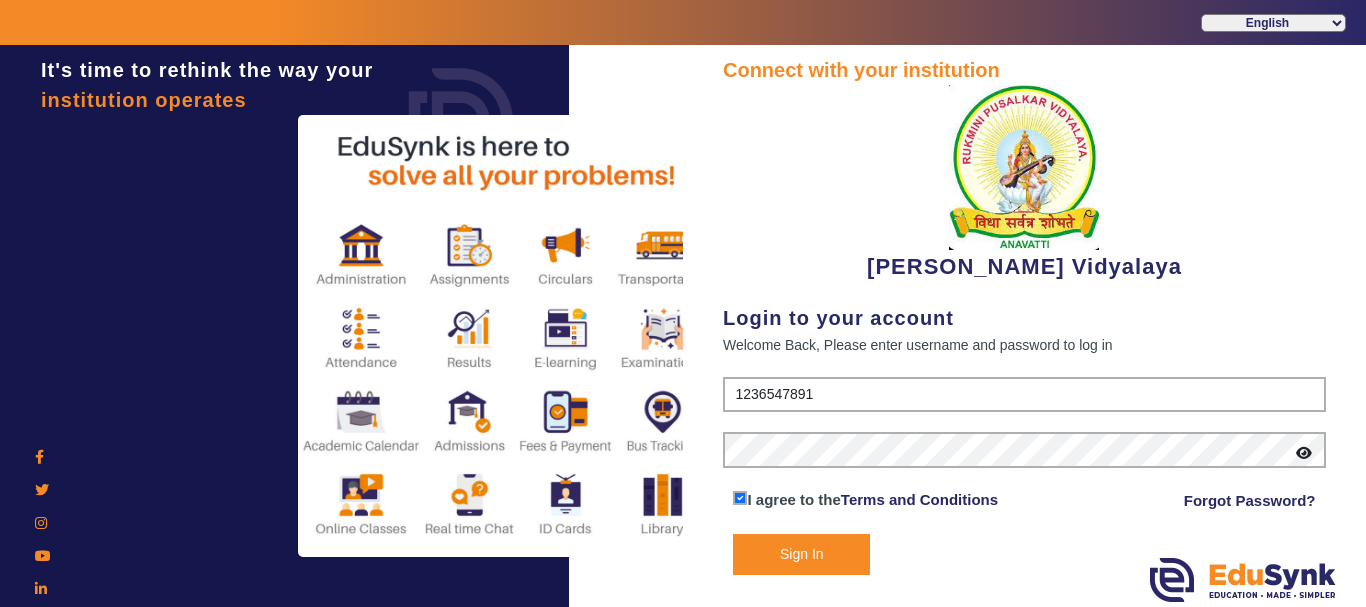 click on "Sign In" 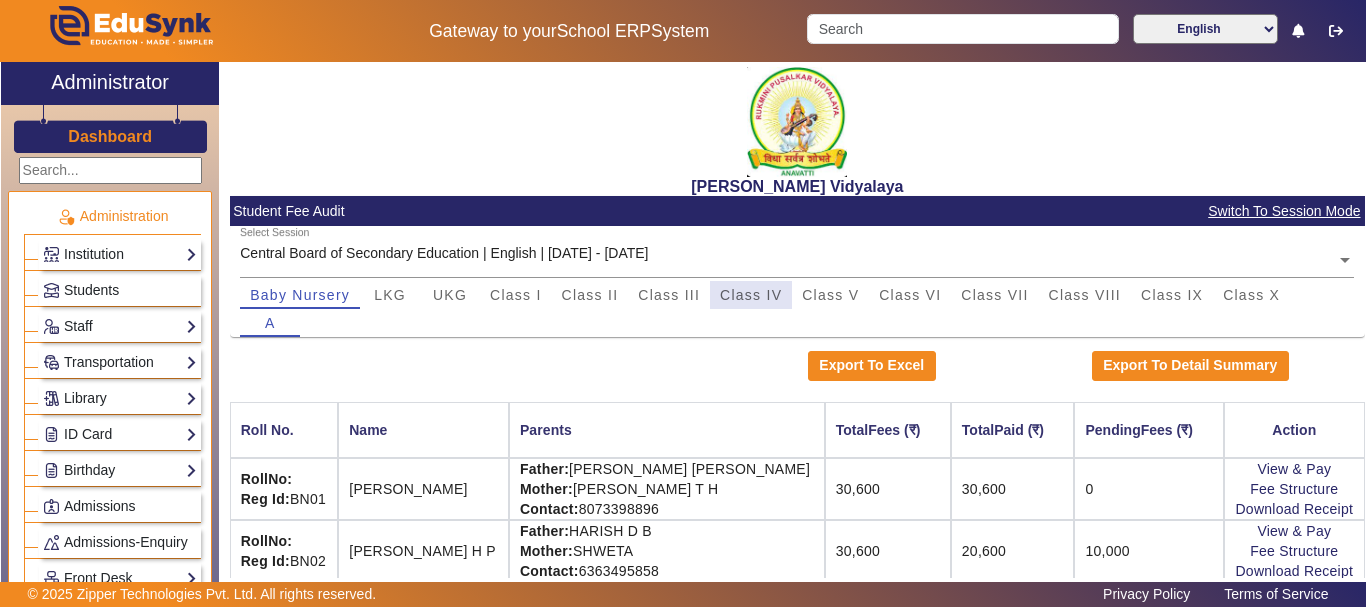click on "Class IV" at bounding box center [751, 295] 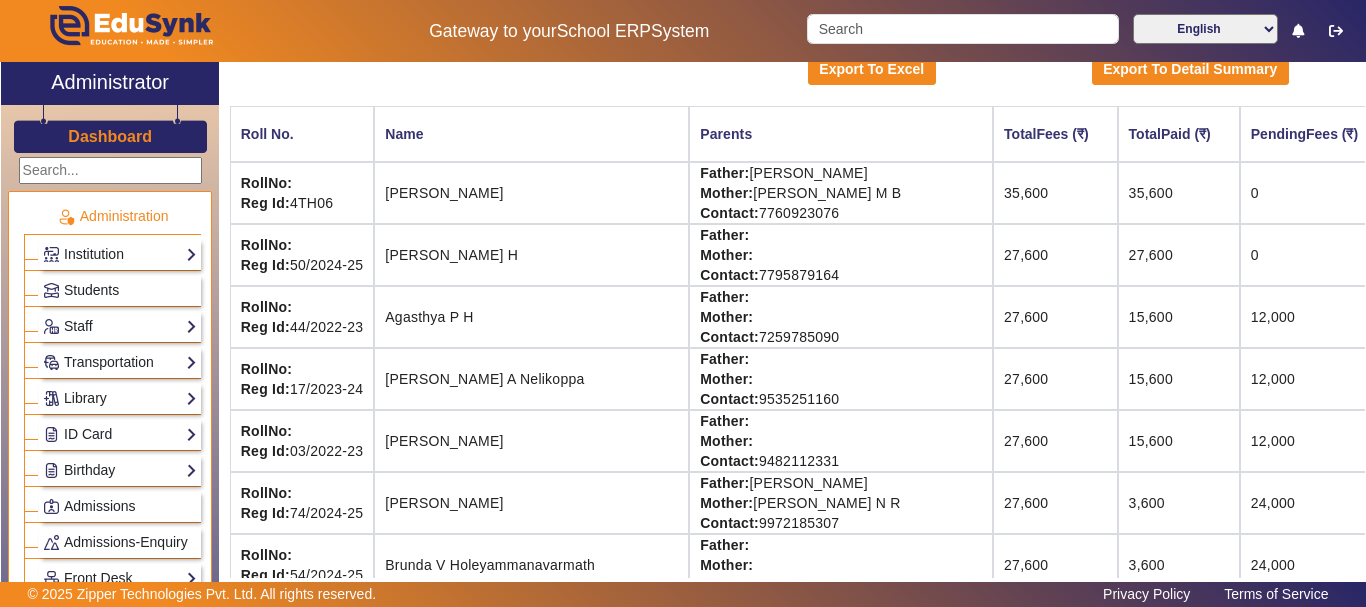 scroll, scrollTop: 333, scrollLeft: 0, axis: vertical 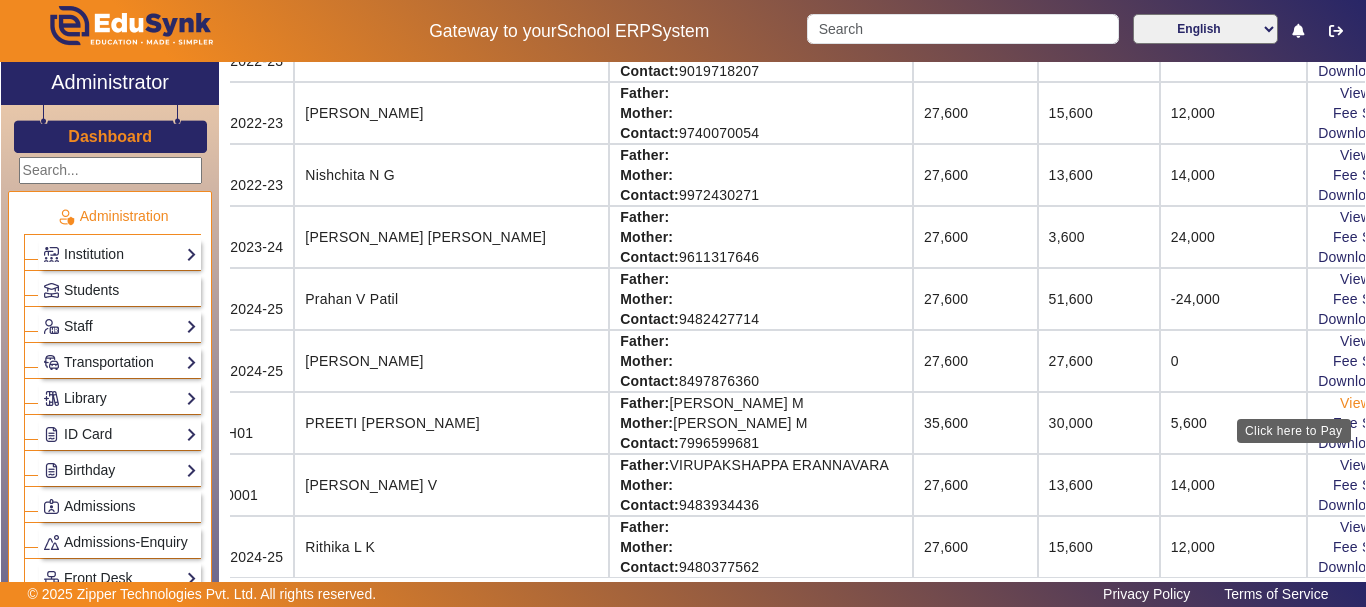 click on "View & Pay" 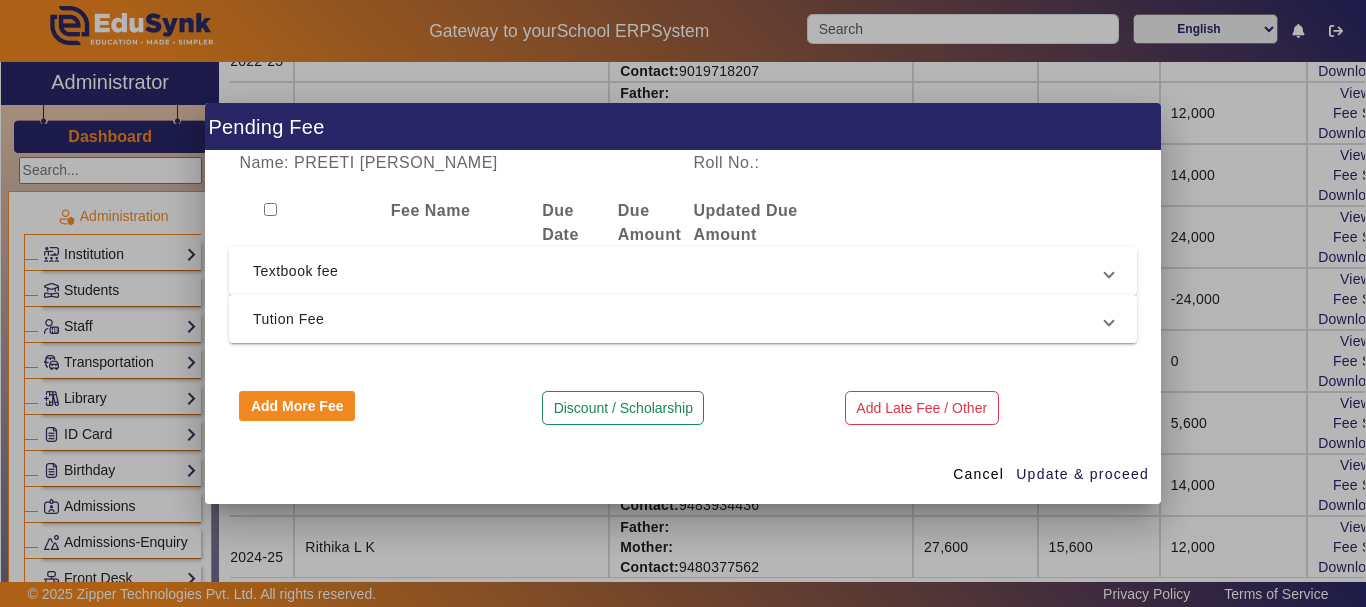 click on "Textbook fee" at bounding box center [679, 271] 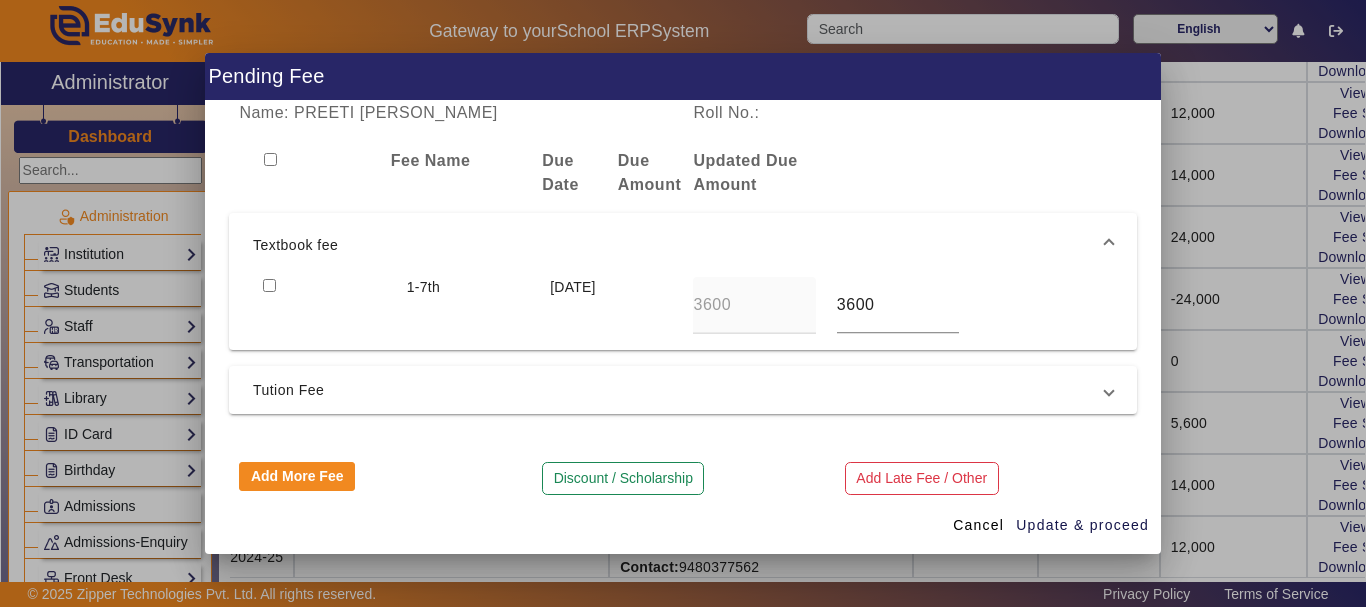 click at bounding box center [324, 305] 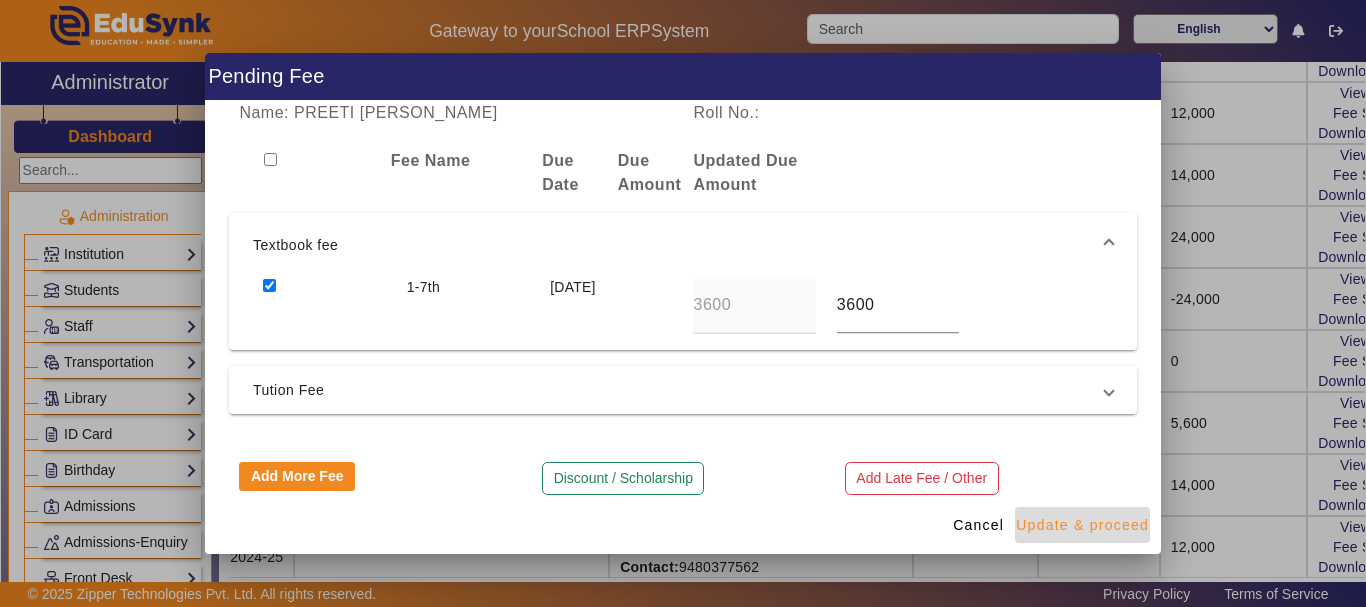 click on "Update & proceed" at bounding box center [1082, 525] 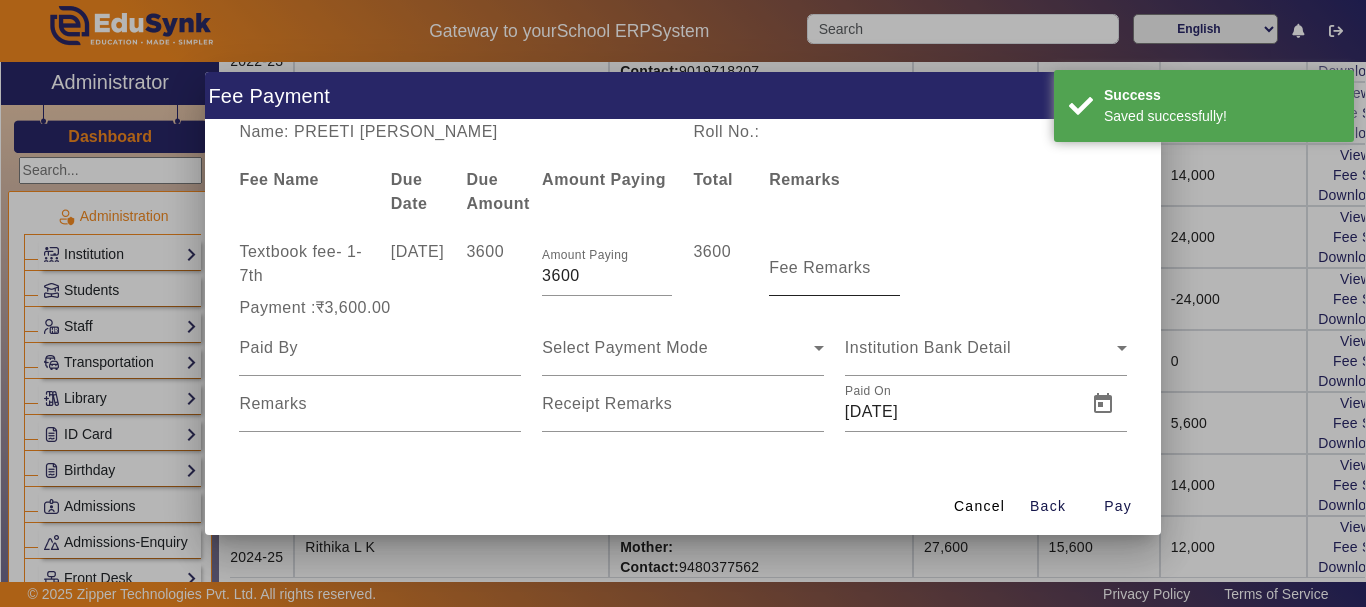 click on "Fee Remarks" at bounding box center (820, 267) 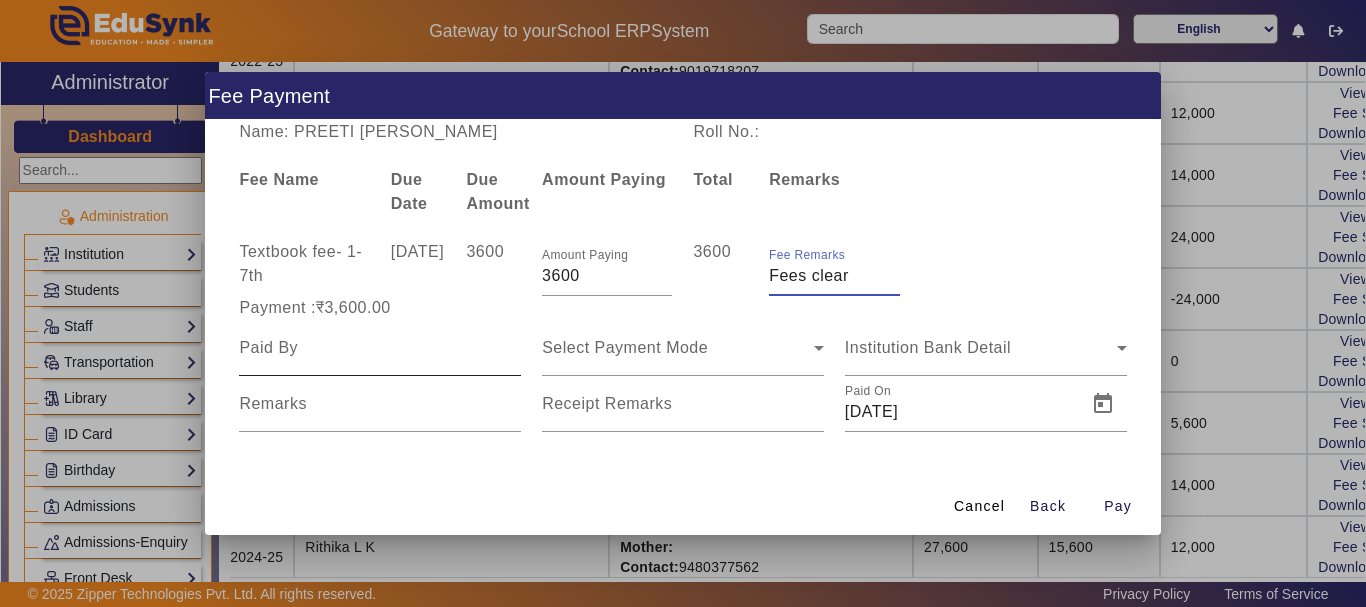 type on "Fees clear" 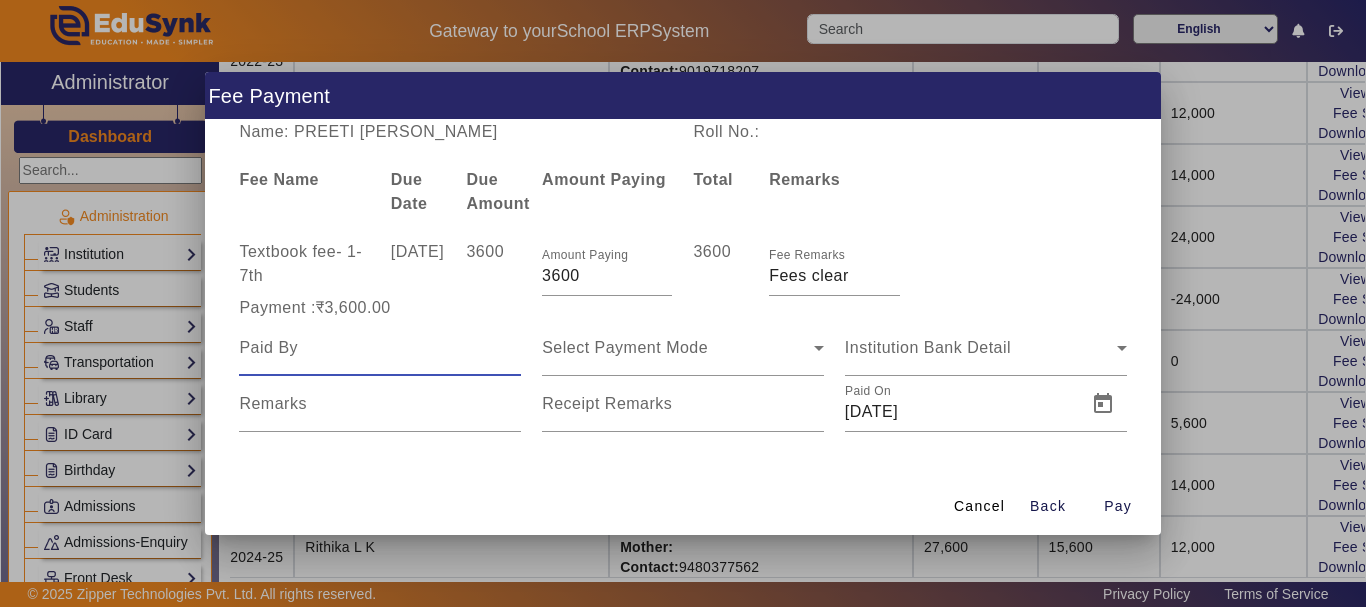 click at bounding box center (380, 348) 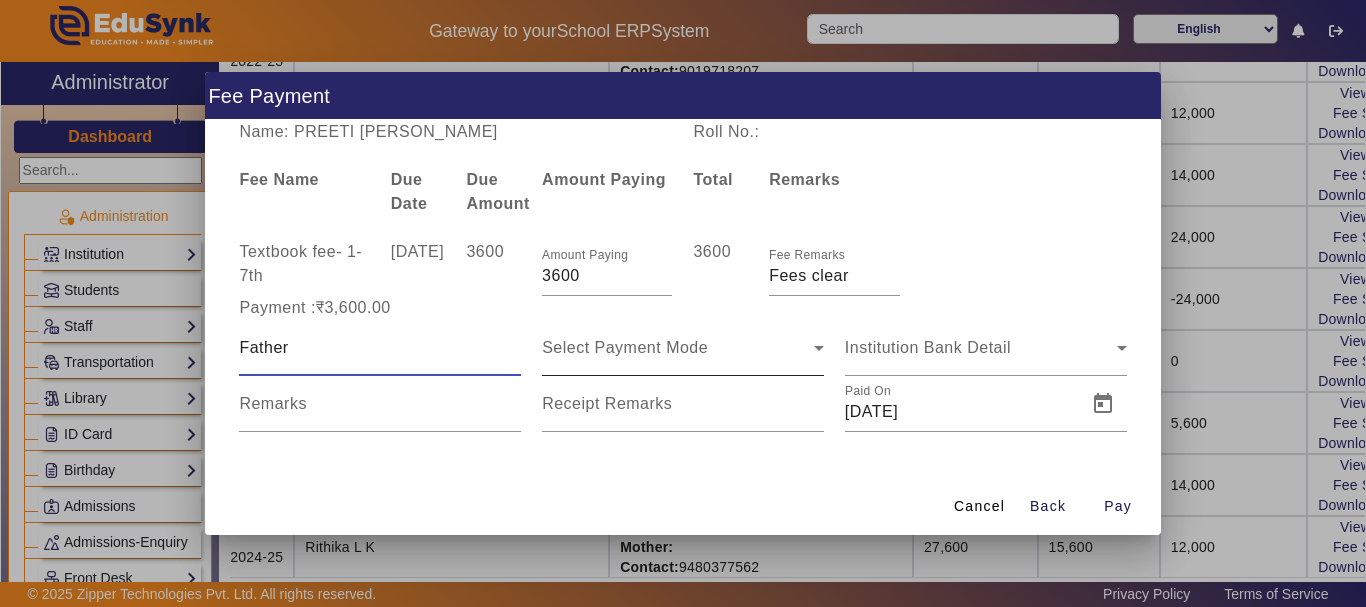 type on "Father" 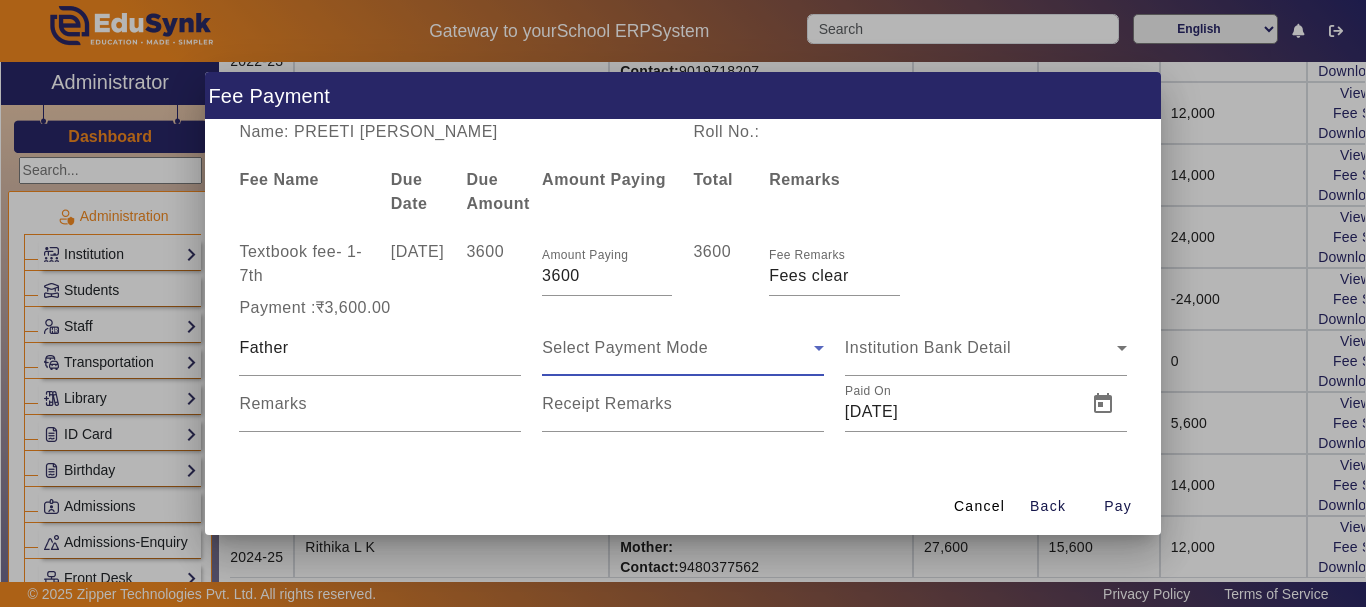 click on "Select Payment Mode" at bounding box center (625, 347) 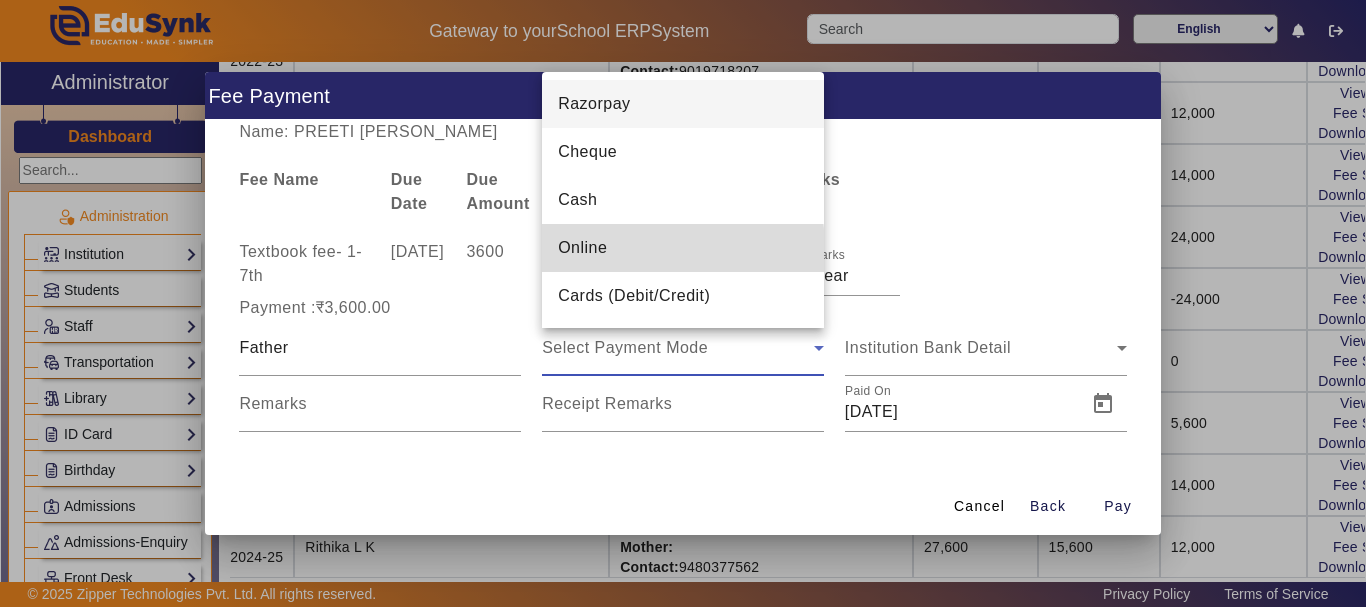 click on "Online" at bounding box center [582, 248] 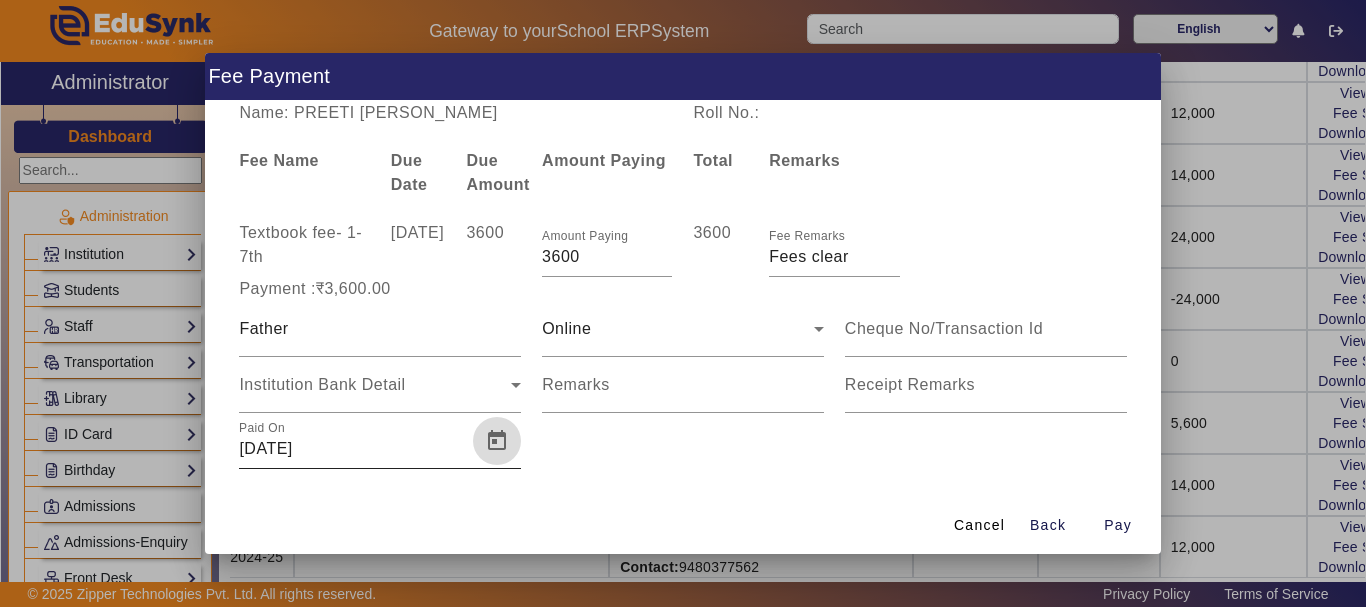 click at bounding box center (497, 441) 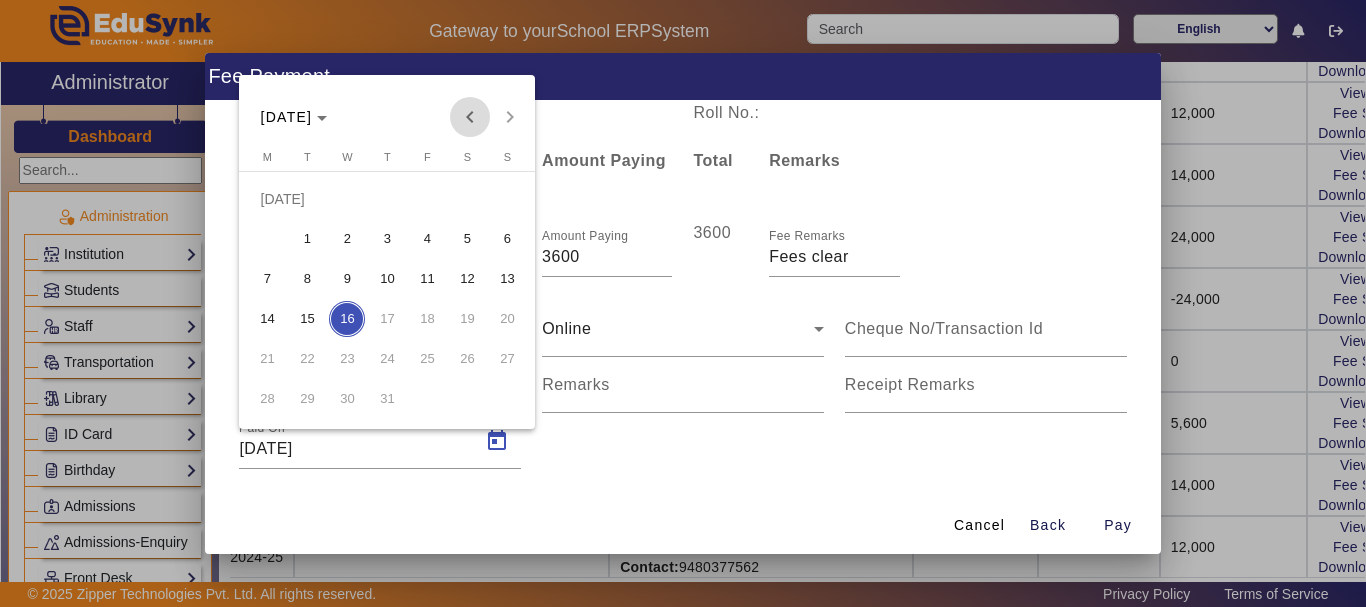 click at bounding box center [470, 117] 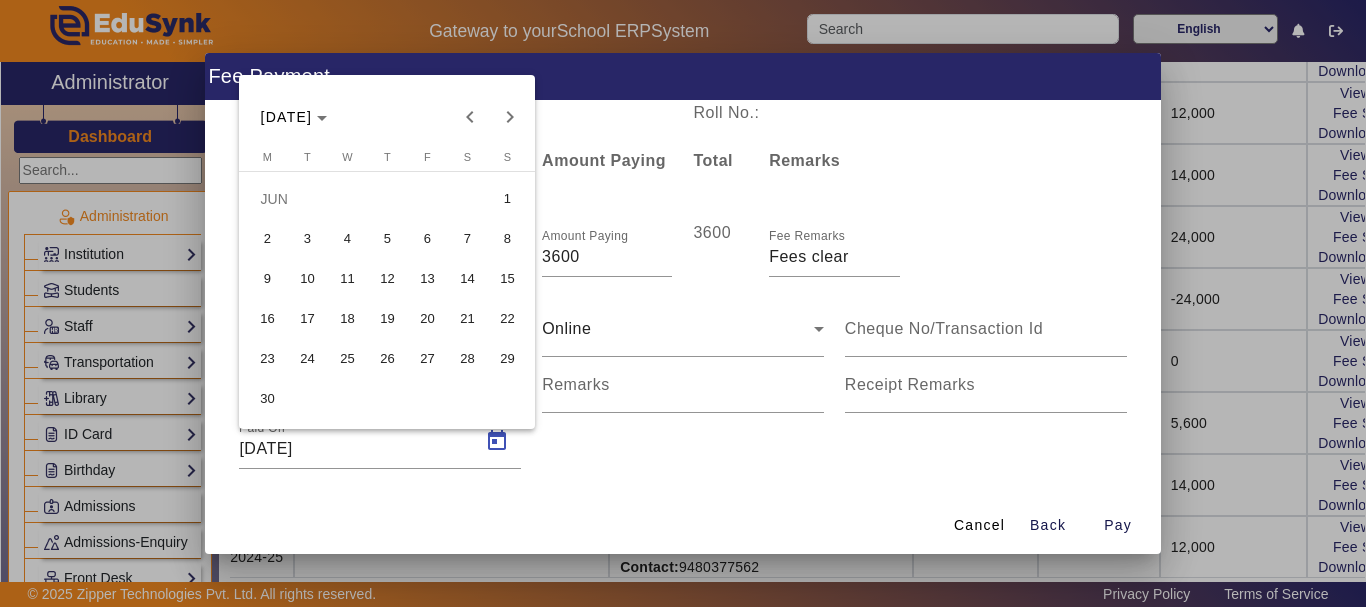 click on "9" at bounding box center (267, 279) 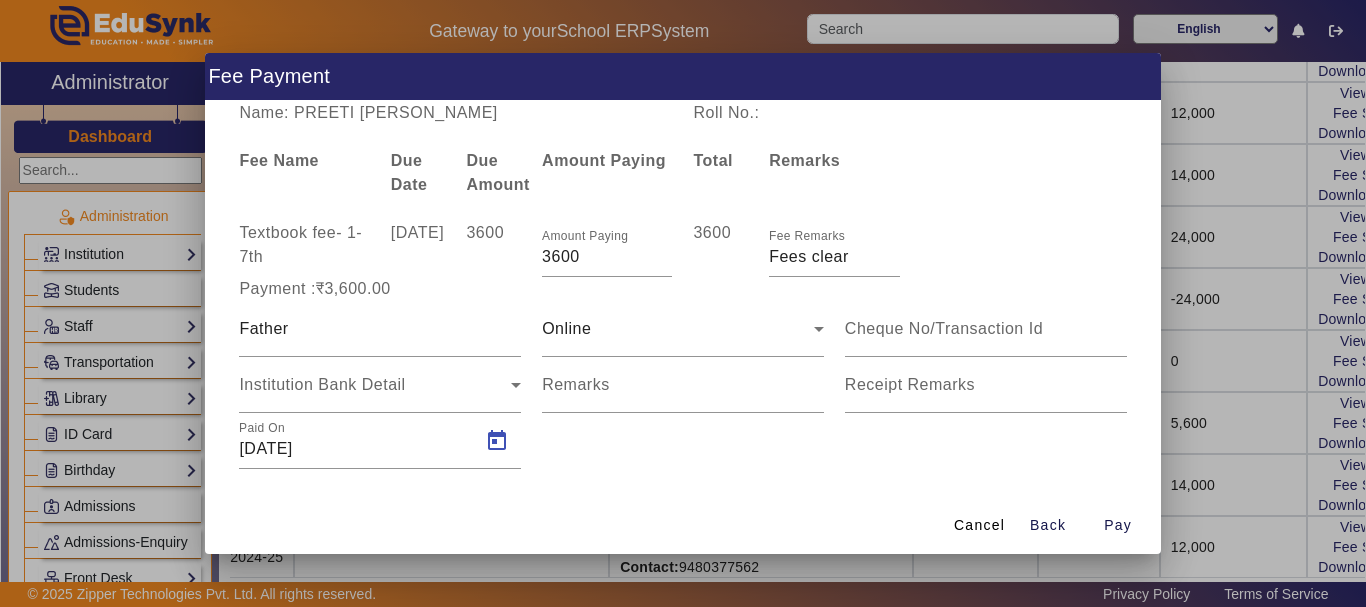 type on "[DATE]" 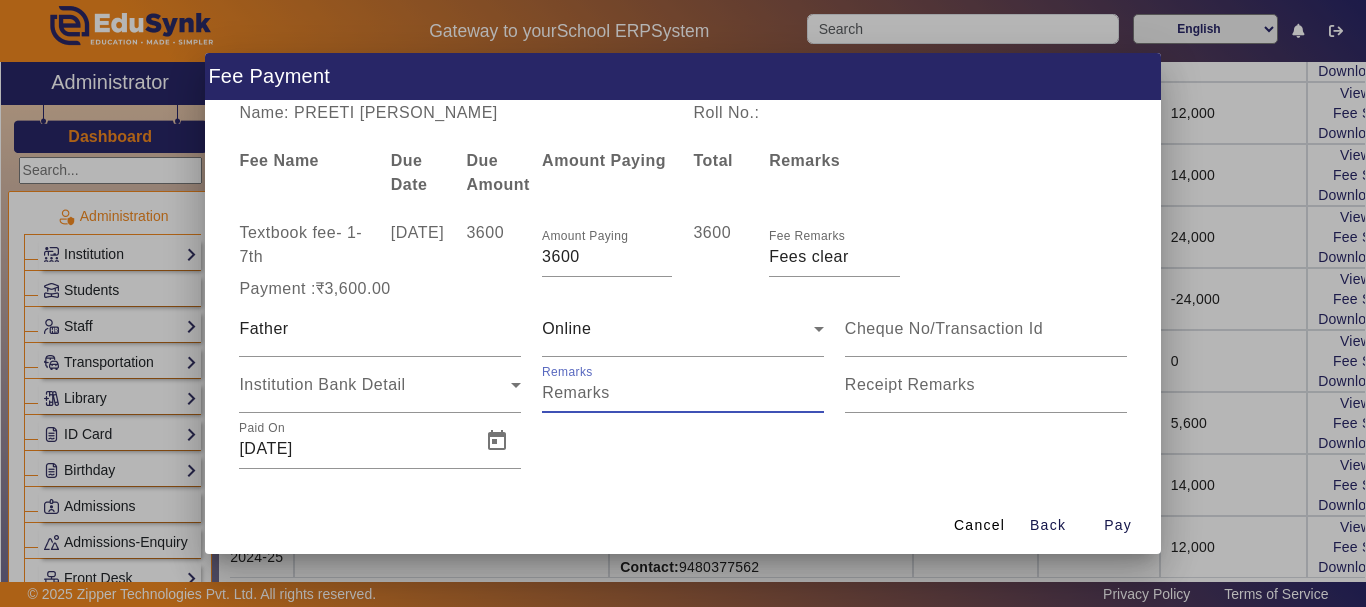 click on "Remarks" at bounding box center (683, 393) 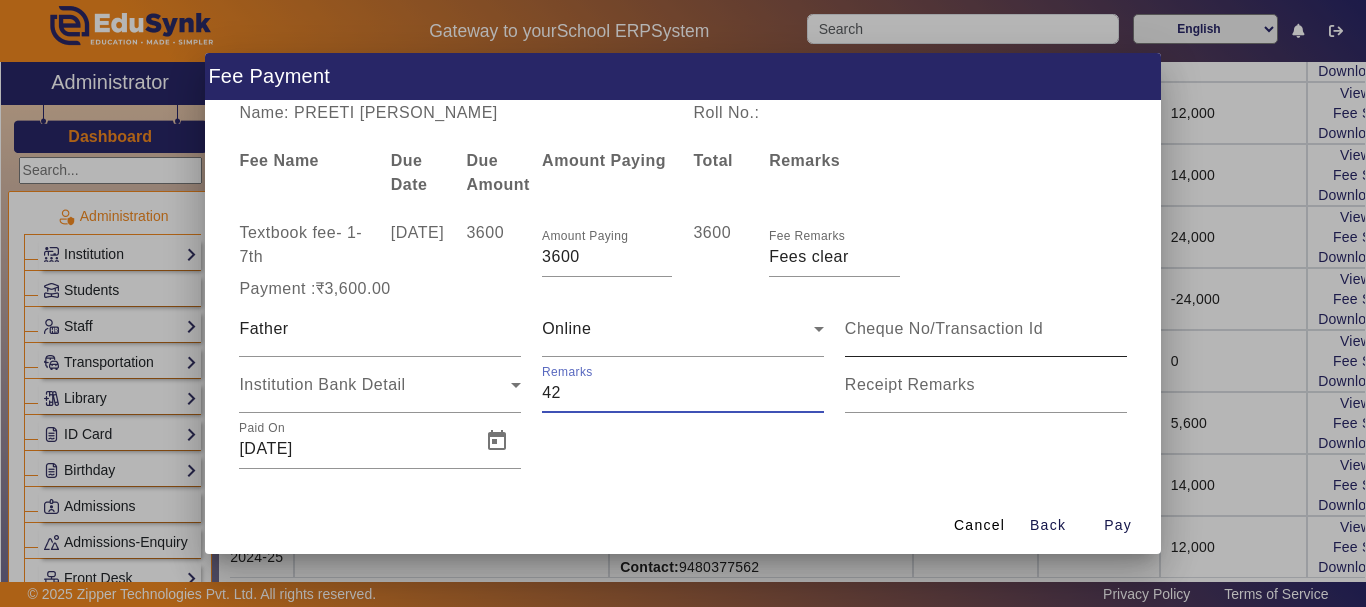 type on "42" 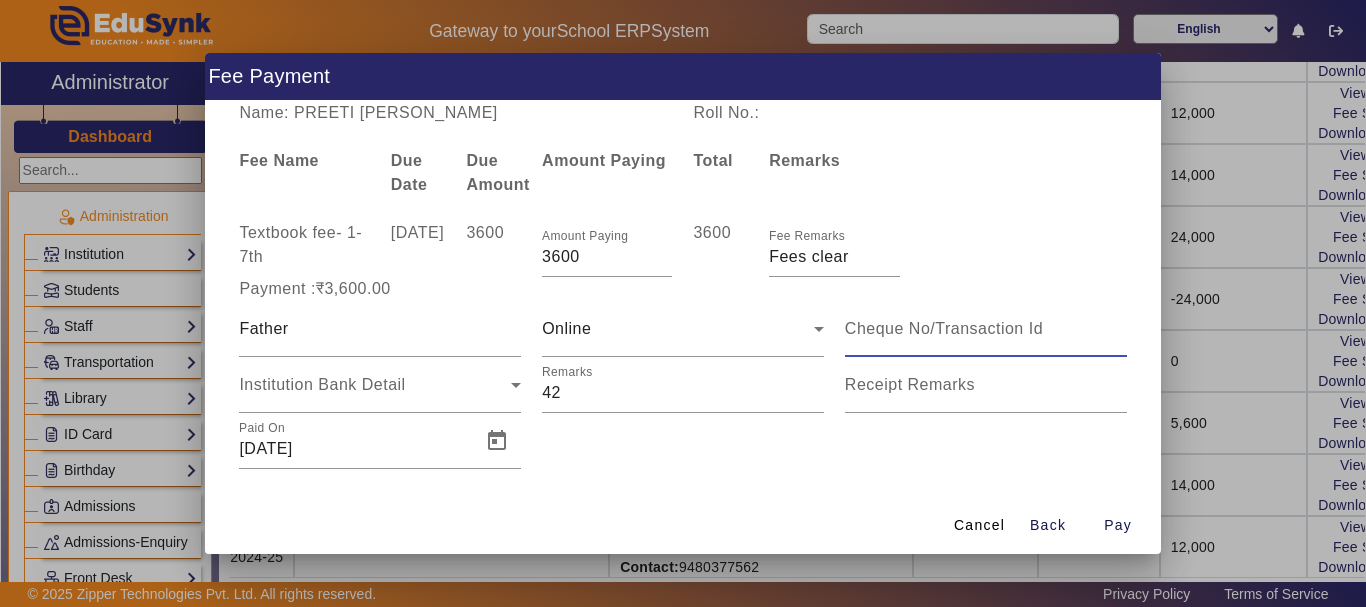 click at bounding box center (986, 329) 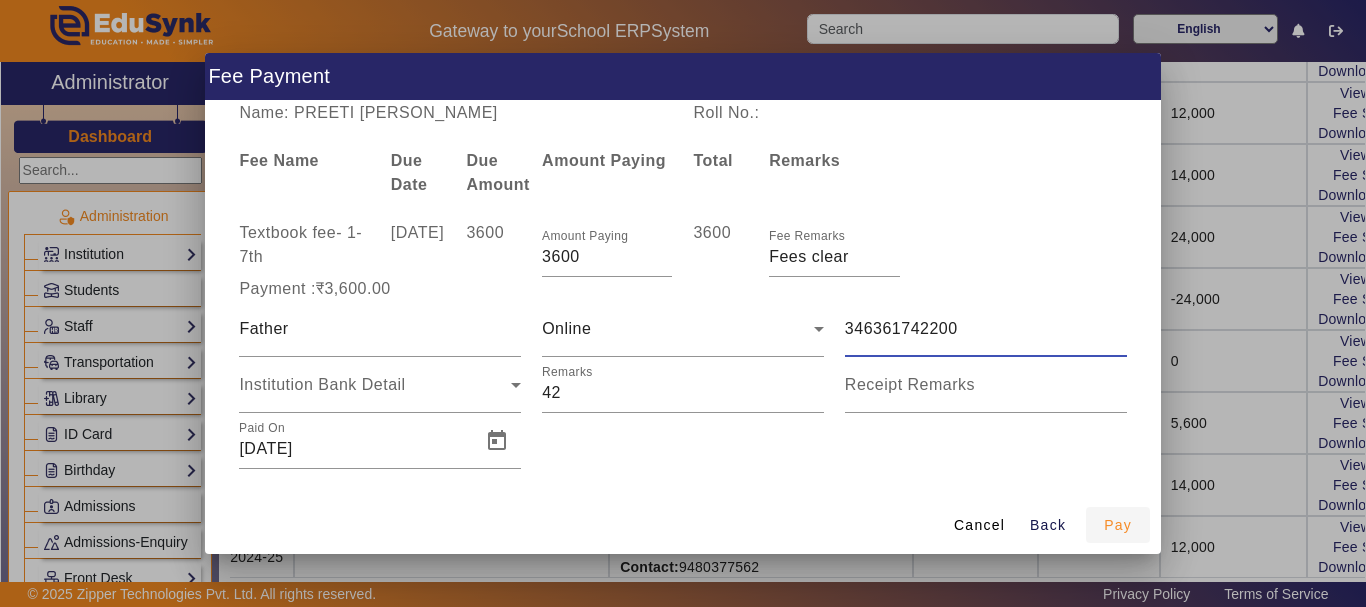 type on "346361742200" 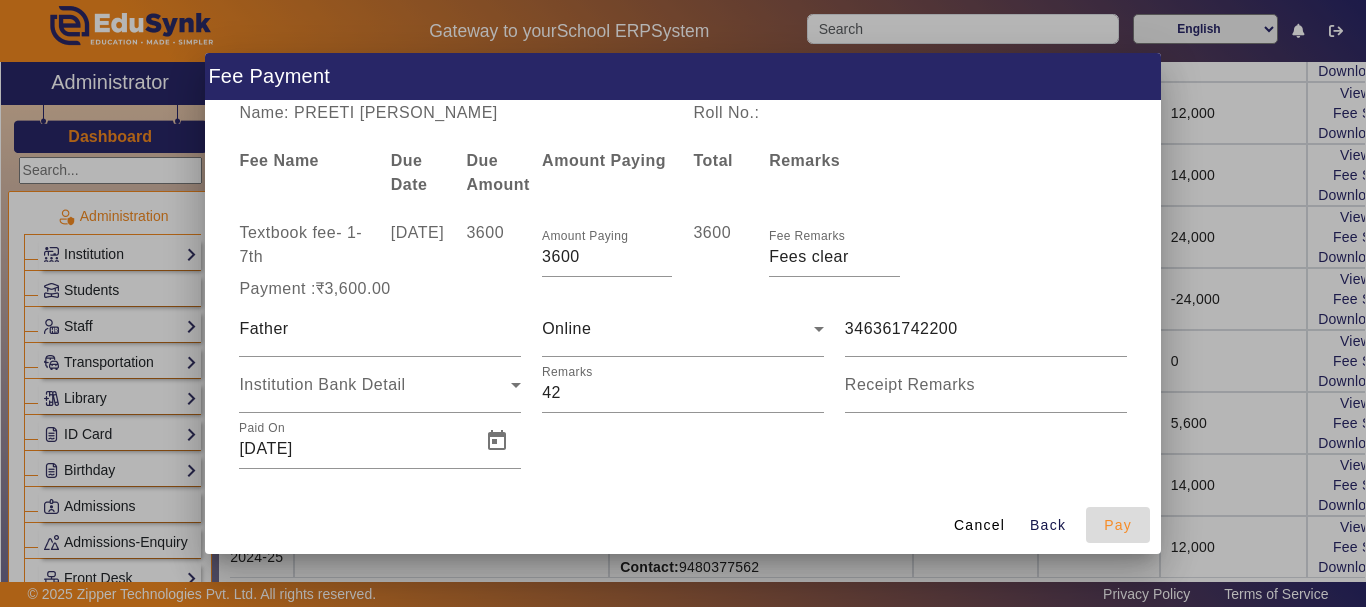 click on "Pay" at bounding box center [1118, 525] 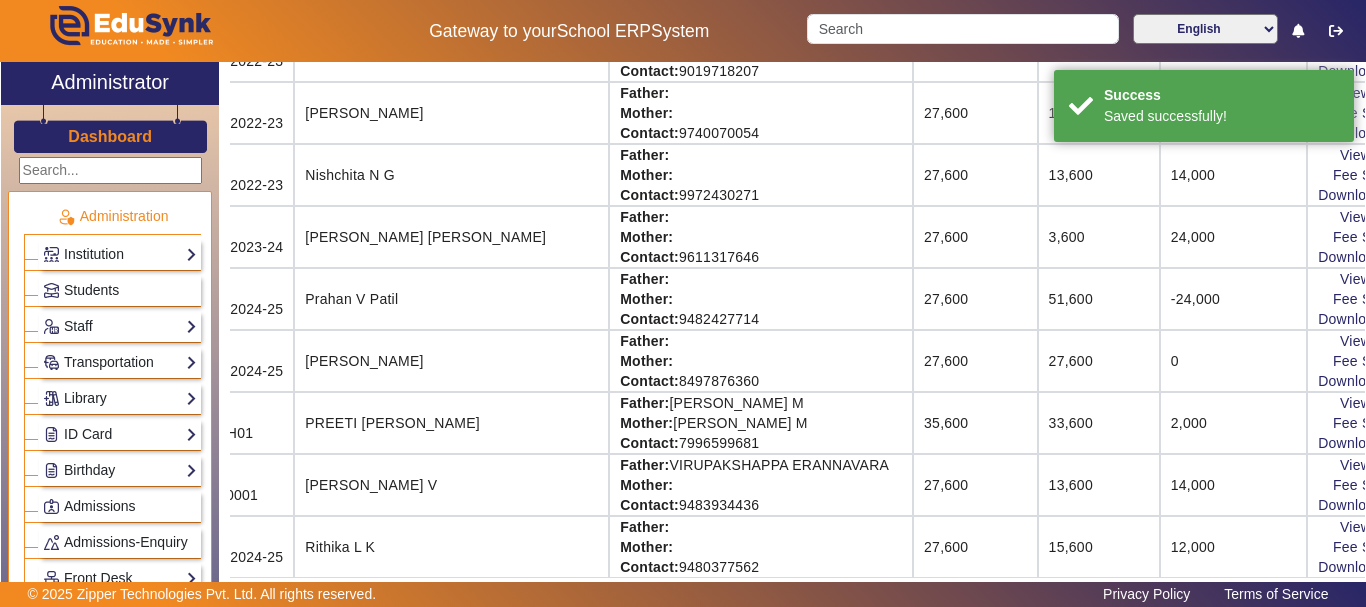 scroll, scrollTop: 66, scrollLeft: 80, axis: both 